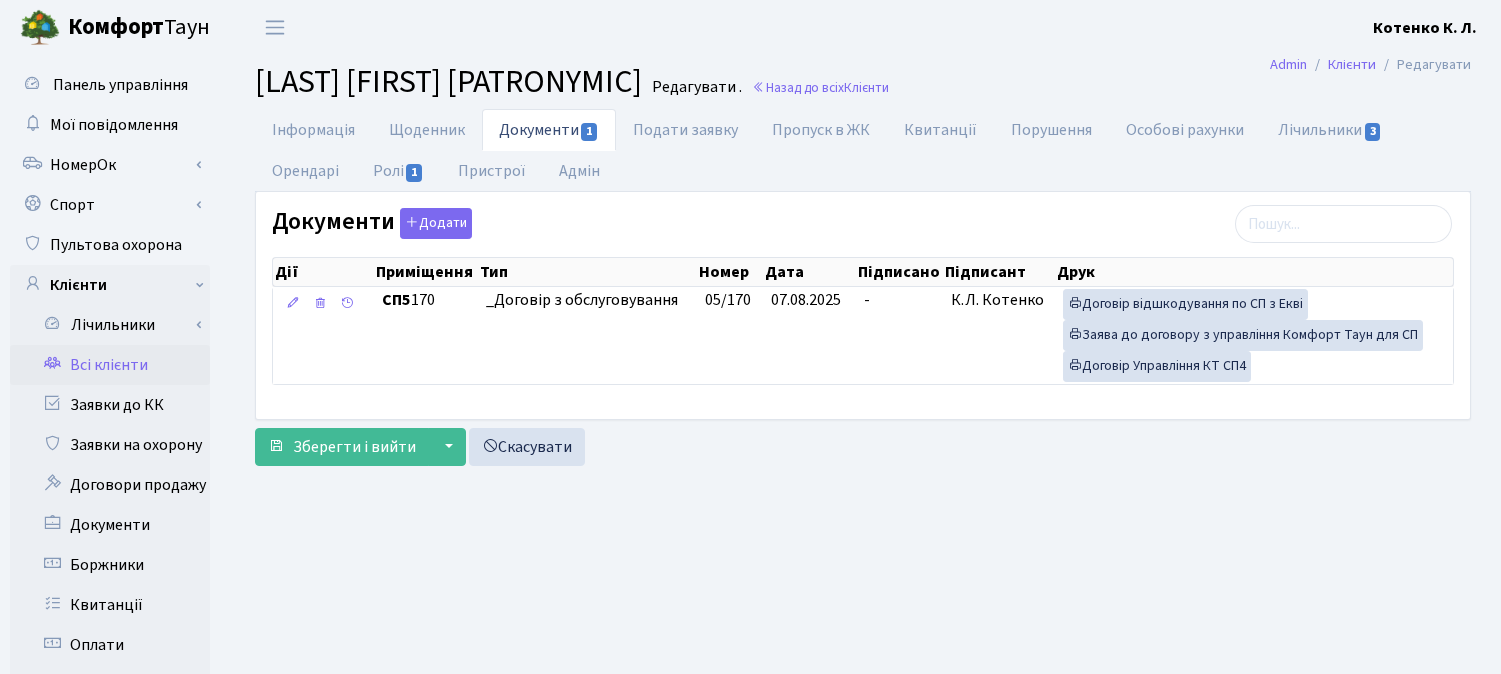 scroll, scrollTop: 0, scrollLeft: 0, axis: both 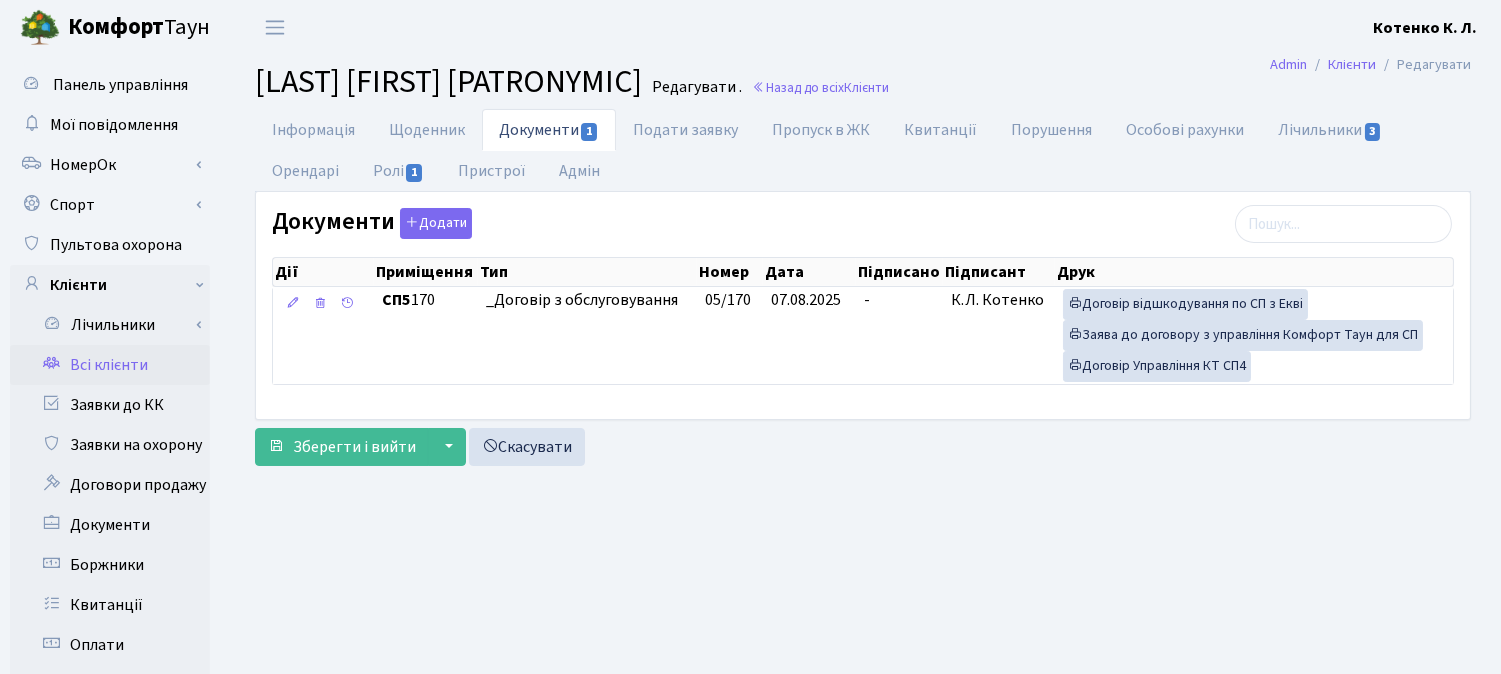 click on "Всі клієнти" at bounding box center [110, 365] 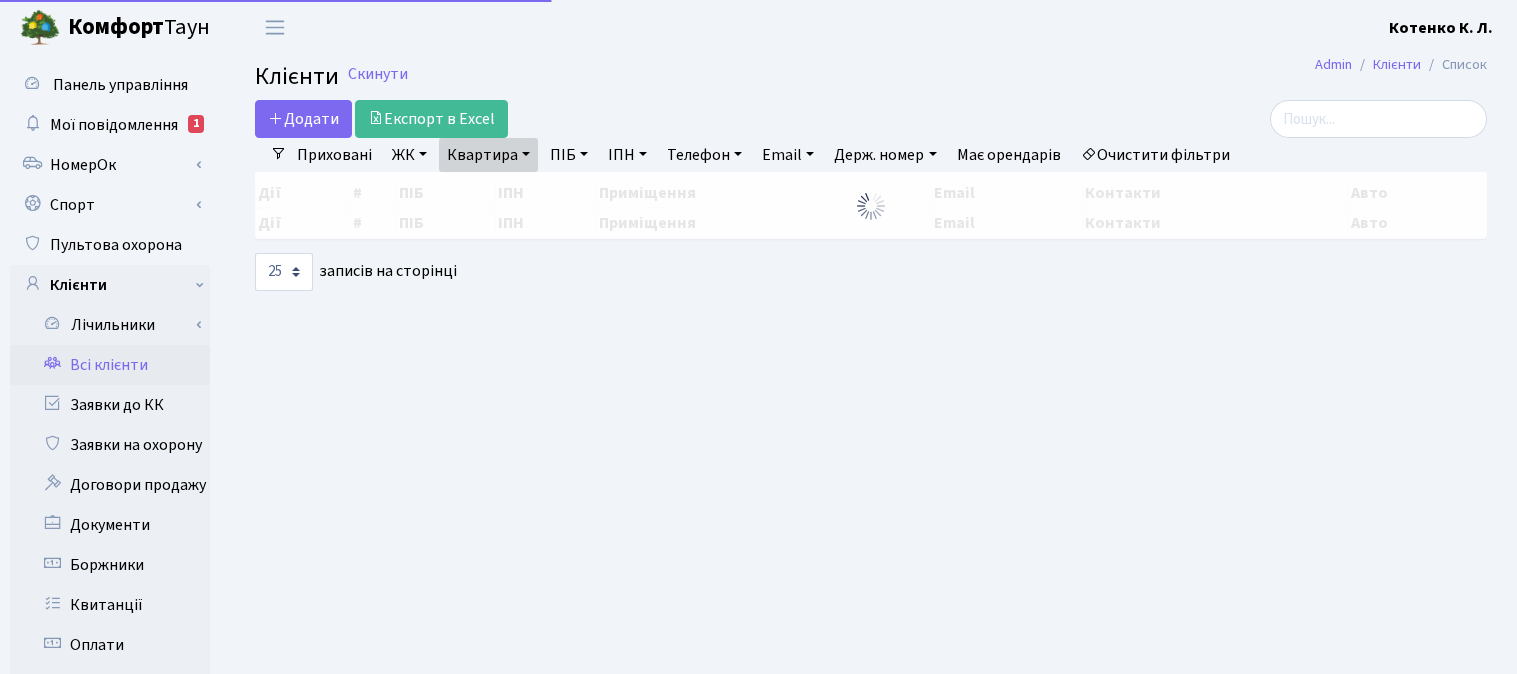 select on "25" 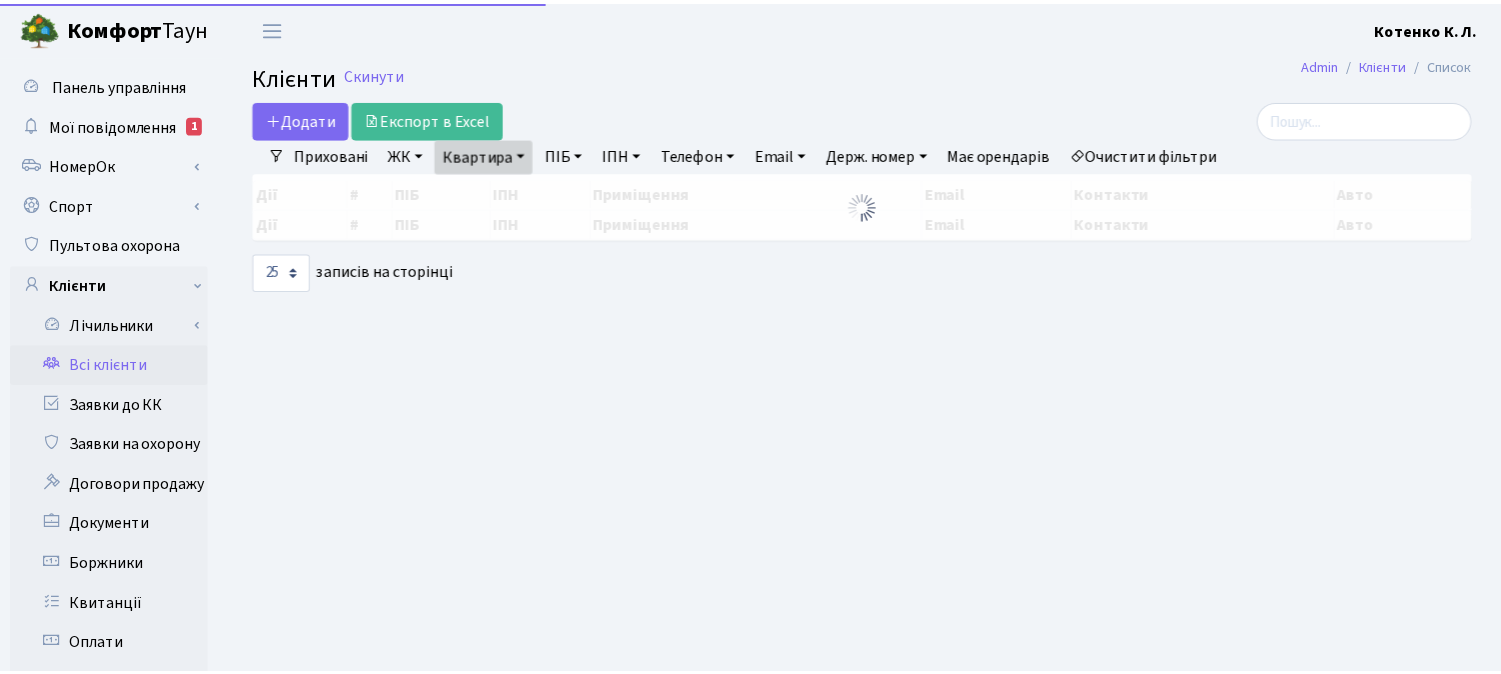 scroll, scrollTop: 0, scrollLeft: 0, axis: both 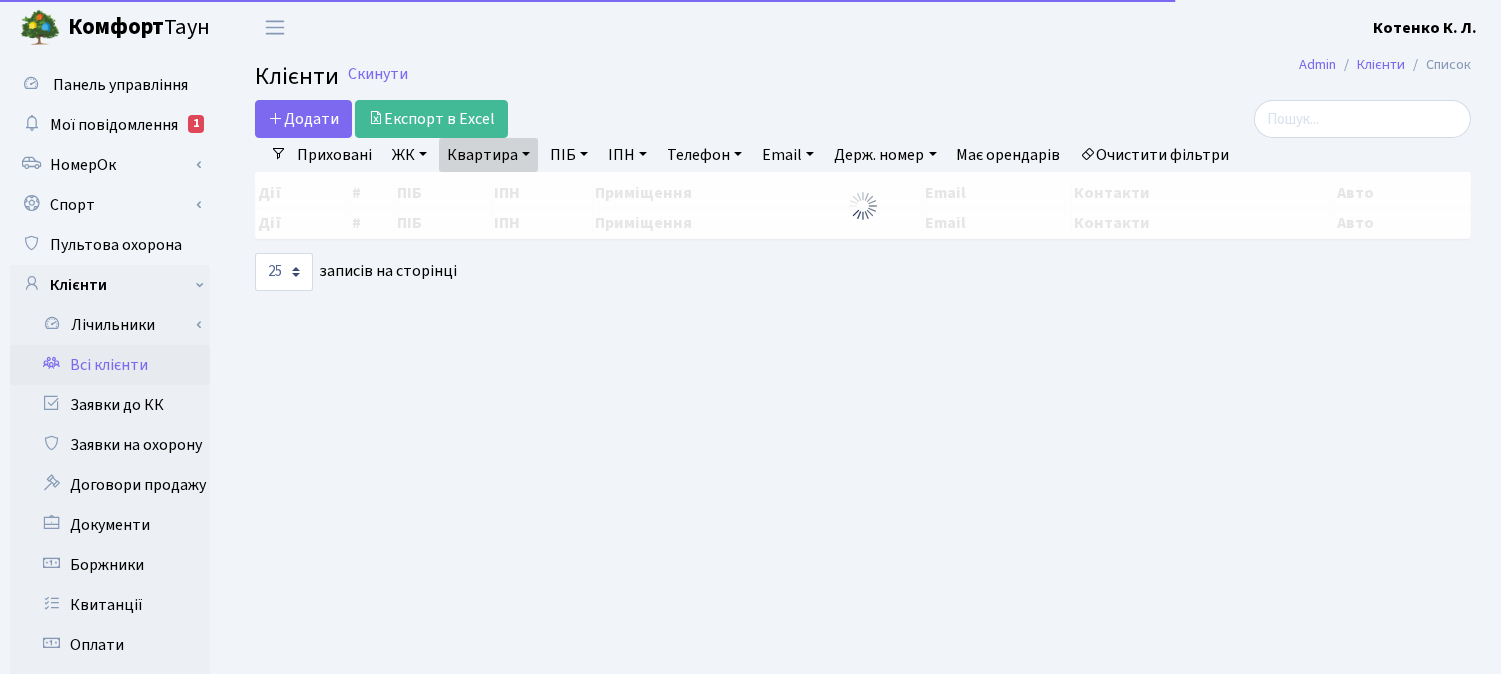 click on "Квартира" at bounding box center (488, 155) 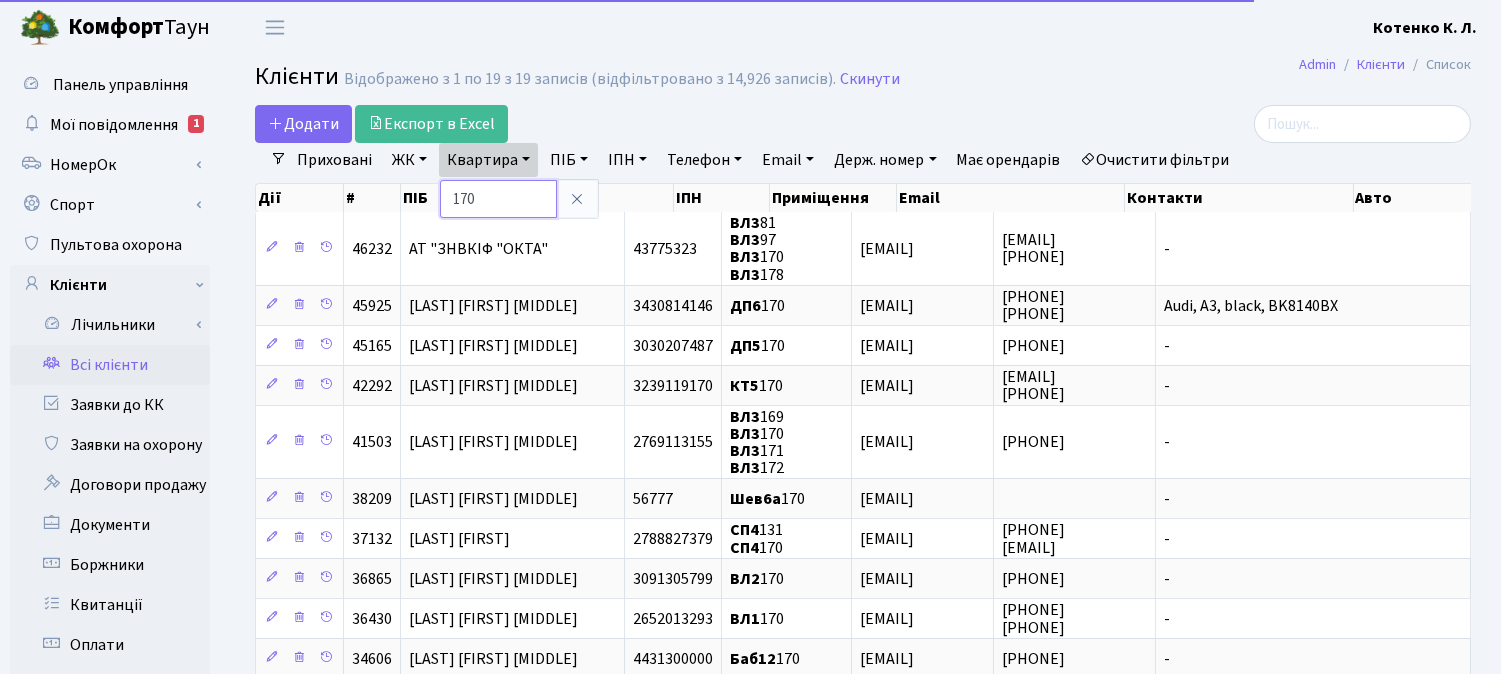click on "170" at bounding box center [498, 199] 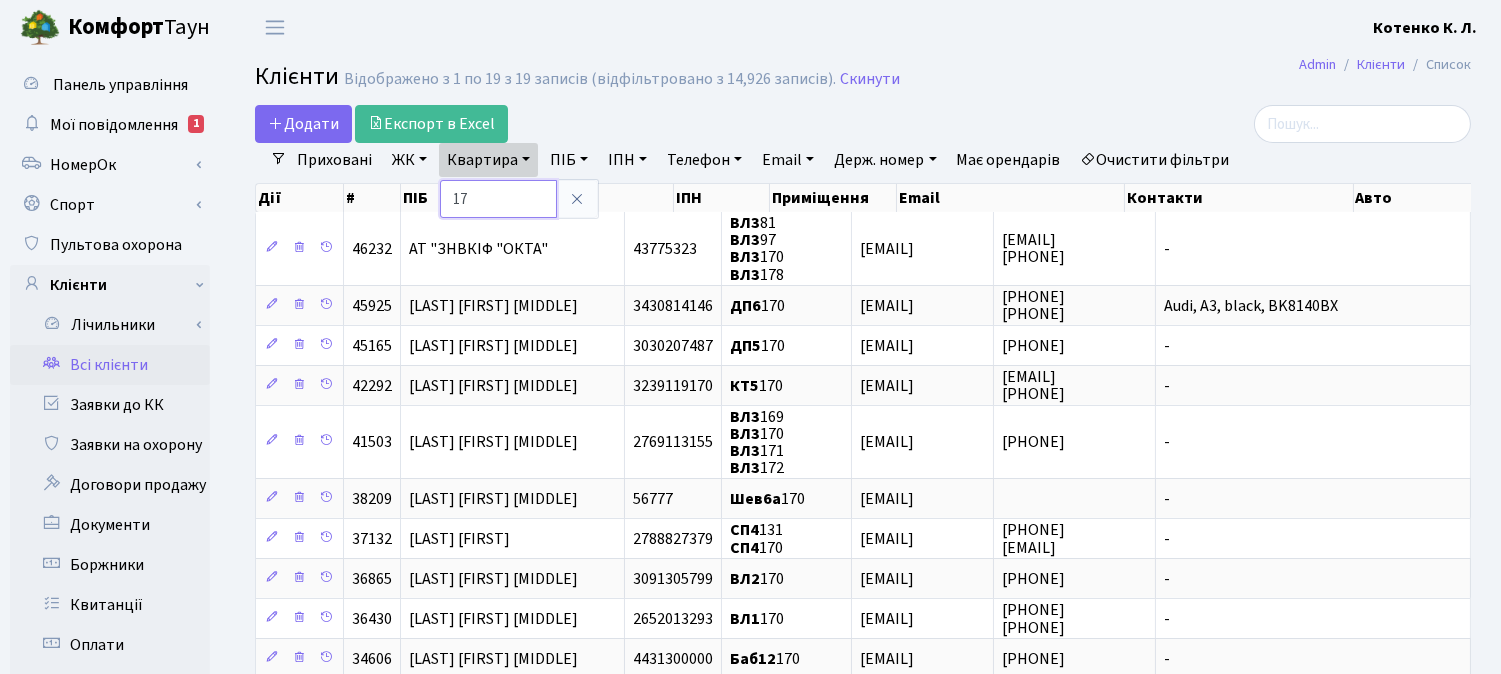 type on "1" 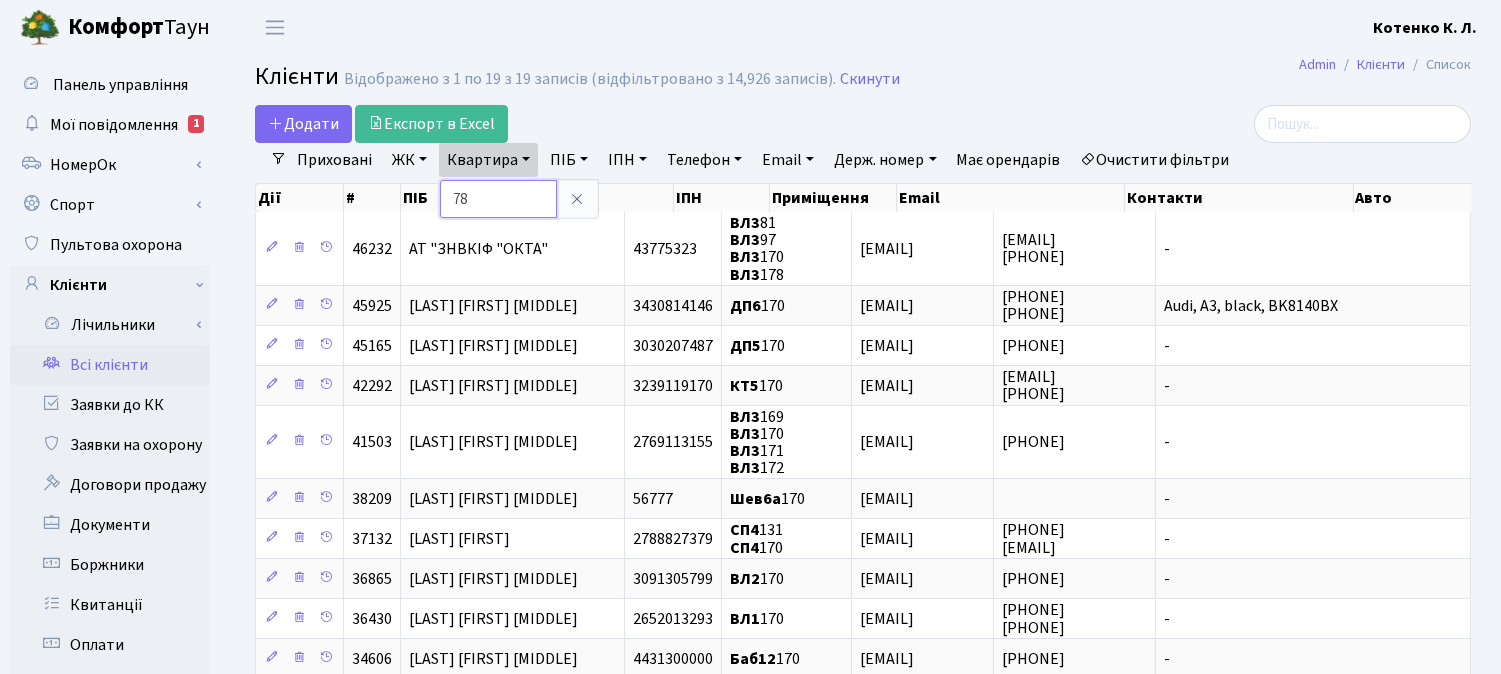 type on "78" 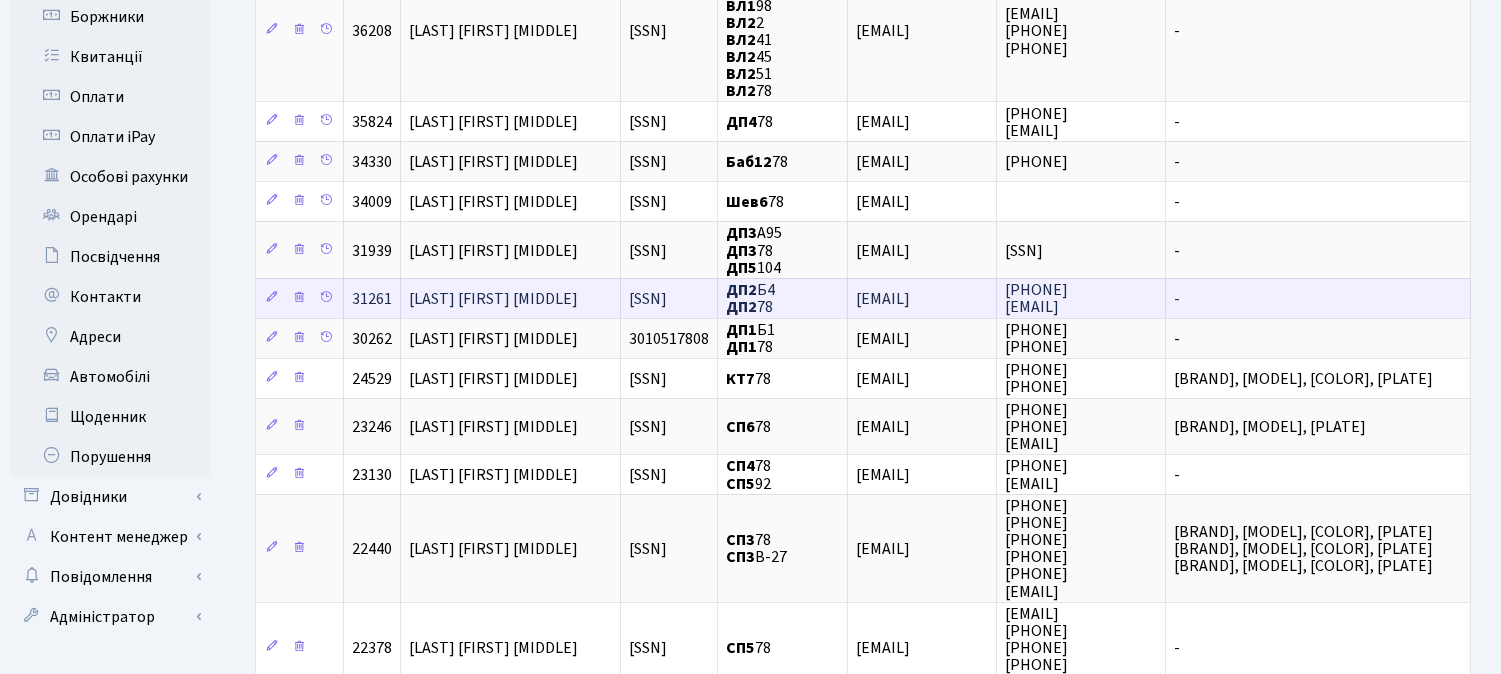 scroll, scrollTop: 555, scrollLeft: 0, axis: vertical 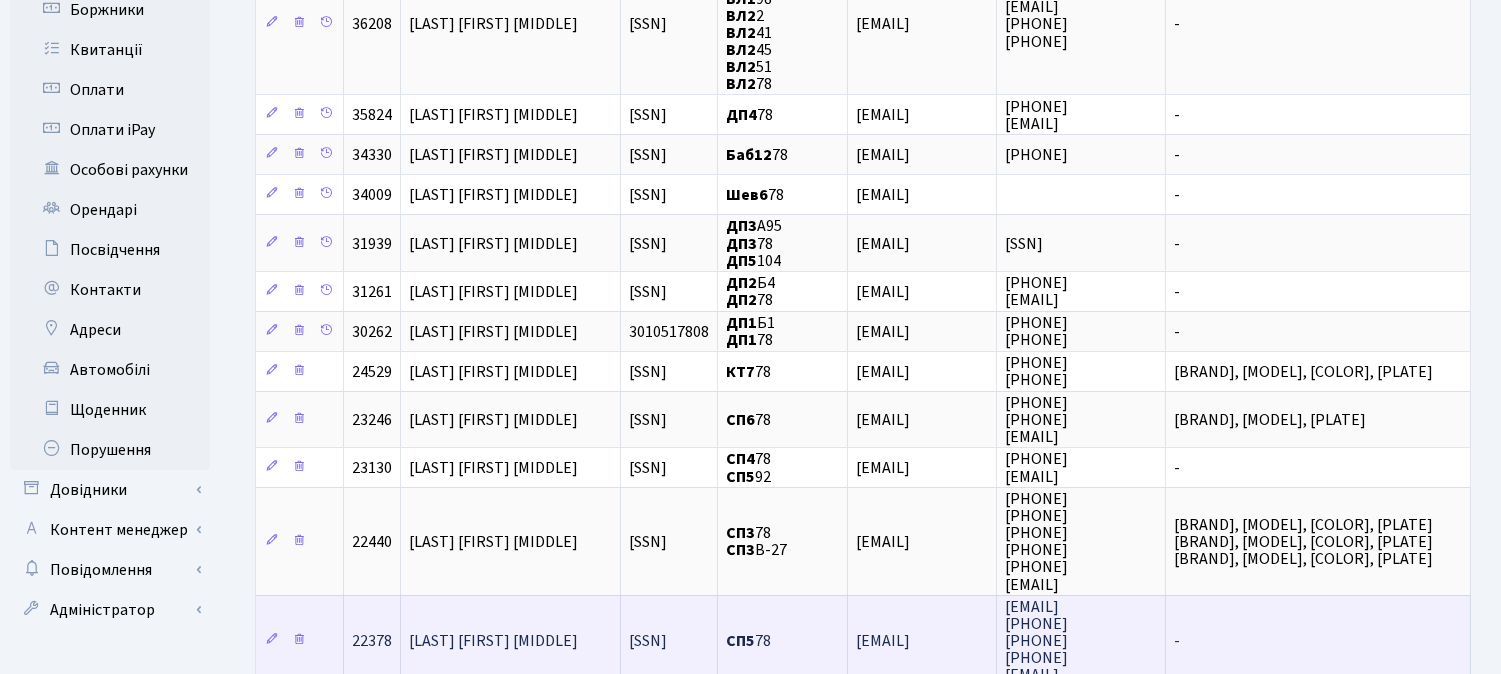 click on "Карпович Андрій Янович" at bounding box center [493, 641] 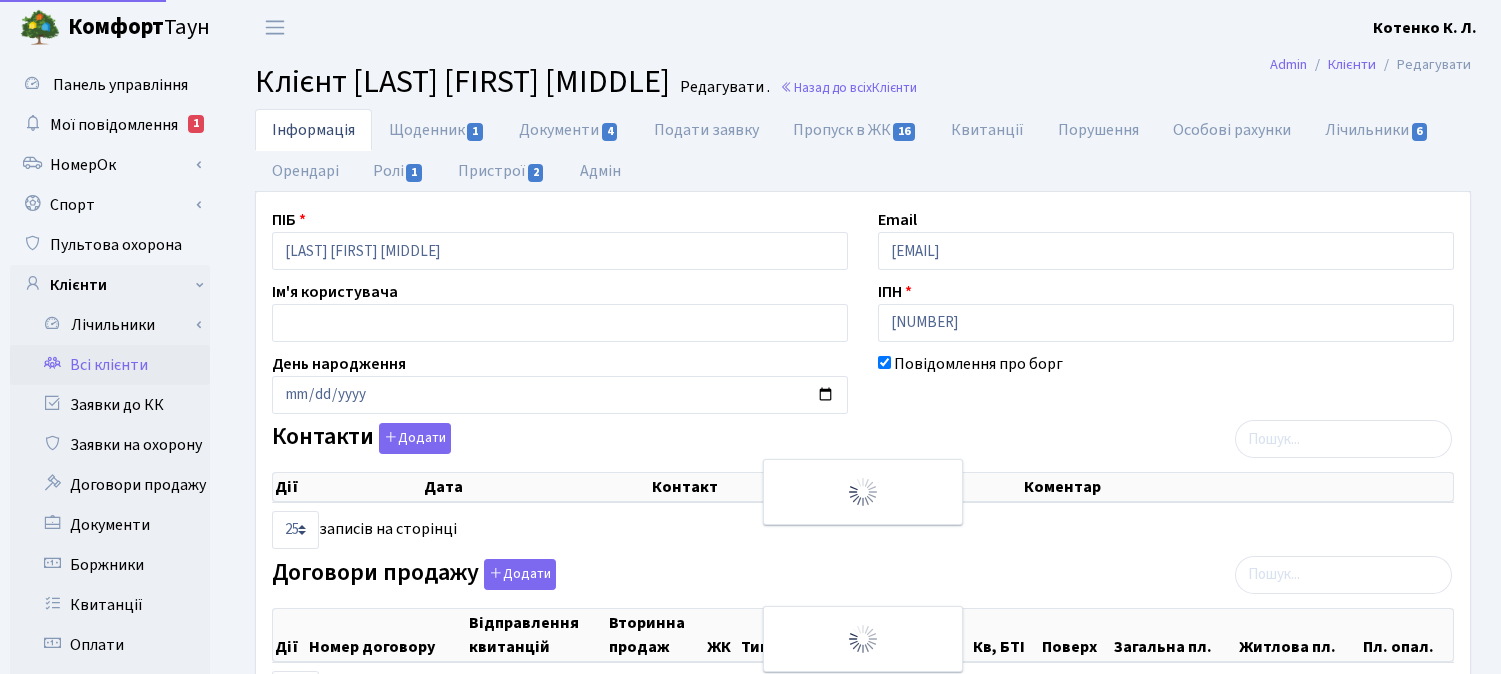 select on "25" 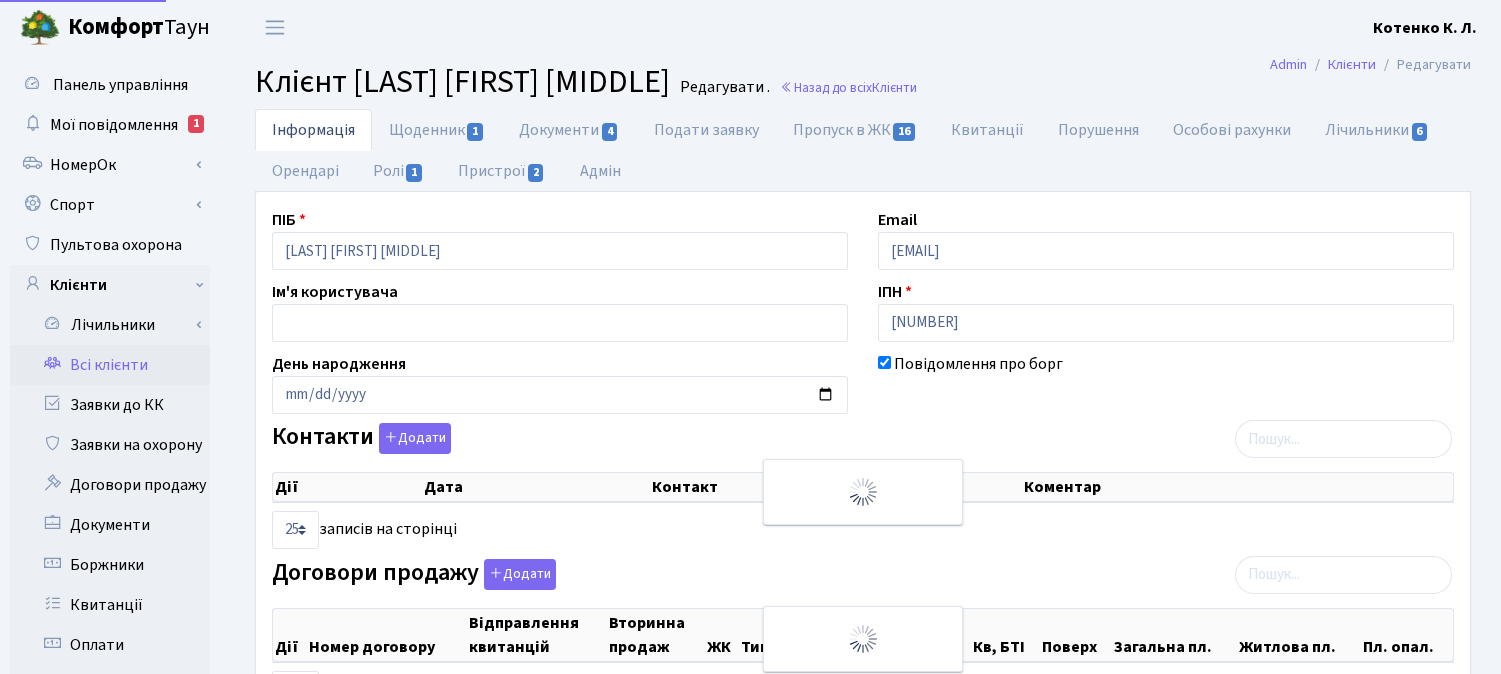 scroll, scrollTop: 0, scrollLeft: 0, axis: both 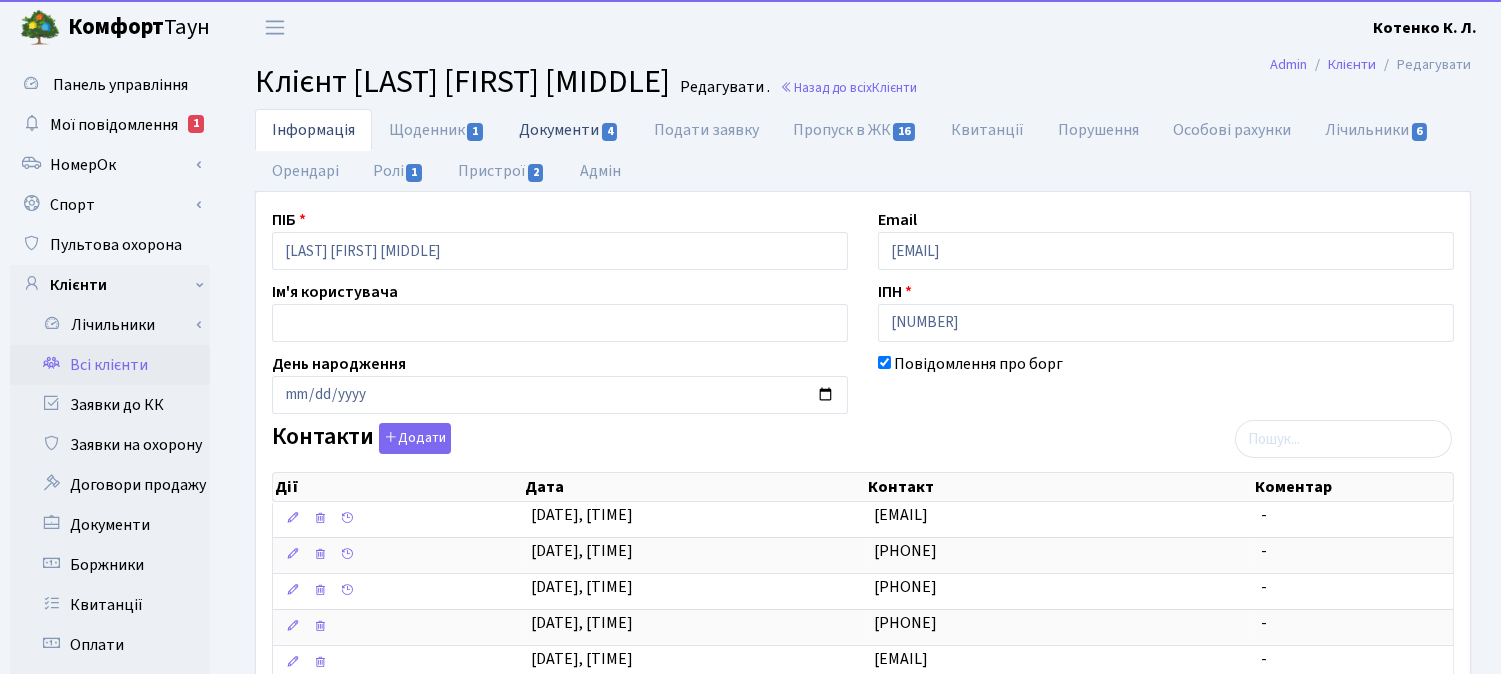click on "Документи  4" at bounding box center (569, 129) 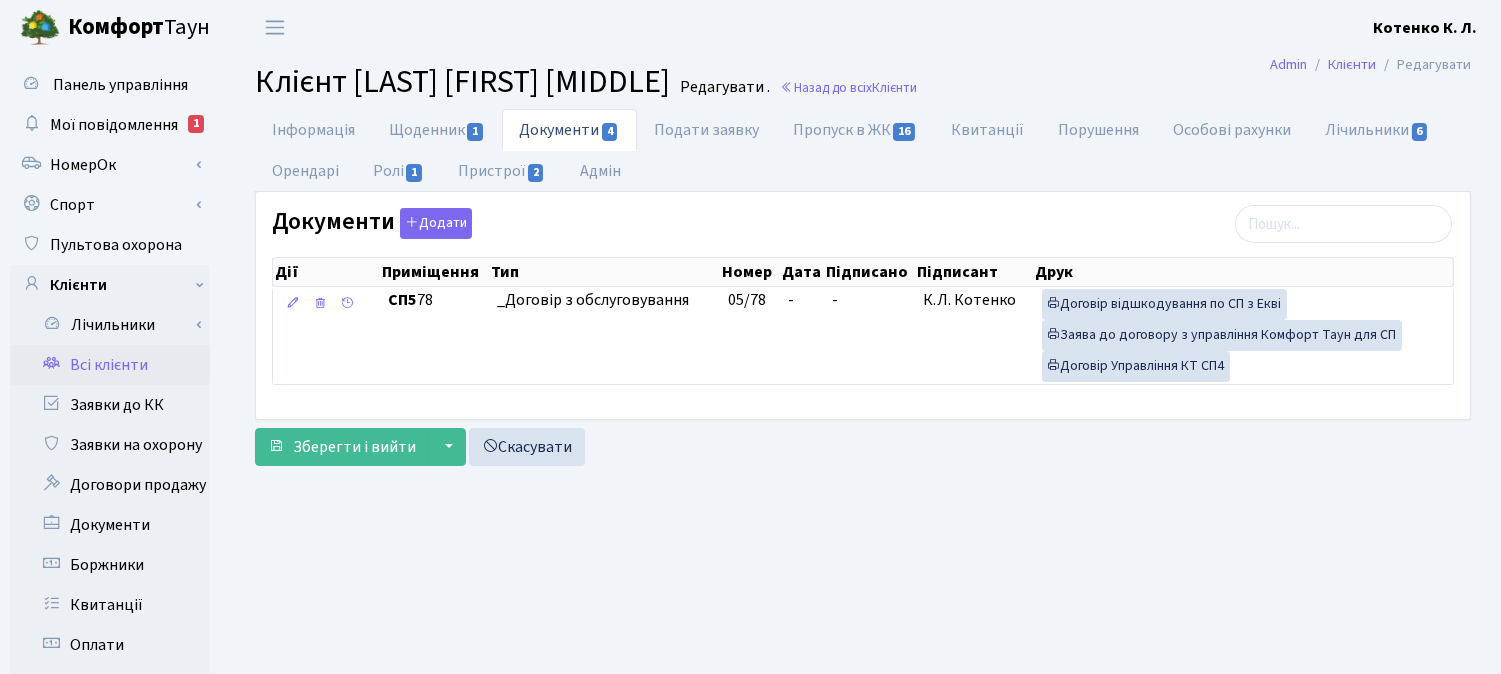 click on "Всі клієнти" at bounding box center [110, 365] 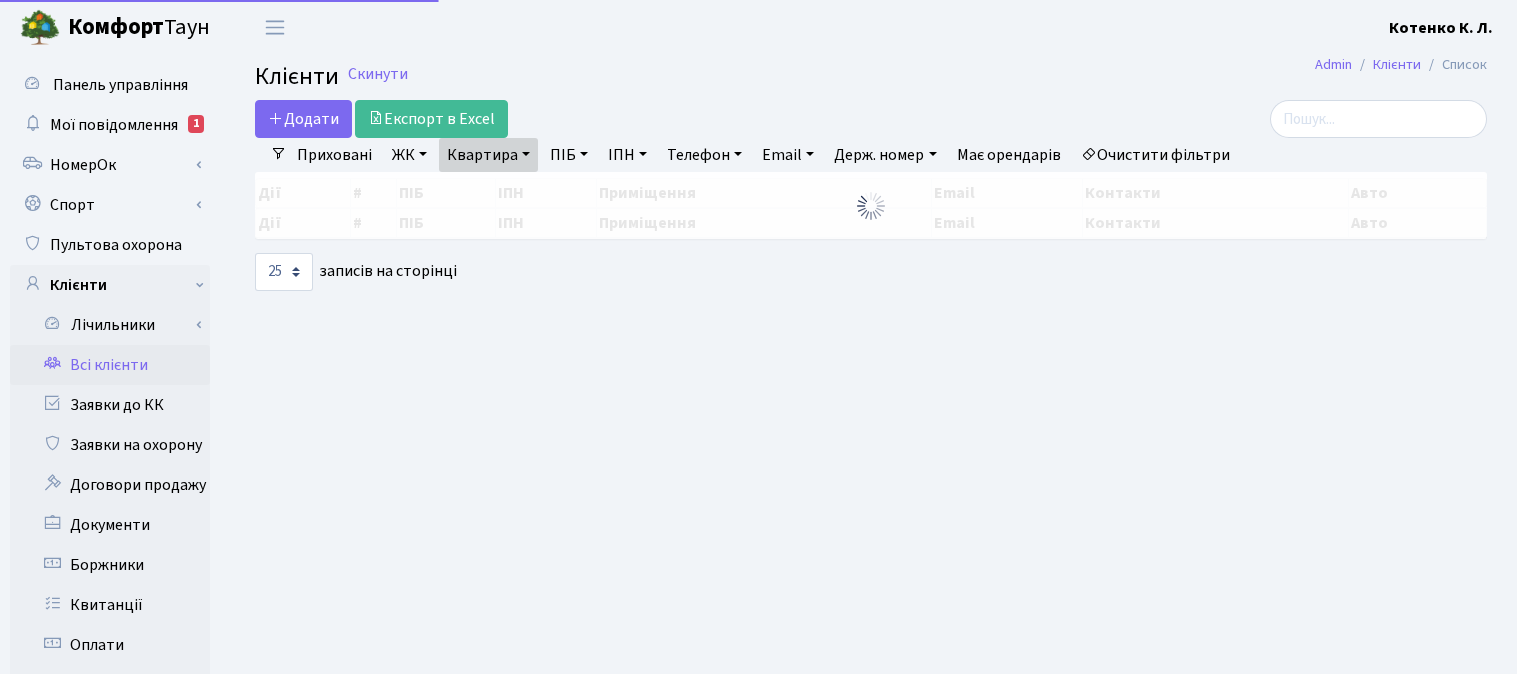 select on "25" 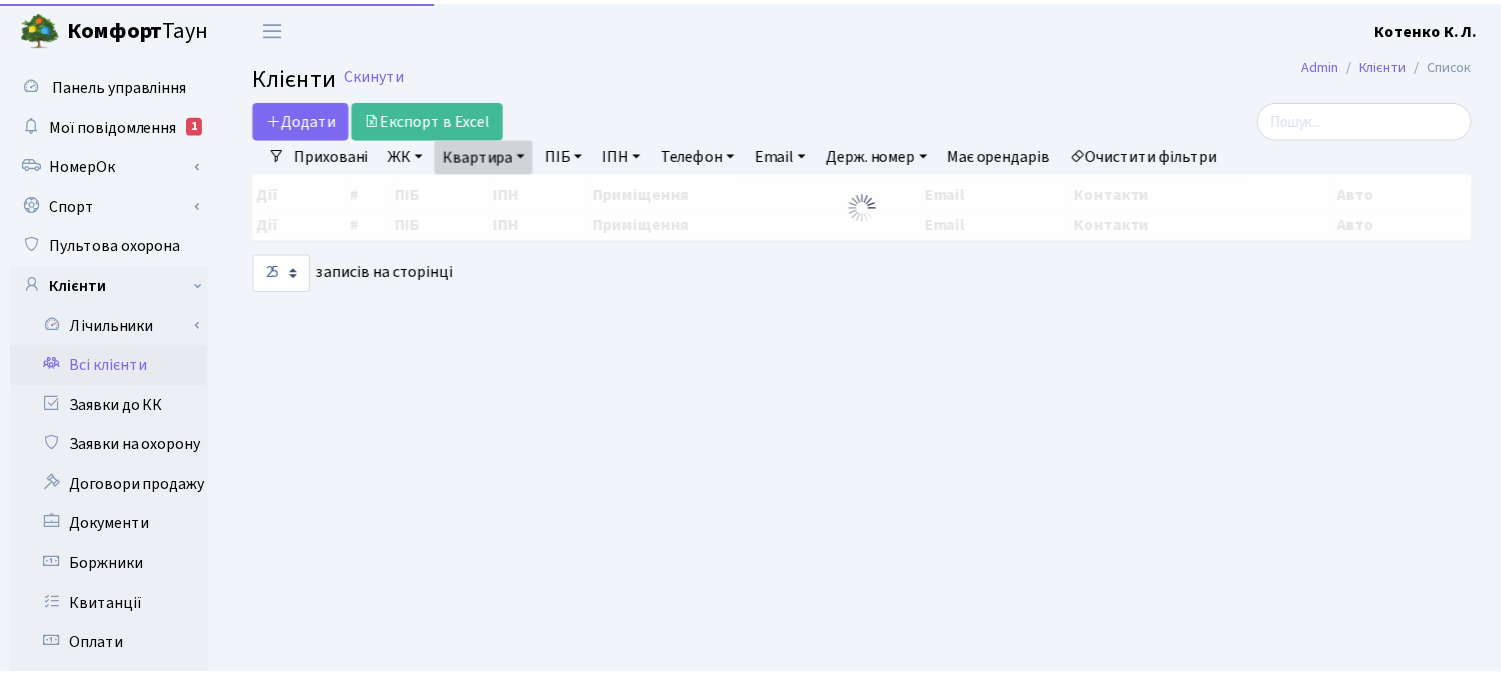 scroll, scrollTop: 0, scrollLeft: 0, axis: both 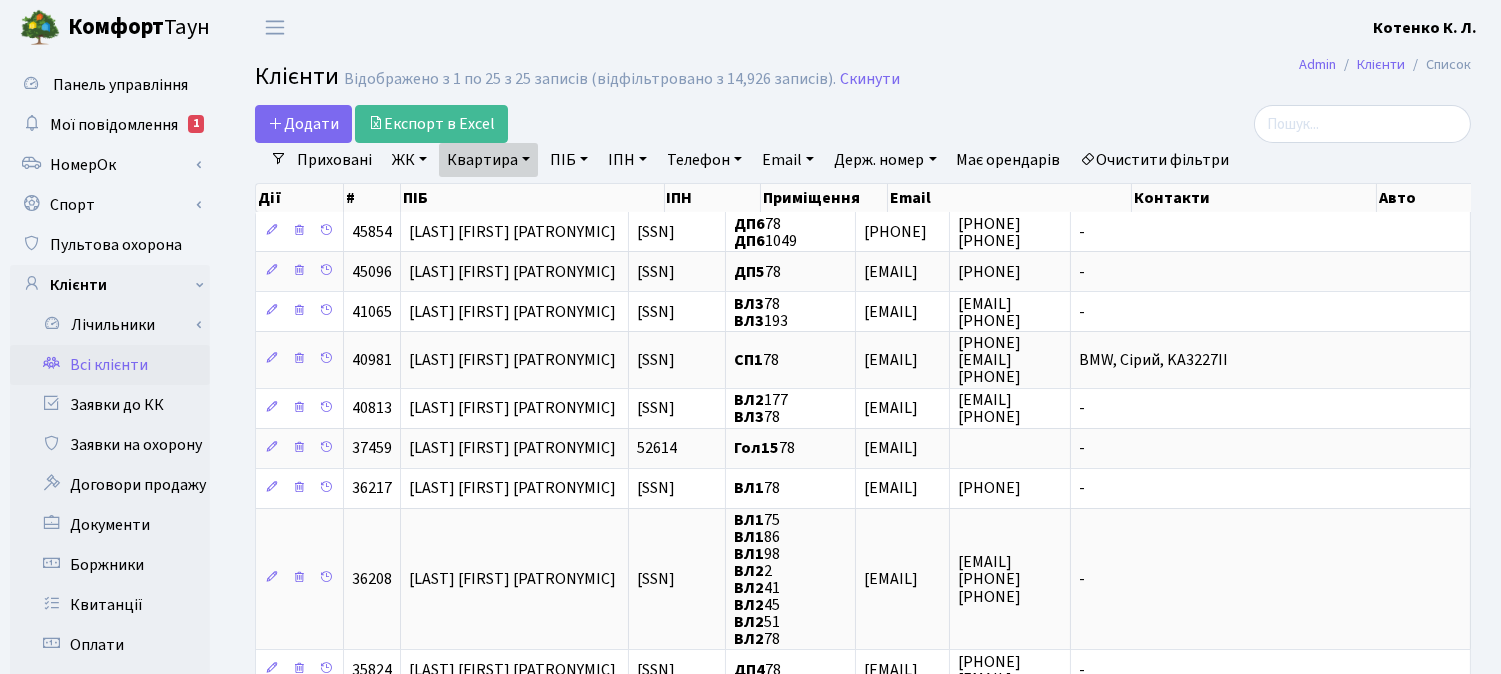 click on "Очистити фільтри" at bounding box center (1155, 160) 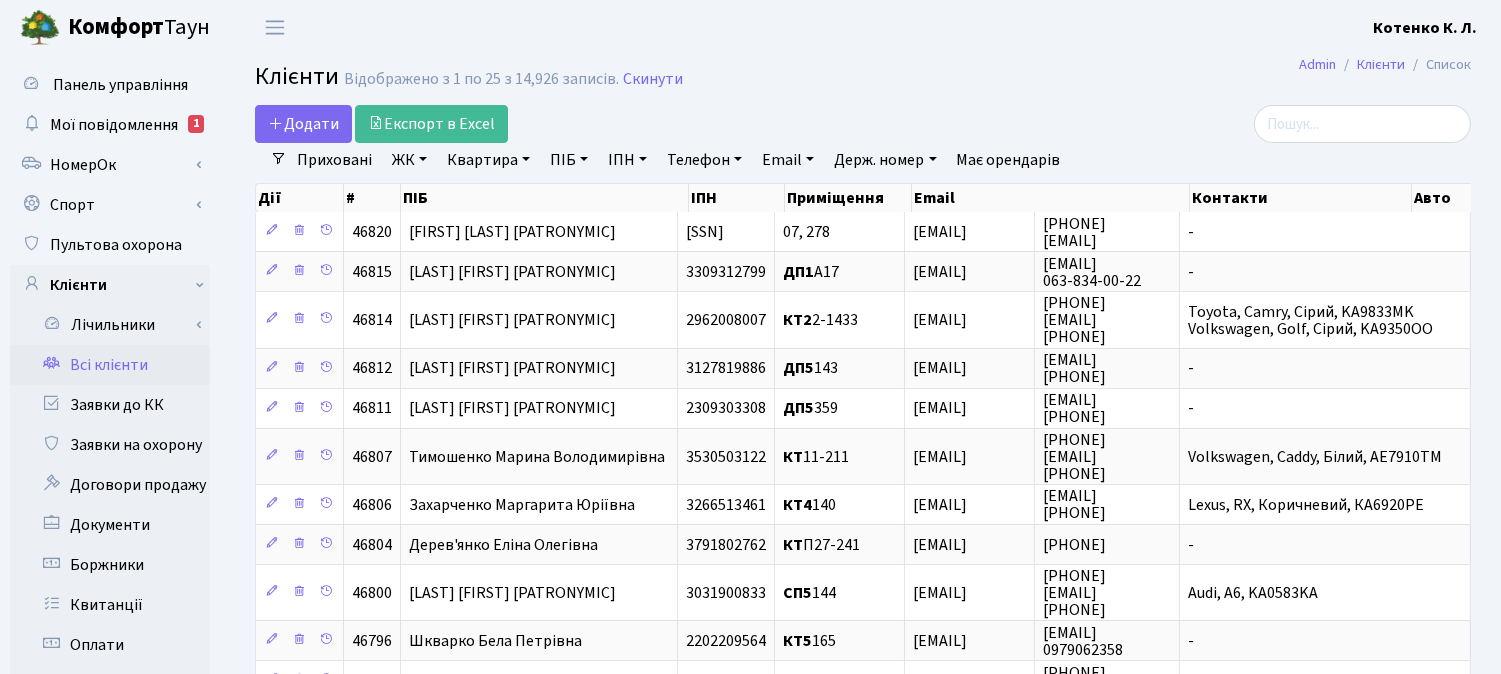 click on "ПІБ" at bounding box center (569, 160) 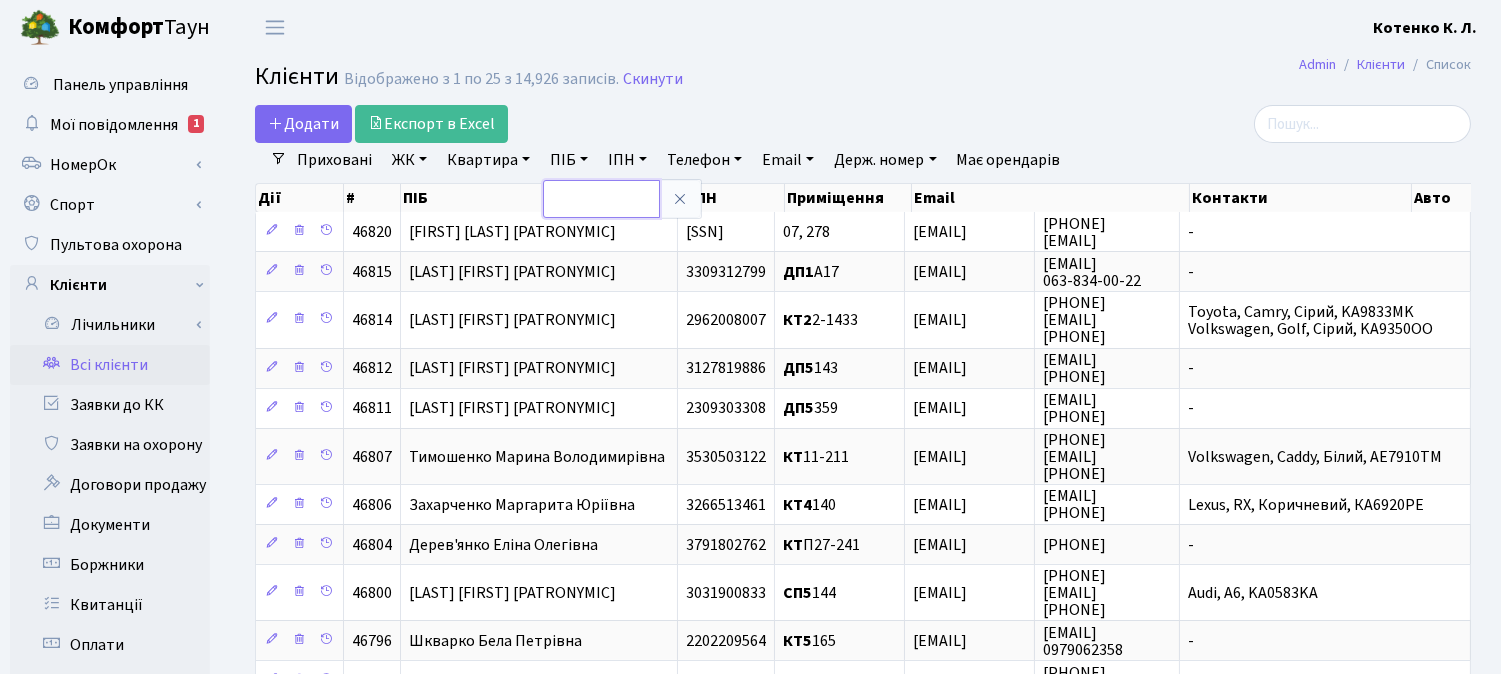 paste on "[LAST_NAME] [FIRST_NAME] [PATRONYMIC]" 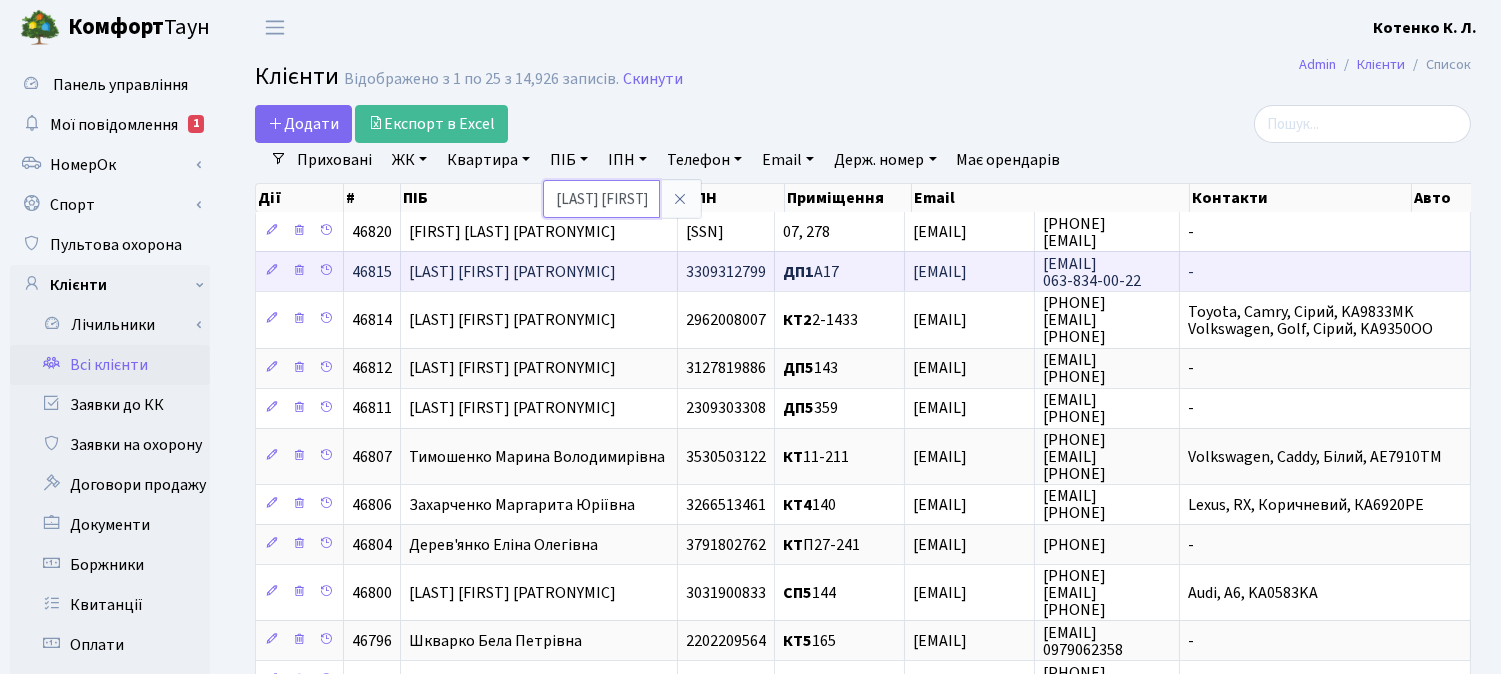 scroll, scrollTop: 0, scrollLeft: 72, axis: horizontal 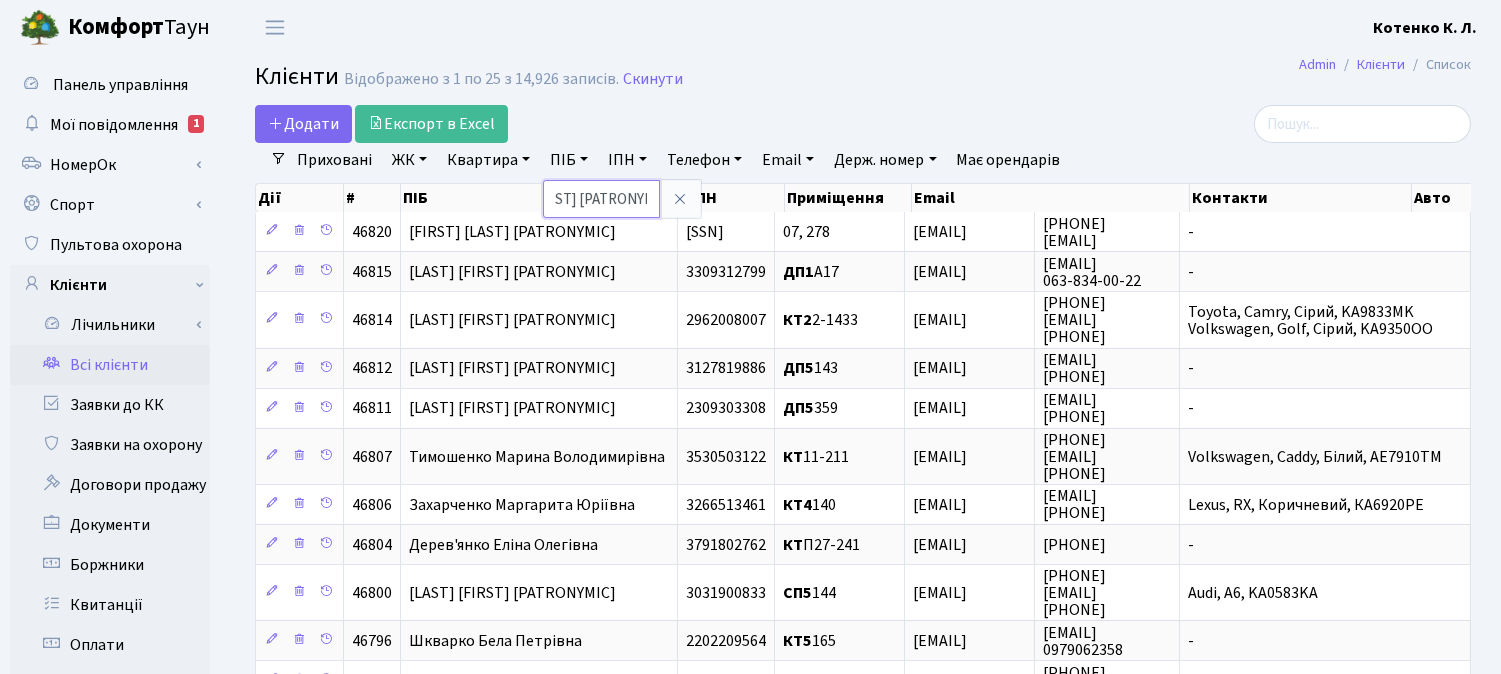 type on "[LAST_NAME] [FIRST_NAME] [PATRONYMIC]" 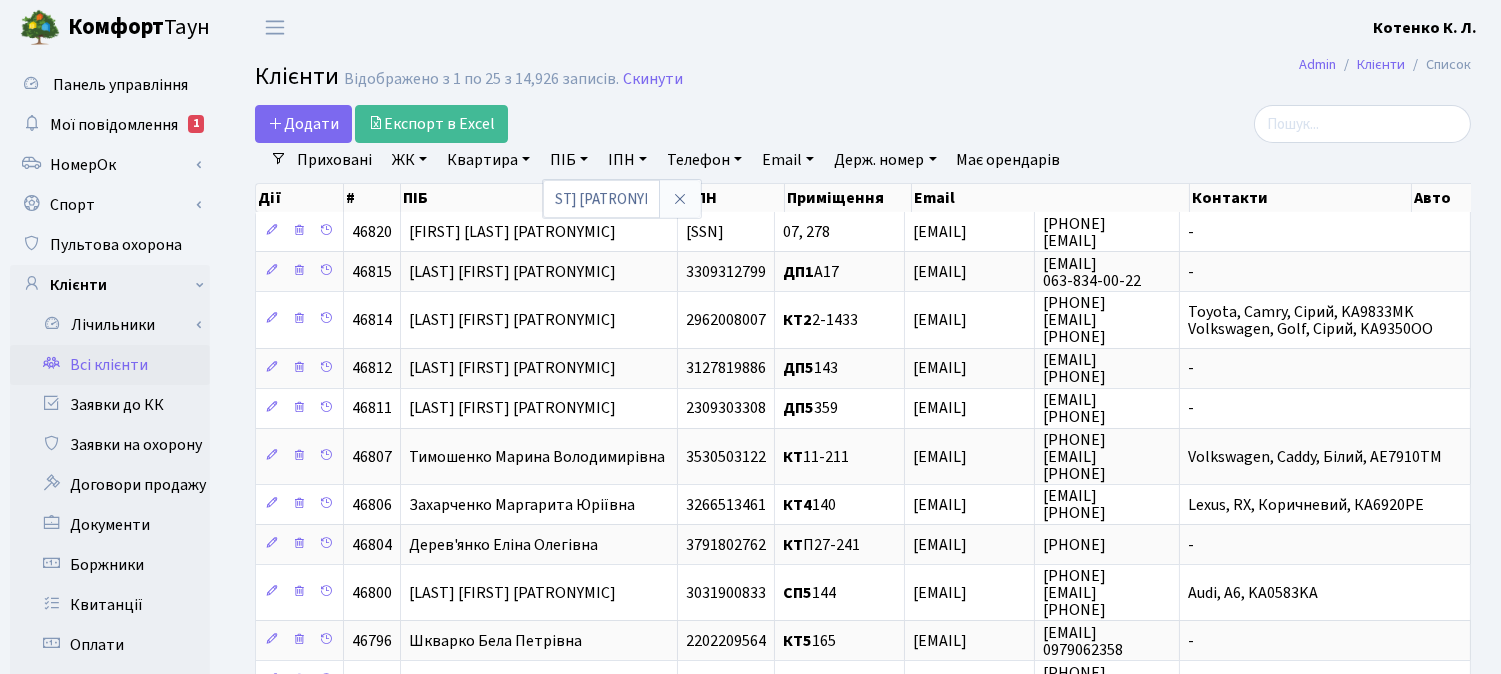 click on "Клієнти
Відображено з 1 по 25 з 14,926 записів. Скинути" at bounding box center (863, 80) 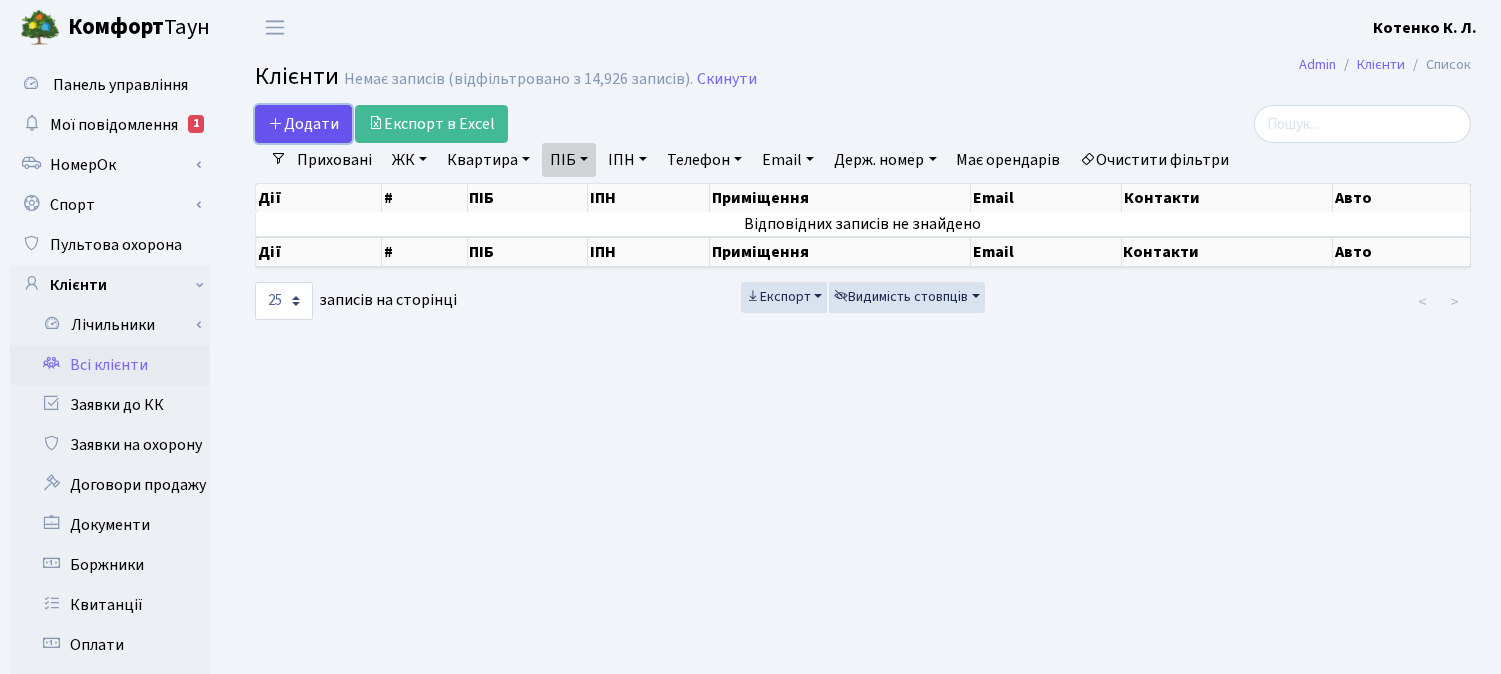 click on "Додати" at bounding box center [303, 124] 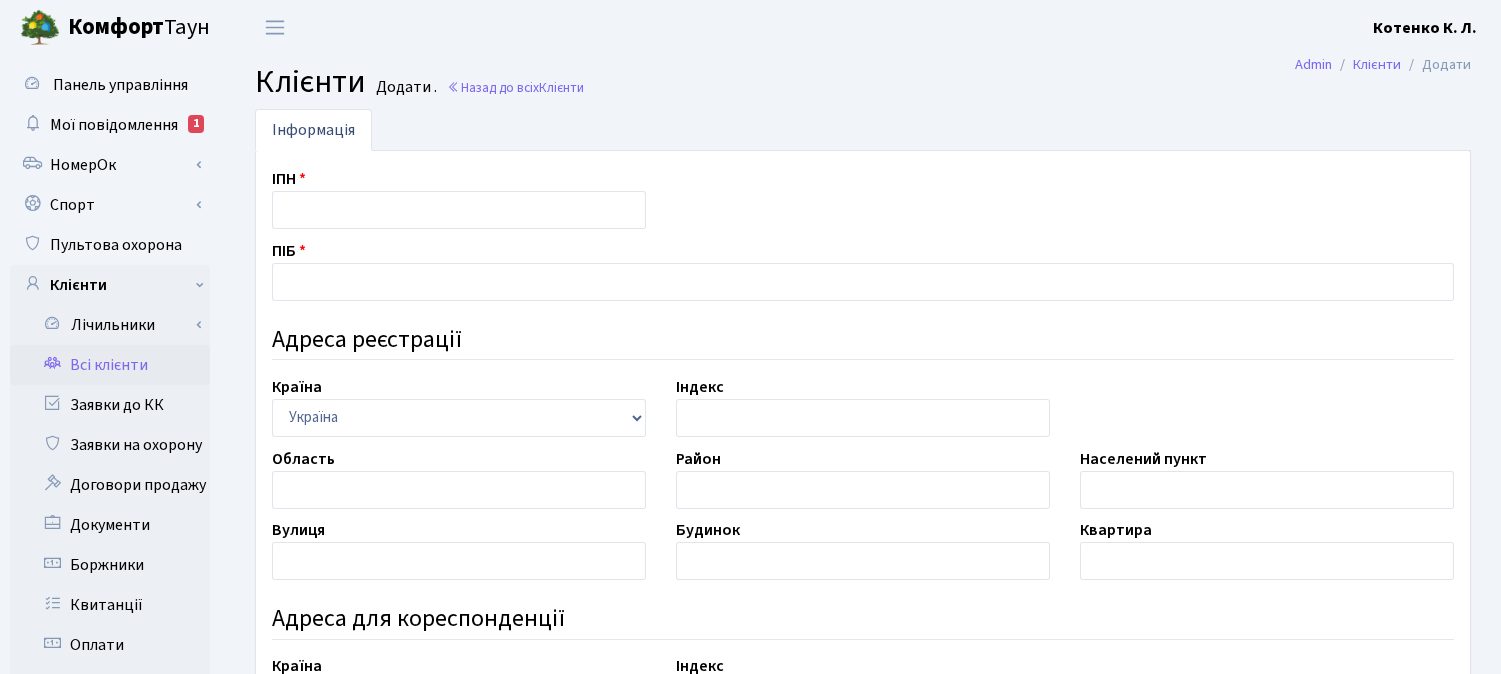 scroll, scrollTop: 0, scrollLeft: 0, axis: both 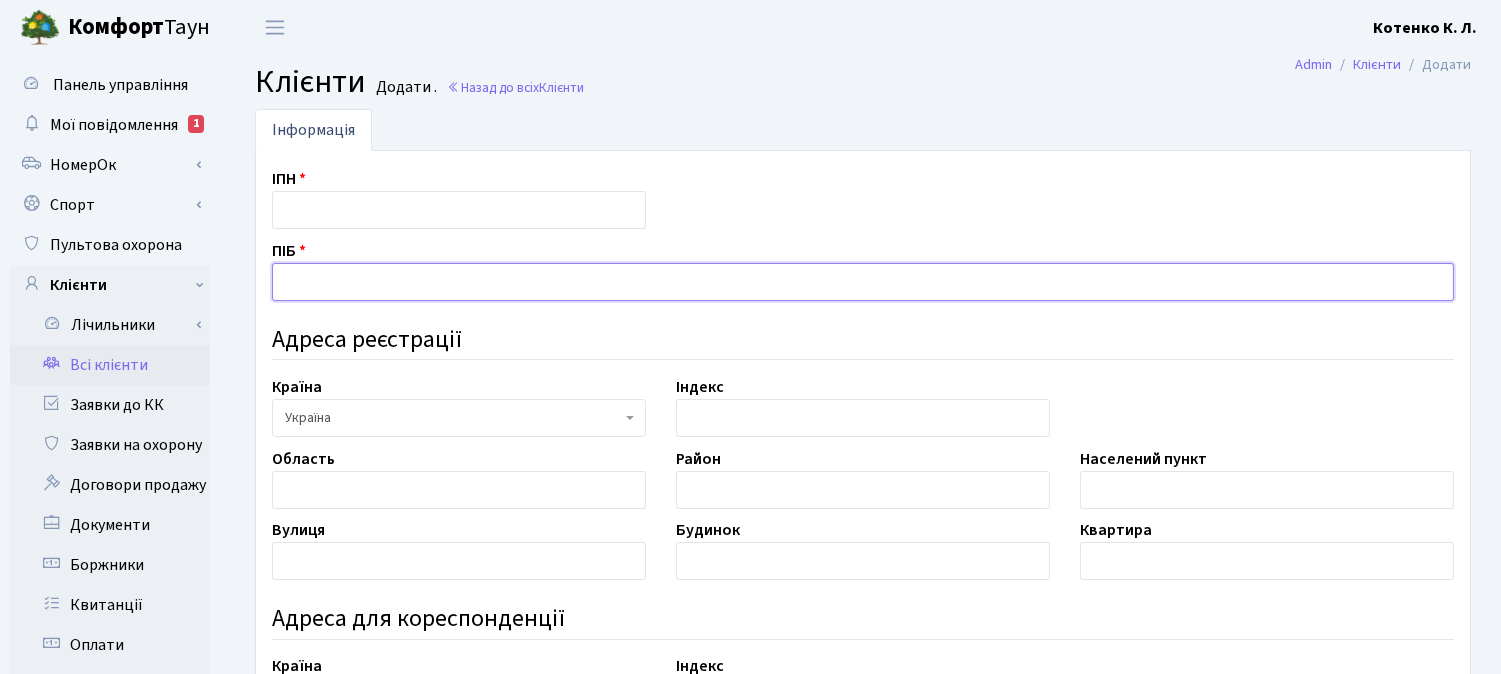 click at bounding box center (863, 282) 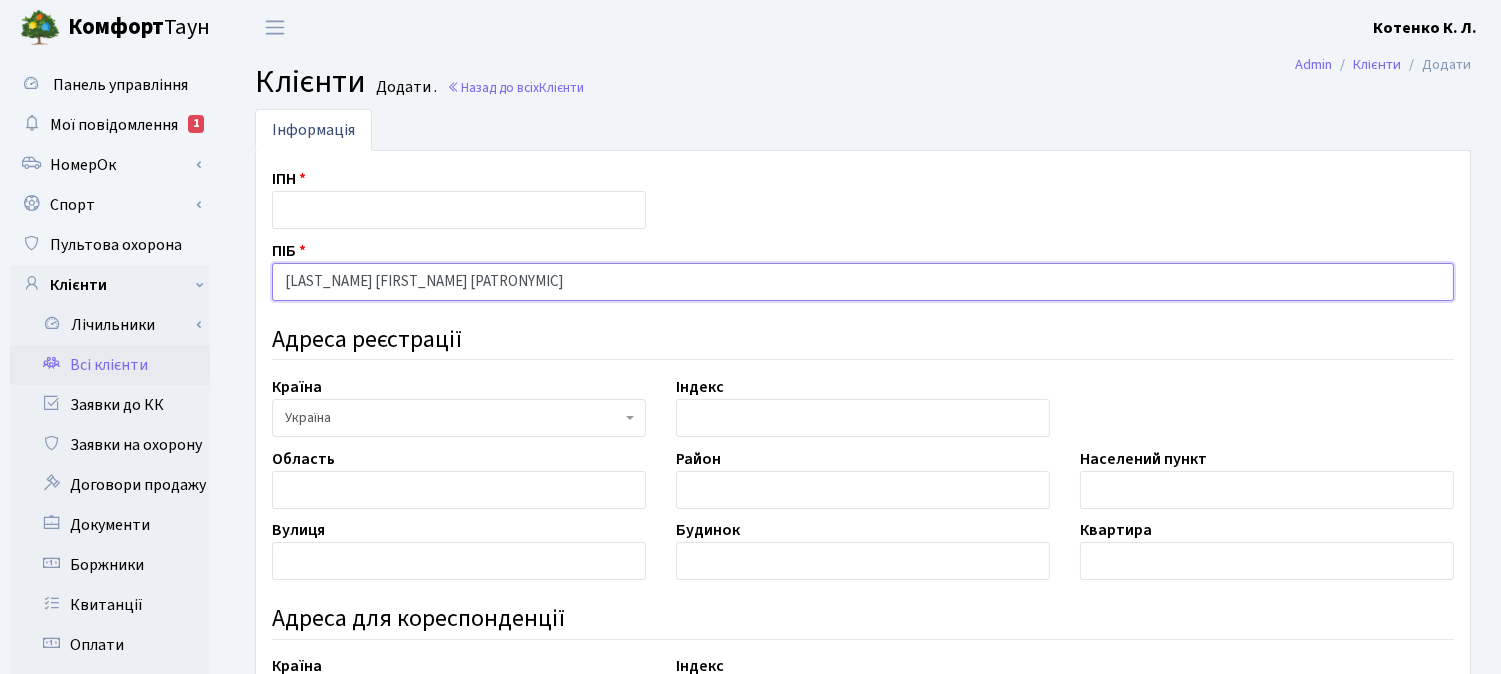 type on "[LAST_NAME] [FIRST_NAME] [PATRONYMIC]" 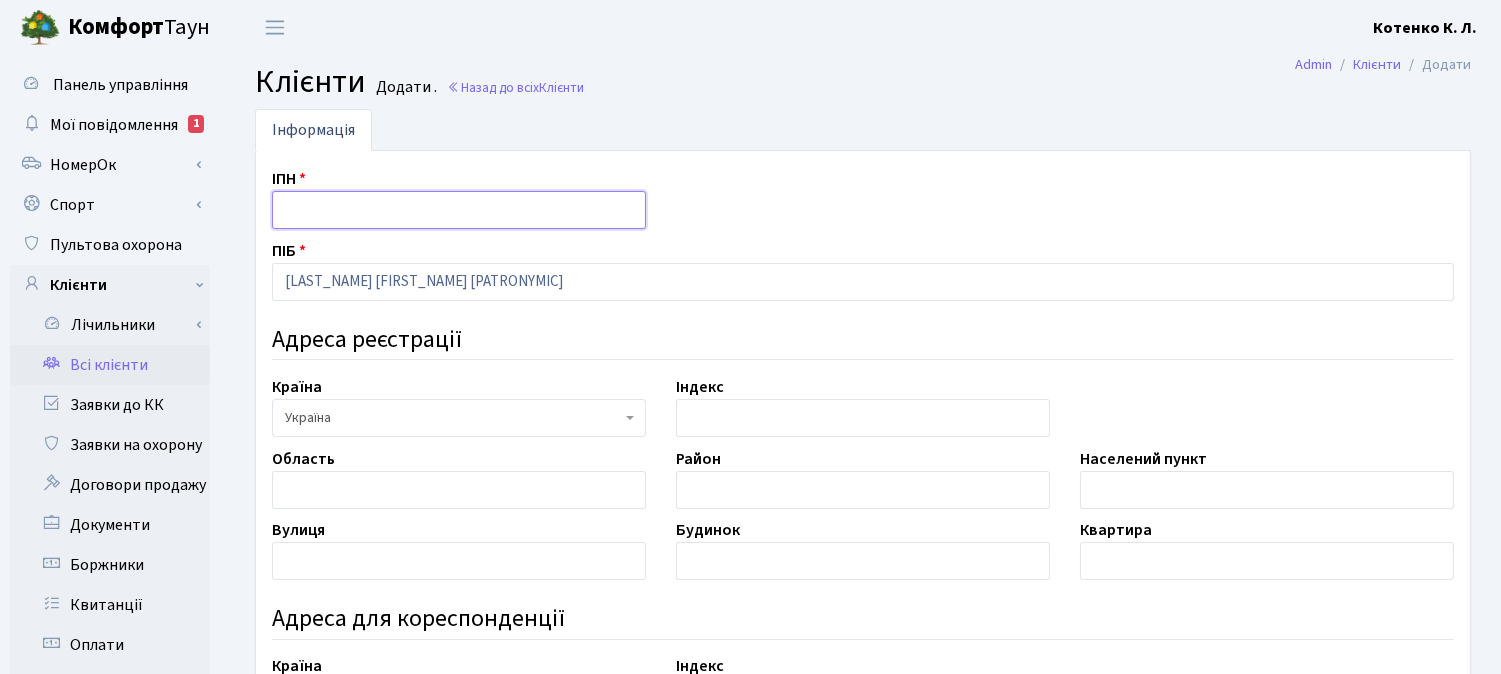 click at bounding box center [459, 210] 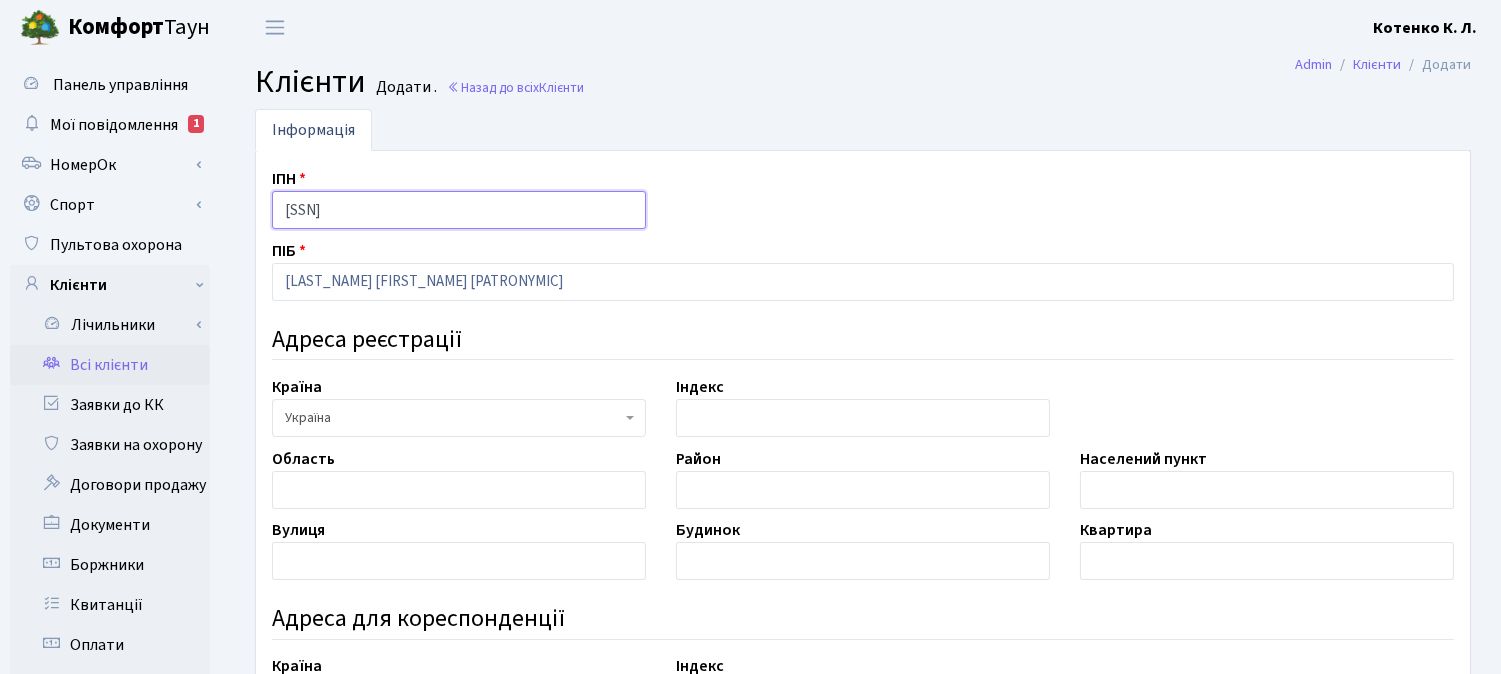 type on "3203220835" 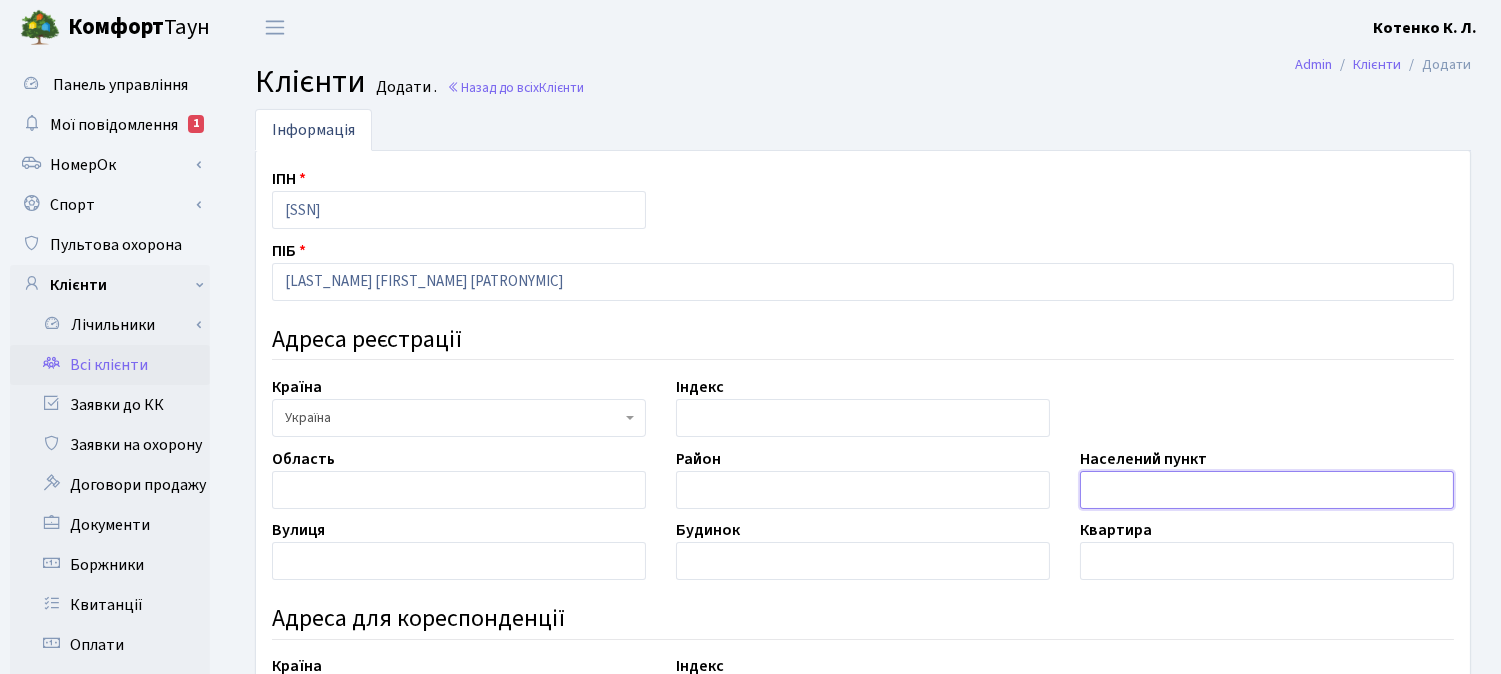 click at bounding box center (1267, 490) 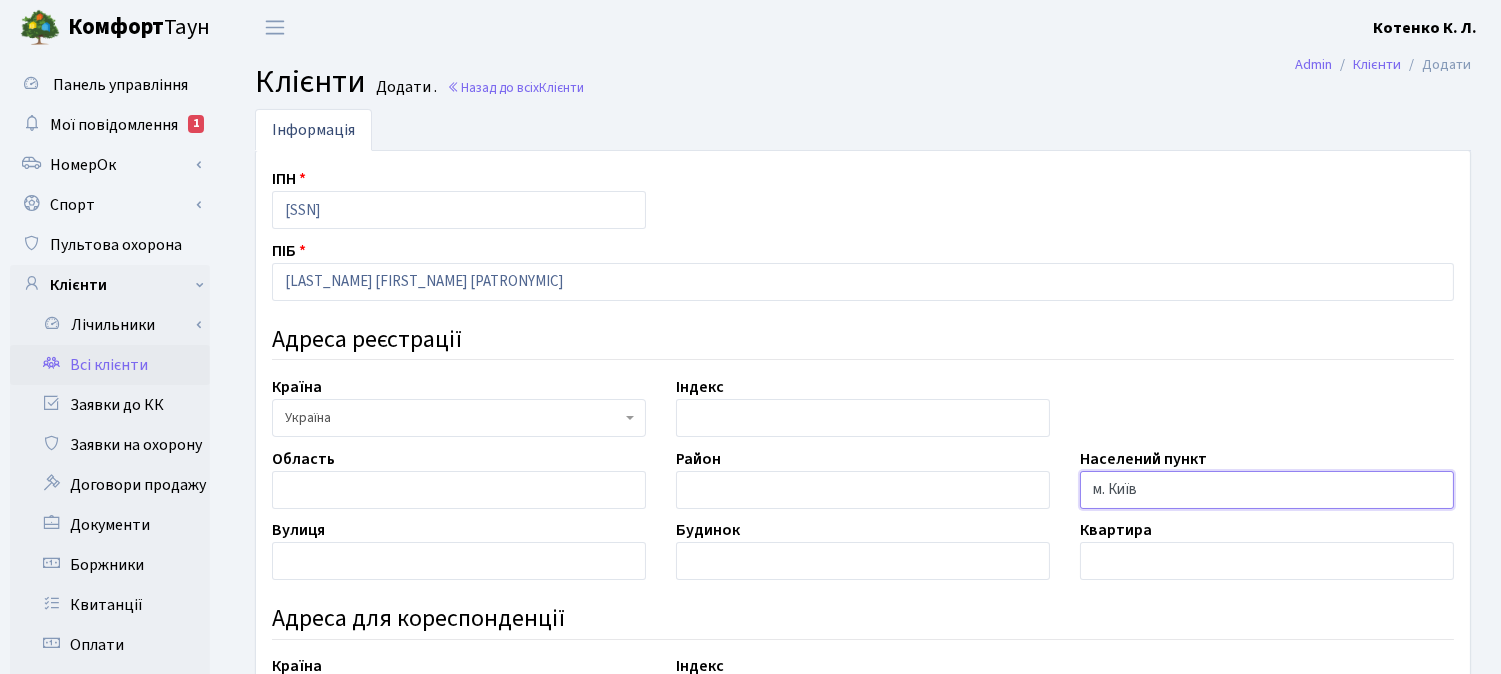 type on "м. Київ" 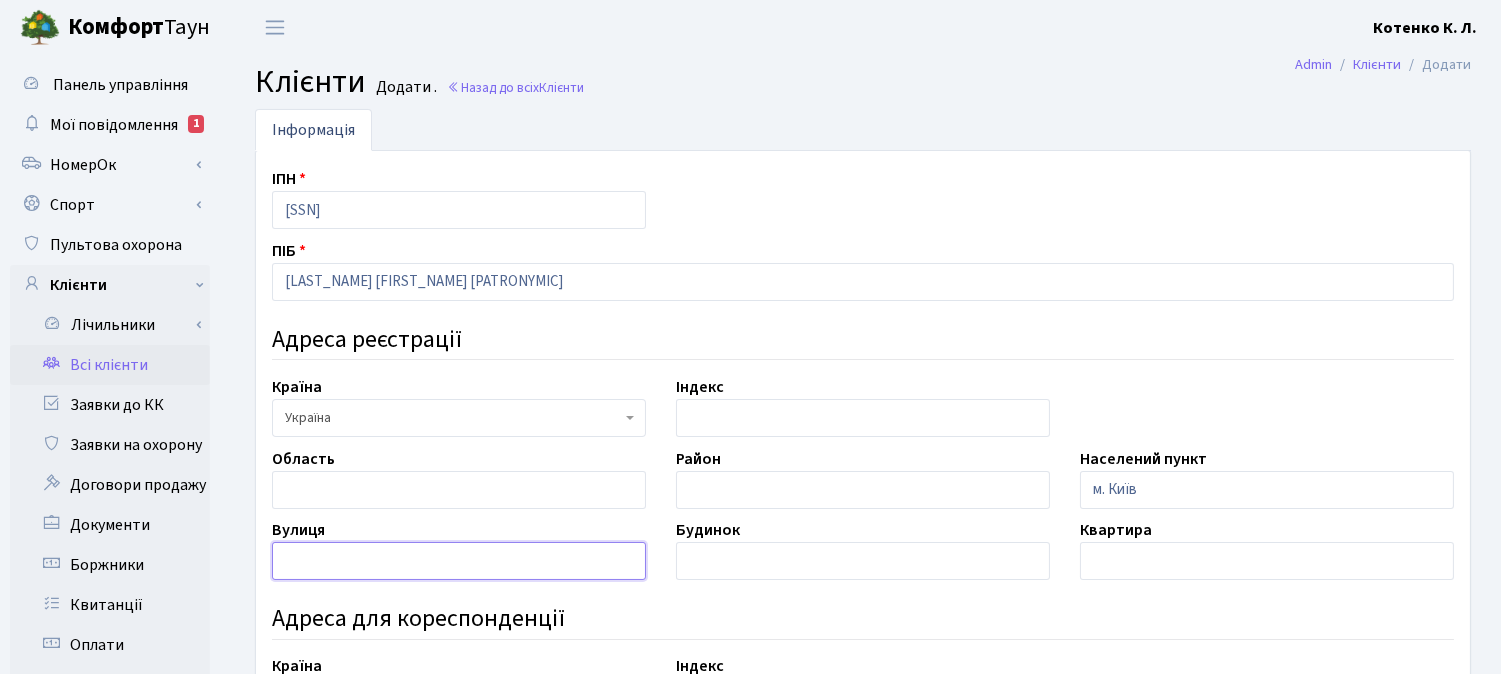 click at bounding box center (459, 561) 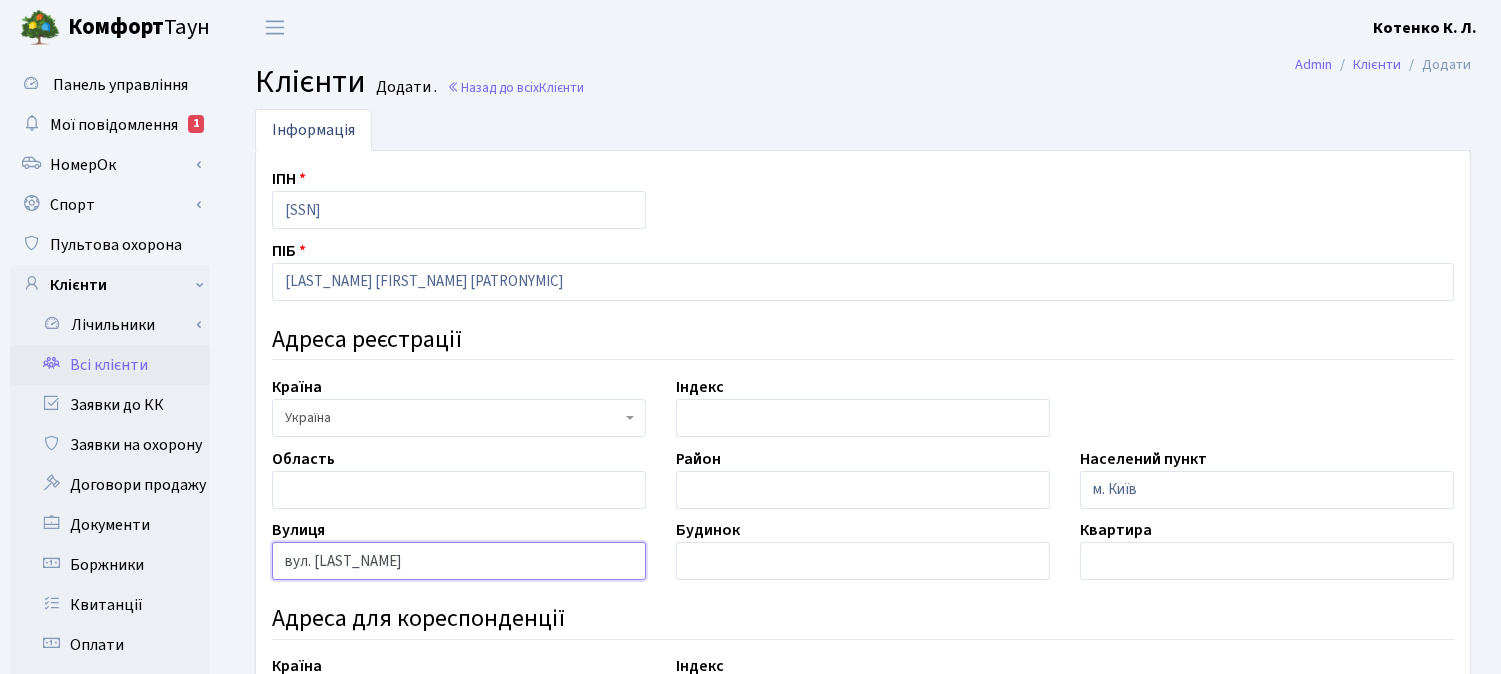 type on "вул. Івана Виговського" 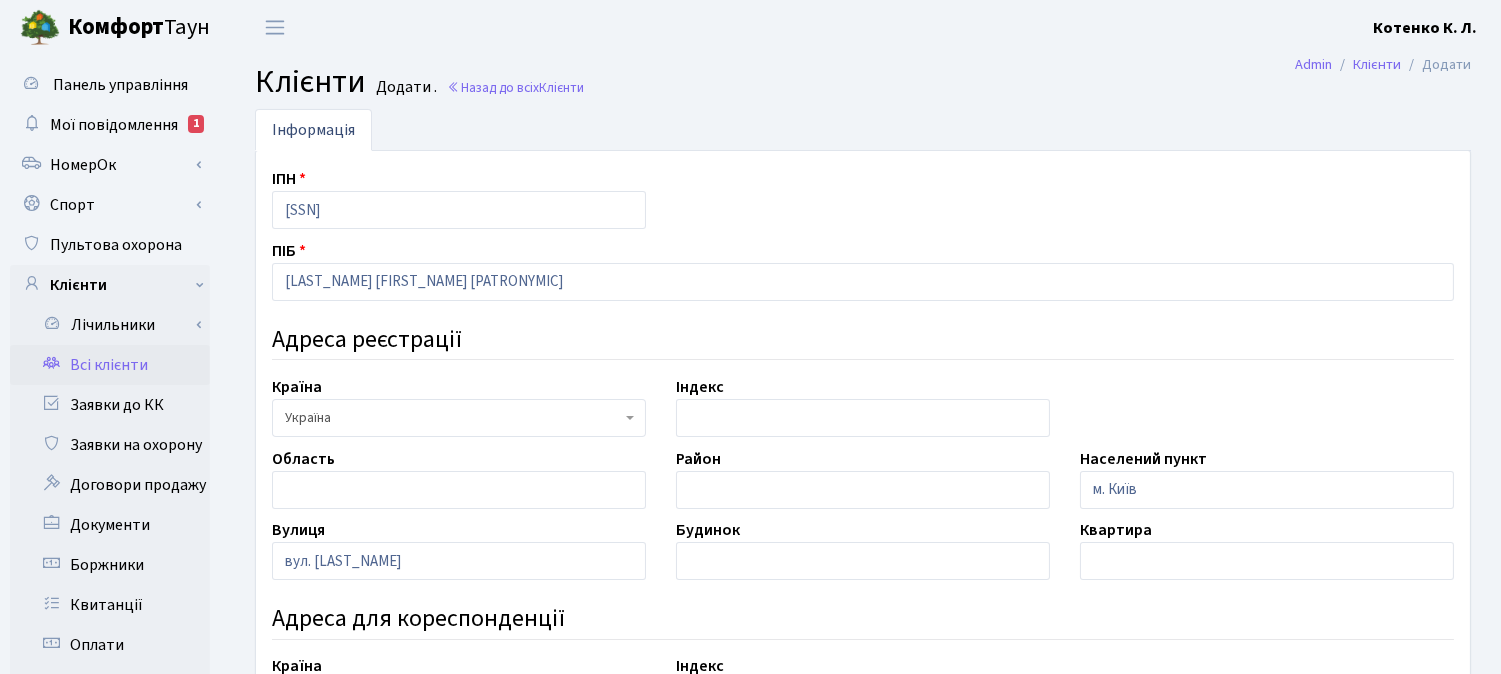 drag, startPoint x: 1434, startPoint y: 414, endPoint x: 1305, endPoint y: 421, distance: 129.18979 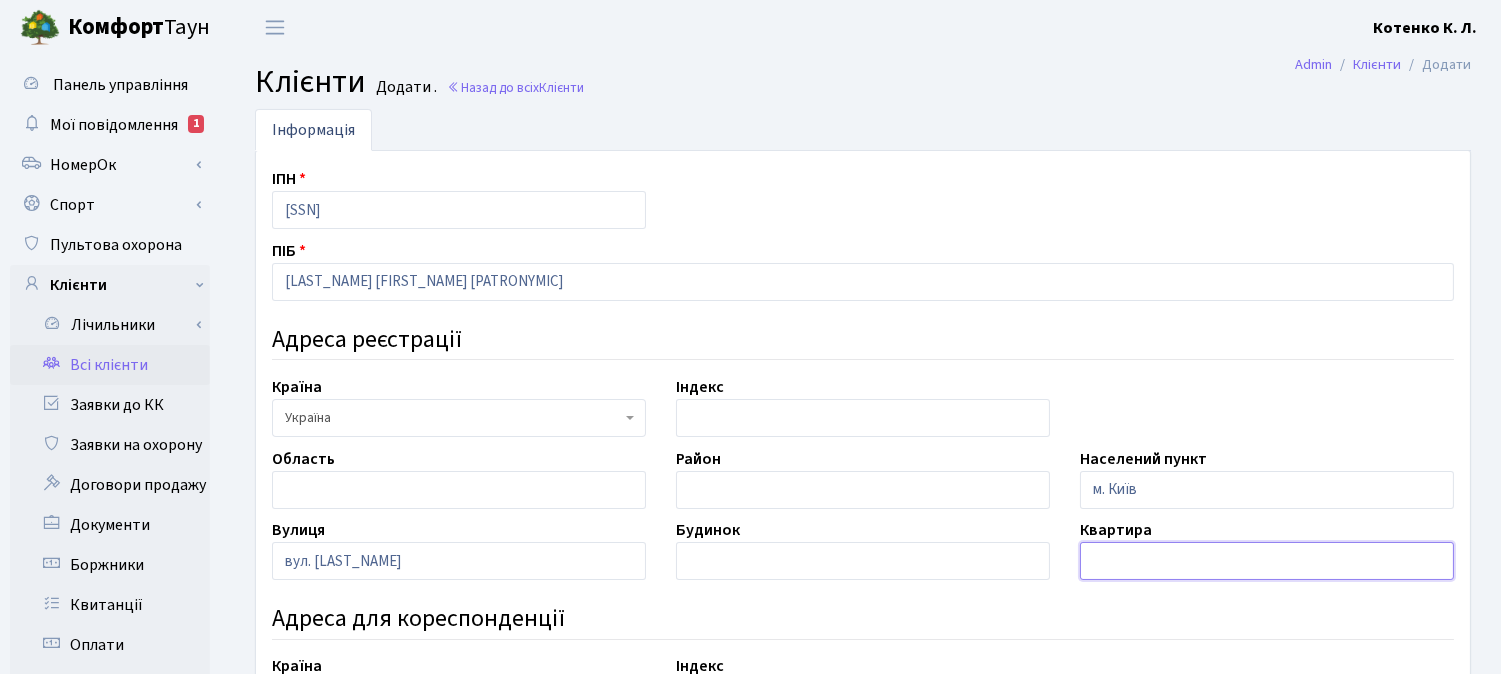 click at bounding box center (1267, 561) 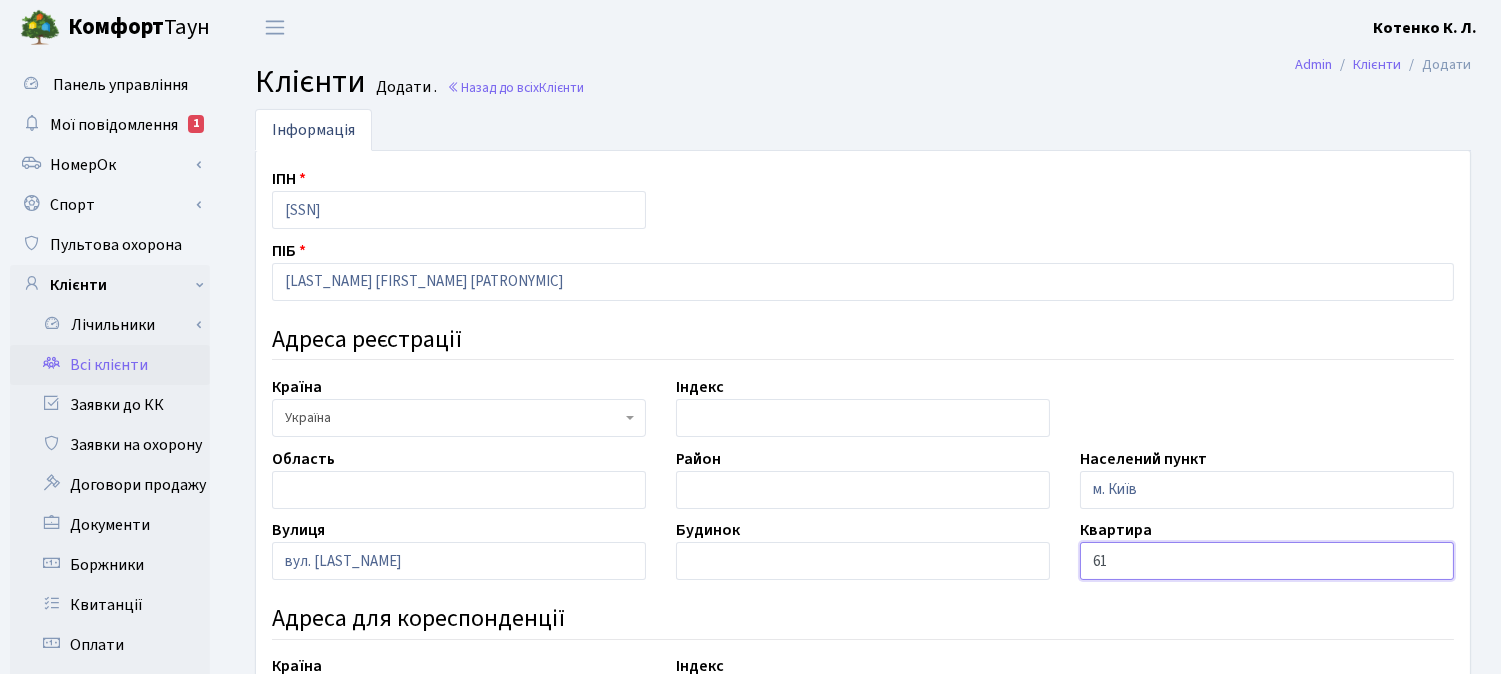 type on "61" 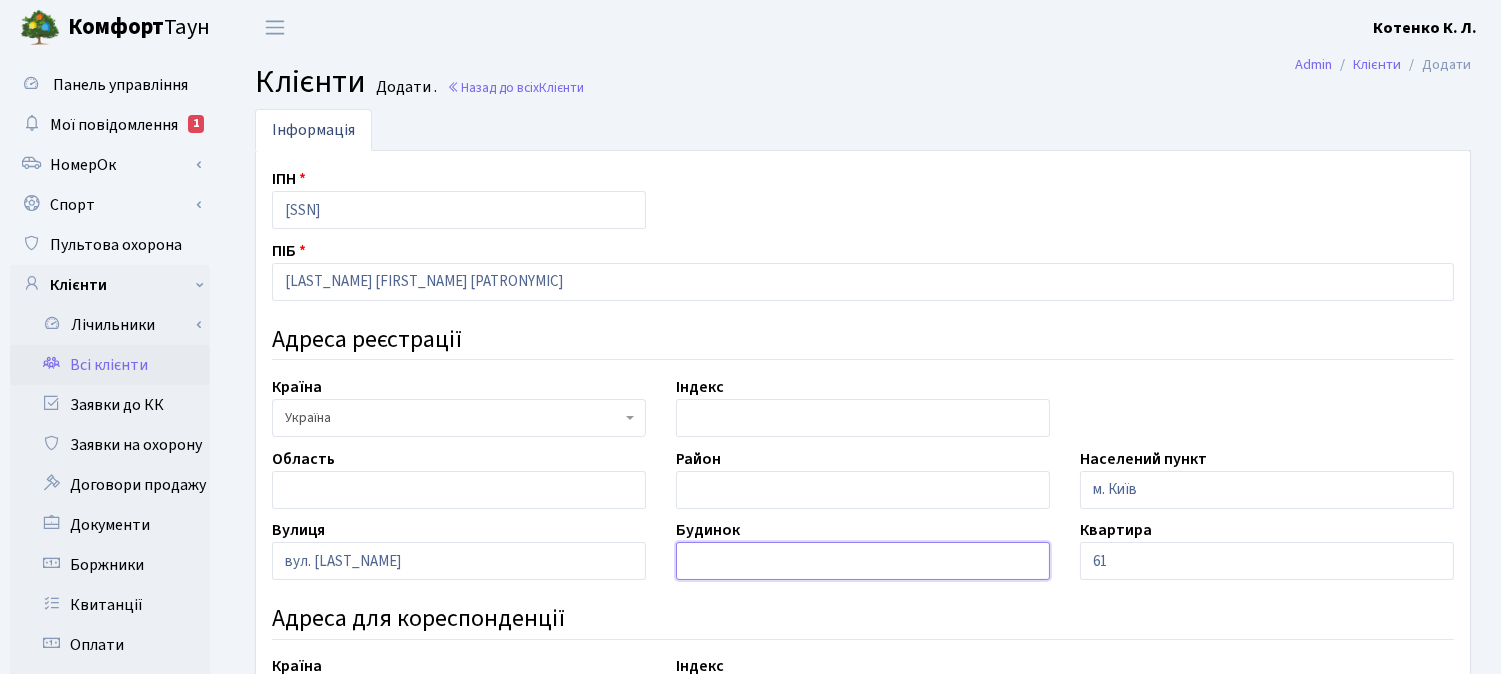 click at bounding box center [863, 561] 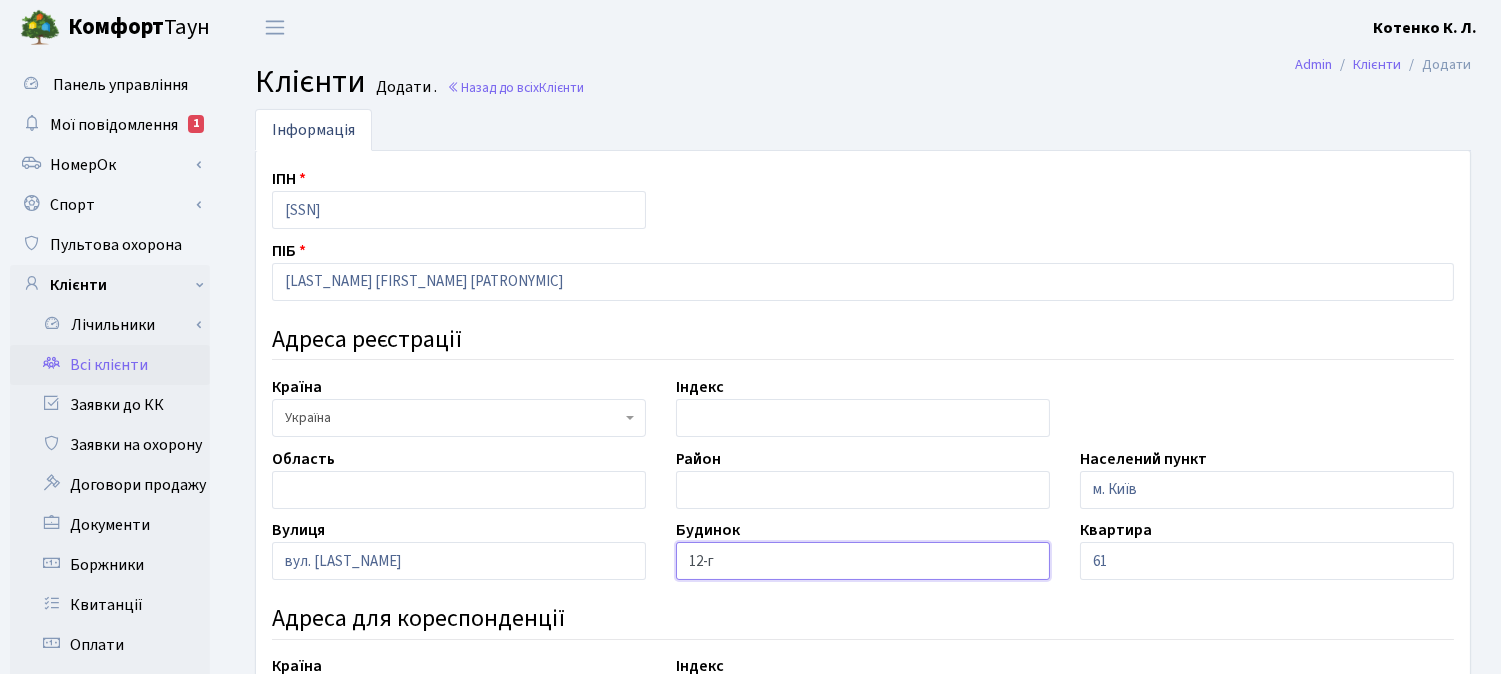 type on "12-г" 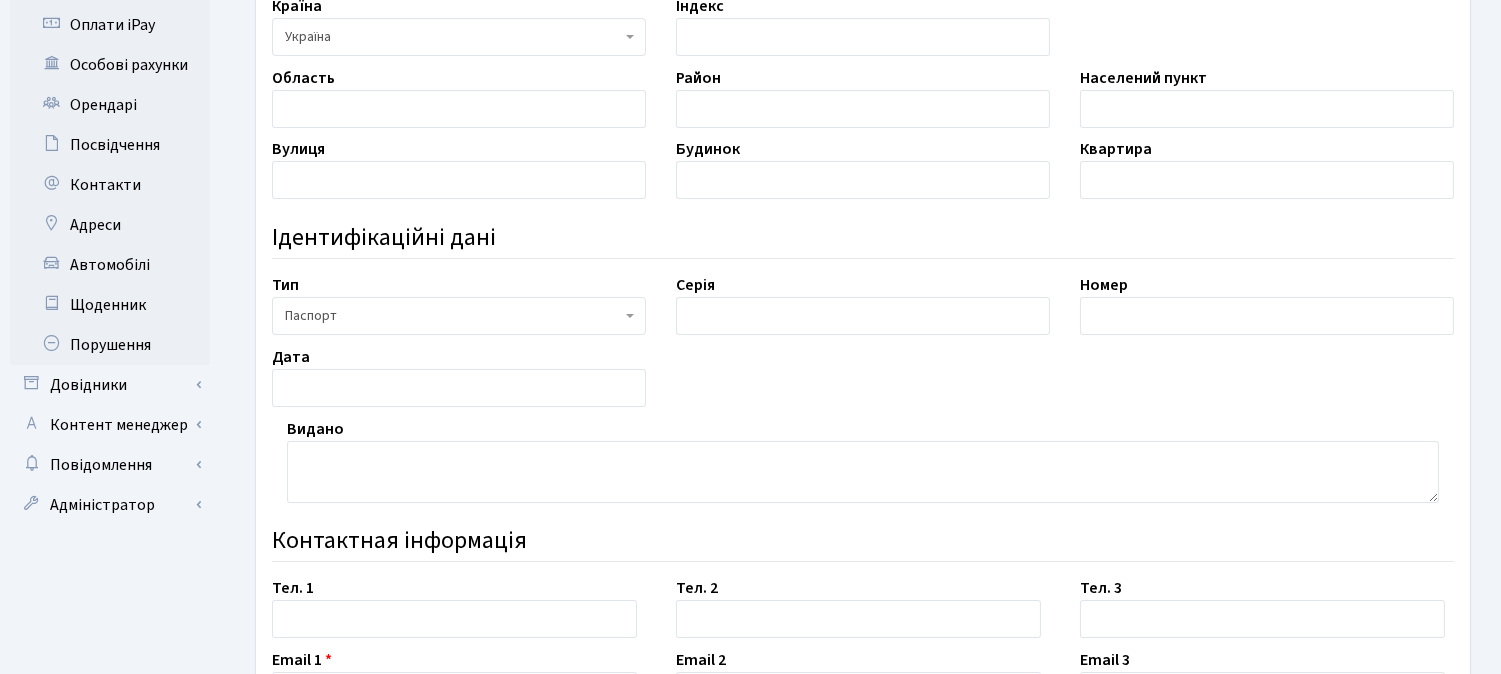 scroll, scrollTop: 777, scrollLeft: 0, axis: vertical 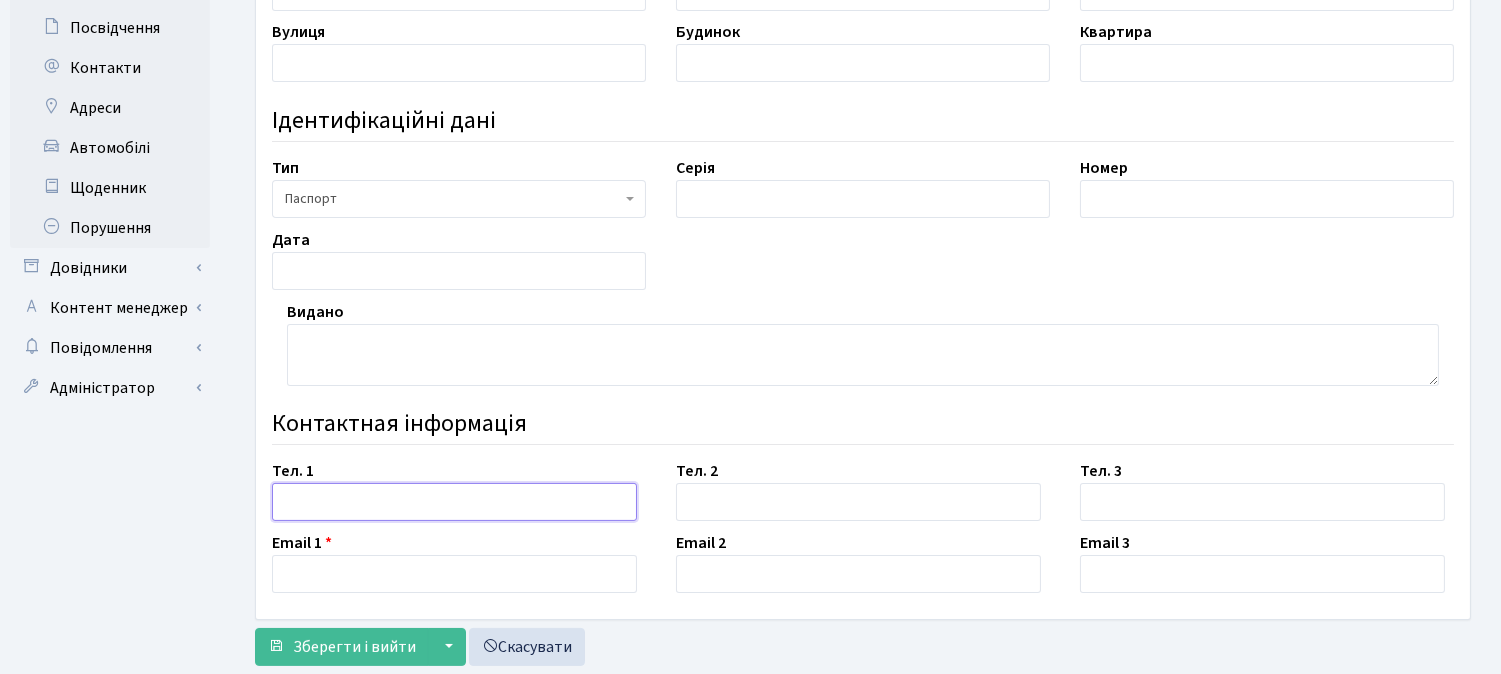 click at bounding box center (454, 502) 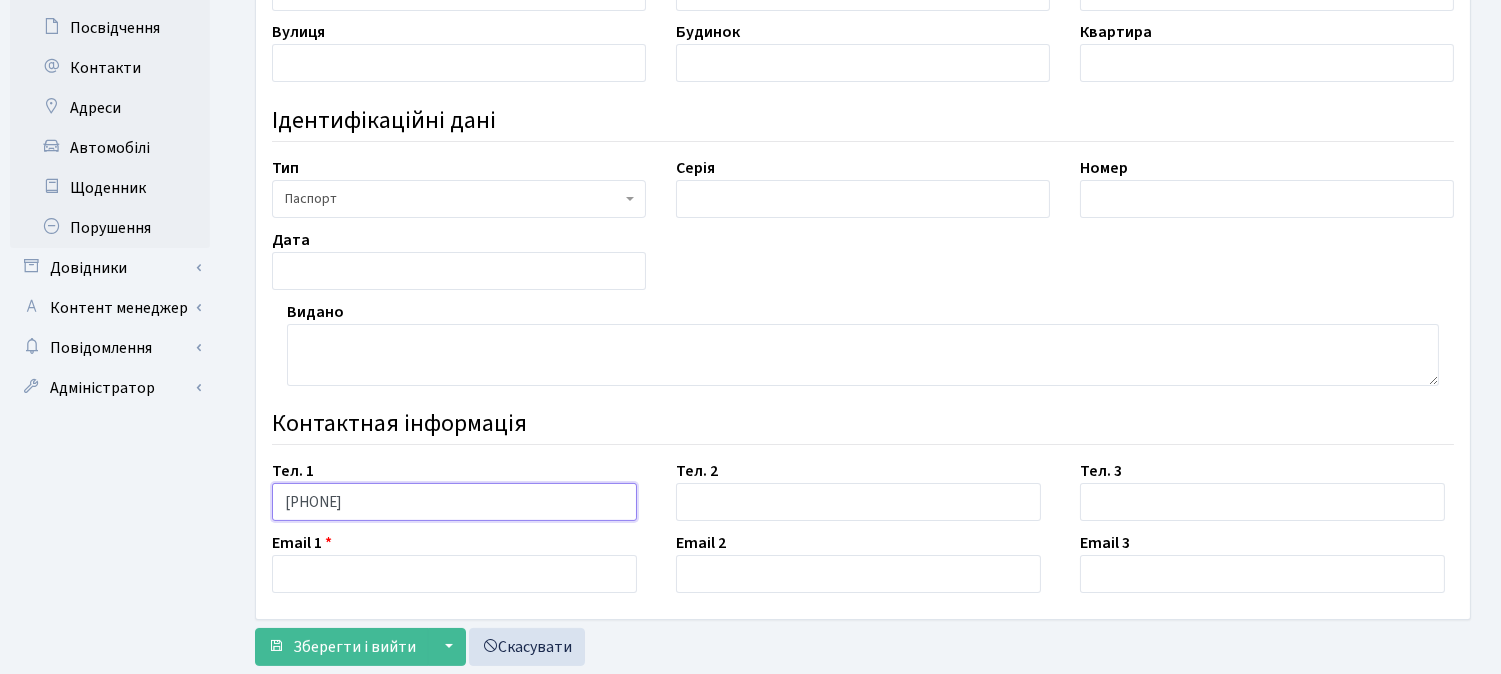 type on "+380635978723" 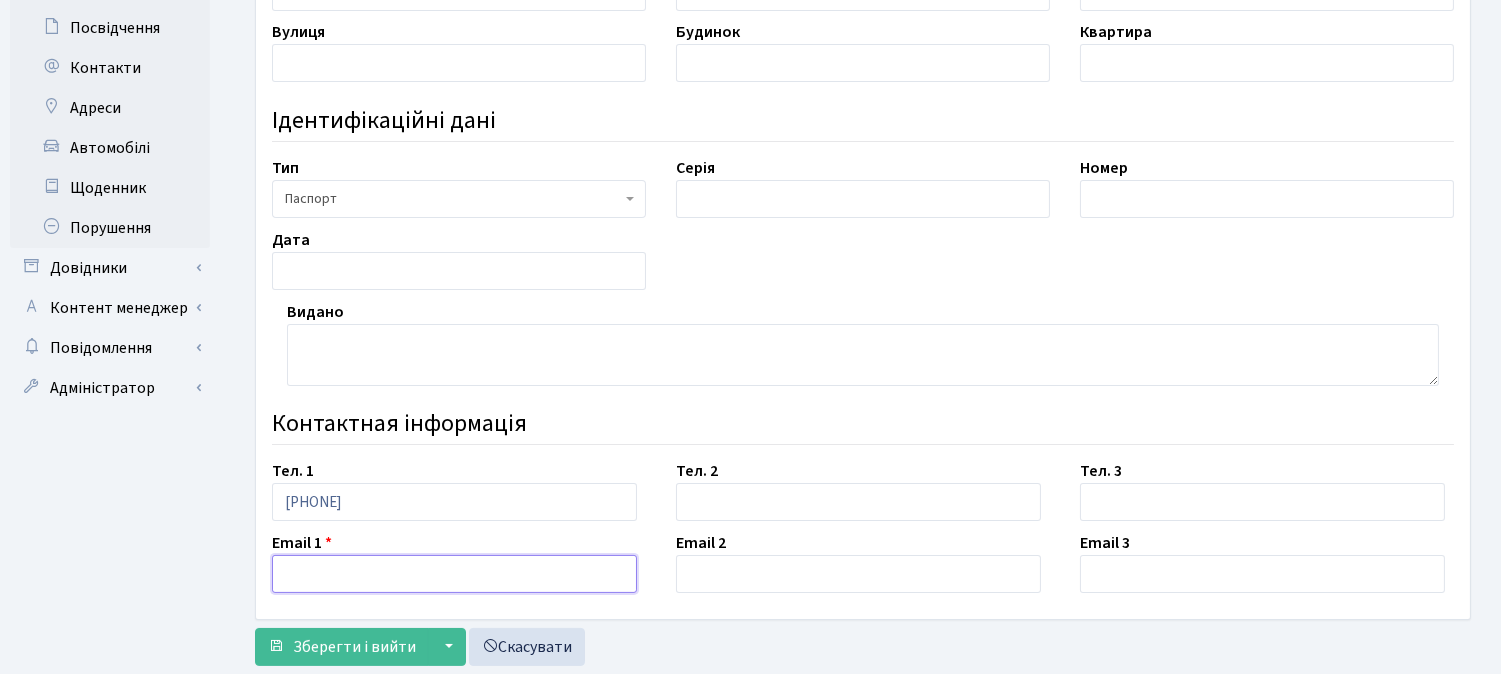 click at bounding box center (454, 574) 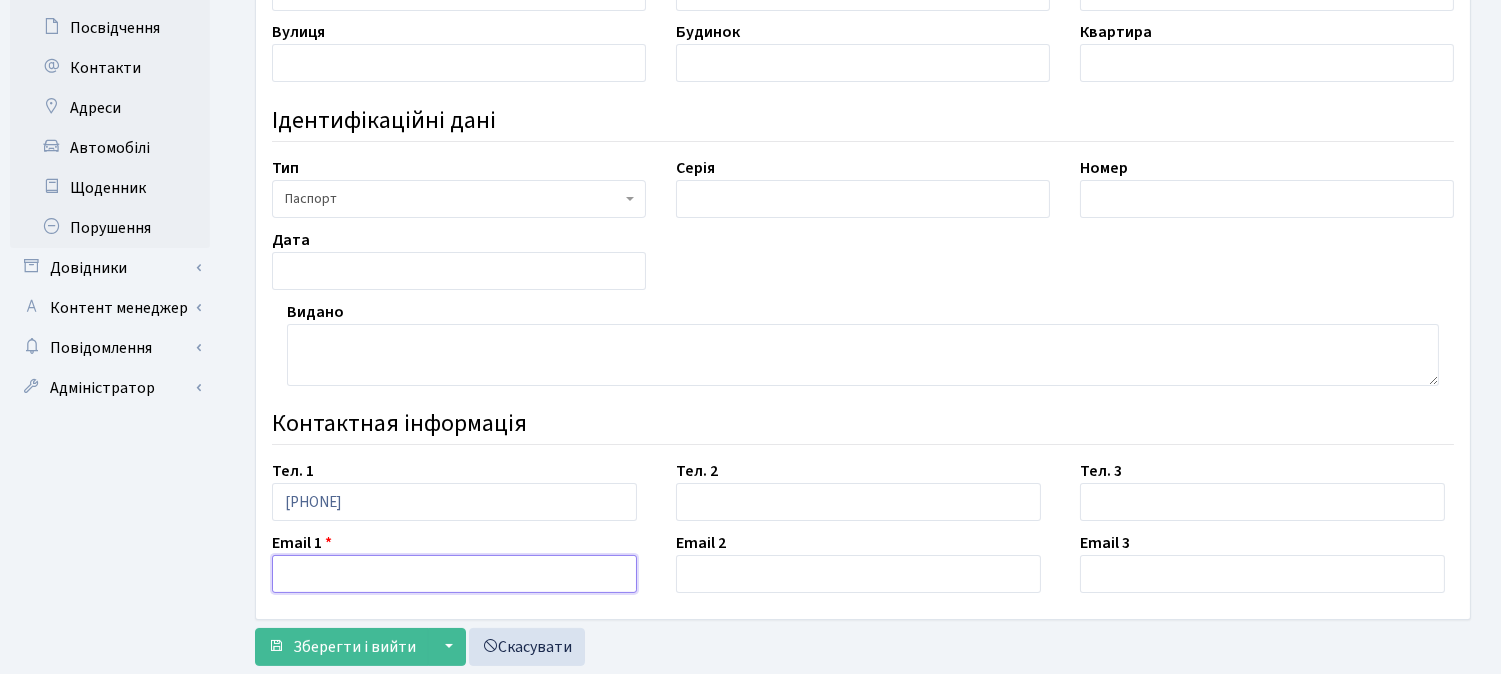 paste on "Causvikula@gmail.com" 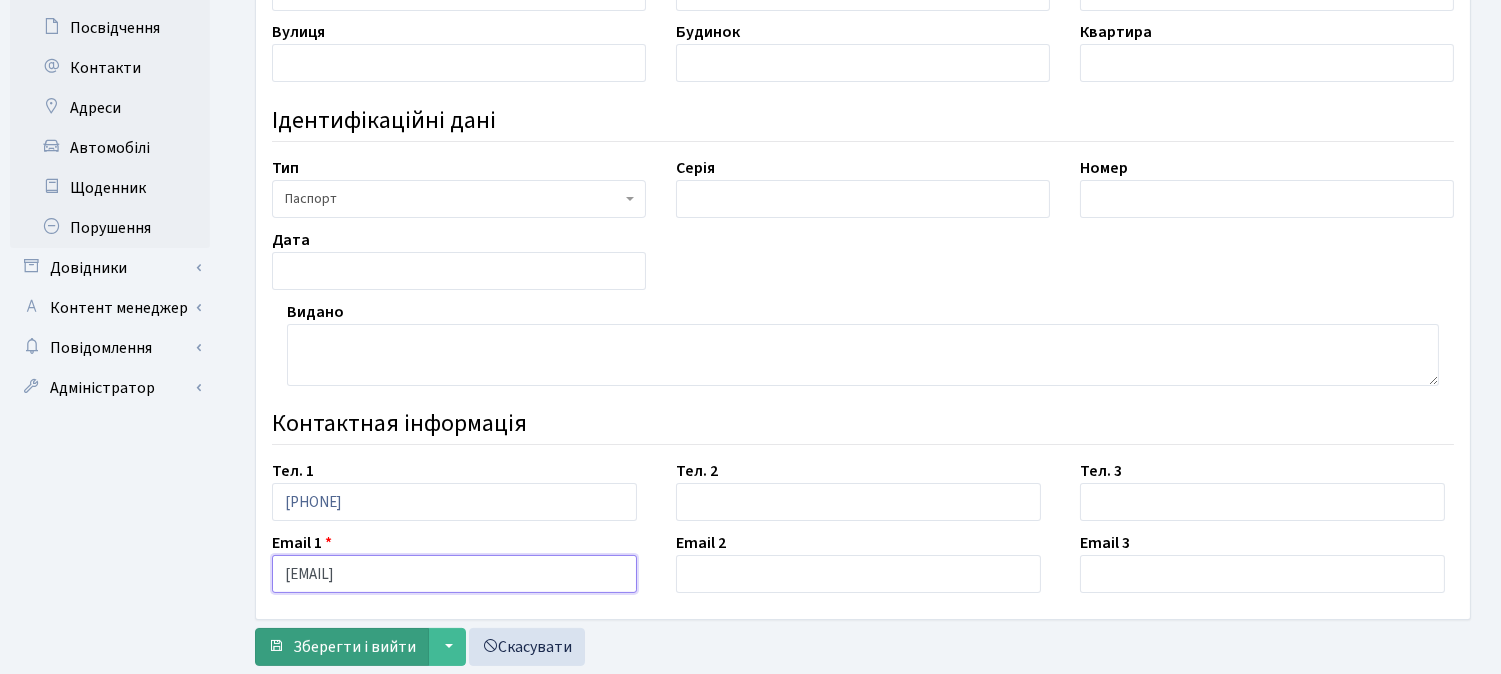 type on "Causvikula@gmail.com" 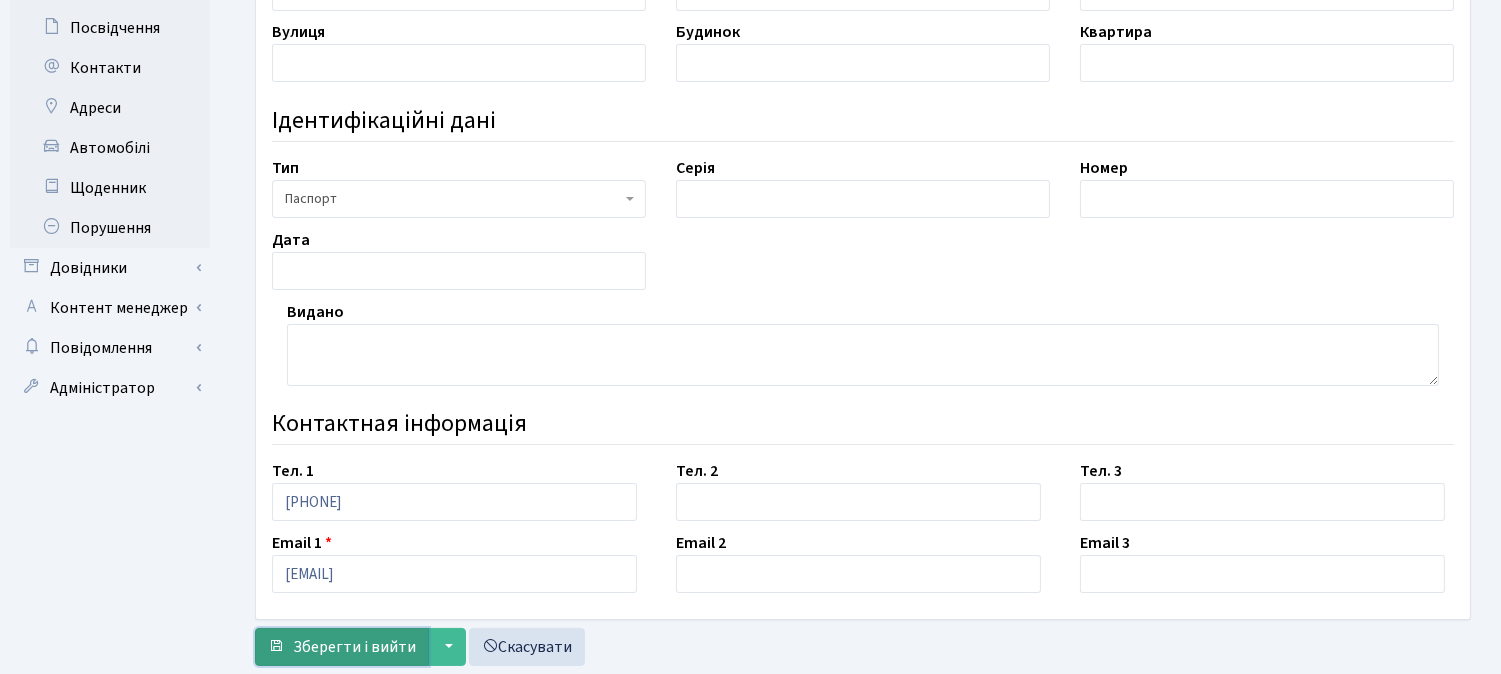 click on "Зберегти і вийти" at bounding box center (354, 647) 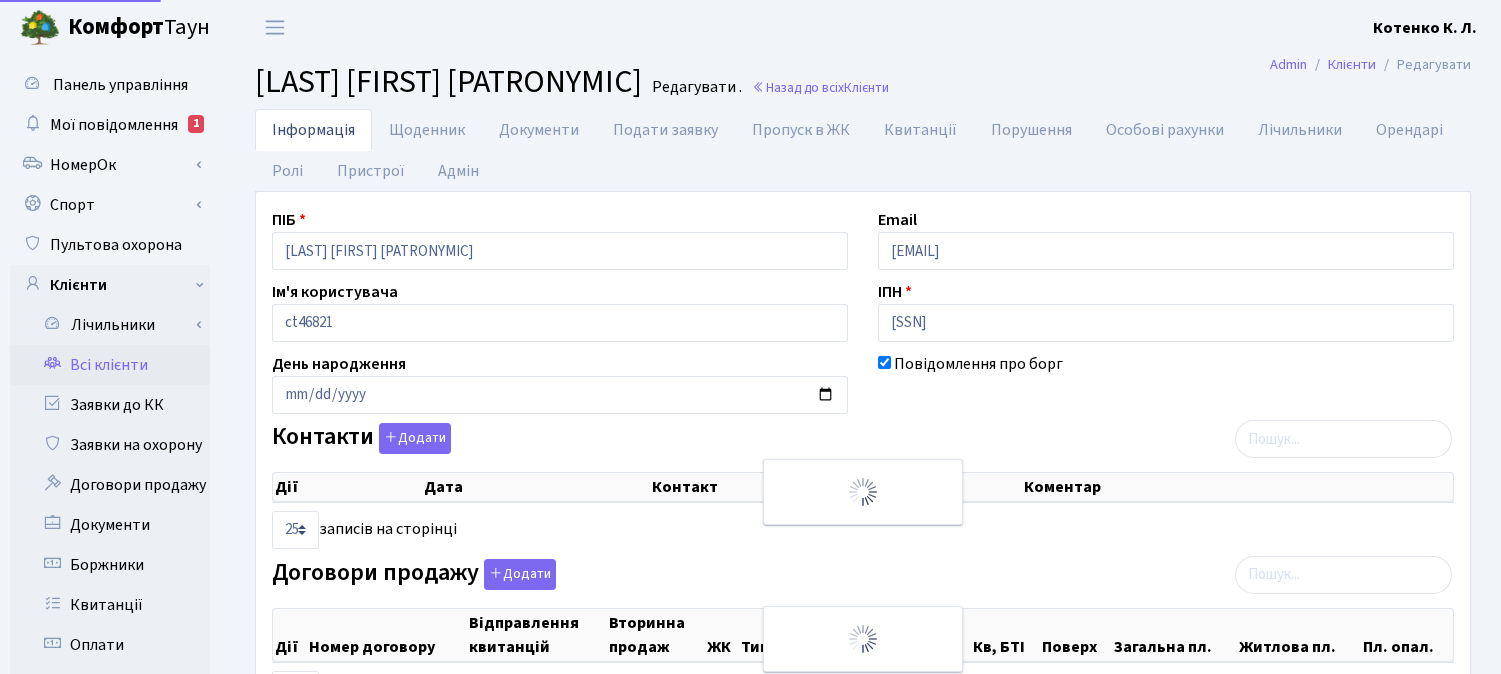 select on "25" 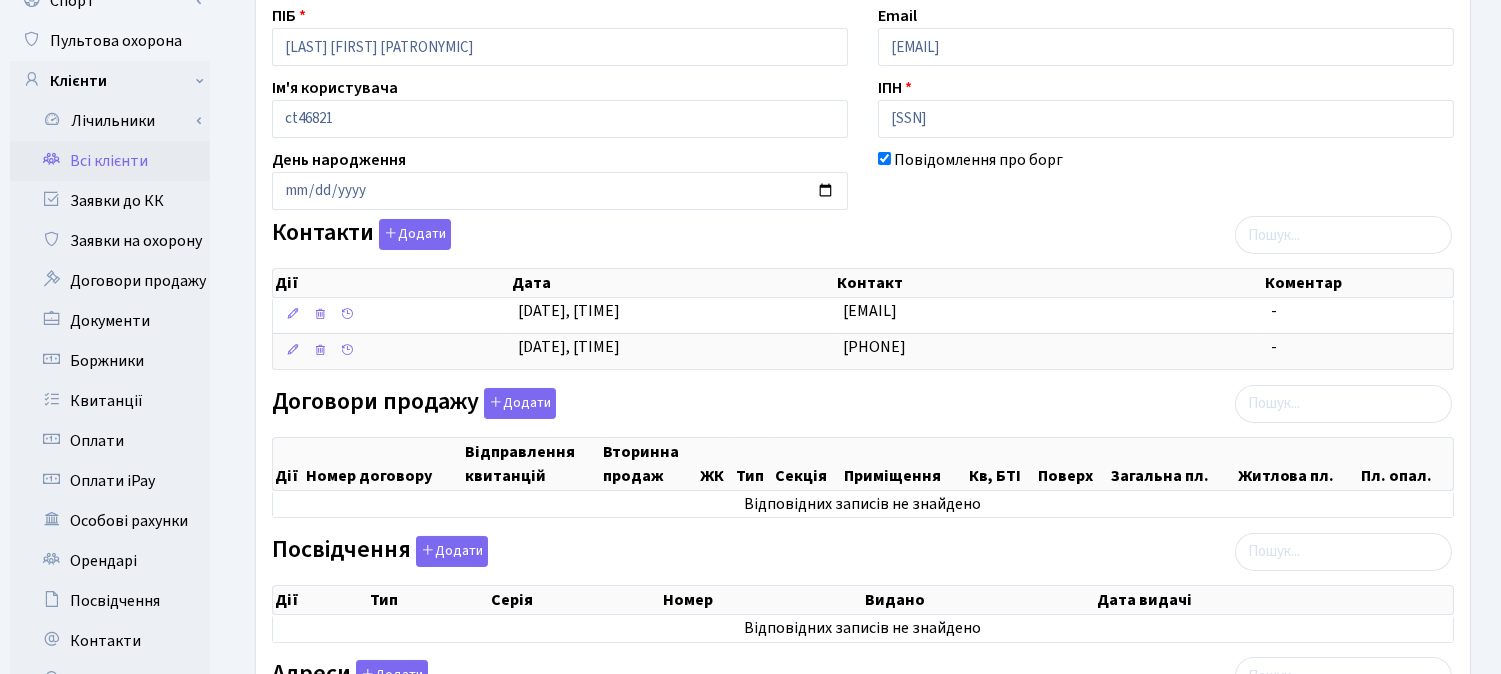 scroll, scrollTop: 555, scrollLeft: 0, axis: vertical 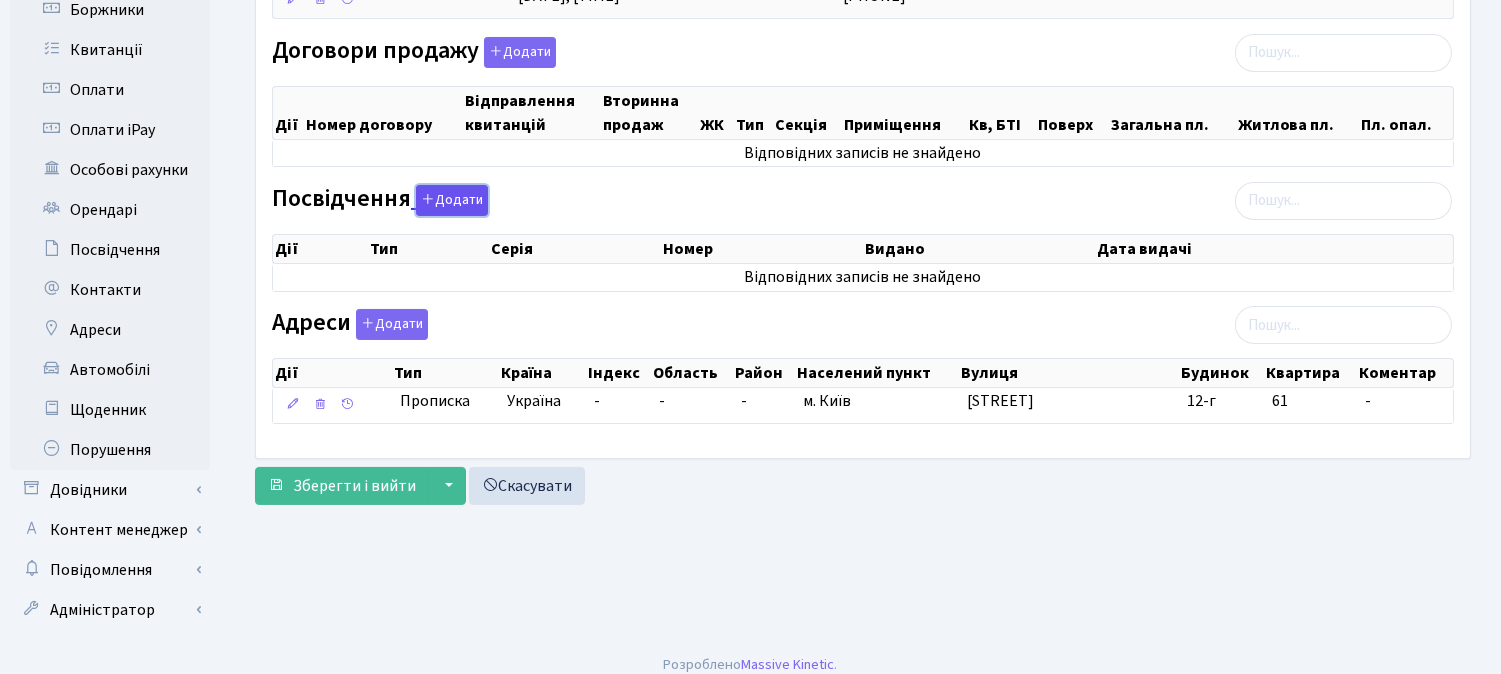 click on "Додати" at bounding box center [452, 200] 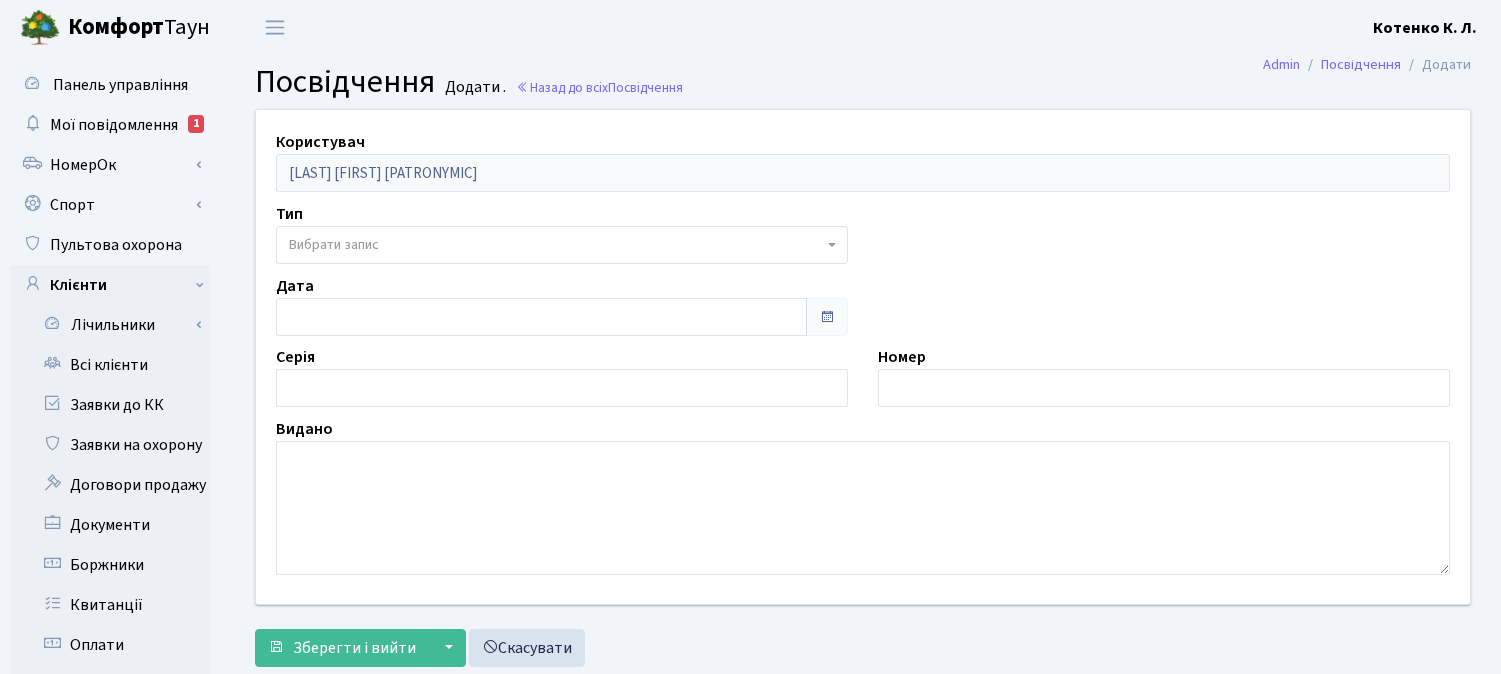 scroll, scrollTop: 0, scrollLeft: 0, axis: both 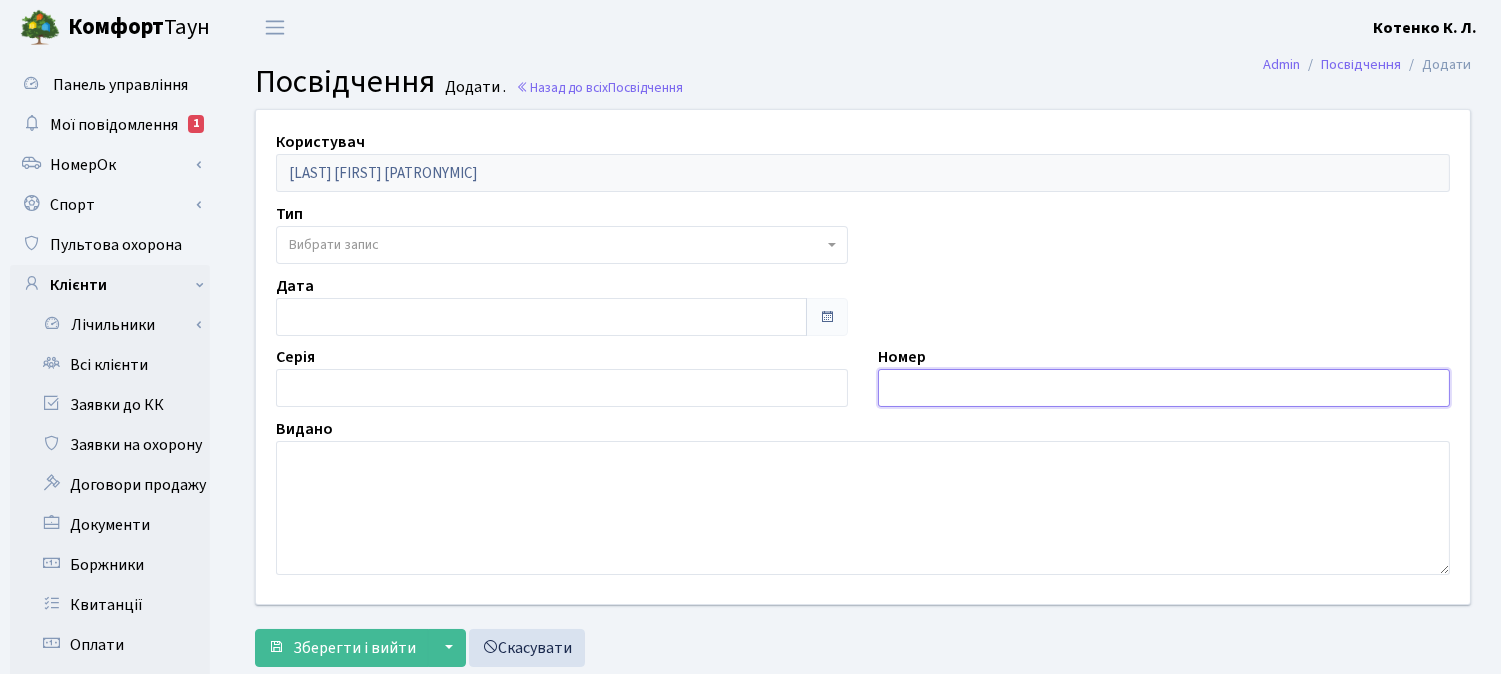 click at bounding box center (1164, 388) 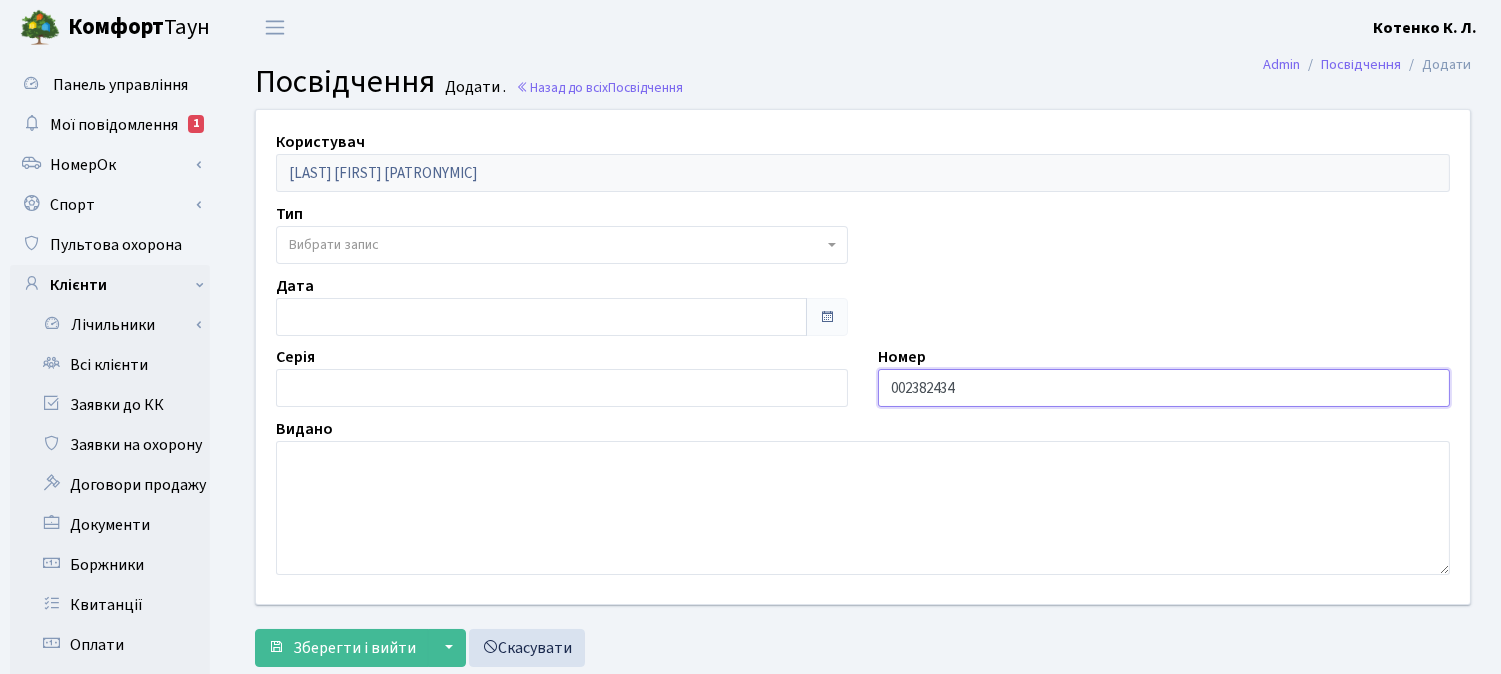 type on "002382434" 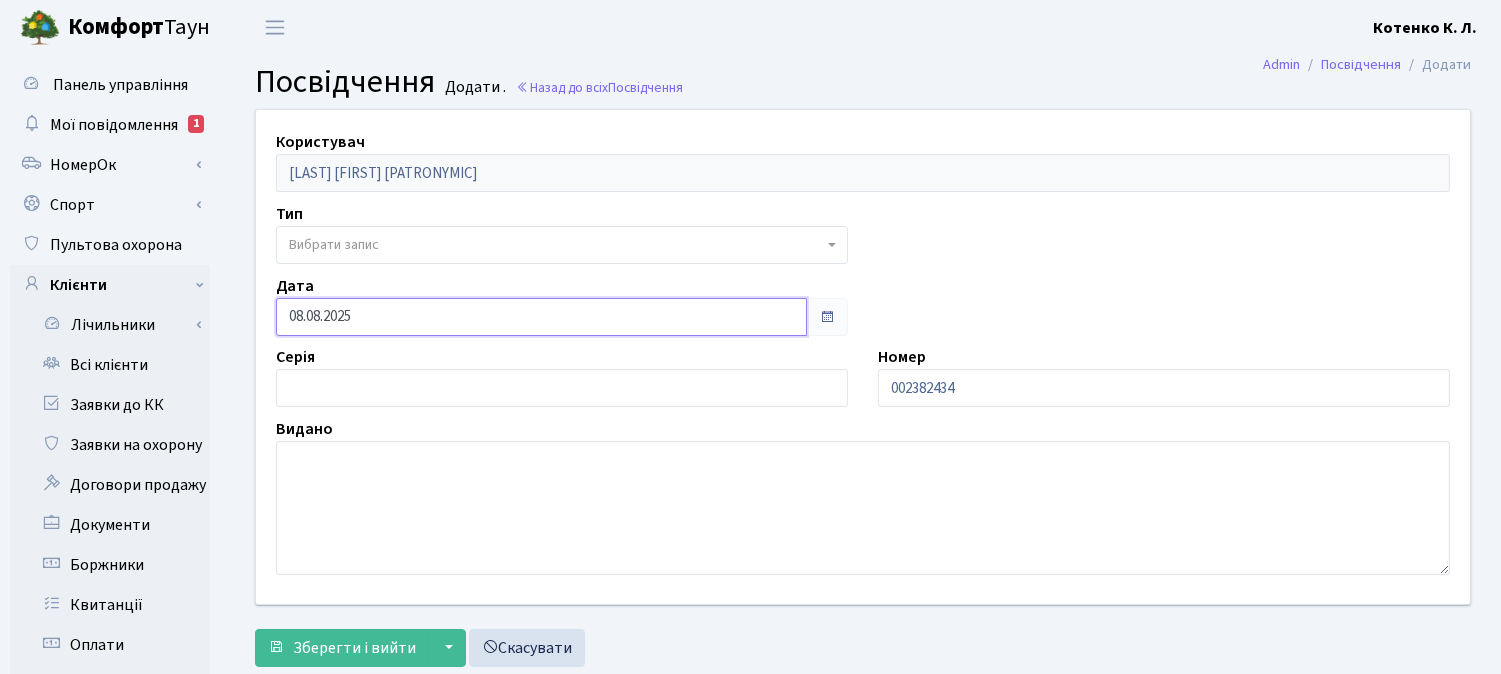 click on "08.08.2025" at bounding box center [541, 317] 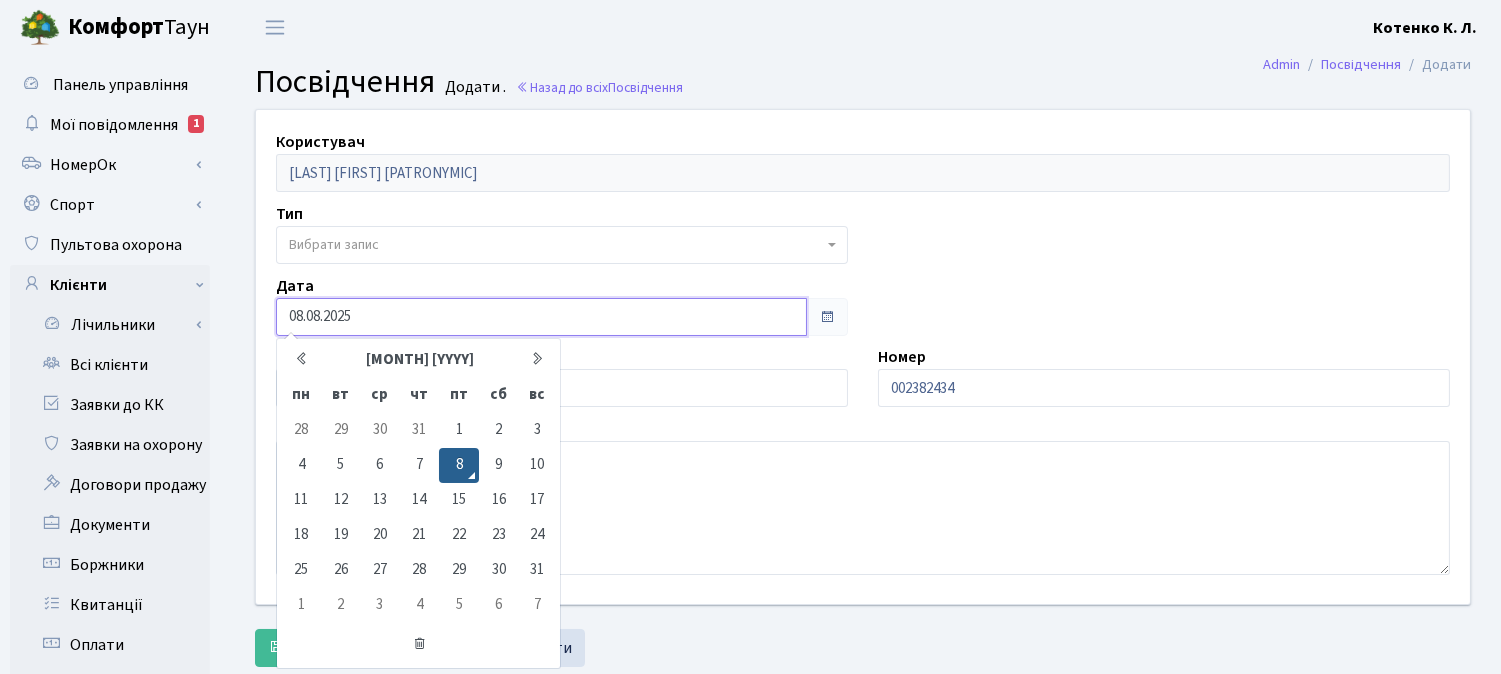 drag, startPoint x: 361, startPoint y: 317, endPoint x: 220, endPoint y: 314, distance: 141.0319 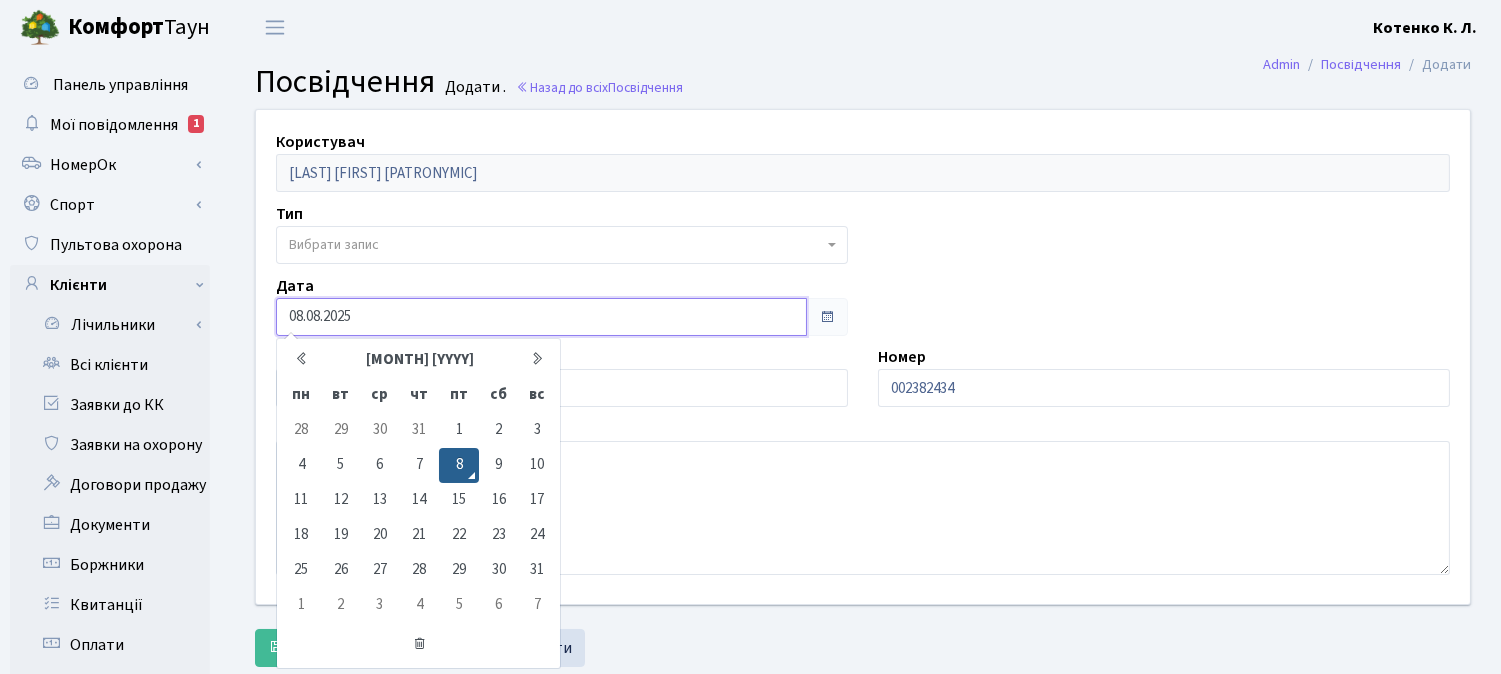 paste on "2.10.2018" 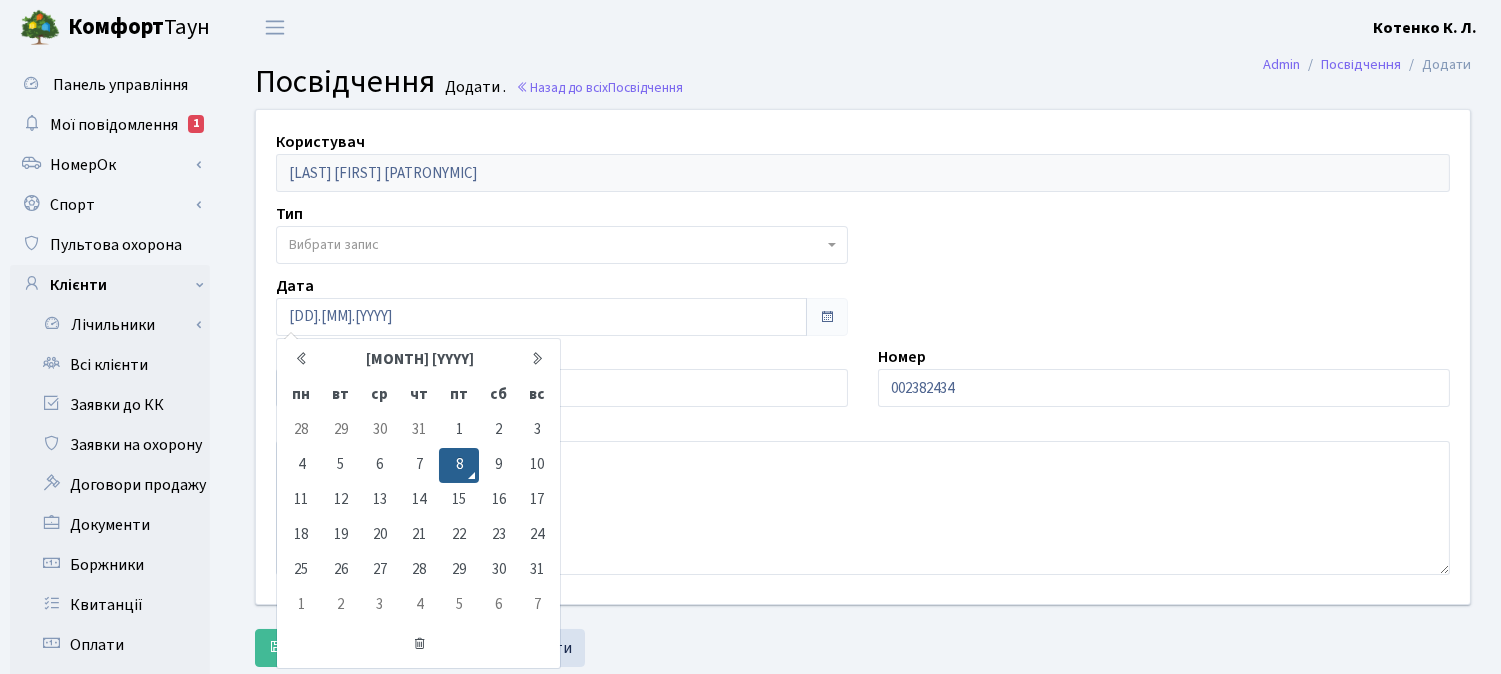 type on "02.10.2018" 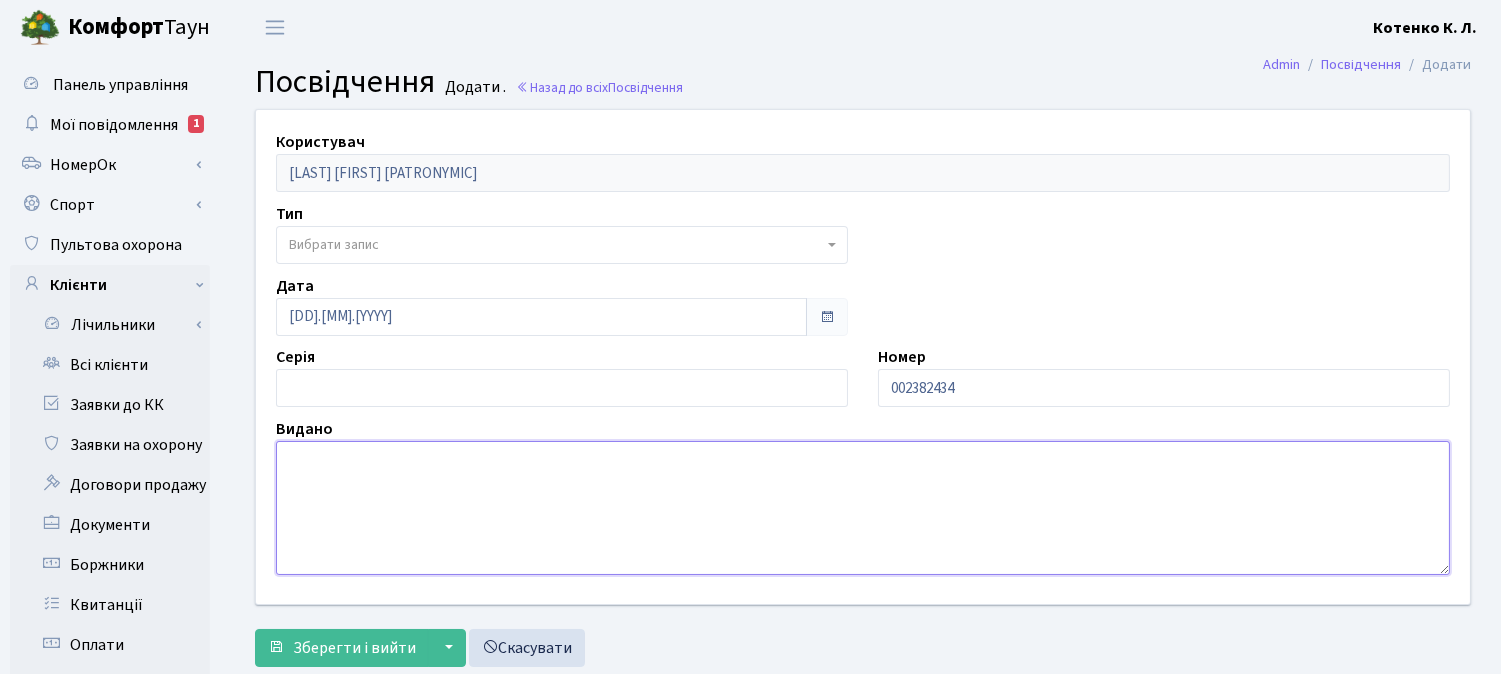 click at bounding box center (863, 508) 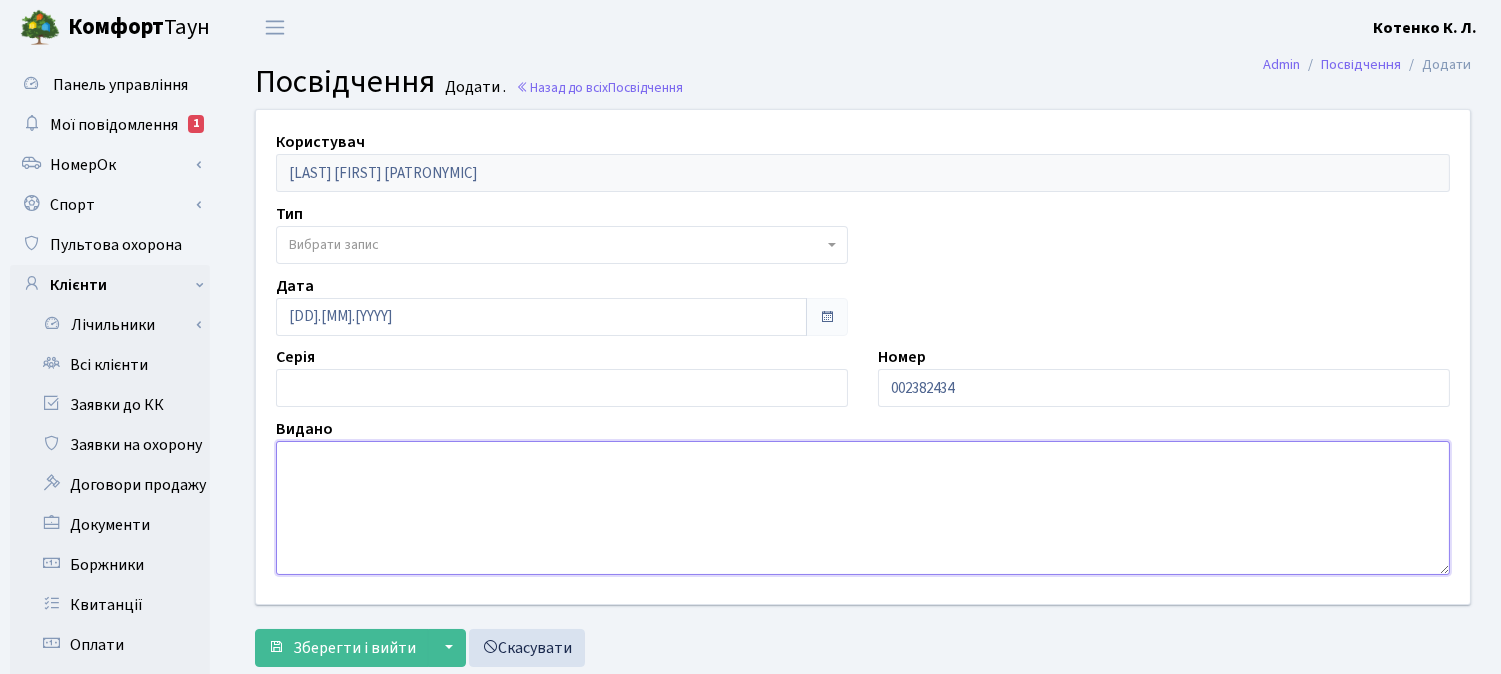 paste on "8031" 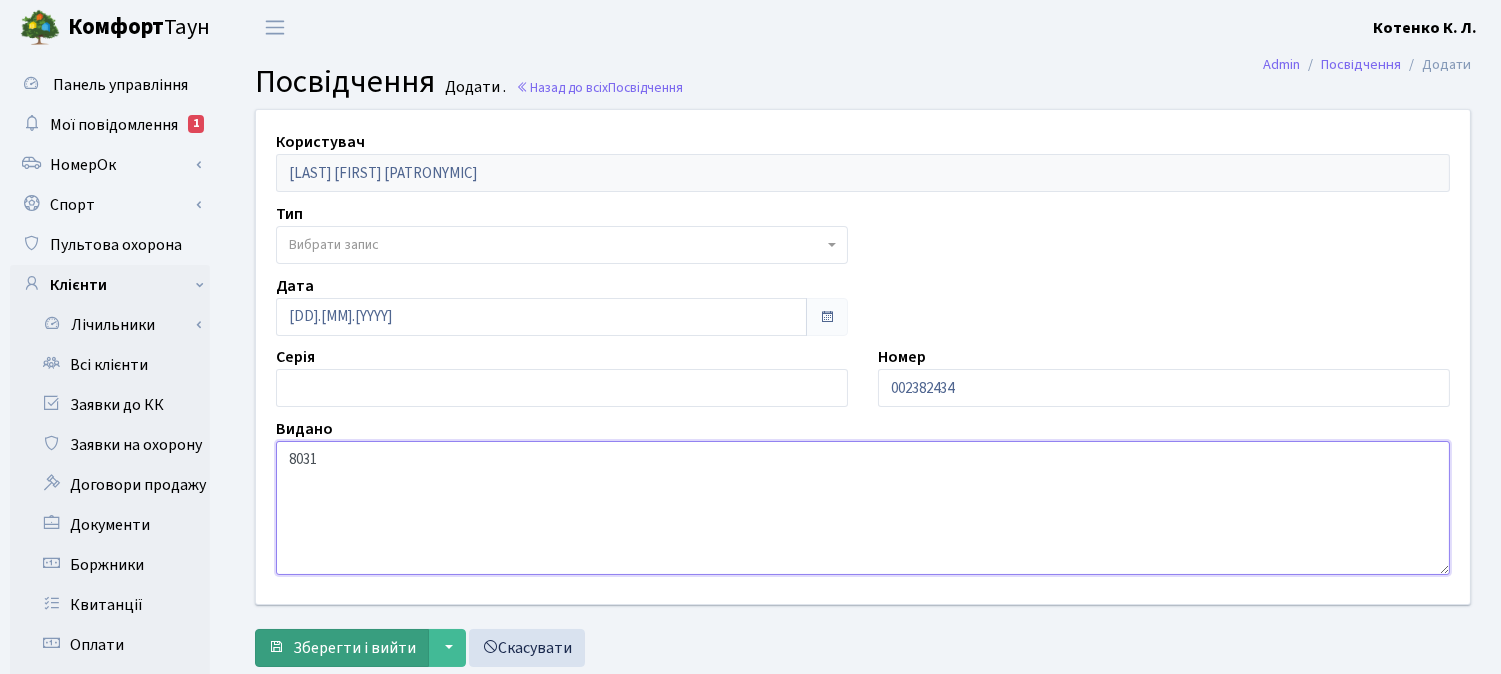 type on "8031" 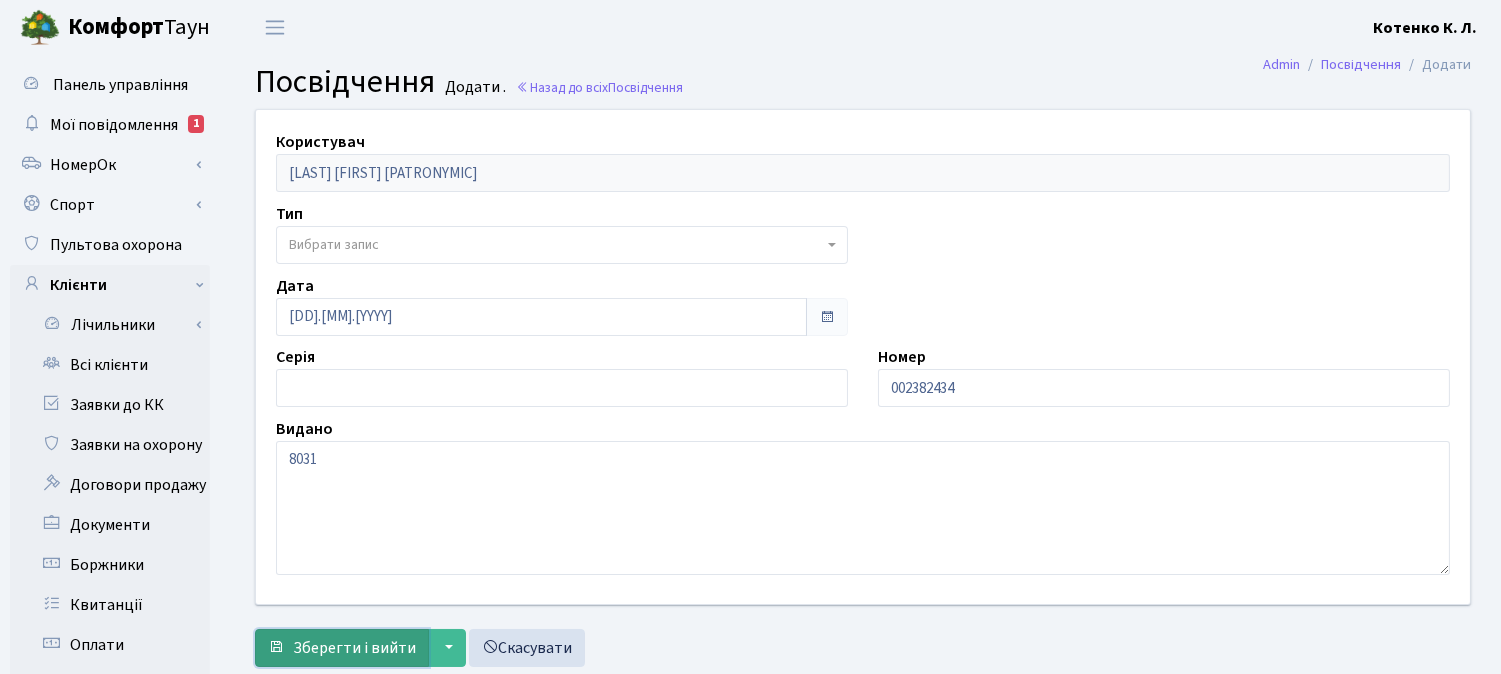 click on "Зберегти і вийти" at bounding box center (354, 648) 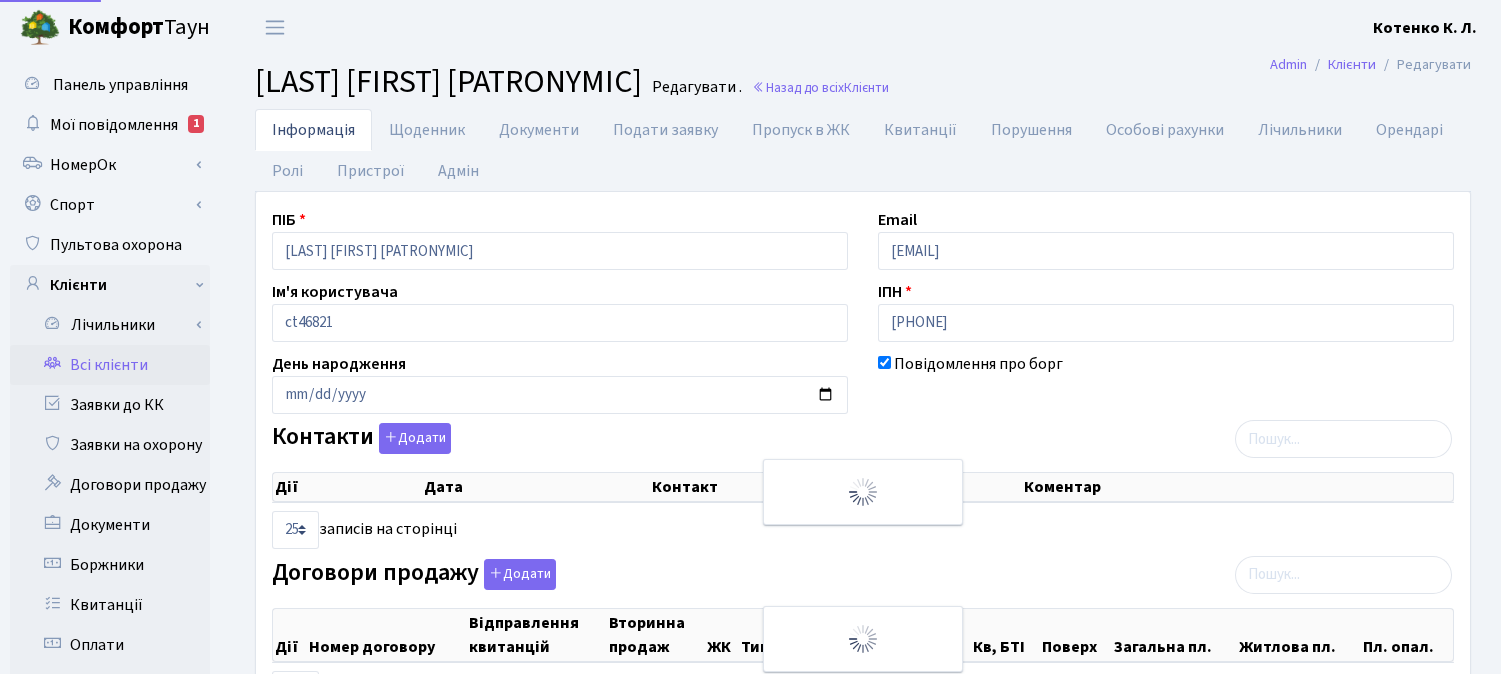select on "25" 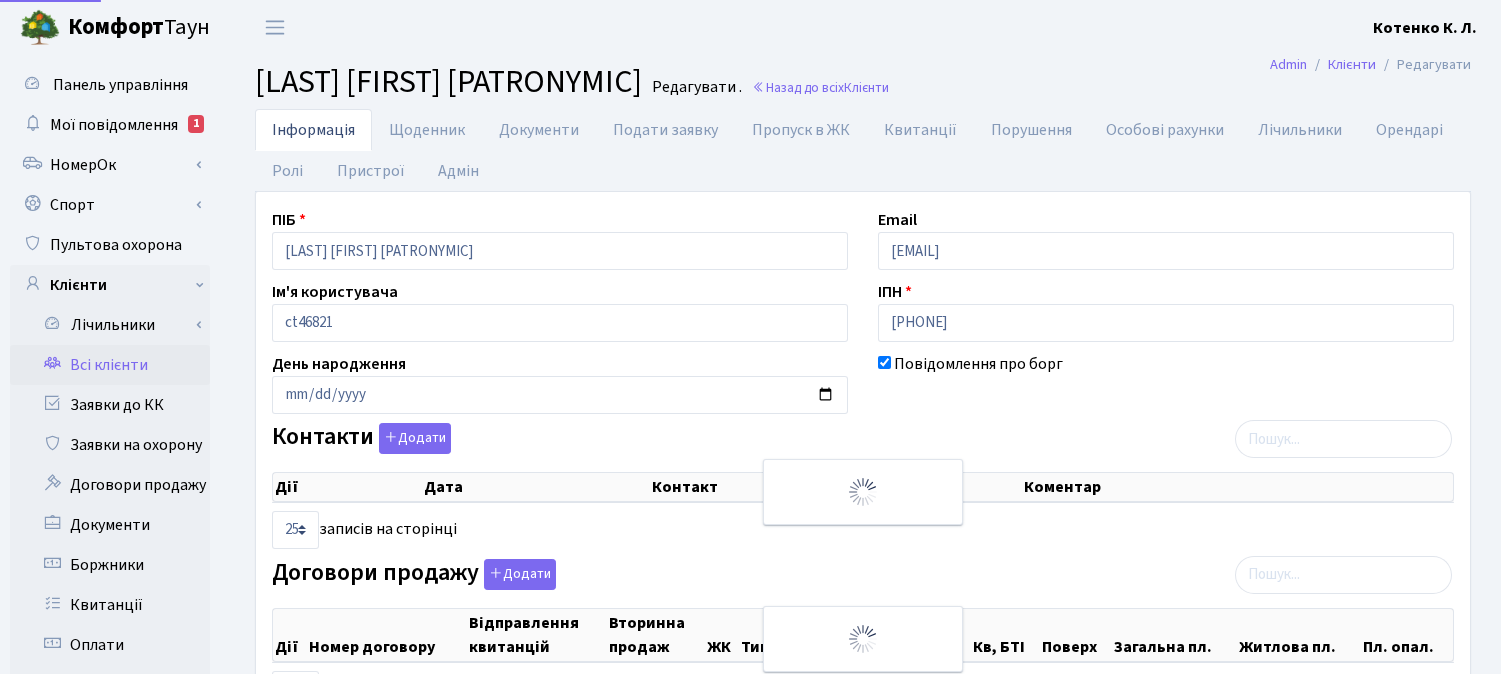 select on "25" 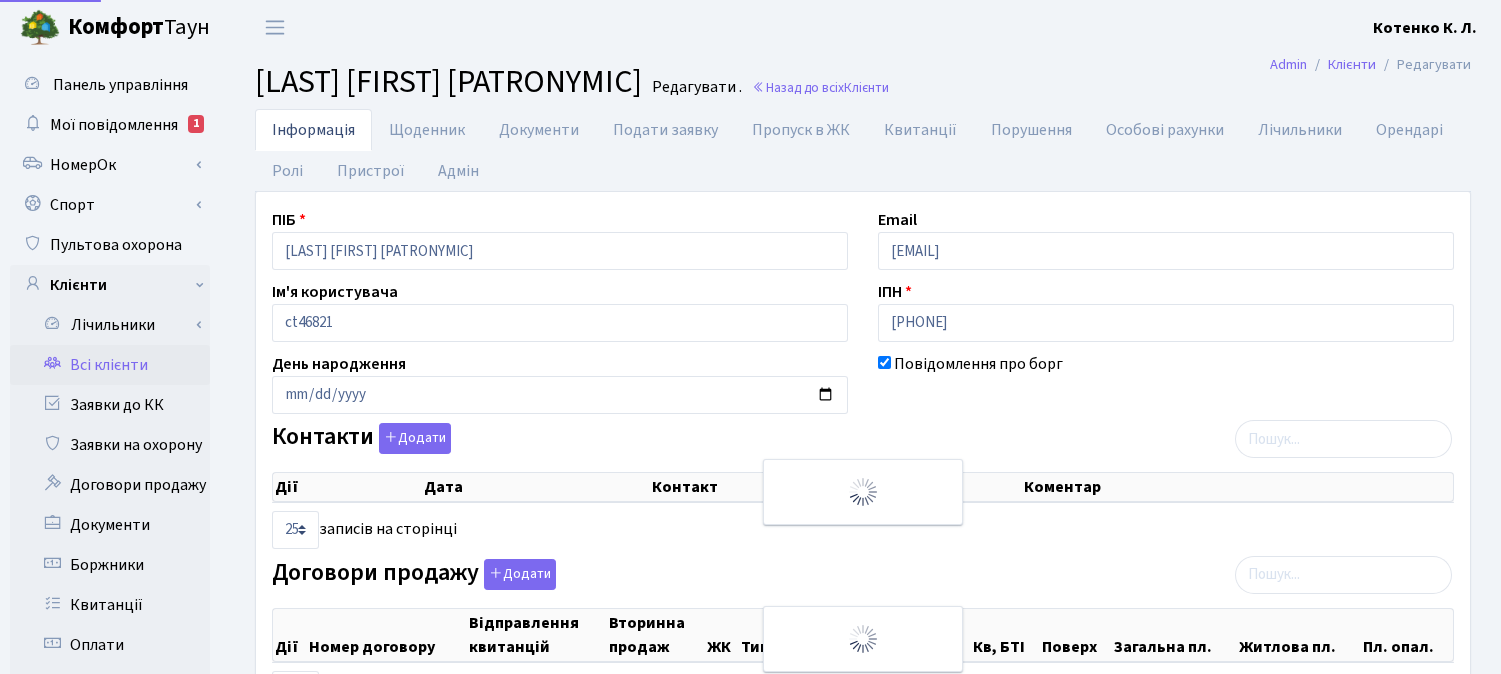 select on "25" 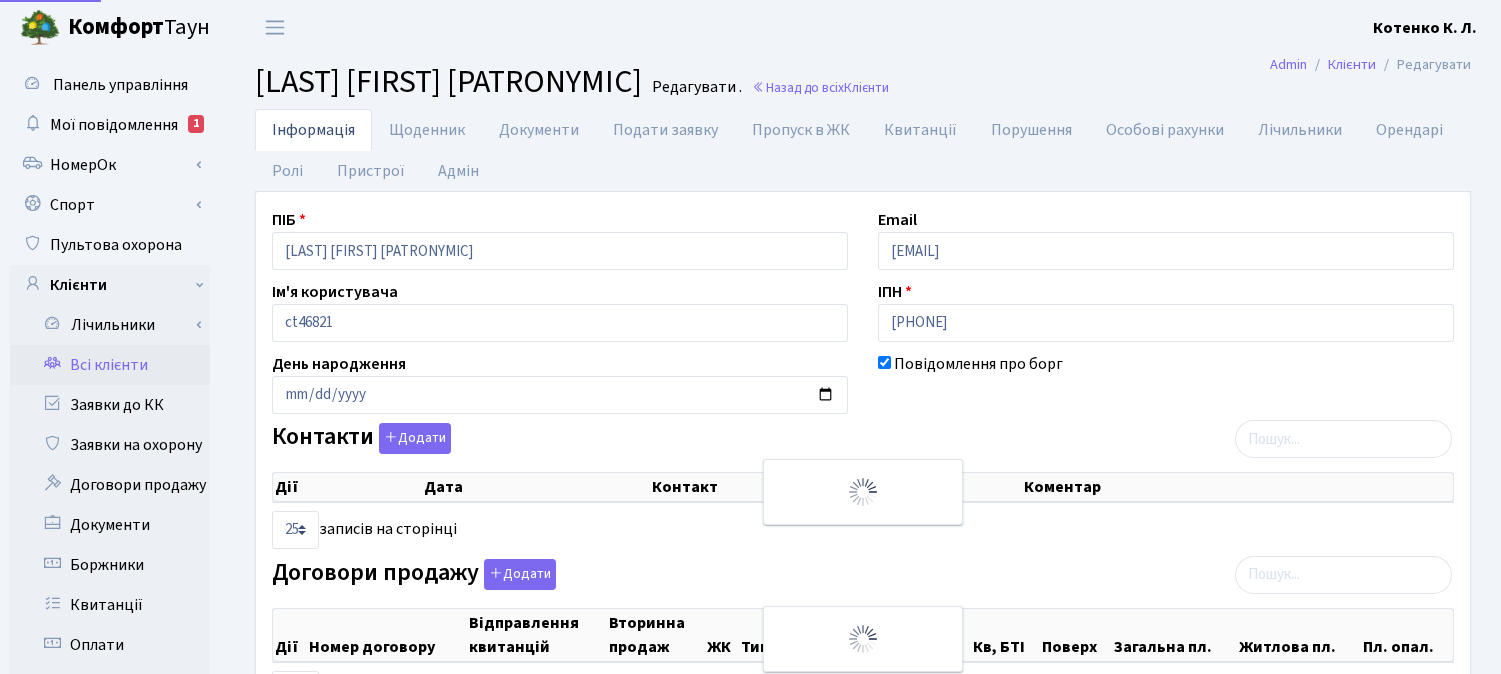 select on "25" 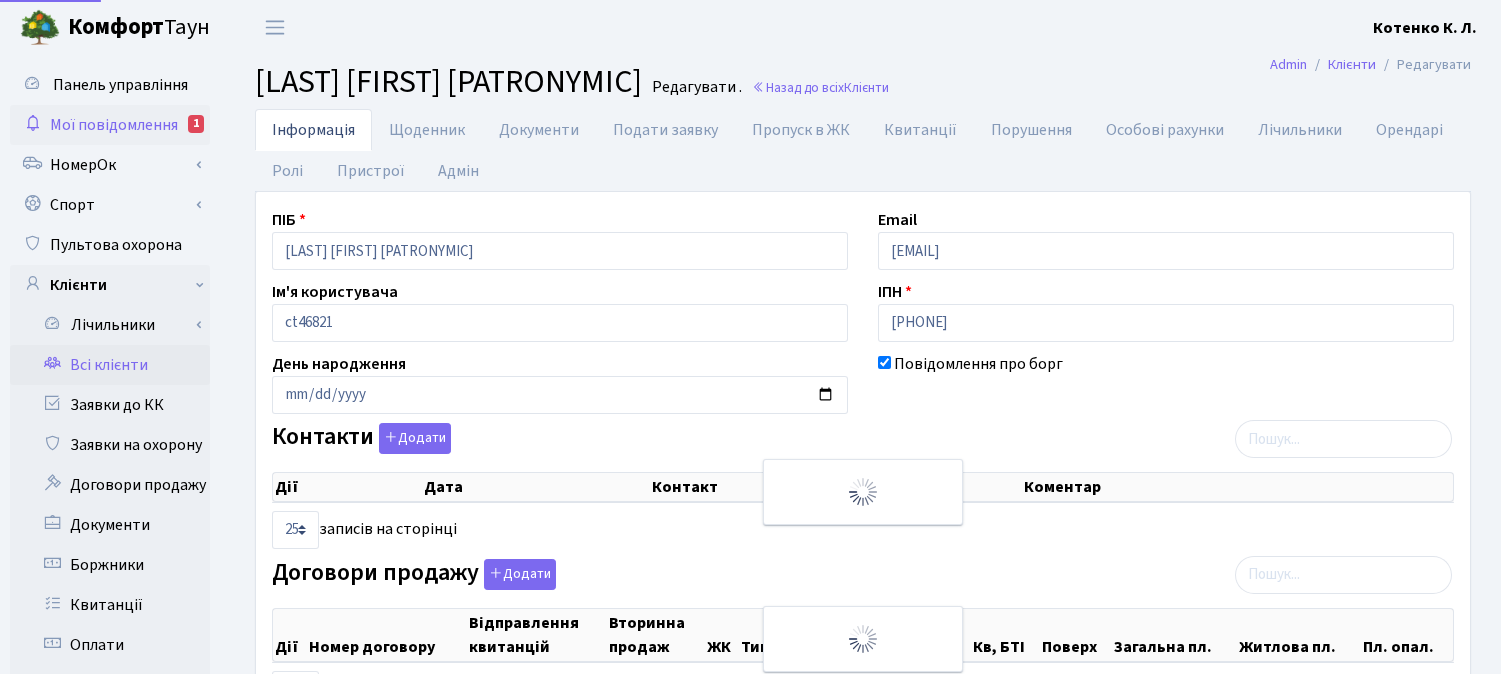 scroll, scrollTop: 0, scrollLeft: 0, axis: both 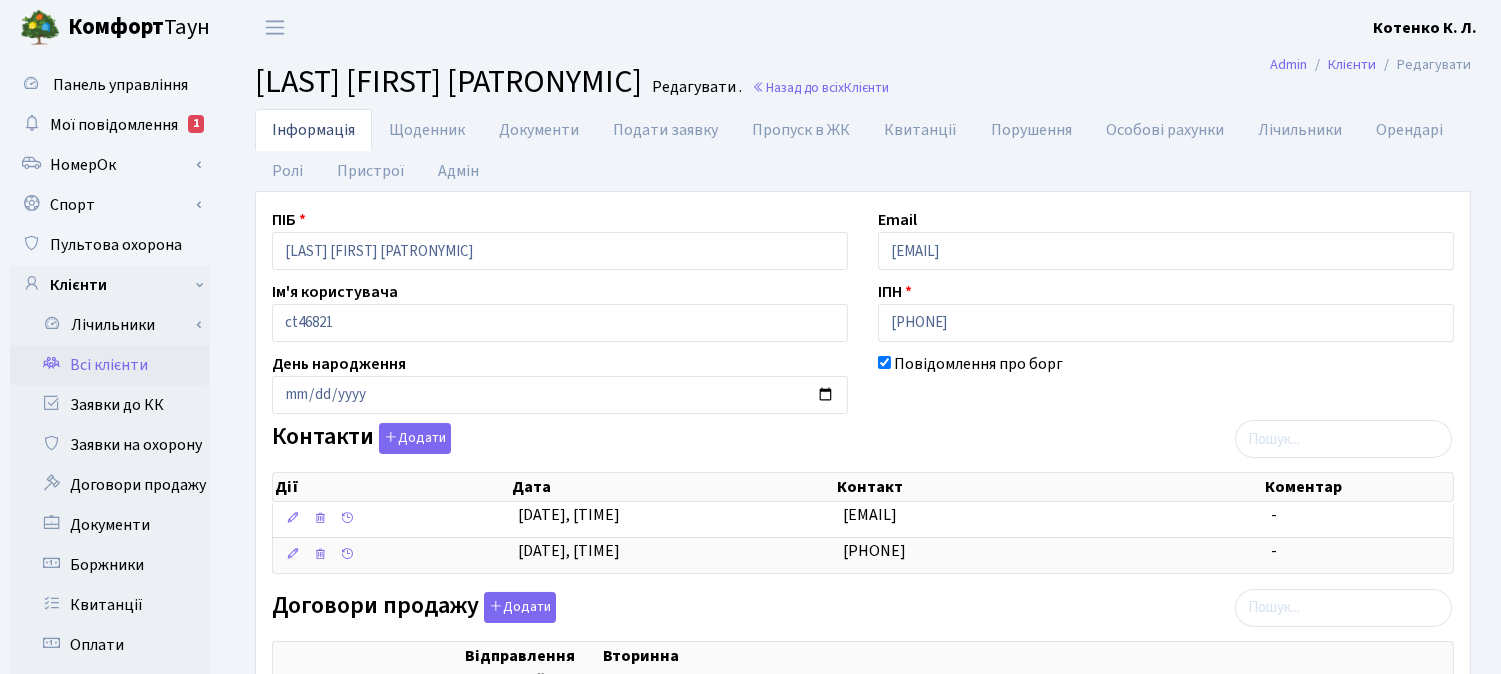 click on "Всі клієнти" at bounding box center [110, 365] 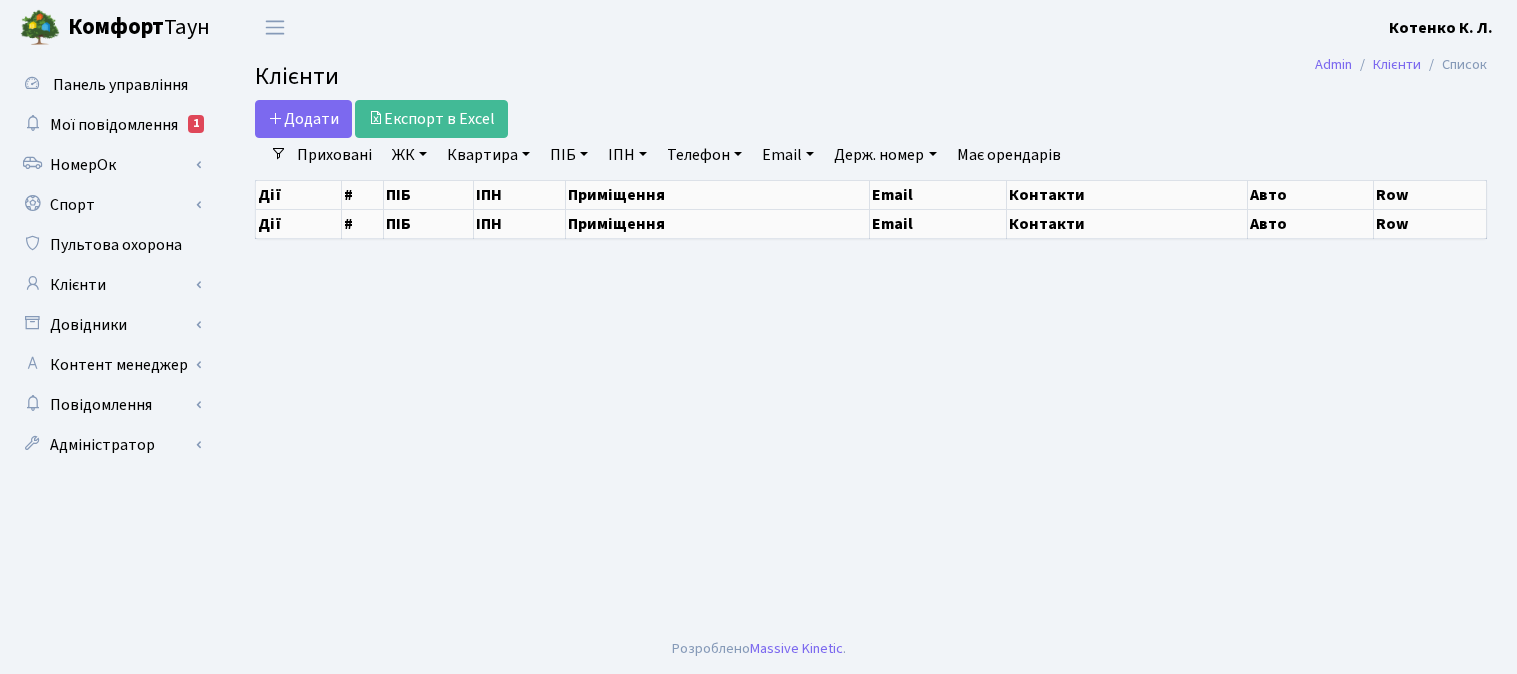 scroll, scrollTop: 0, scrollLeft: 0, axis: both 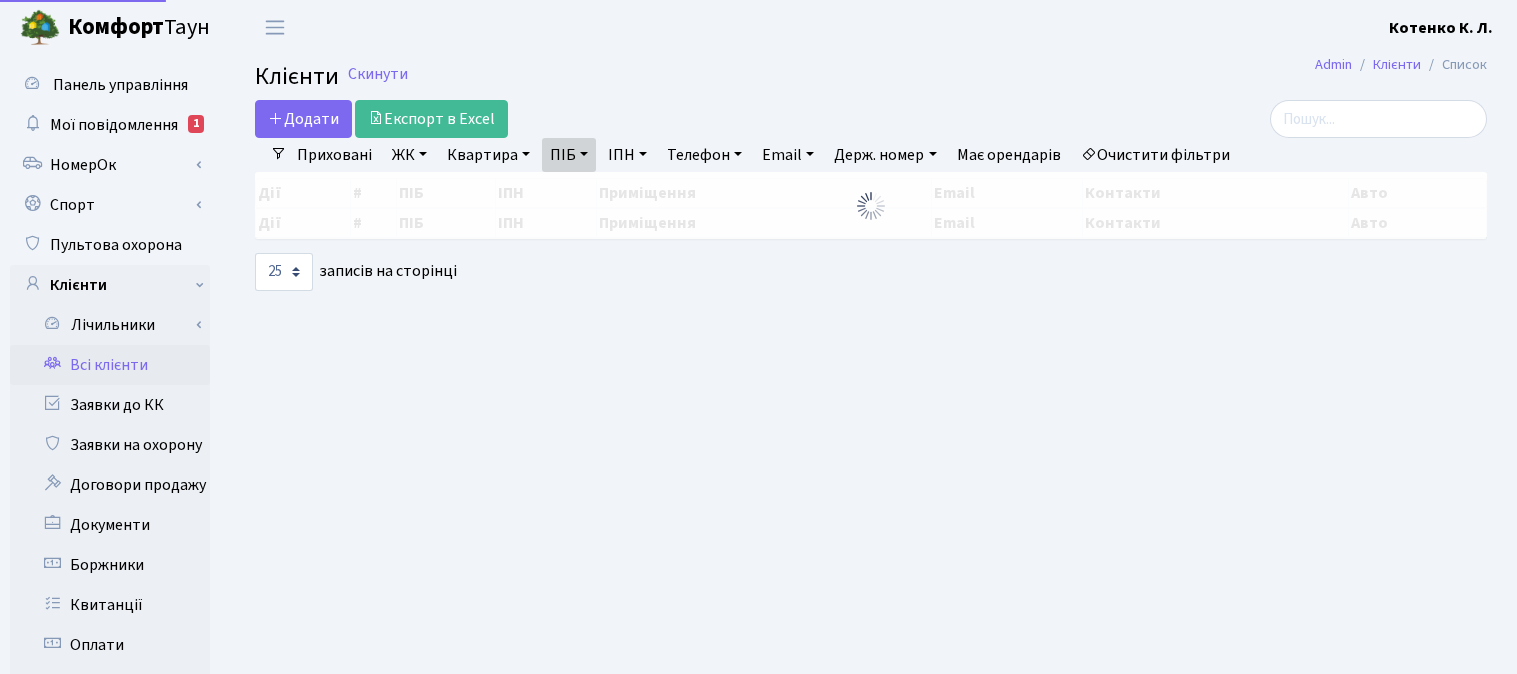 select on "25" 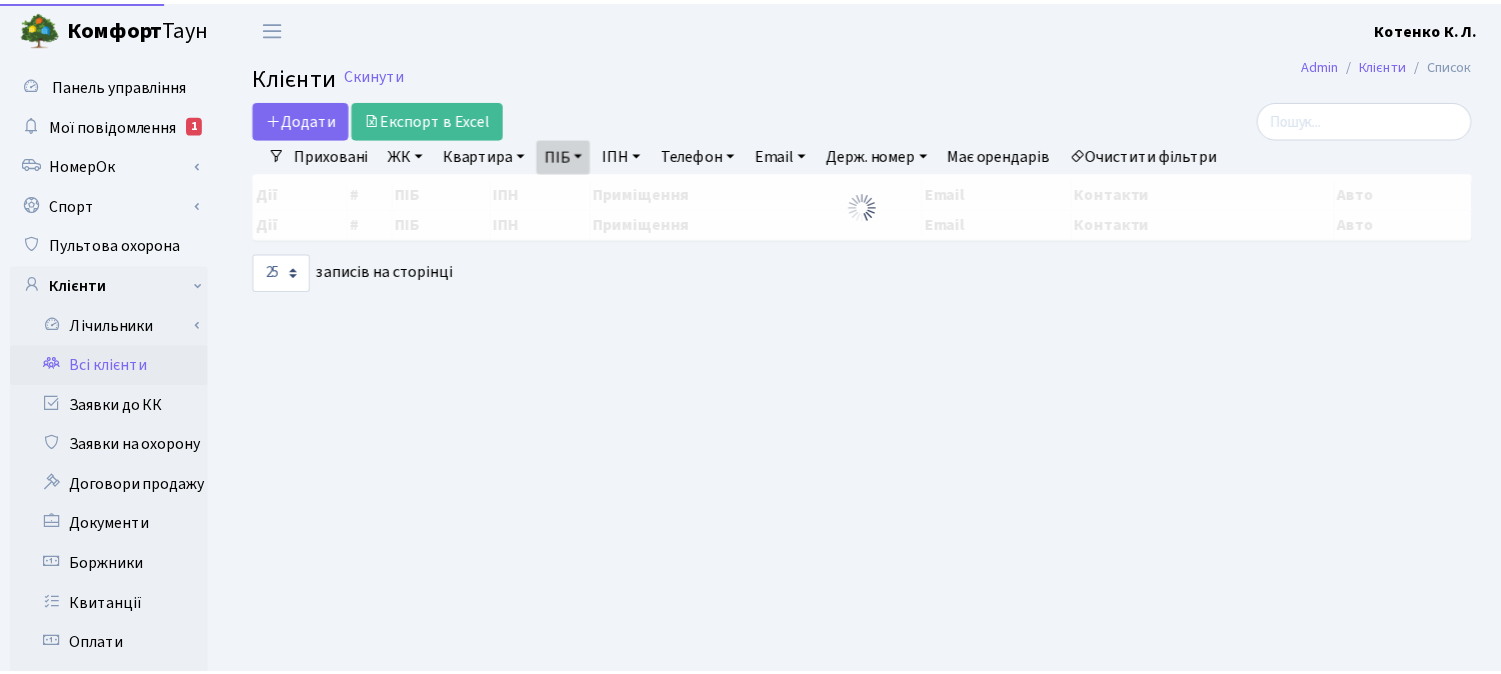 scroll, scrollTop: 0, scrollLeft: 0, axis: both 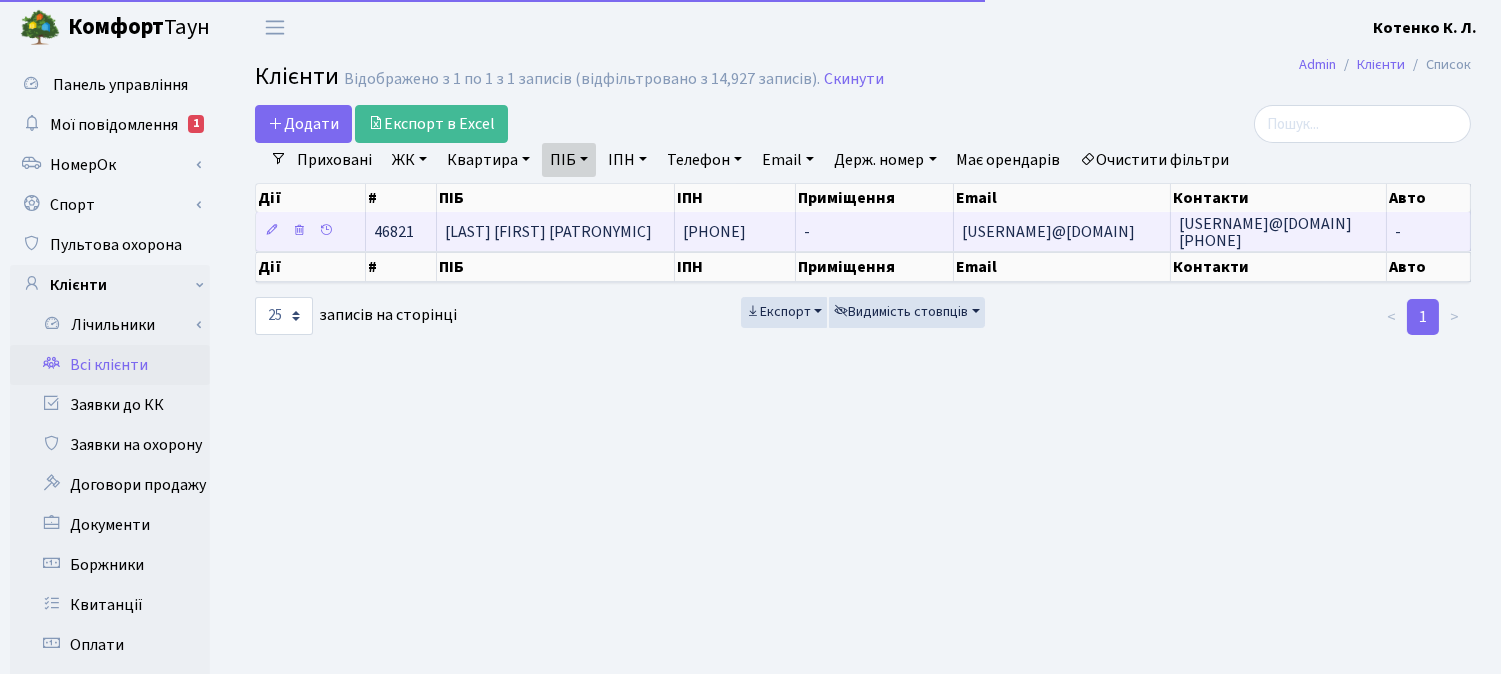 click on "[LAST] [FIRST] [PATRONYMIC]" at bounding box center (548, 232) 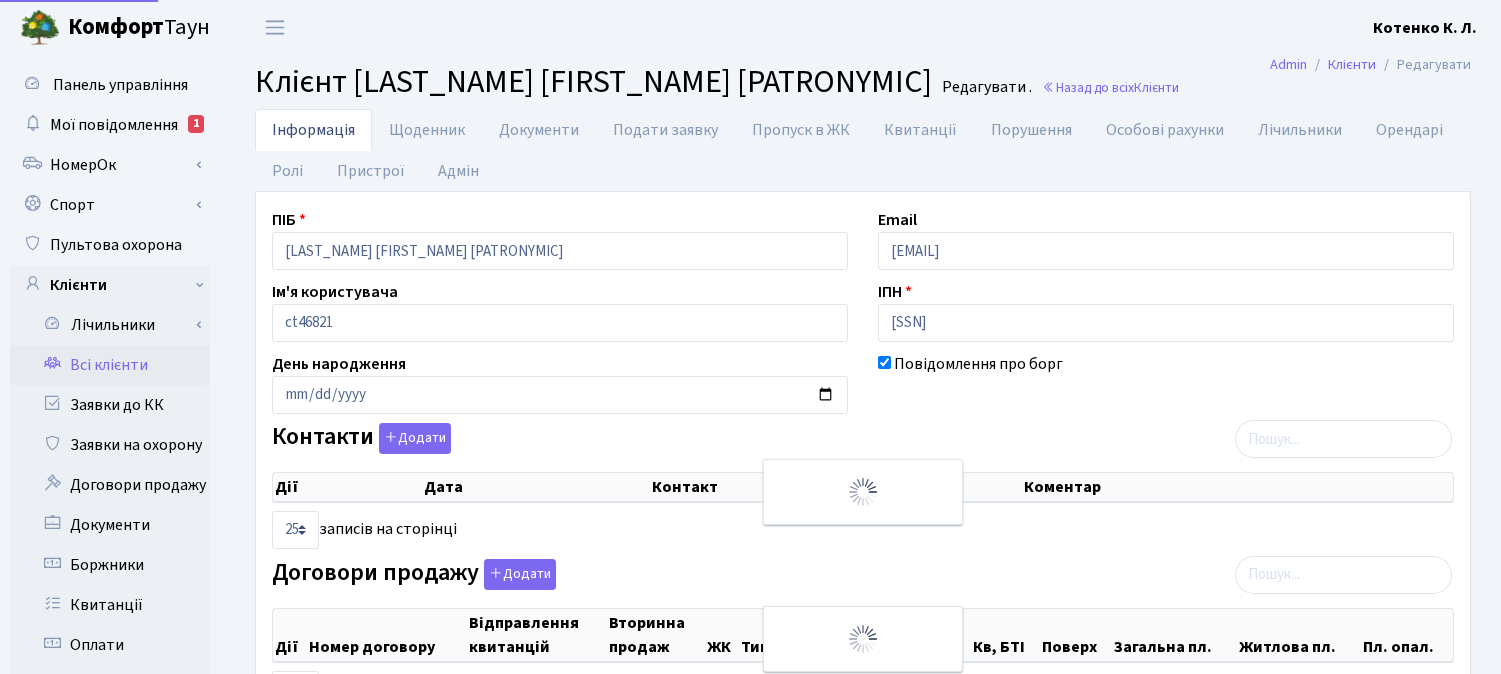 select on "25" 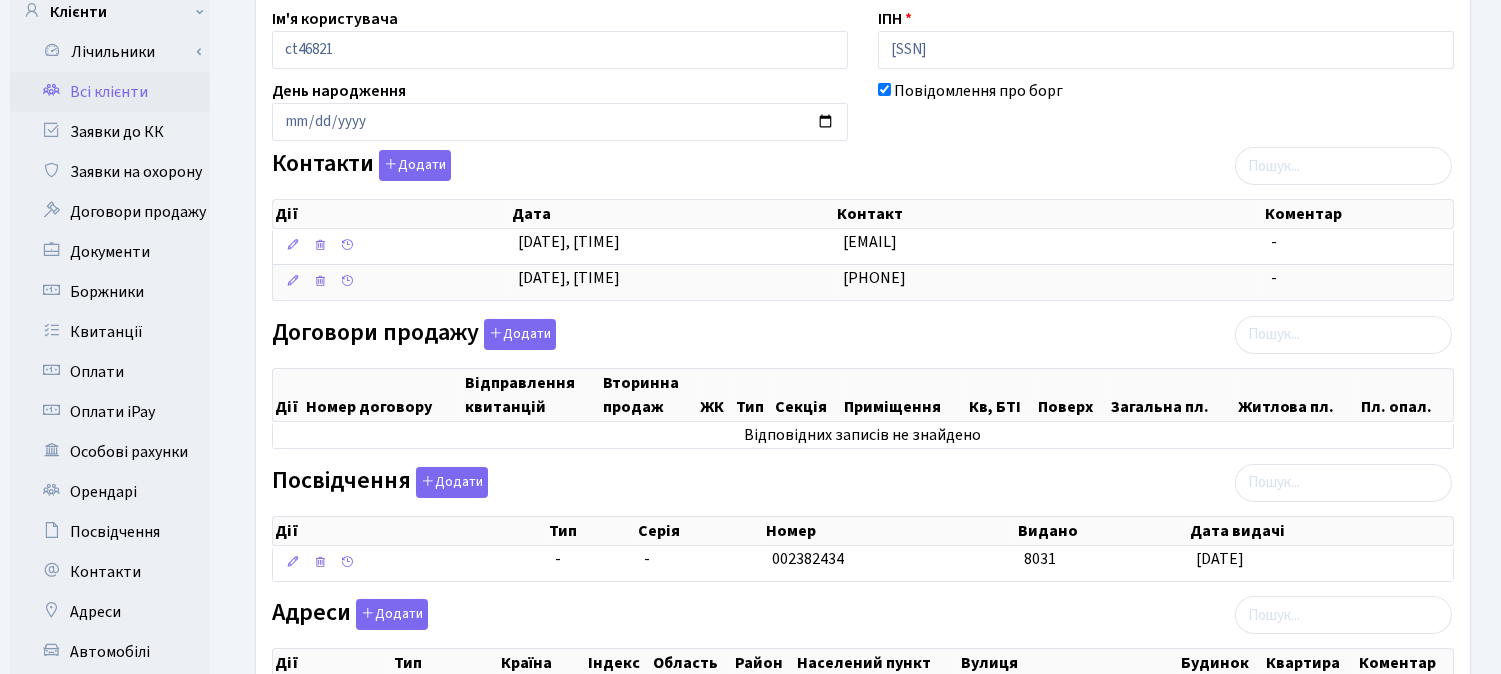 scroll, scrollTop: 333, scrollLeft: 0, axis: vertical 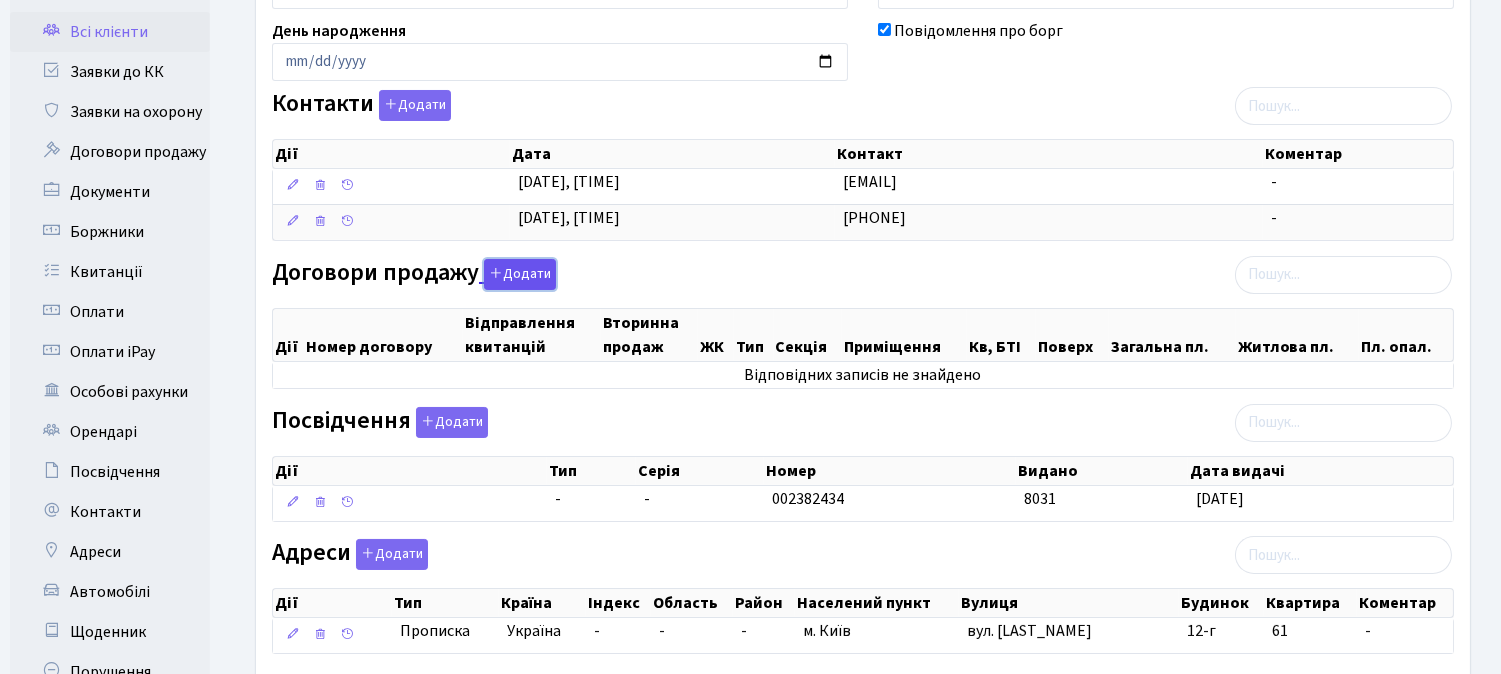 click on "Додати" at bounding box center [520, 274] 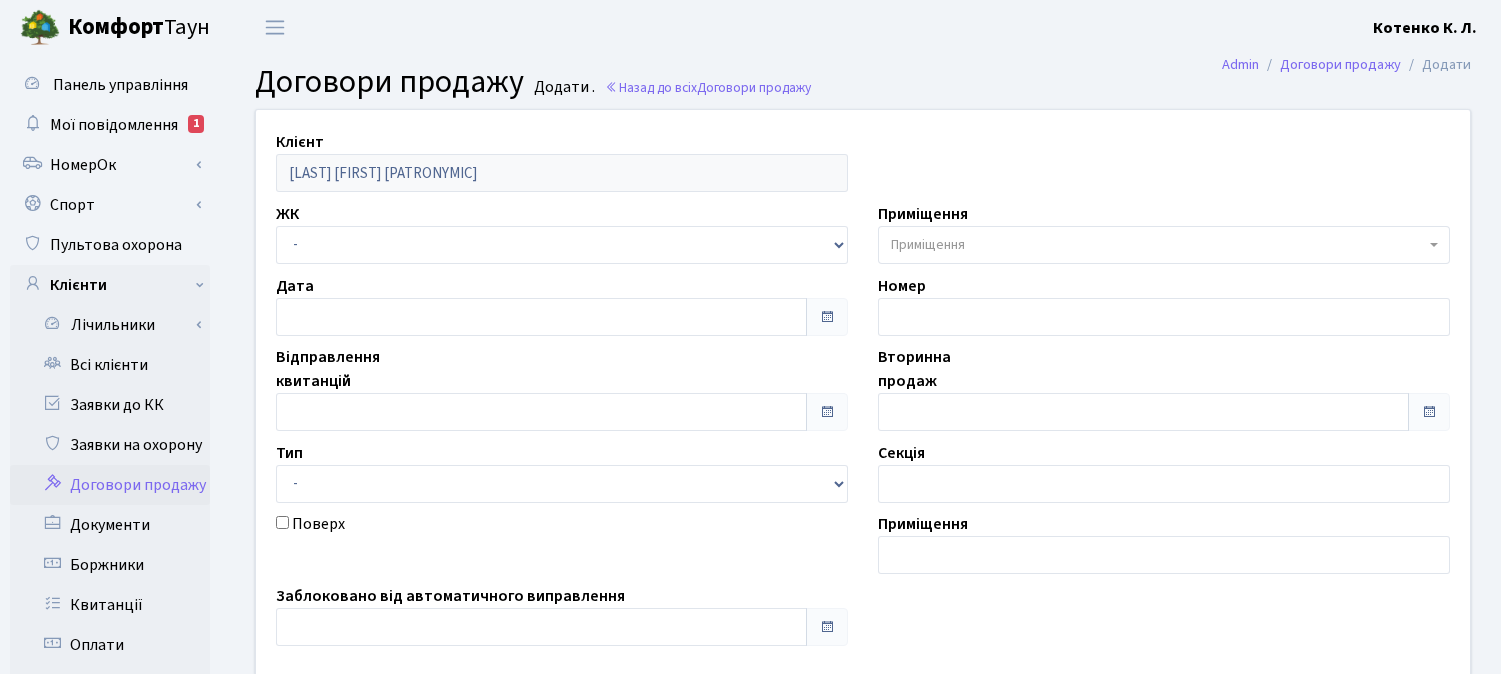 scroll, scrollTop: 0, scrollLeft: 0, axis: both 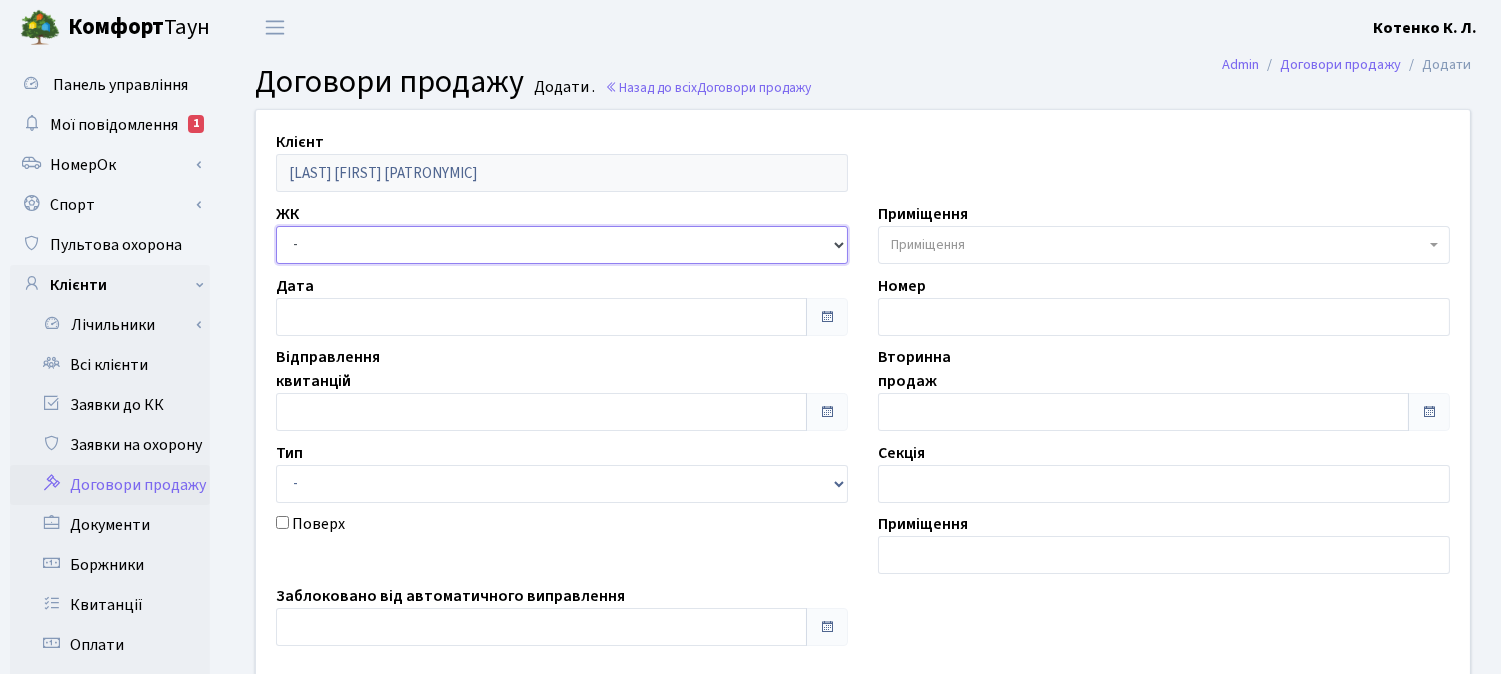 click on "-
[REGION], вул. Ділова, 1/2
[REGION], вул. Регенераторна, 4
[REGION], просп. Соборності, 17
[REGION], вул. Березнева, 16
[REGION], вул. Юрія Липи, 6
[REGION], вул. Березнева, 14Б
[REGION], вул. Ю. Липи, 6-А
[REGION], вул. Березнева, 12
[REGION], Наддніпрянське шосе, 2а [REGION], Столичне шосе, 1" at bounding box center (562, 245) 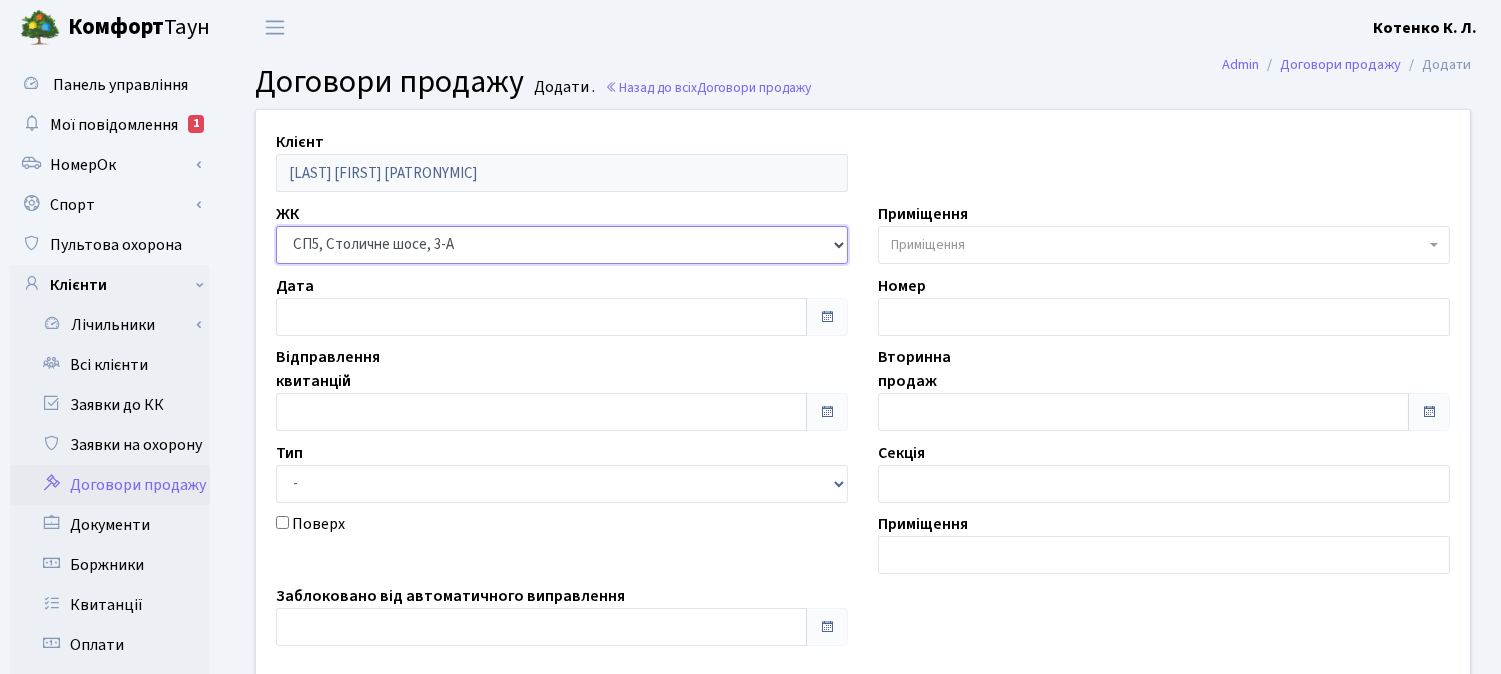 click on "-
[REGION], вул. Ділова, 1/2
[REGION], вул. Регенераторна, 4
[REGION], просп. Соборності, 17
[REGION], вул. Березнева, 16
[REGION], вул. Юрія Липи, 6
[REGION], вул. Березнева, 14Б
[REGION], вул. Ю. Липи, 6-А
[REGION], вул. Березнева, 12
[REGION], Наддніпрянське шосе, 2а [REGION], Столичне шосе, 1" at bounding box center (562, 245) 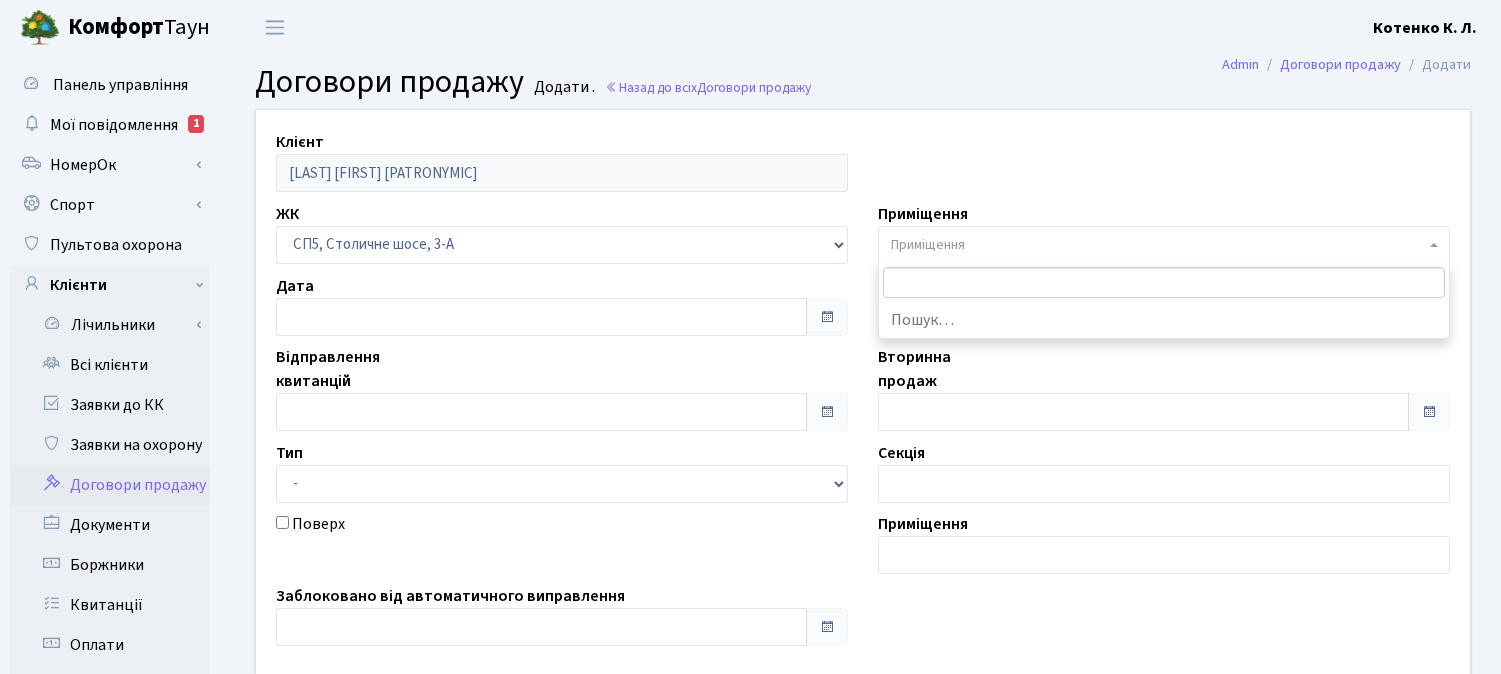 click on "Приміщення" at bounding box center [928, 245] 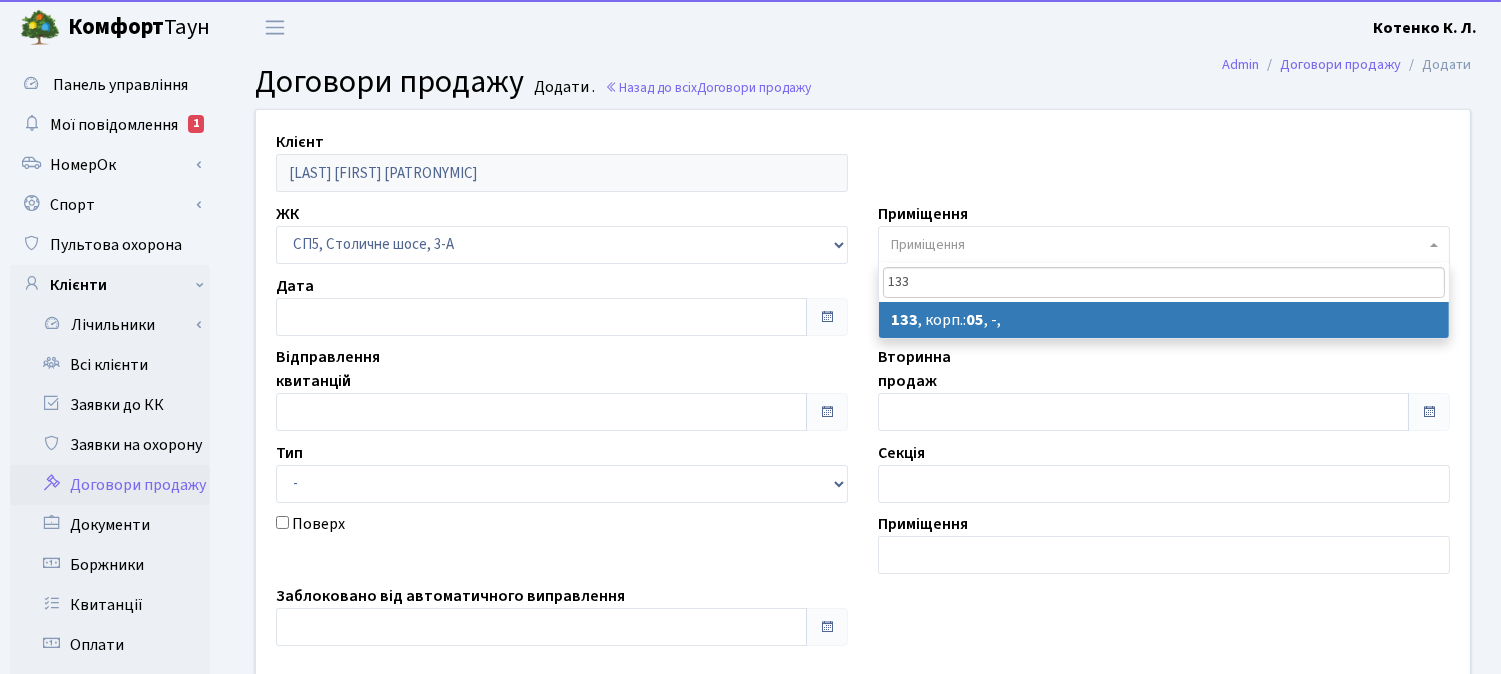 type on "133" 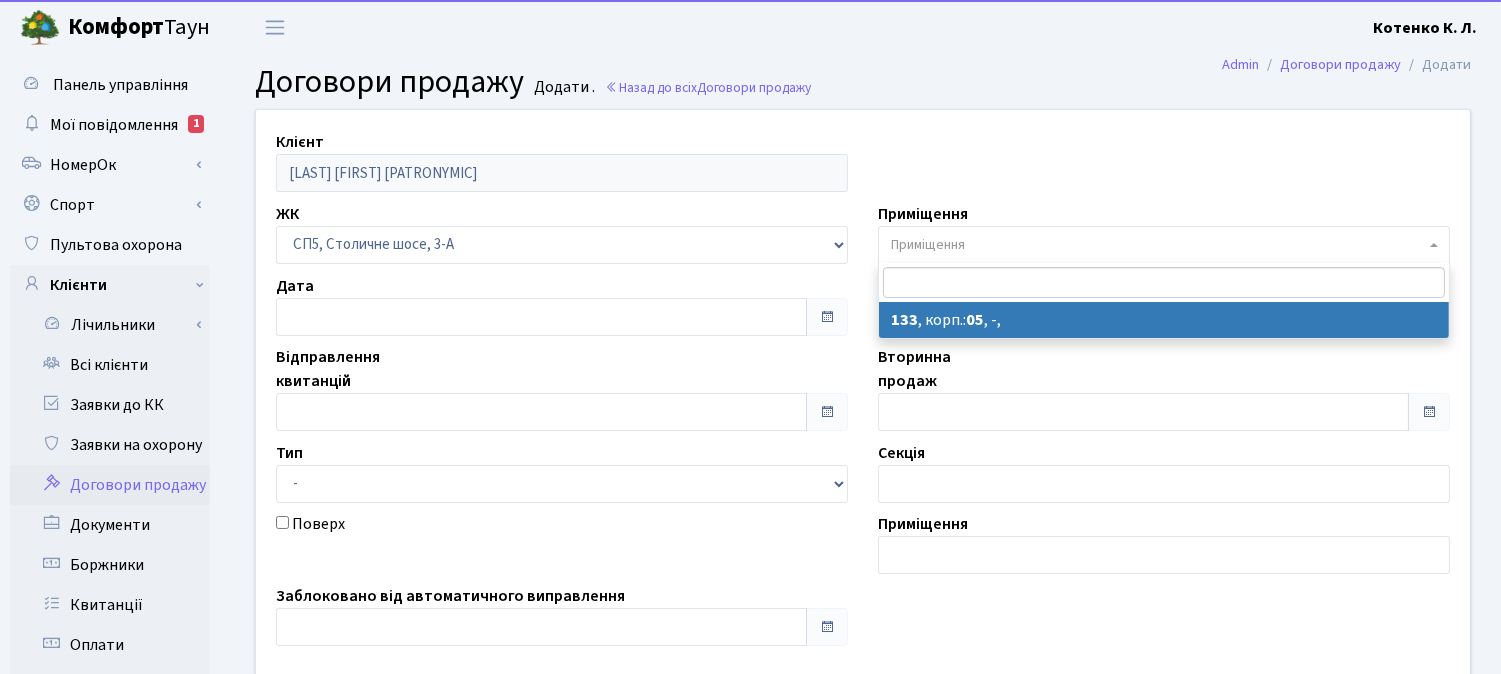 select on "21542" 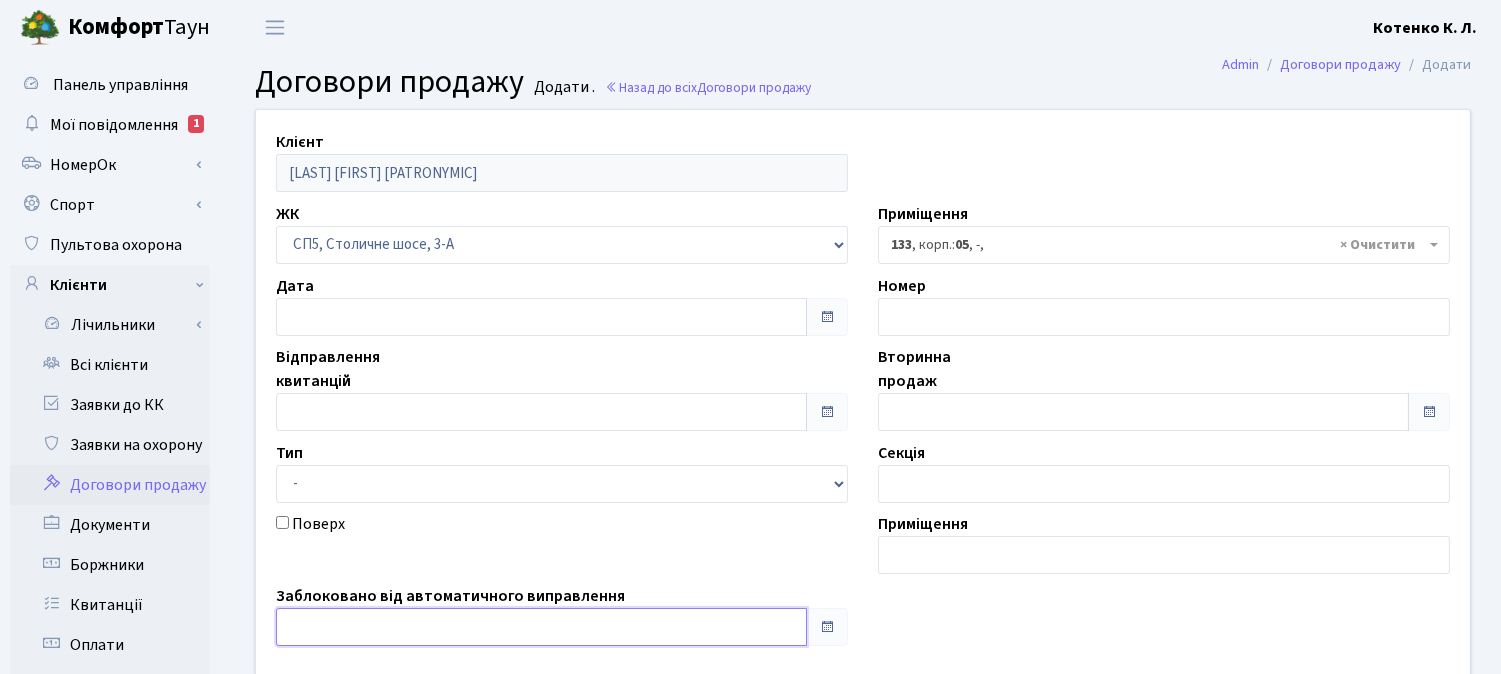 click at bounding box center [541, 627] 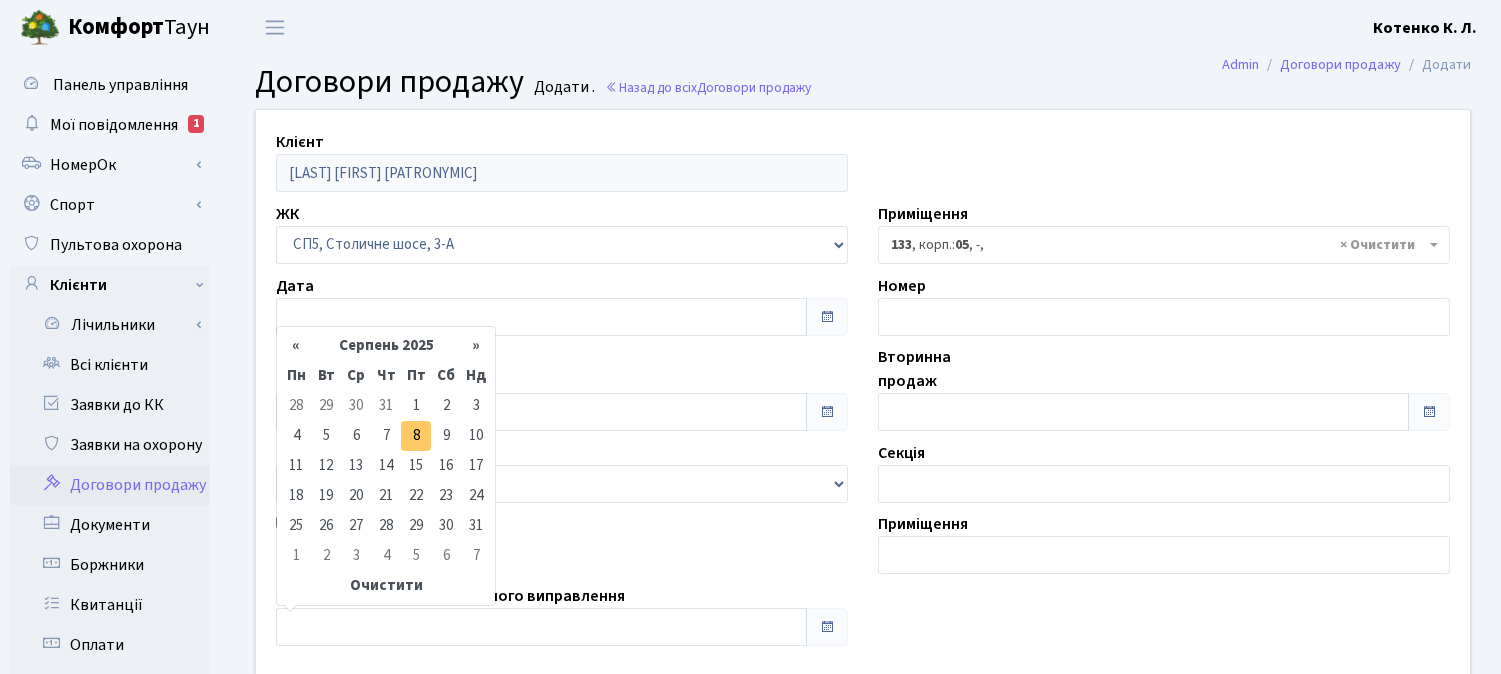 click on "8" at bounding box center [416, 436] 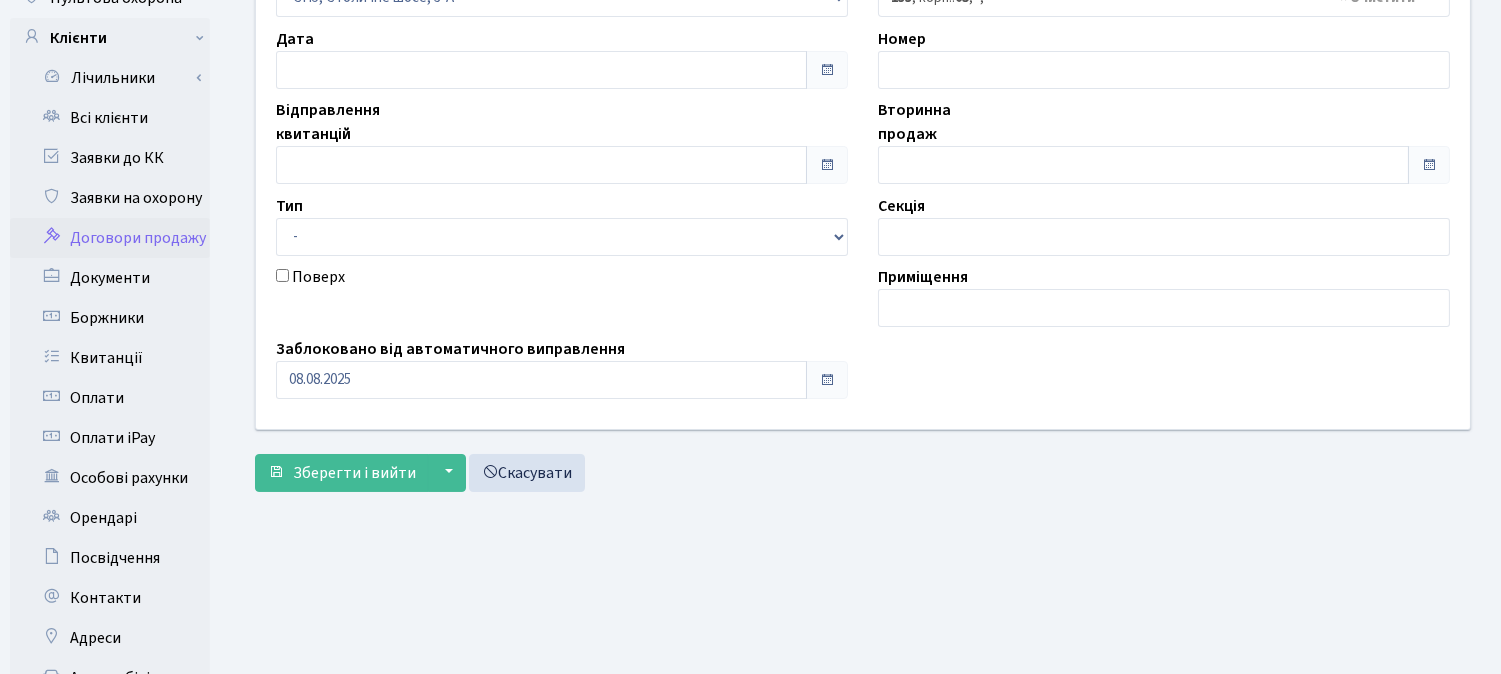 scroll, scrollTop: 570, scrollLeft: 0, axis: vertical 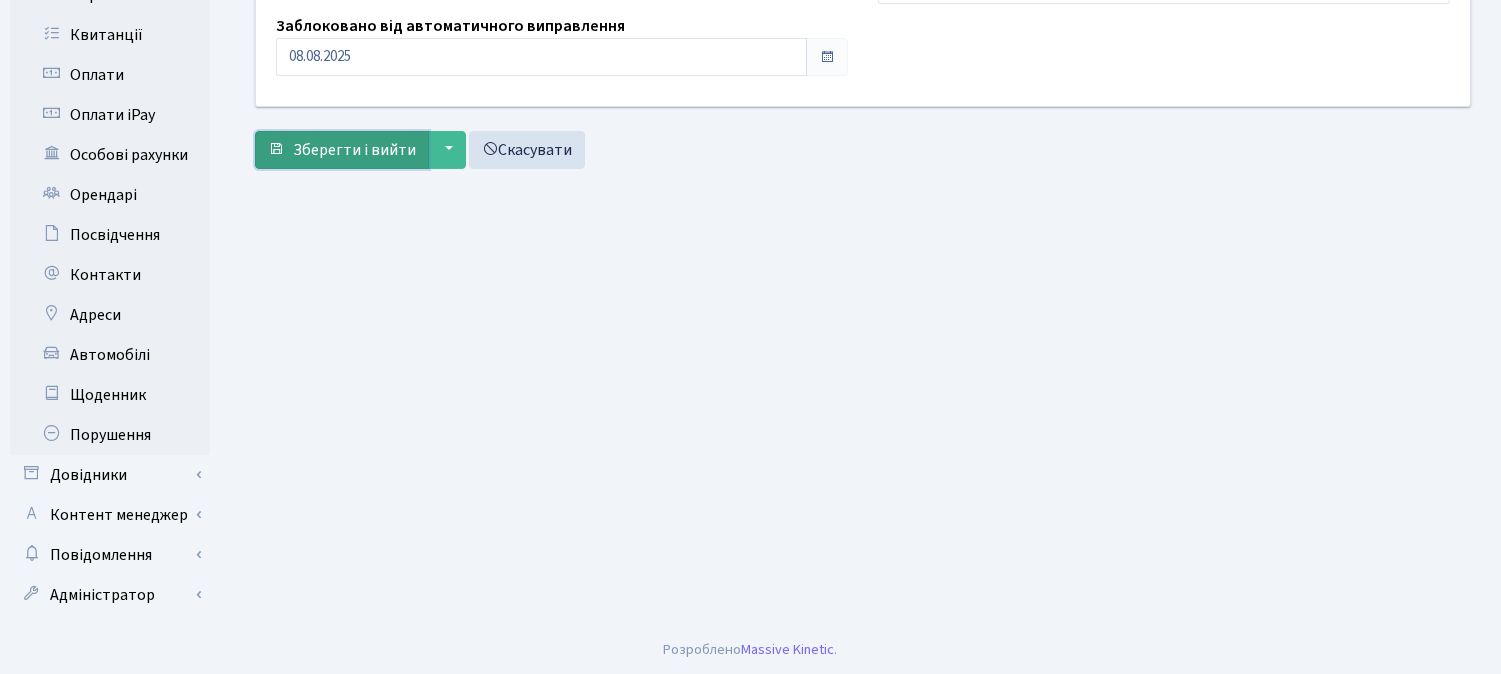 click on "Зберегти і вийти" at bounding box center [354, 150] 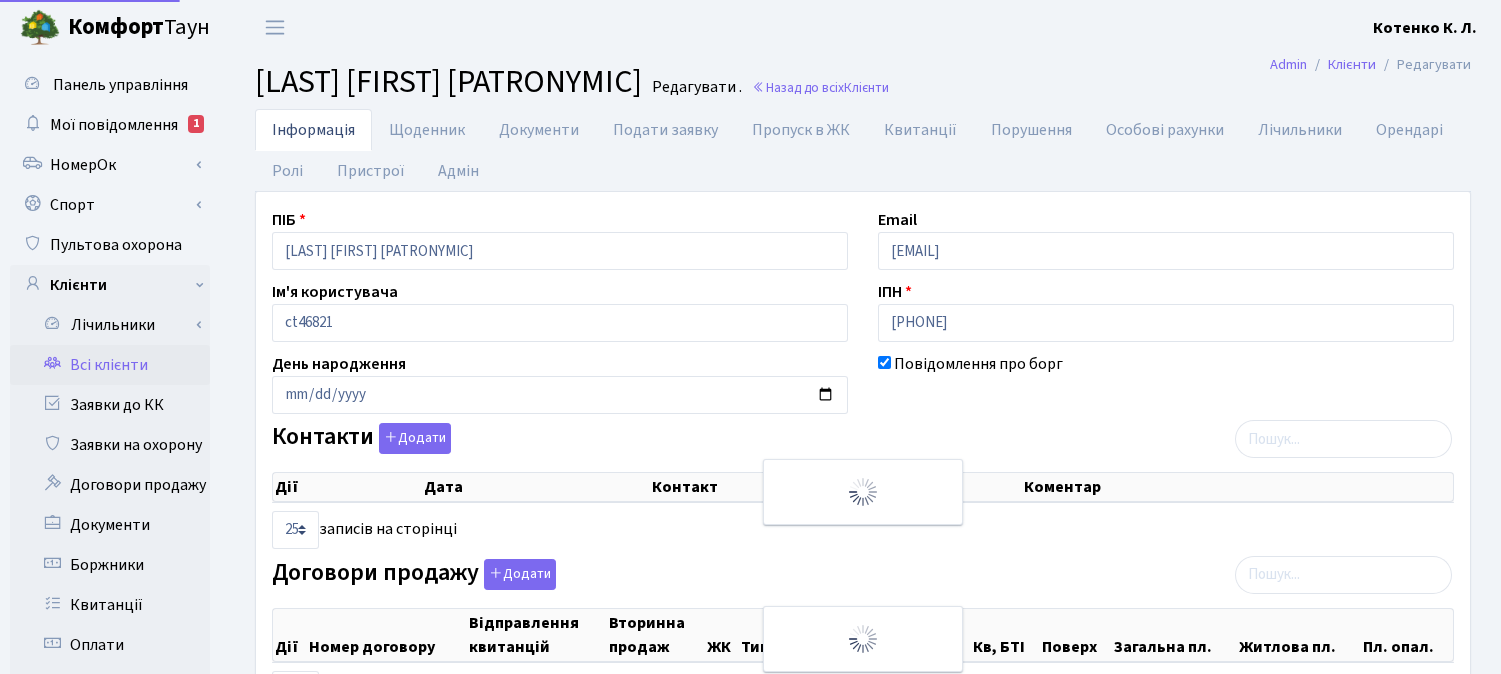 select on "25" 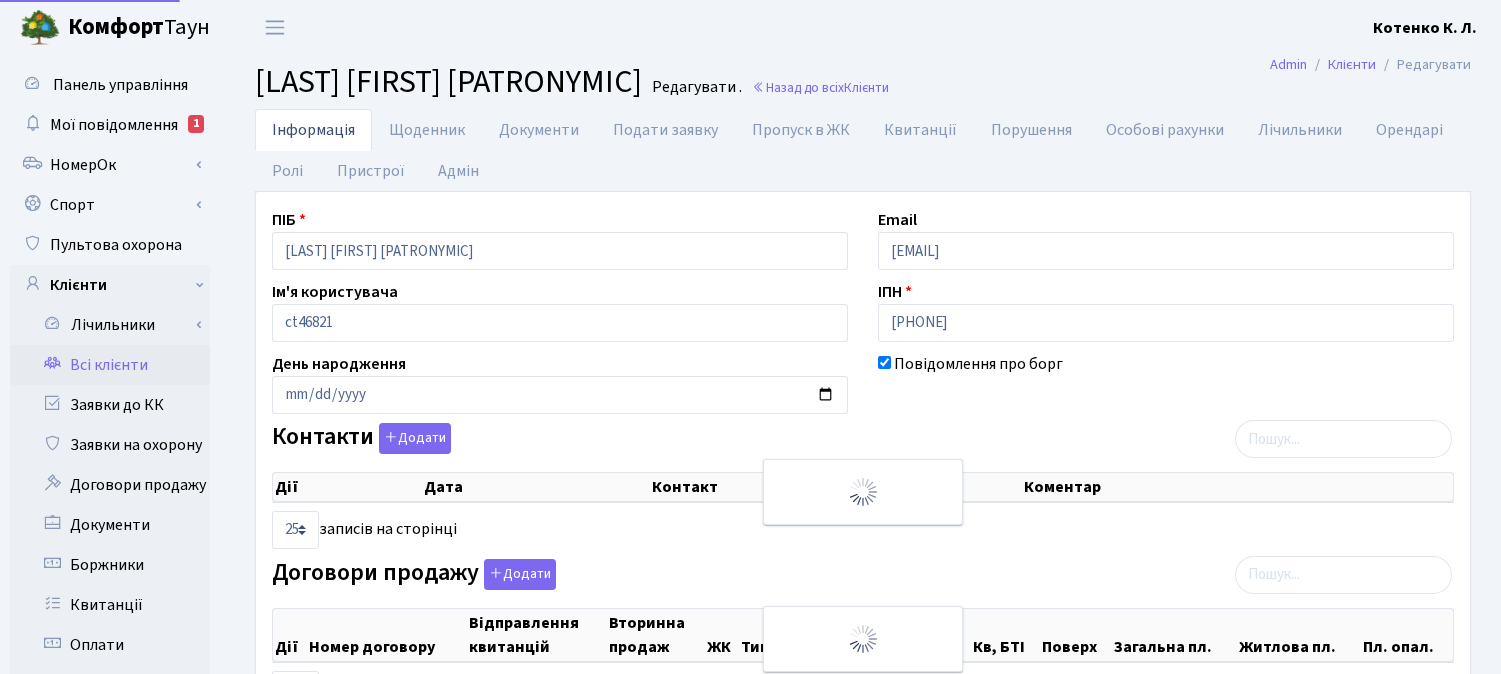 select on "25" 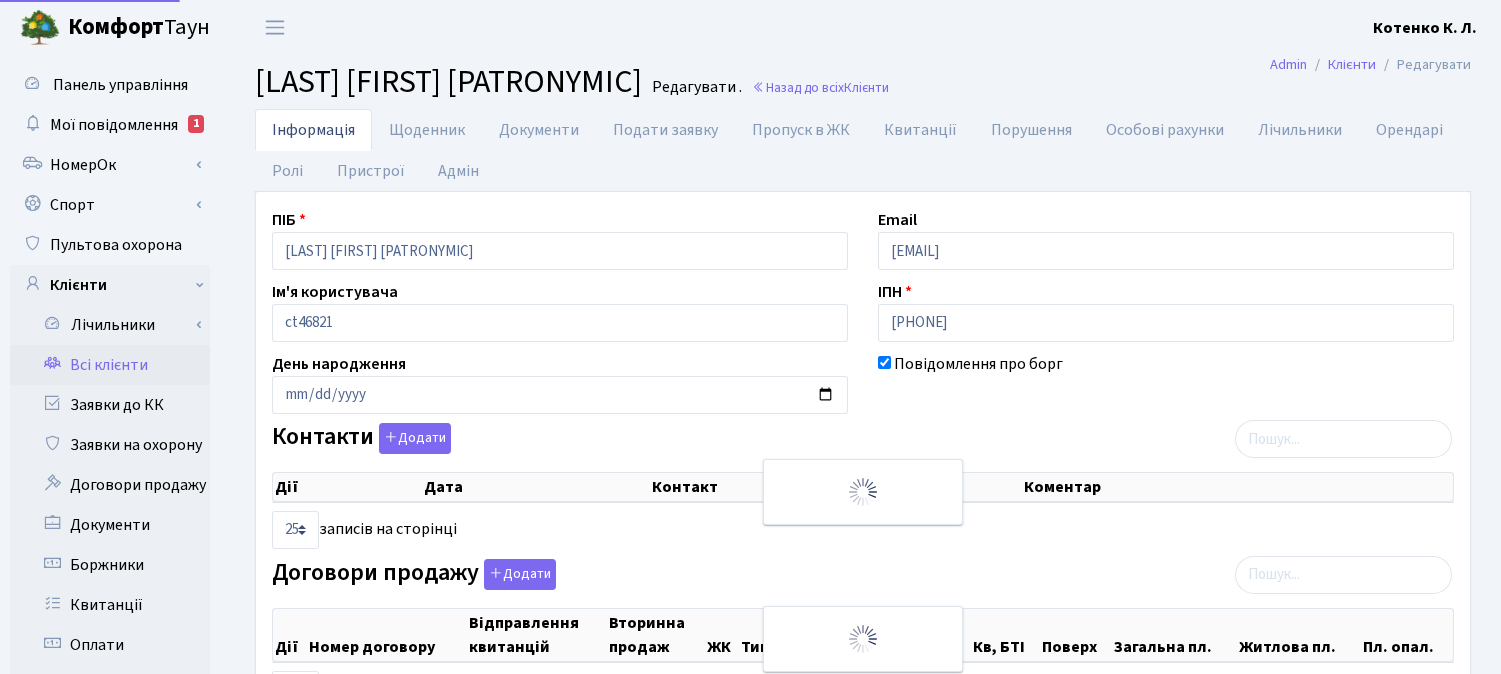 select on "25" 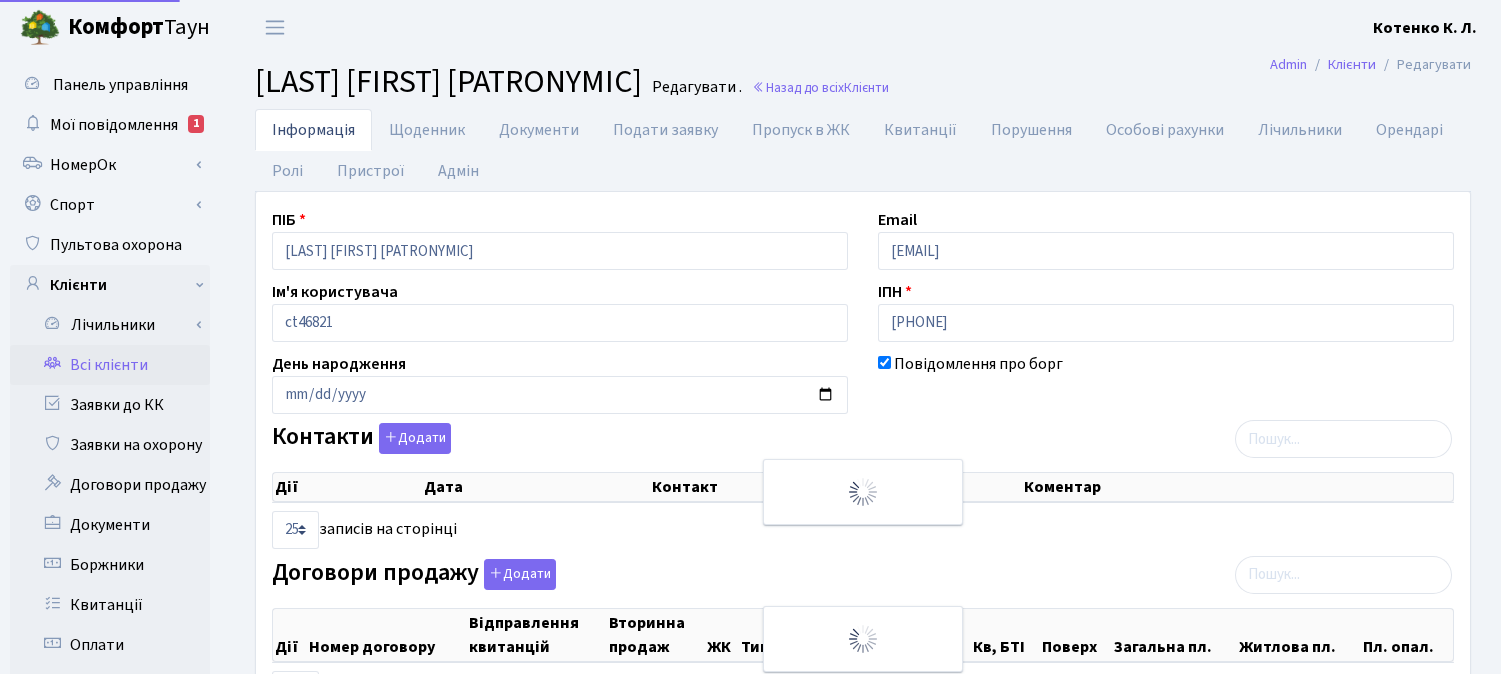 select on "25" 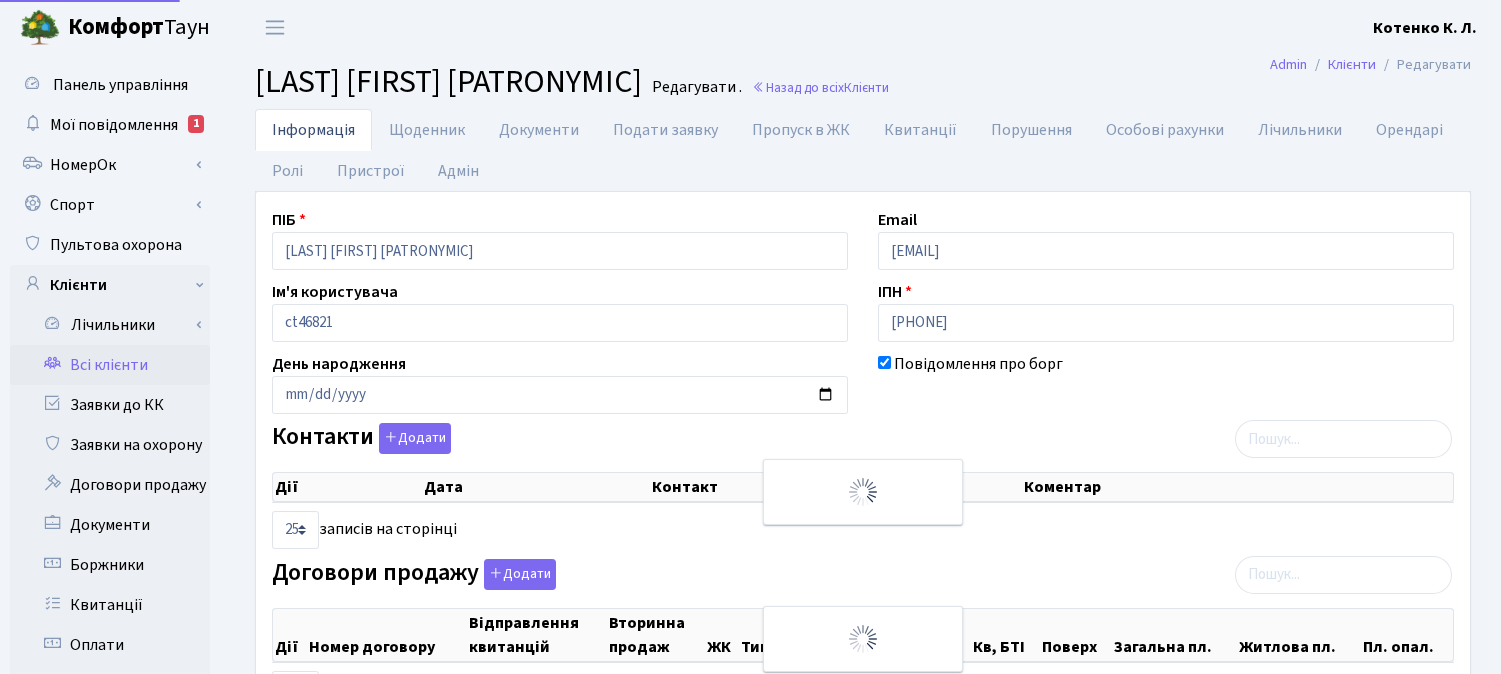 select on "25" 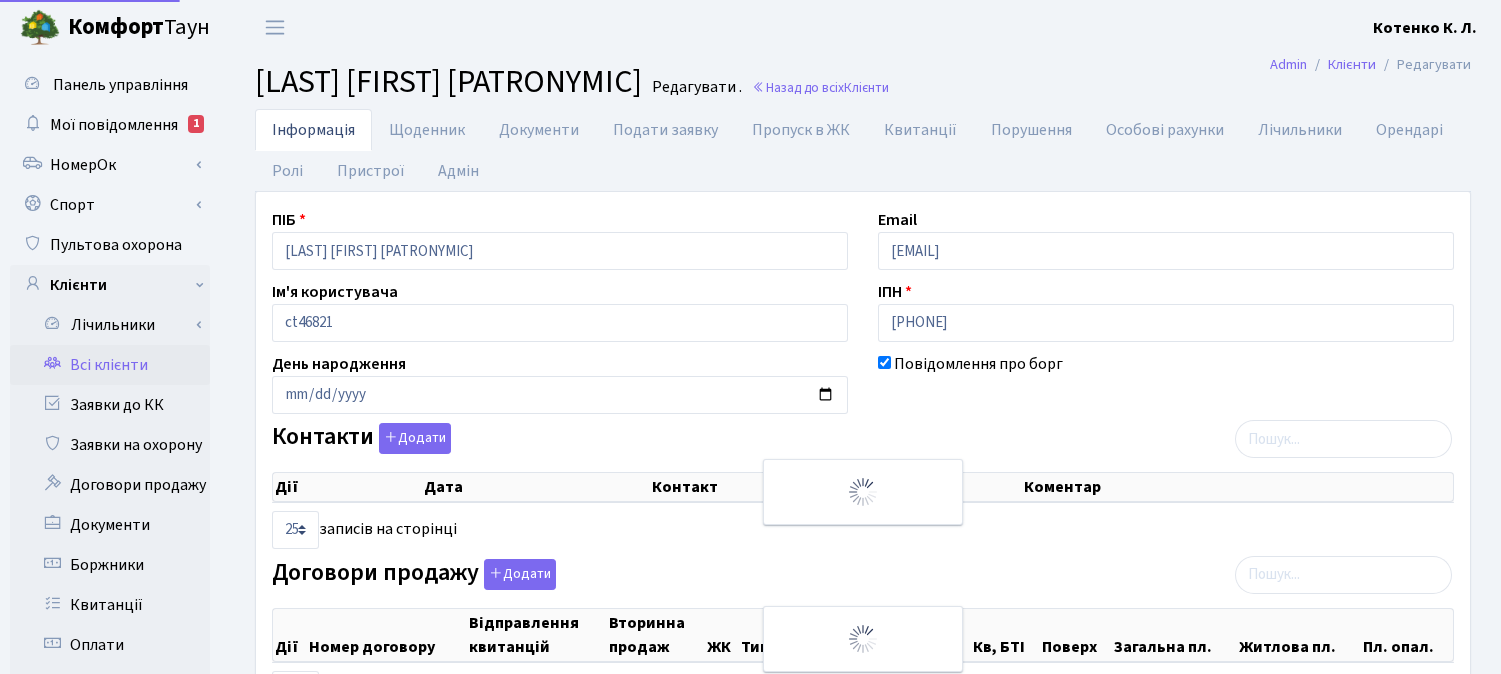 scroll, scrollTop: 0, scrollLeft: 0, axis: both 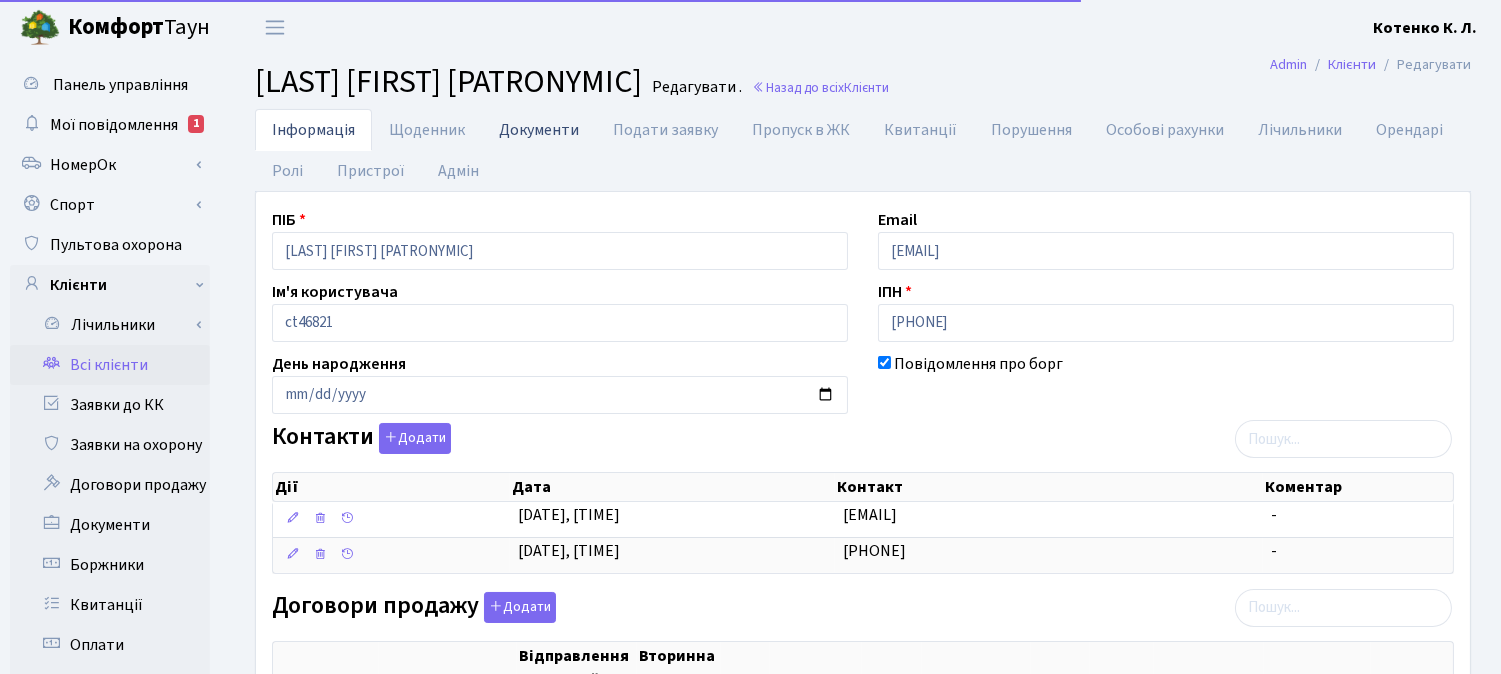 click on "Документи" at bounding box center (539, 129) 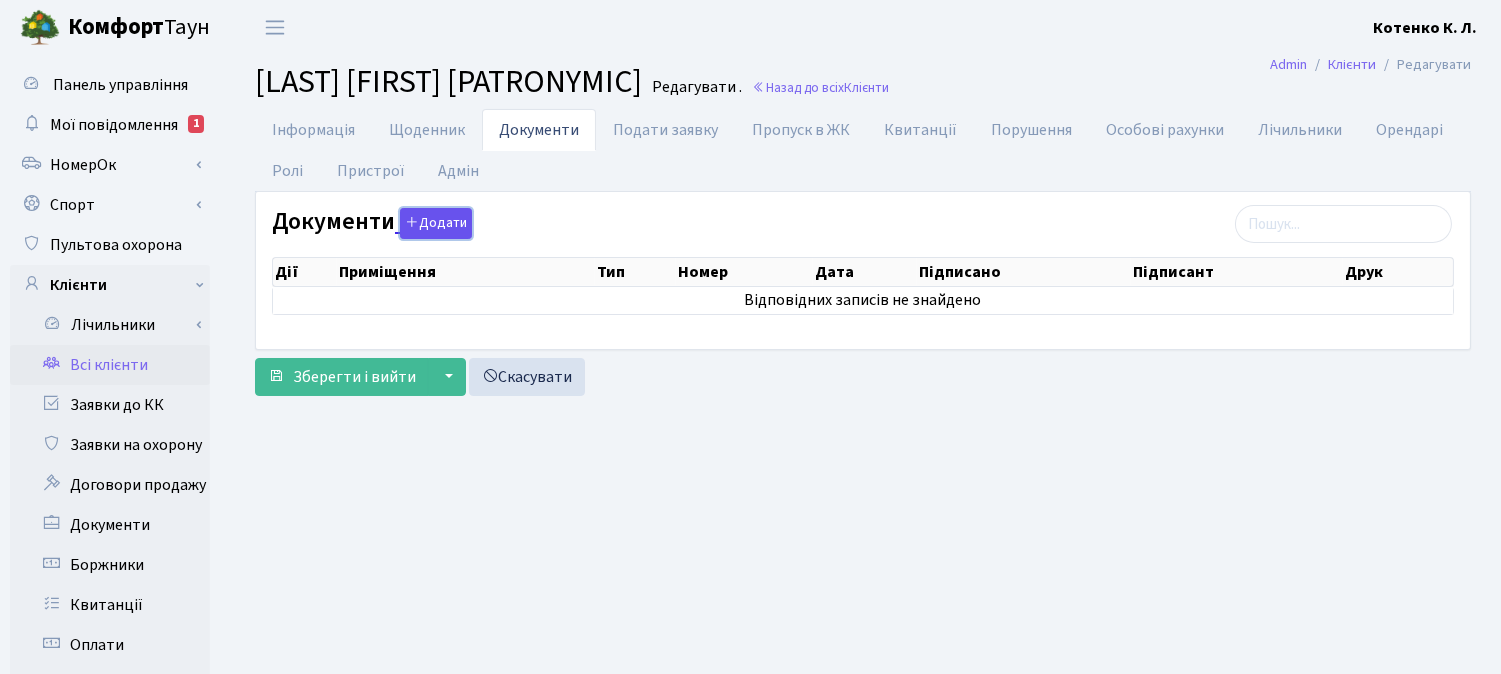 click on "Додати" at bounding box center [436, 223] 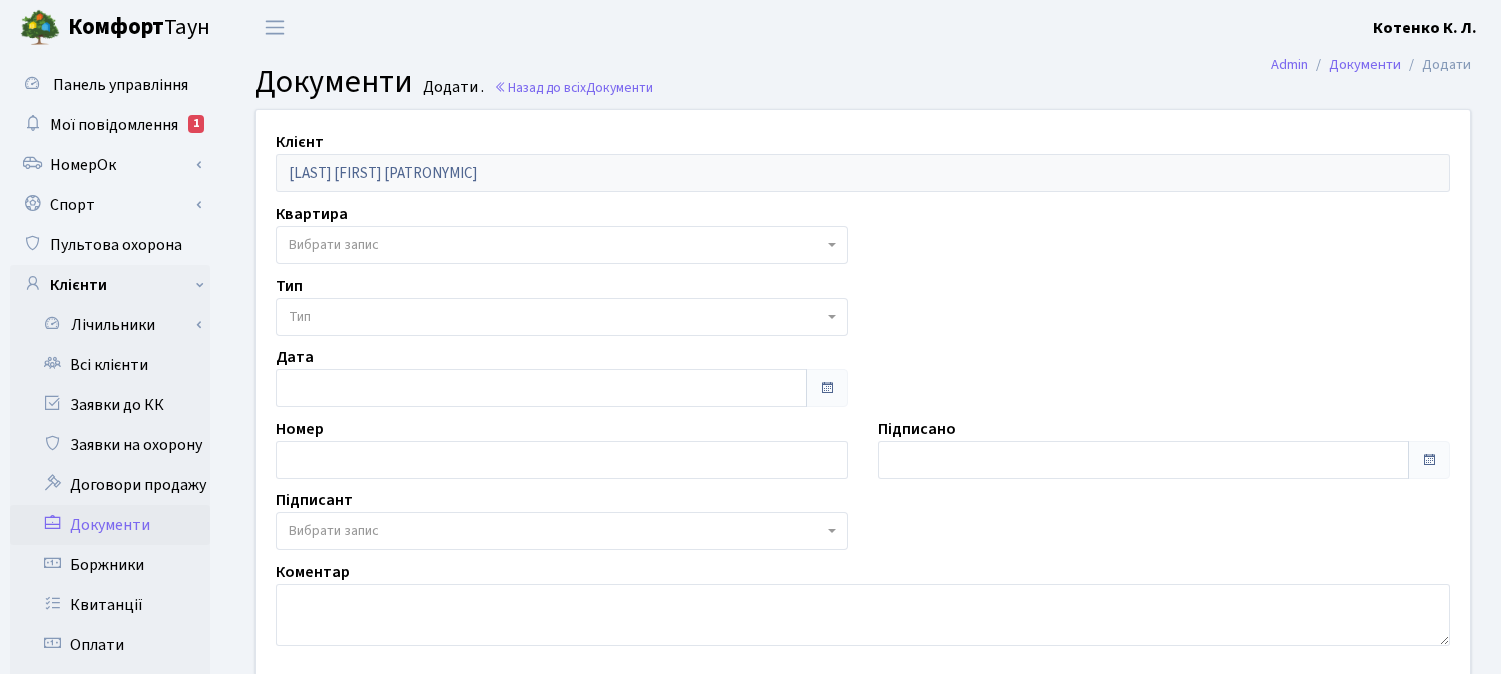 scroll, scrollTop: 0, scrollLeft: 0, axis: both 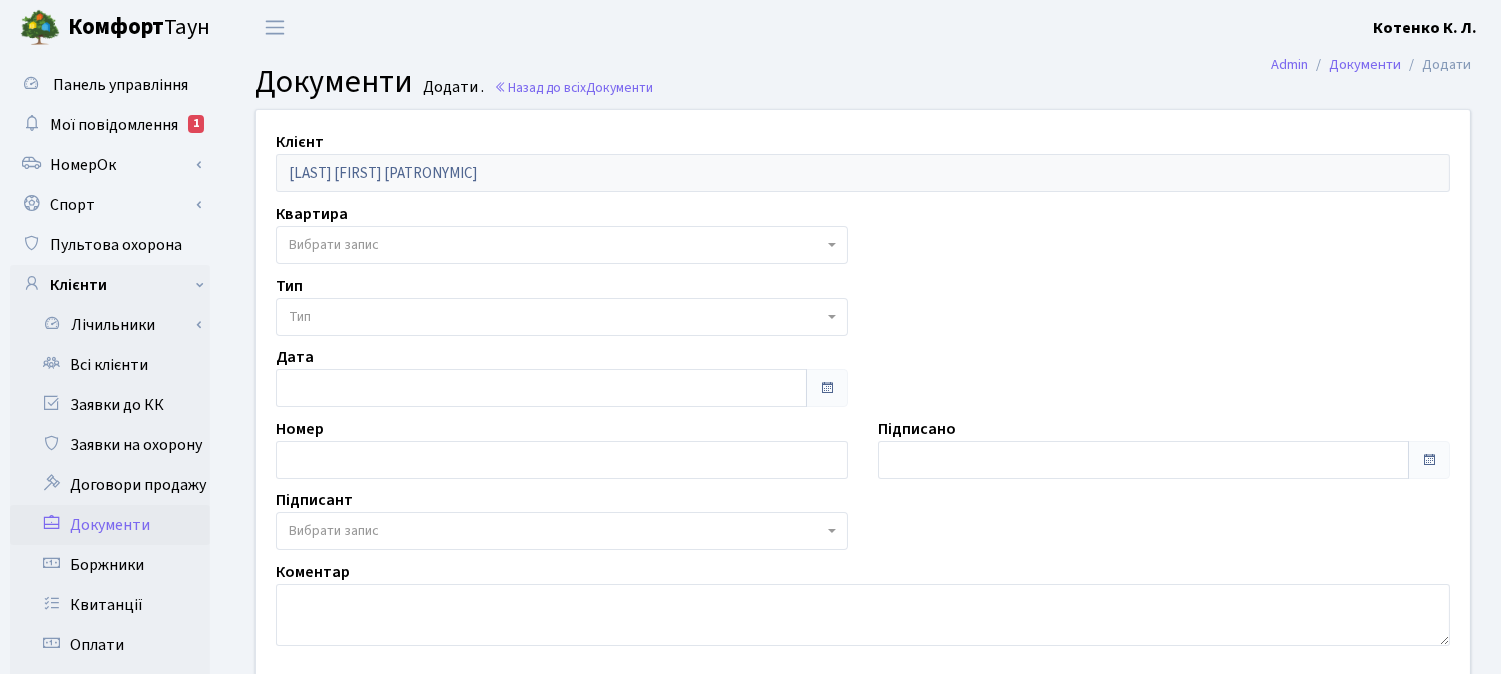 click on "Вибрати запис" at bounding box center (334, 245) 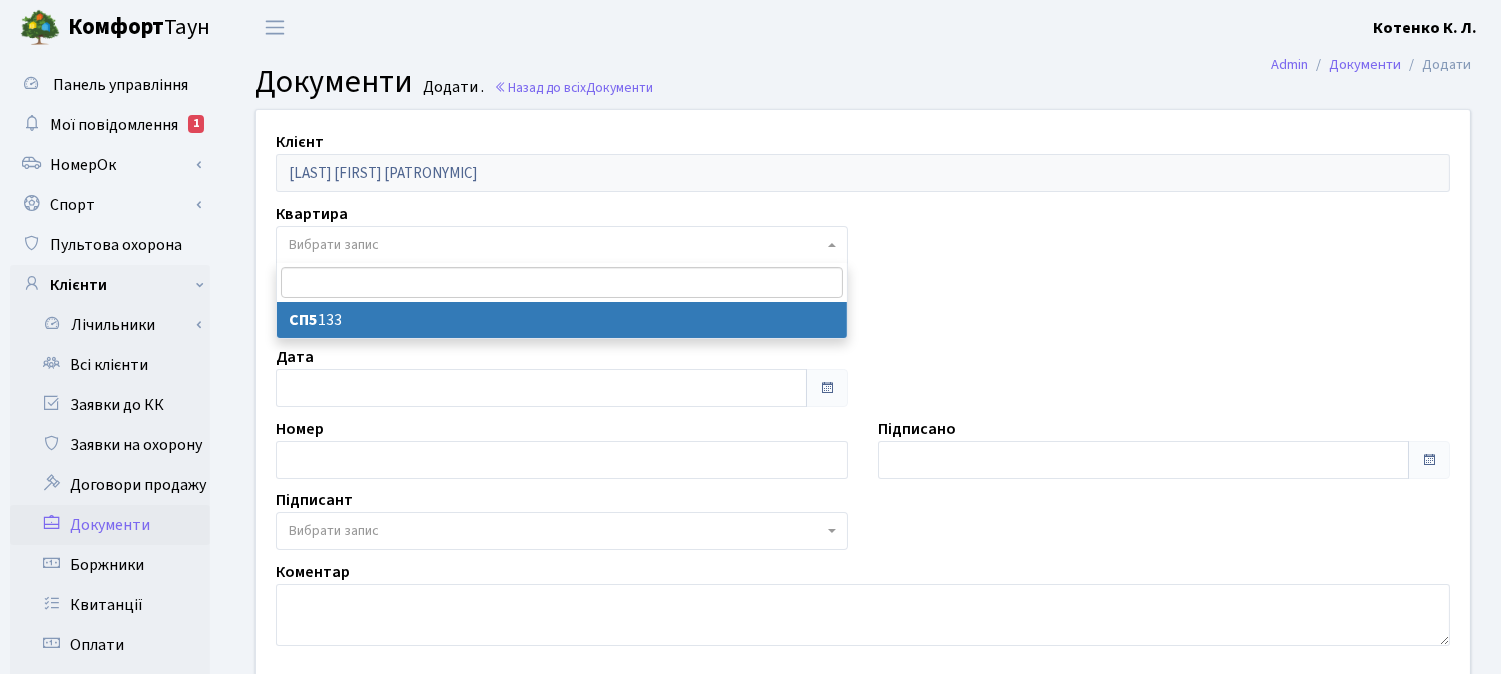 select on "178034" 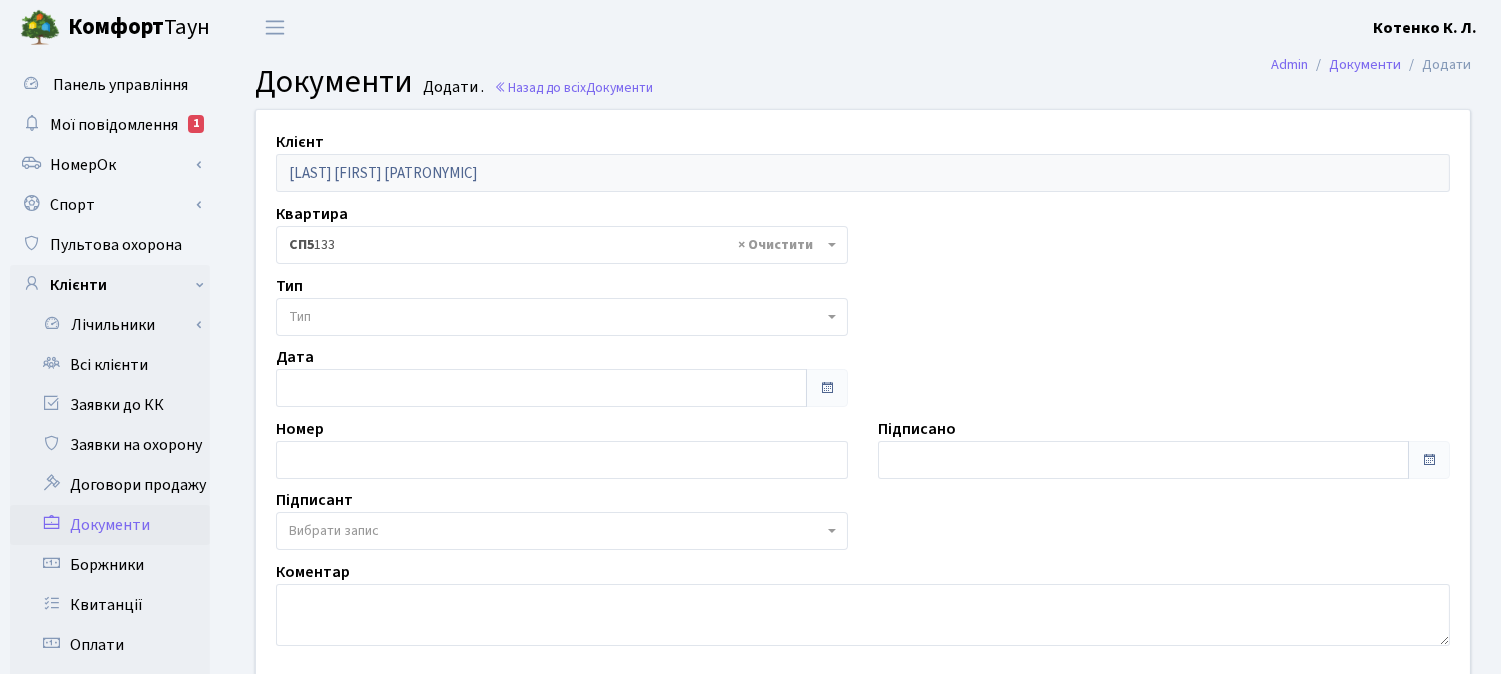 click on "Тип" at bounding box center [556, 317] 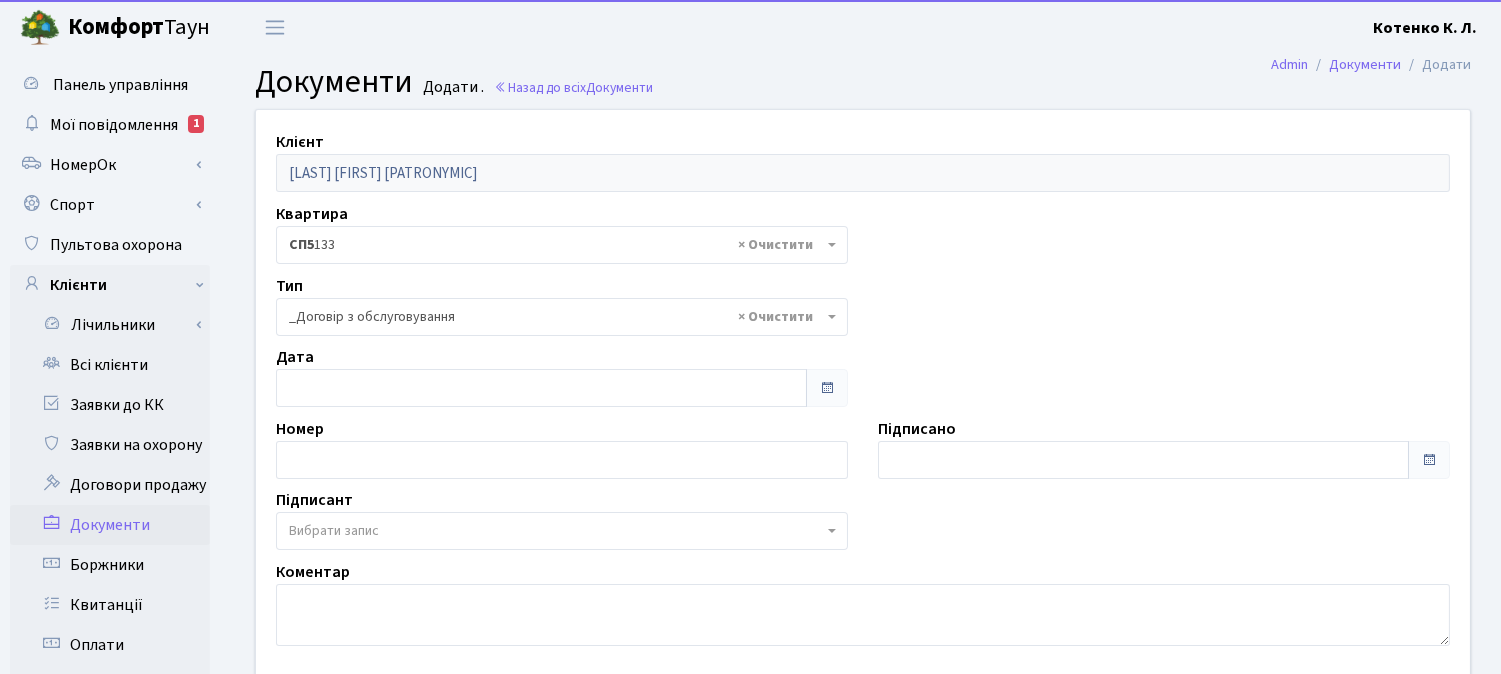 select on "289" 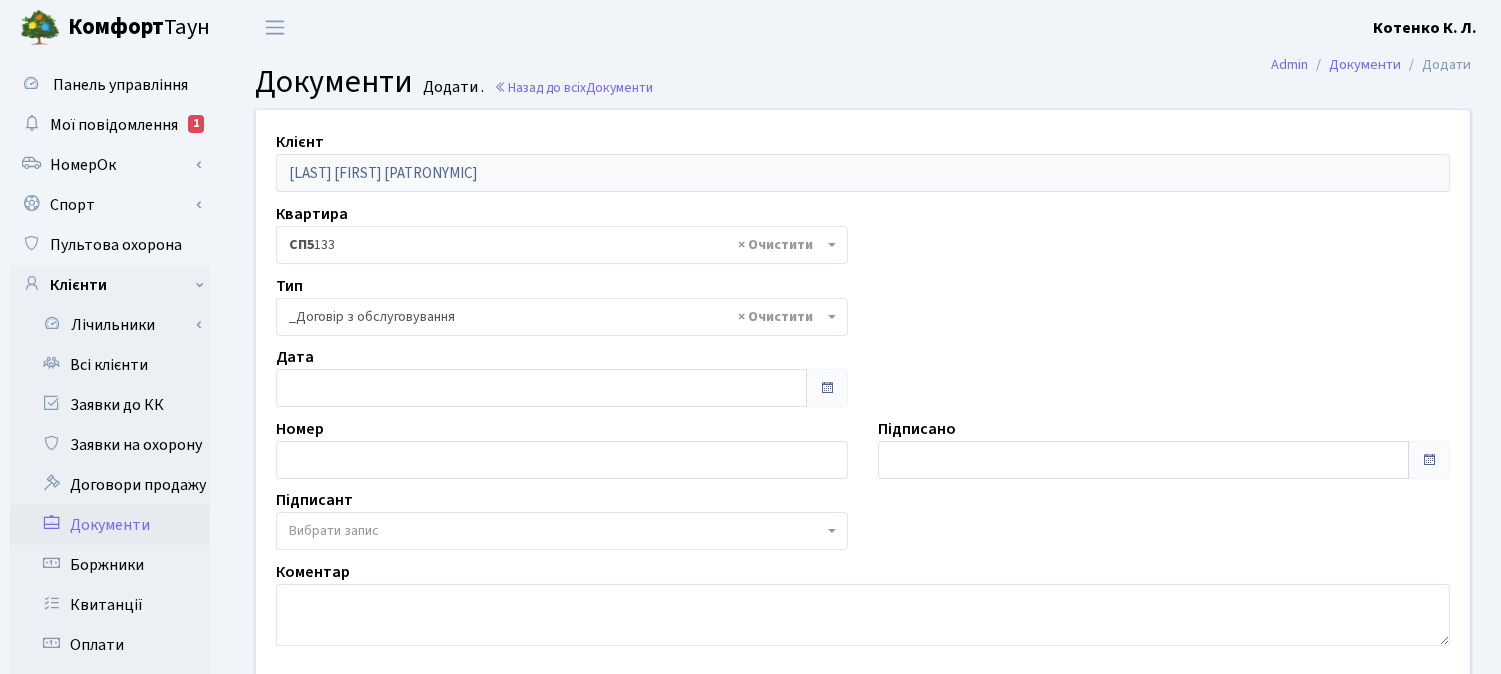 click on "Вибрати запис" at bounding box center (556, 531) 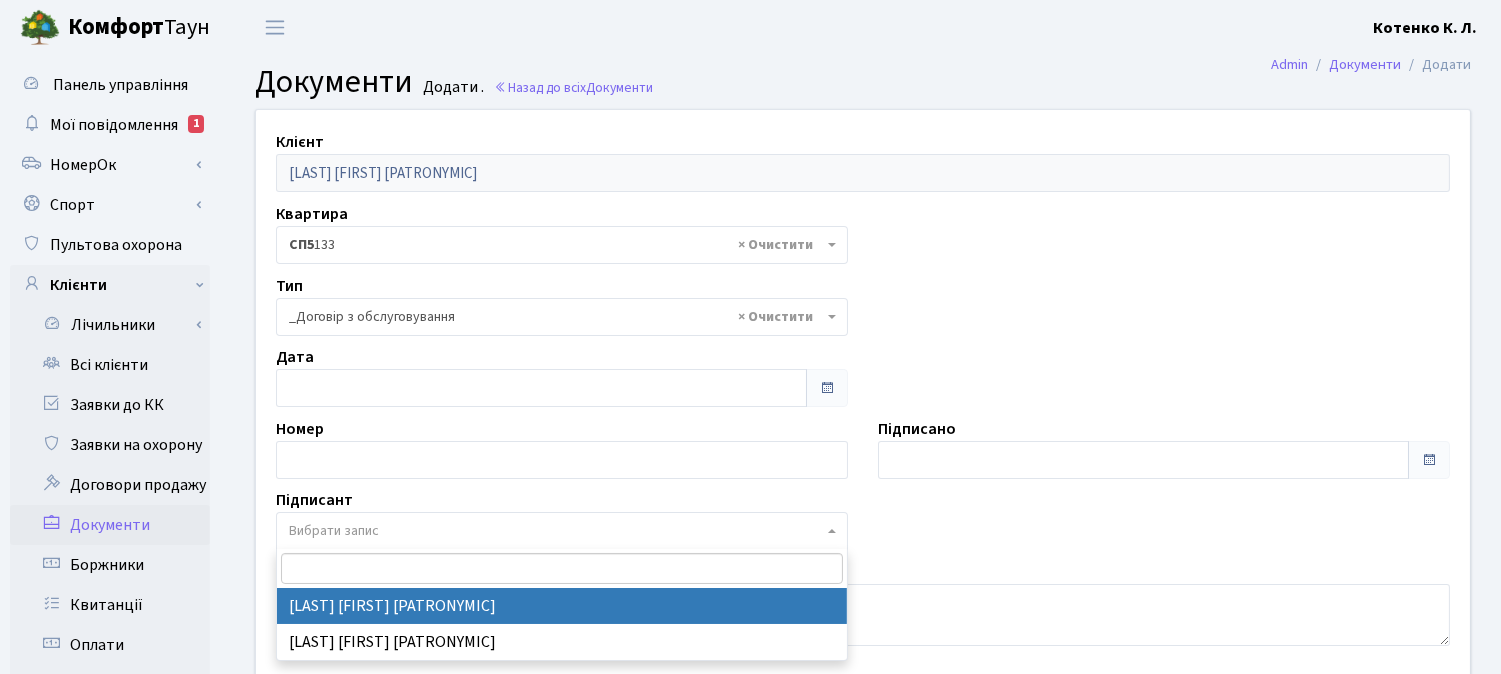 select on "74" 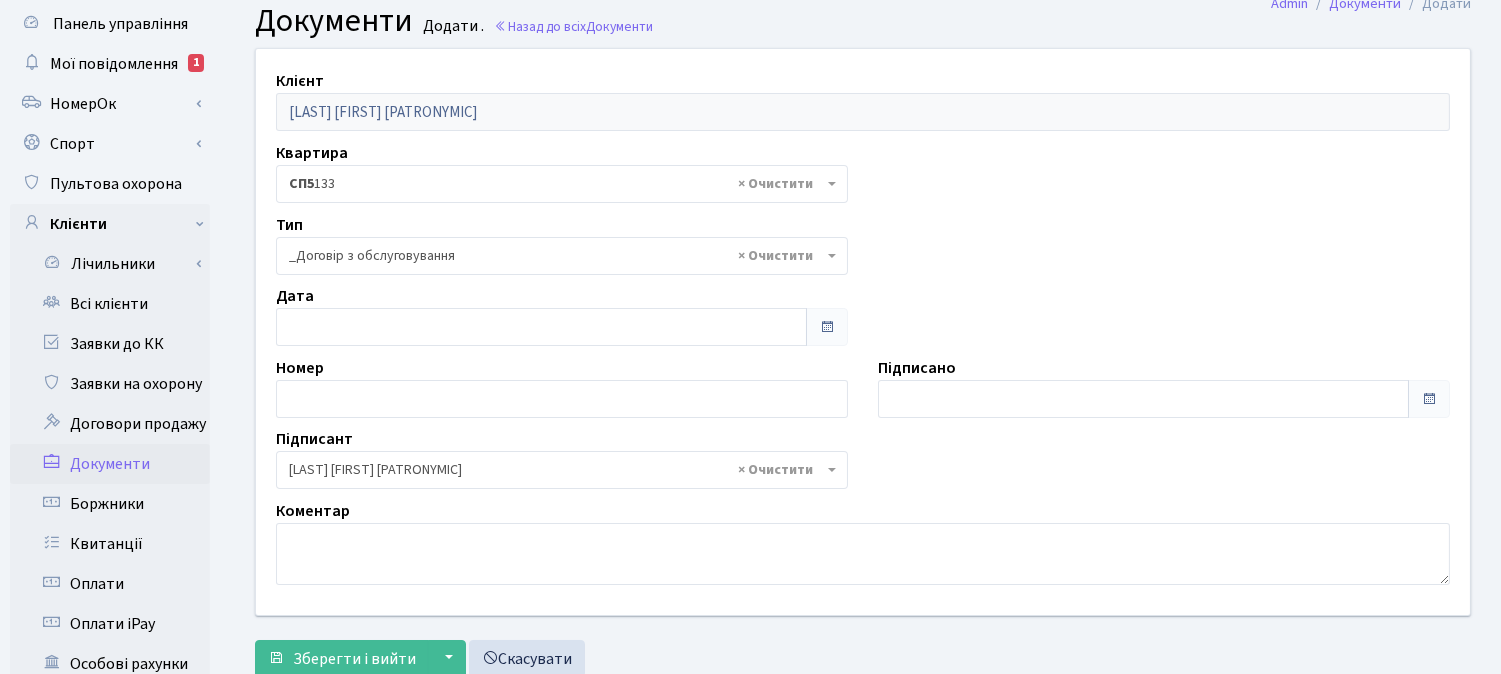 scroll, scrollTop: 555, scrollLeft: 0, axis: vertical 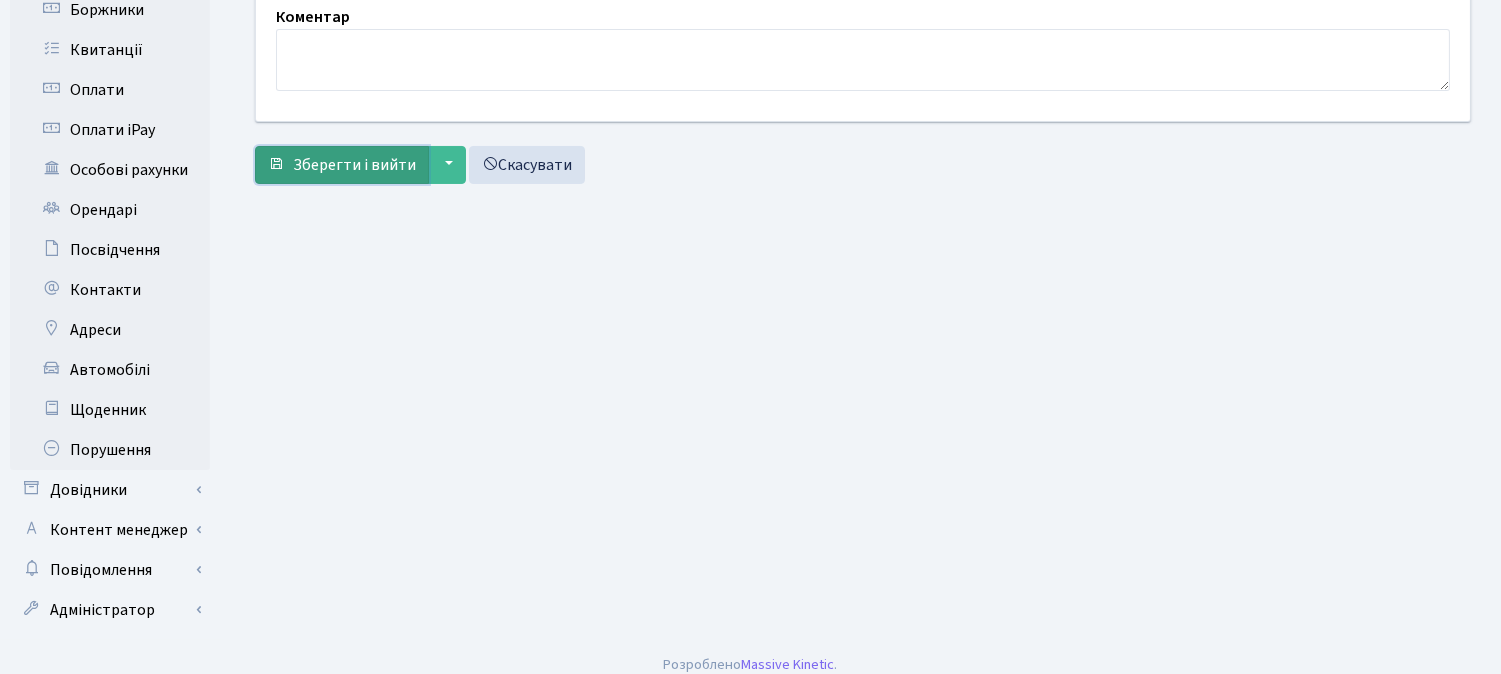 click on "Зберегти і вийти" at bounding box center (354, 165) 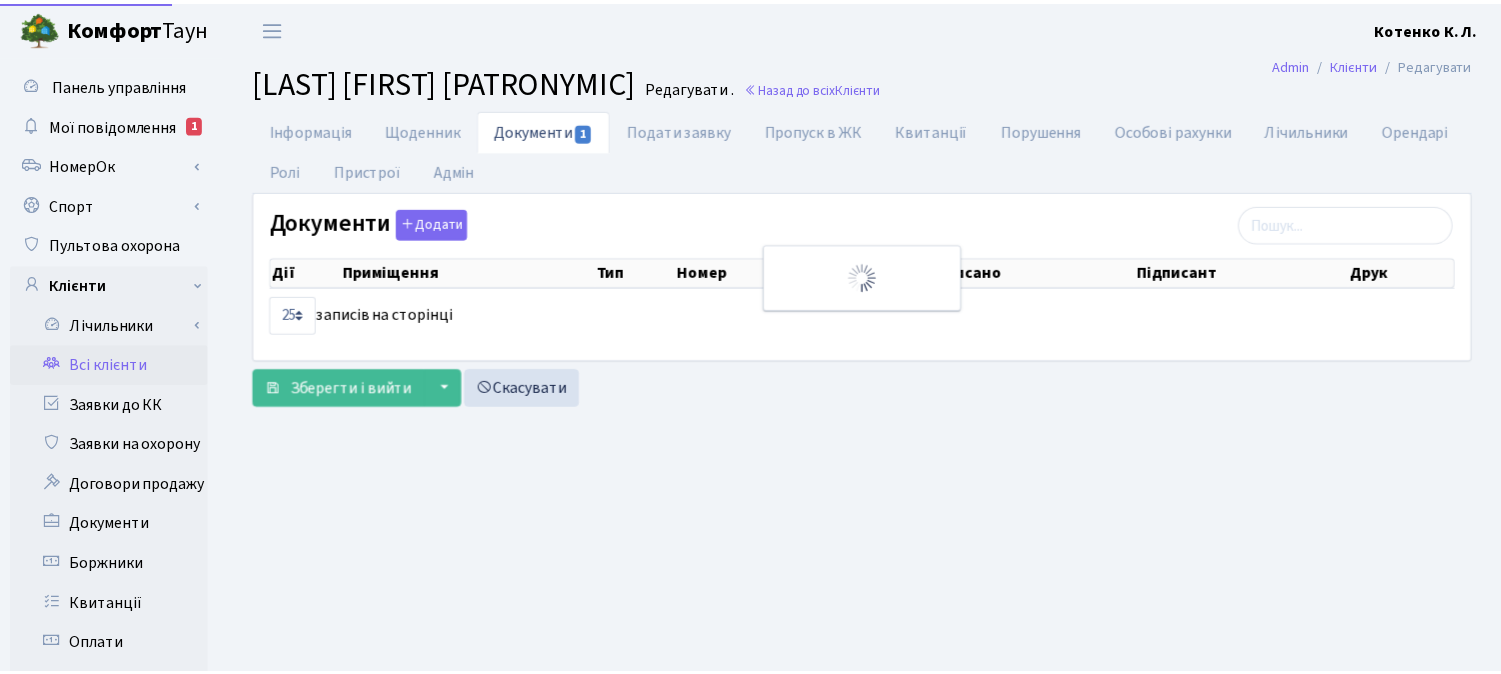 scroll, scrollTop: 0, scrollLeft: 0, axis: both 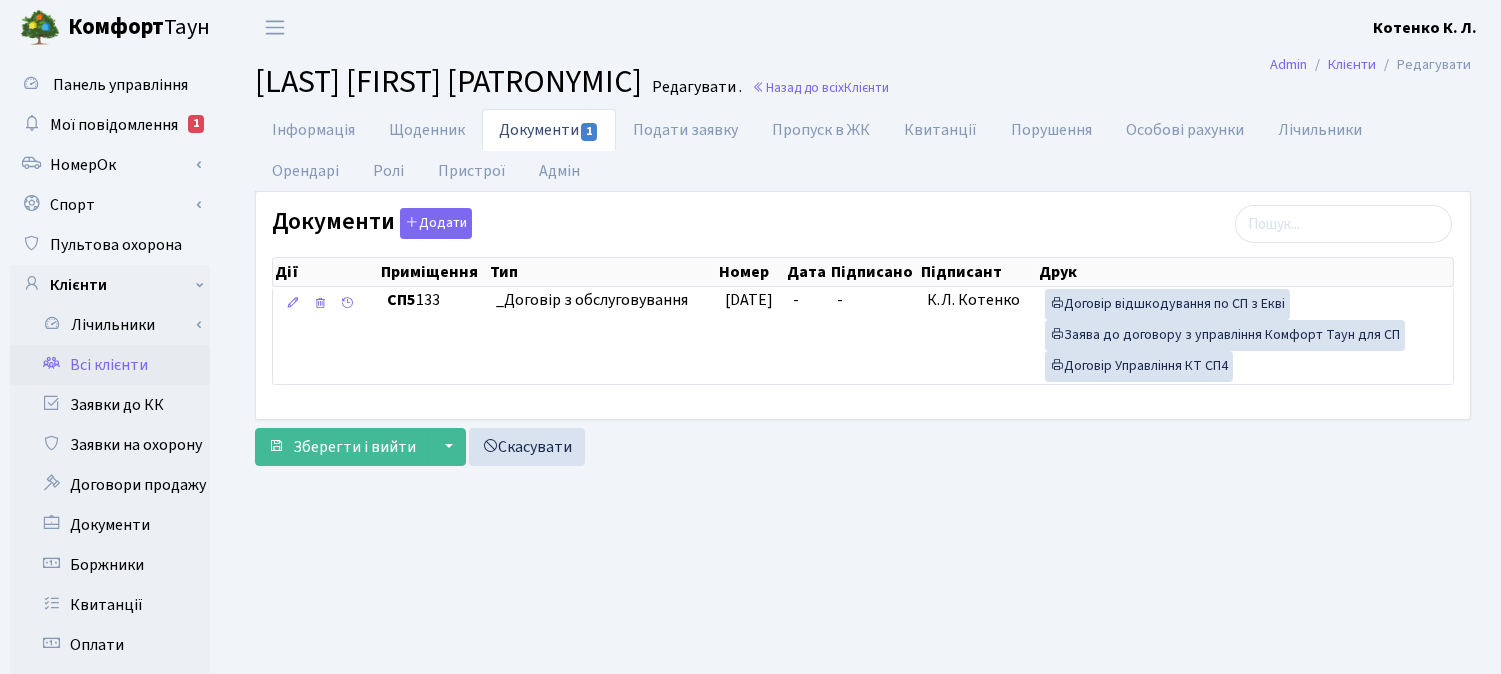 click on "Всі клієнти" at bounding box center (110, 365) 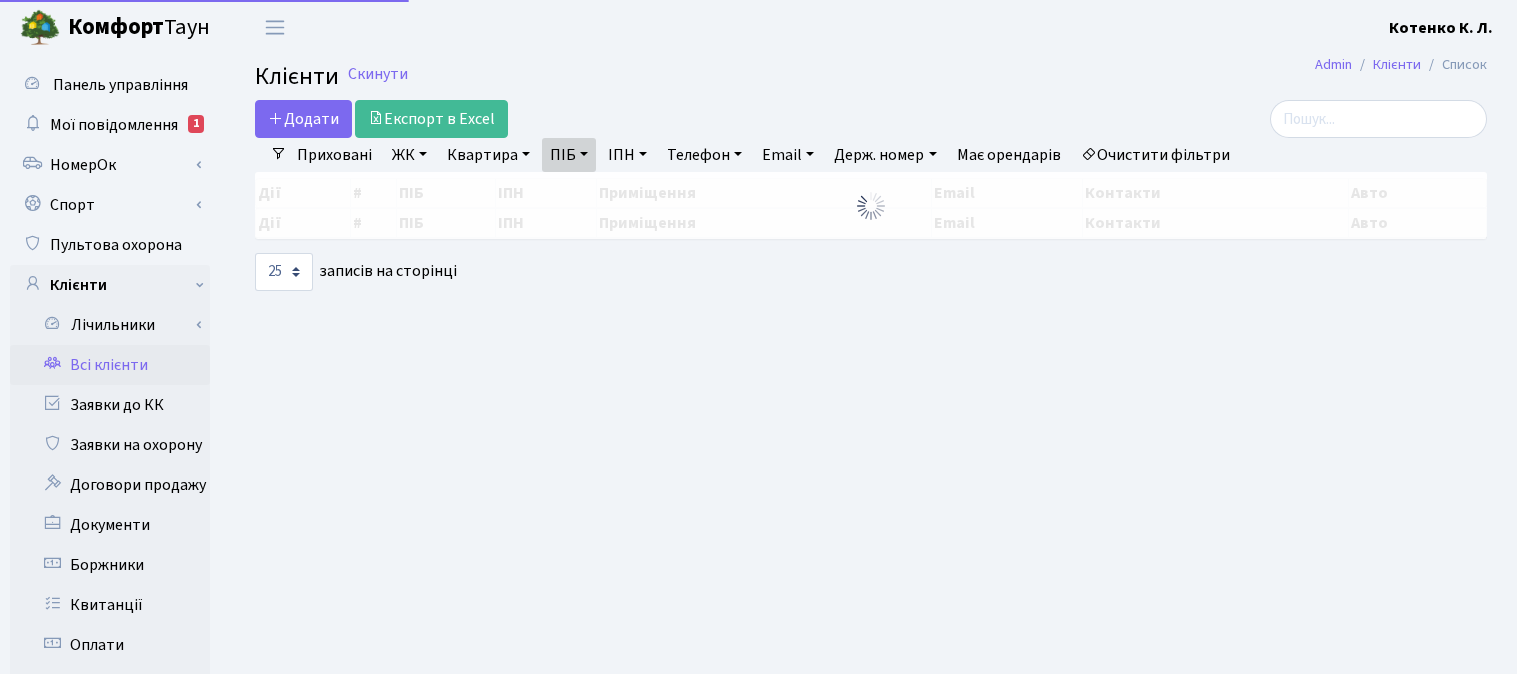 select on "25" 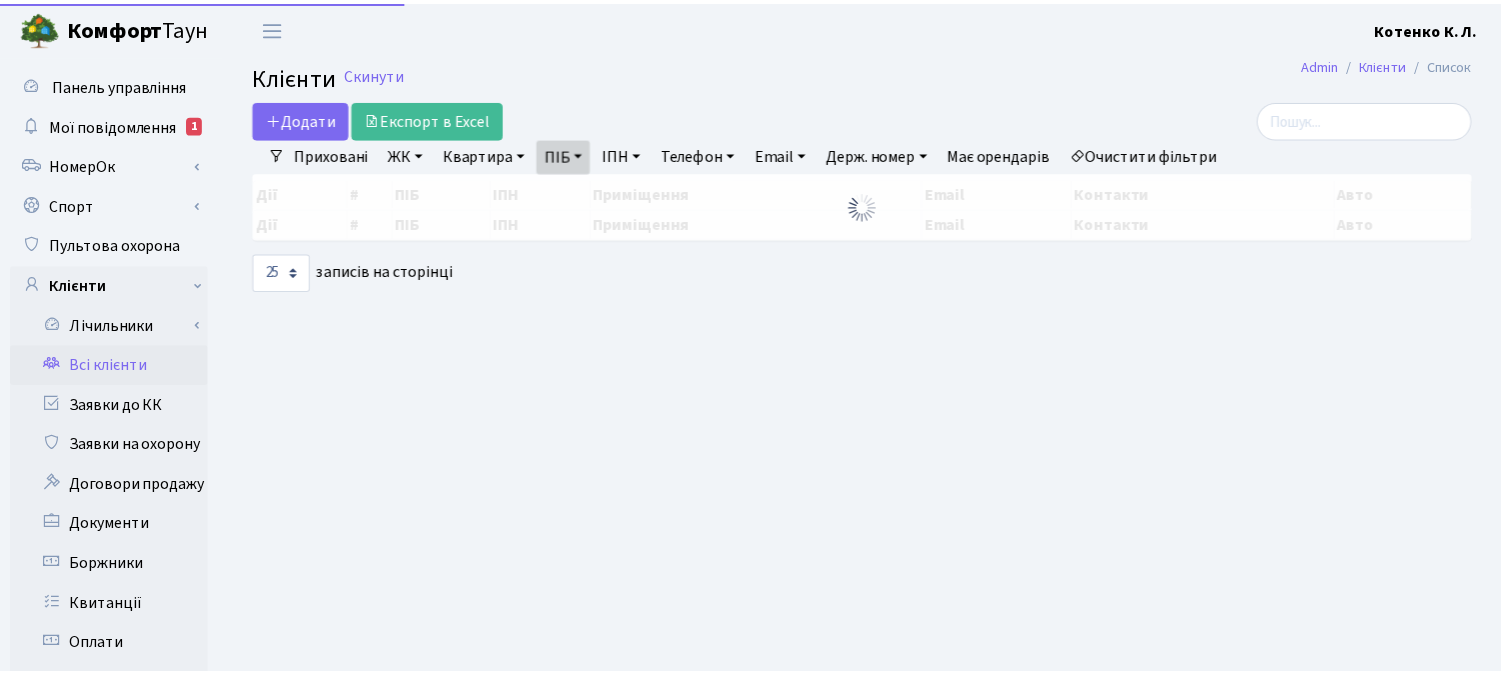 scroll, scrollTop: 0, scrollLeft: 0, axis: both 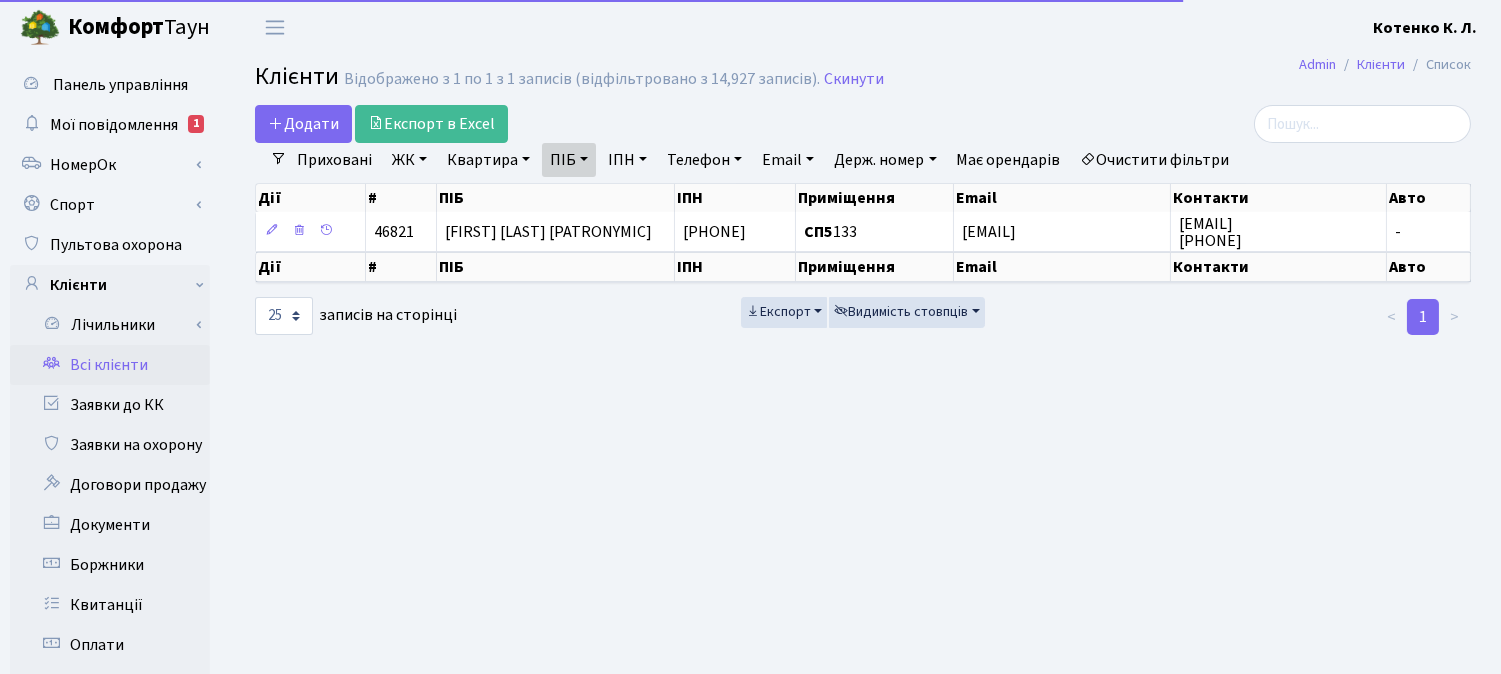 click on "Очистити фільтри" at bounding box center (1155, 160) 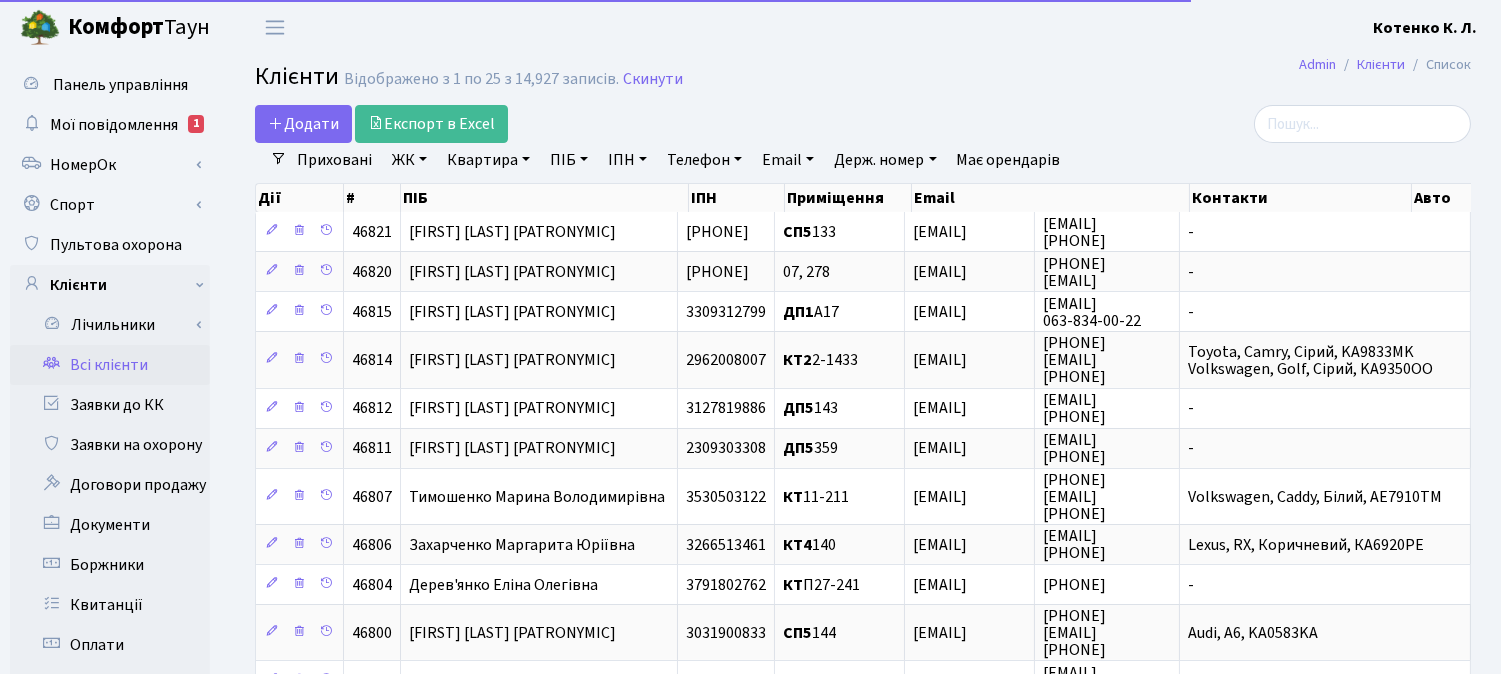 click on "ПІБ" at bounding box center (569, 160) 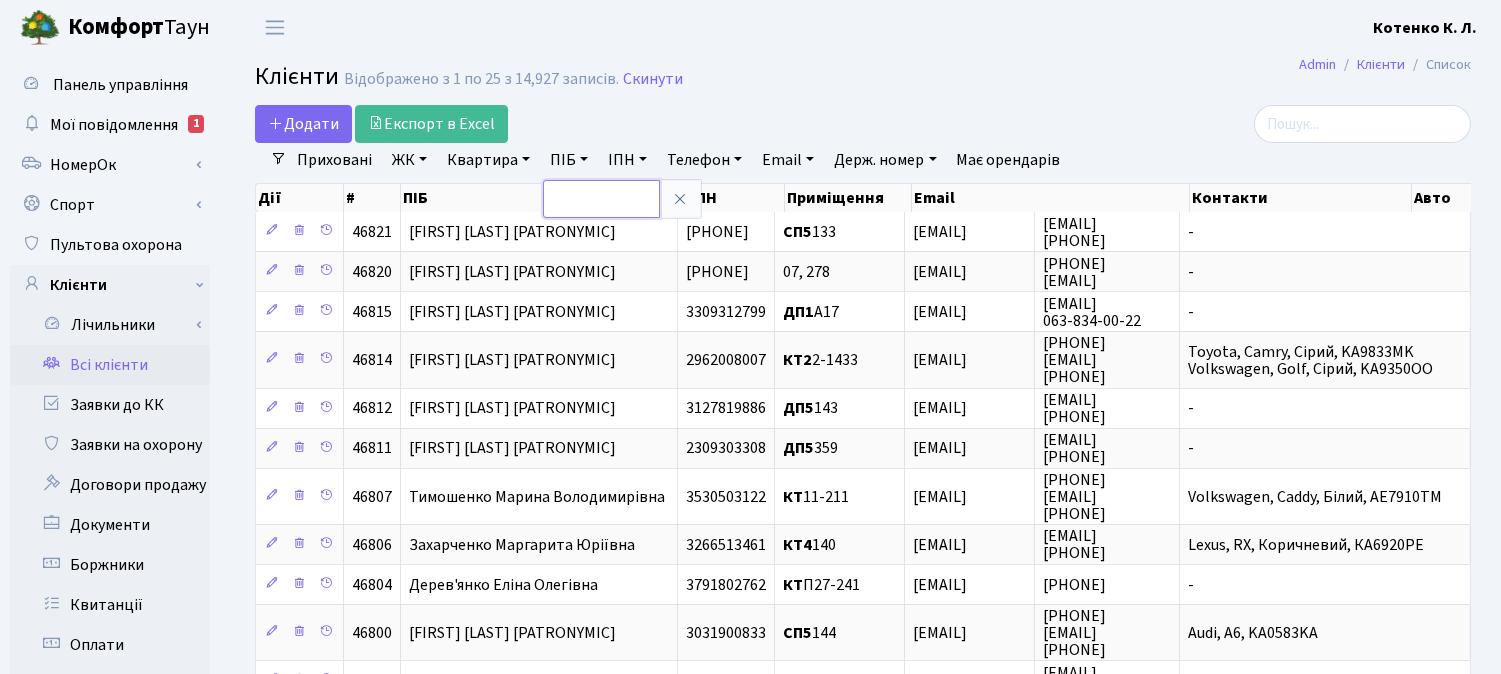 paste on "[LAST] [FIRST] [PATRONYMIC]" 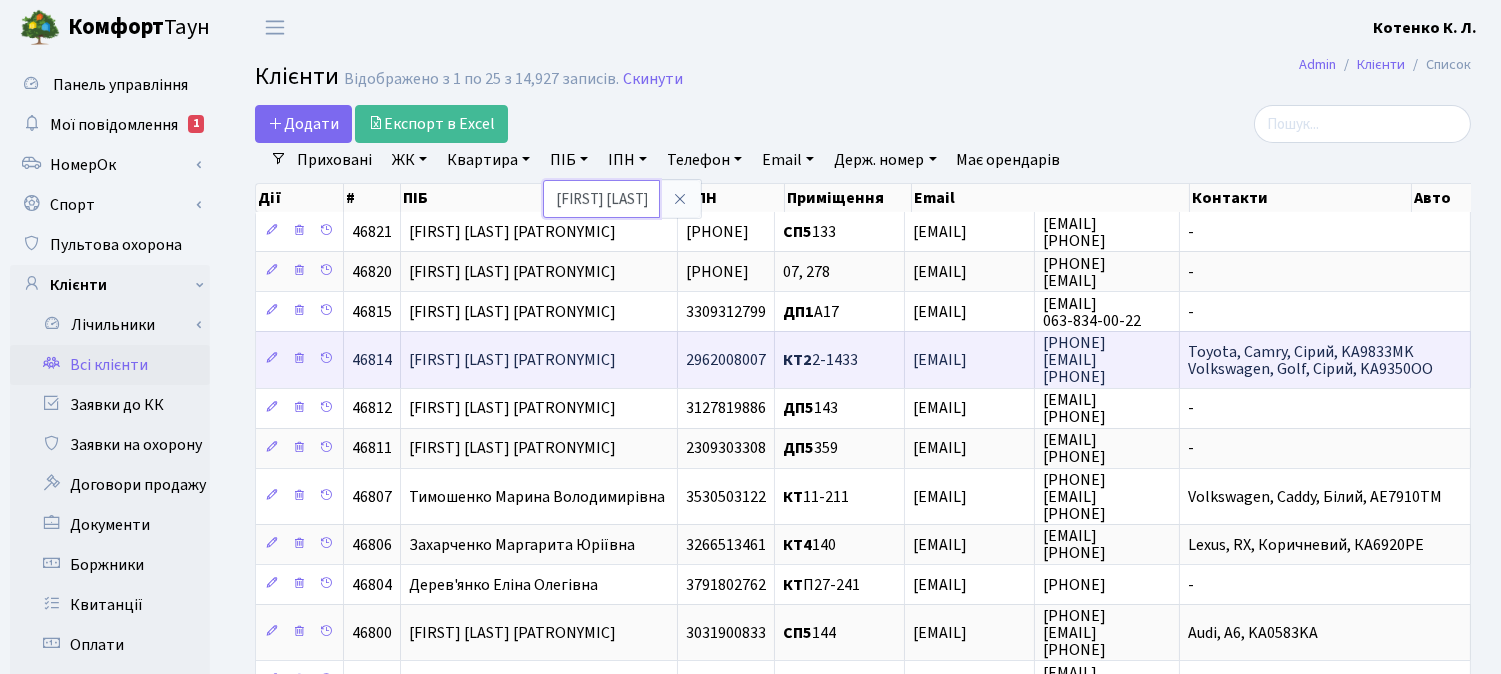 scroll, scrollTop: 0, scrollLeft: 113, axis: horizontal 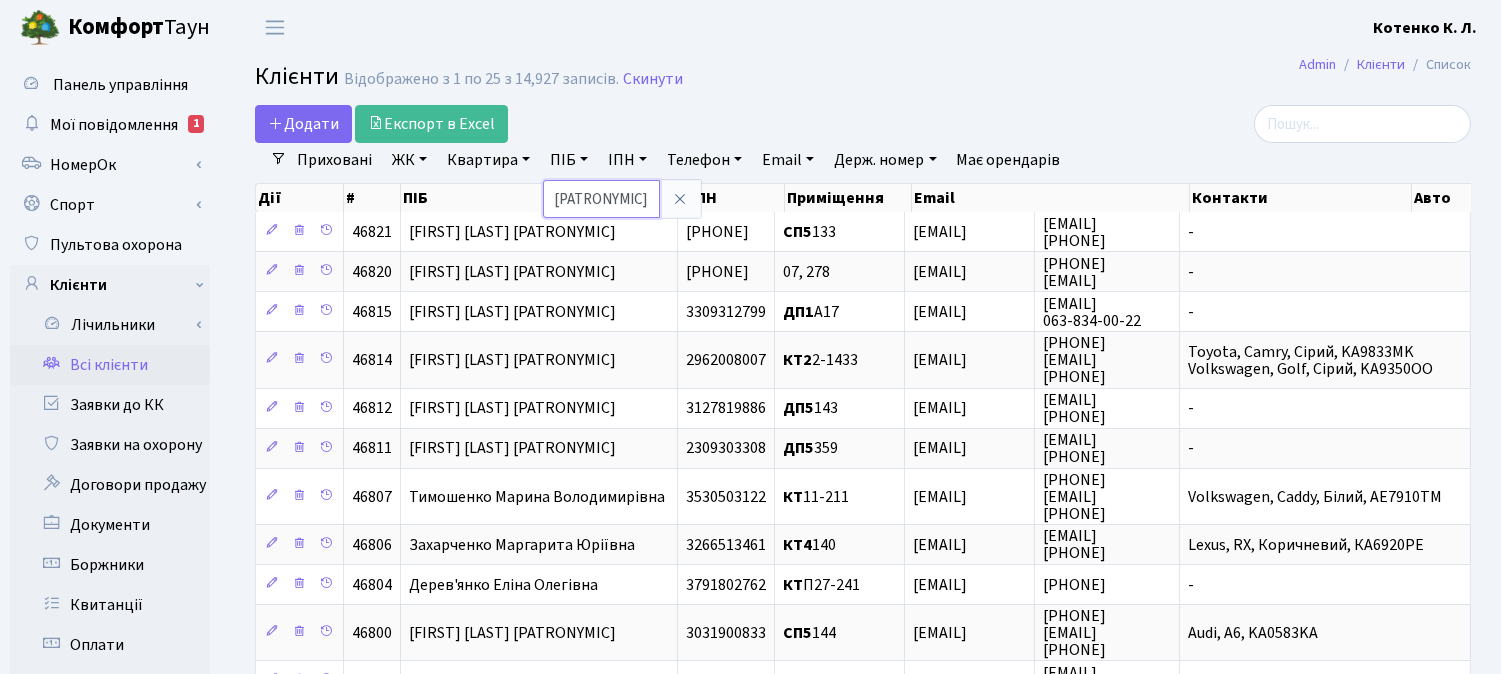type on "[LAST] [FIRST] [PATRONYMIC]" 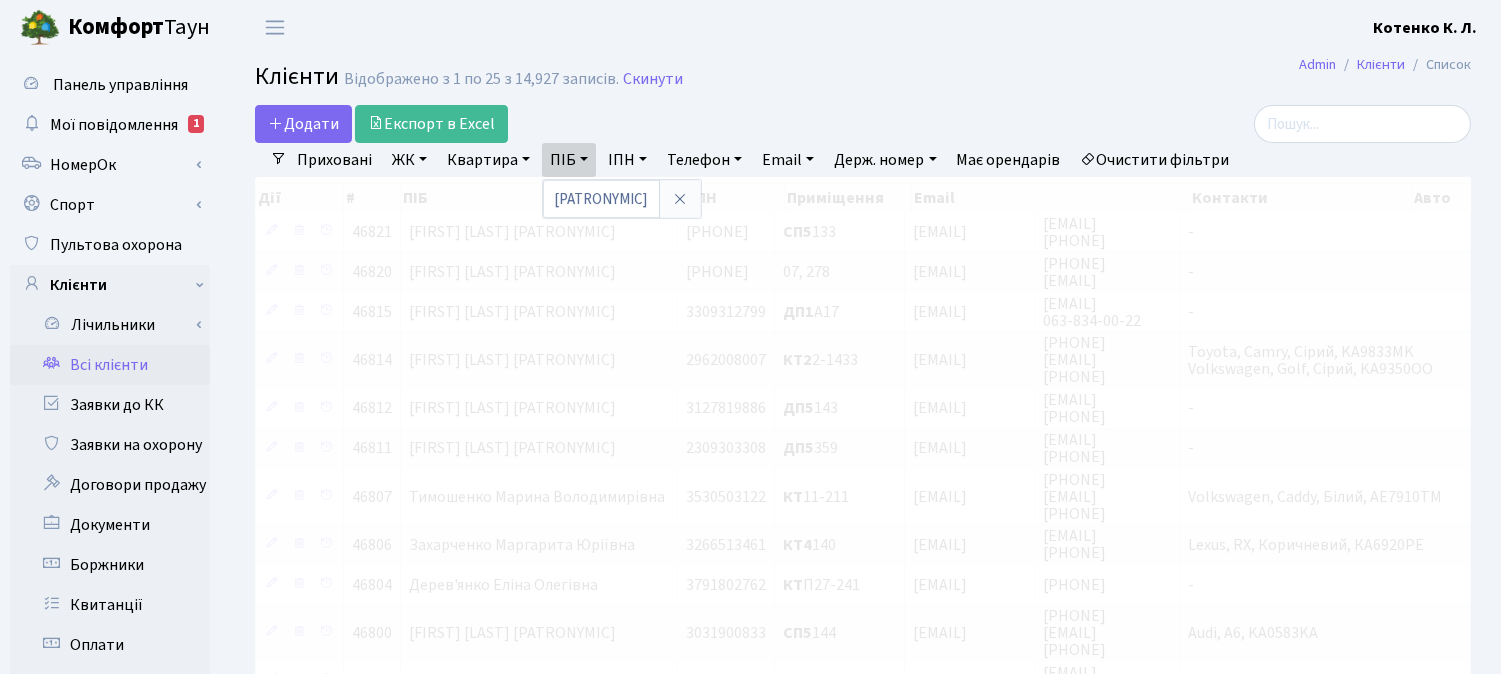scroll, scrollTop: 0, scrollLeft: 0, axis: both 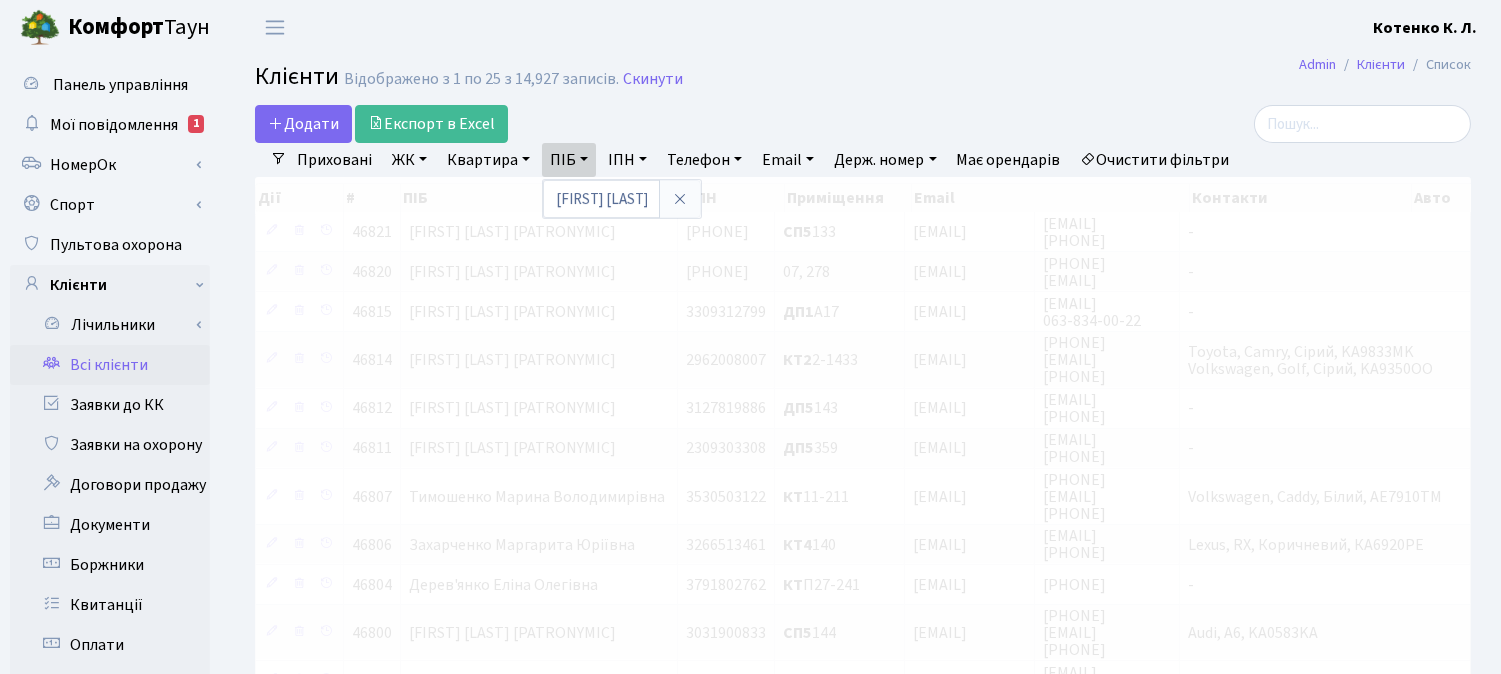click on "Клієнти
Відображено з 1 по 25 з 14,927 записів. Скинути" at bounding box center [863, 80] 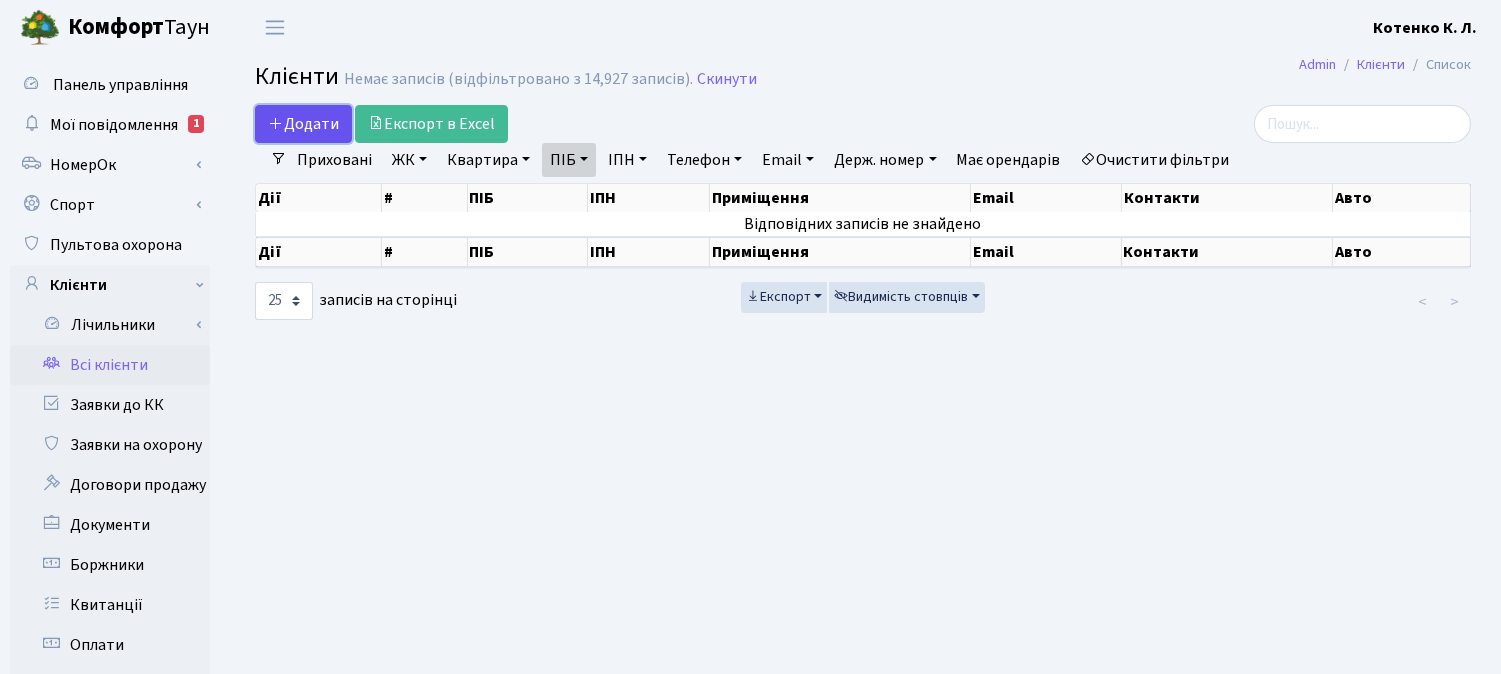 click on "Додати" at bounding box center (303, 124) 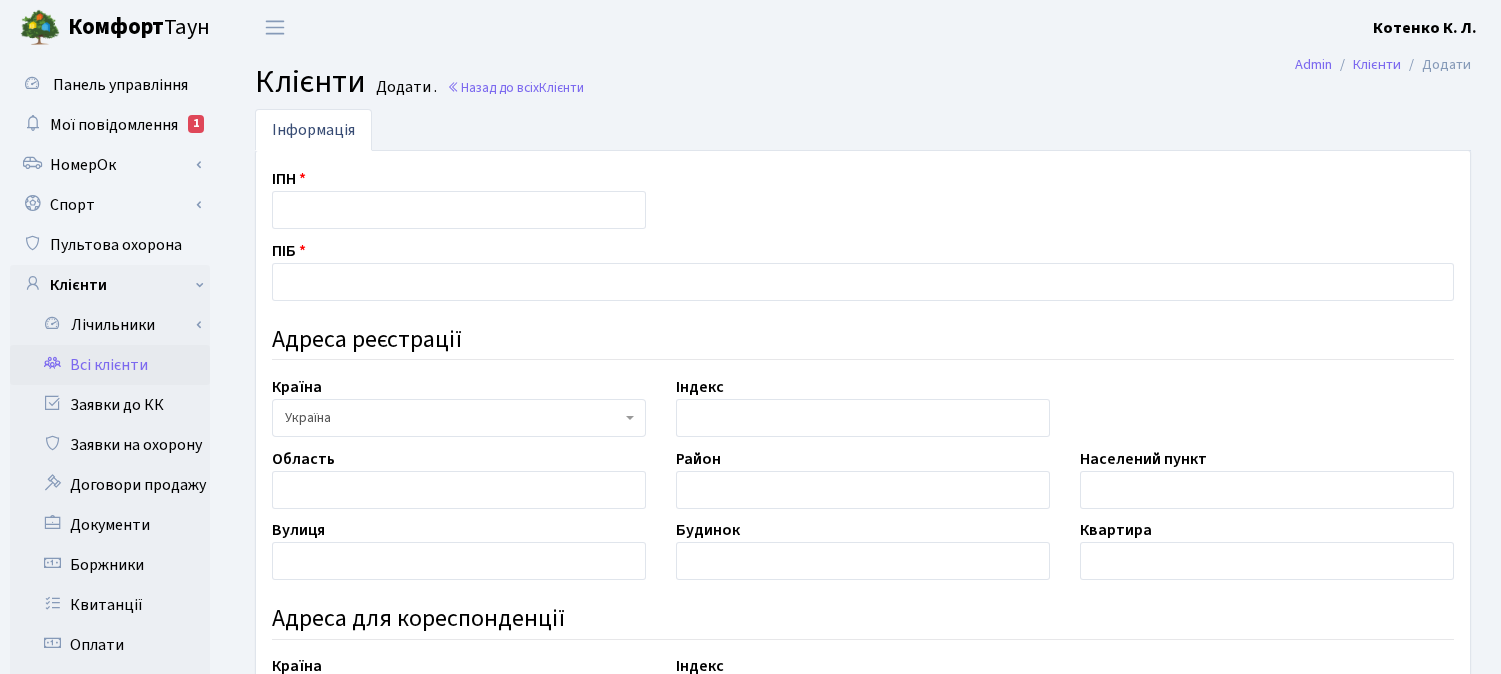 scroll, scrollTop: 0, scrollLeft: 0, axis: both 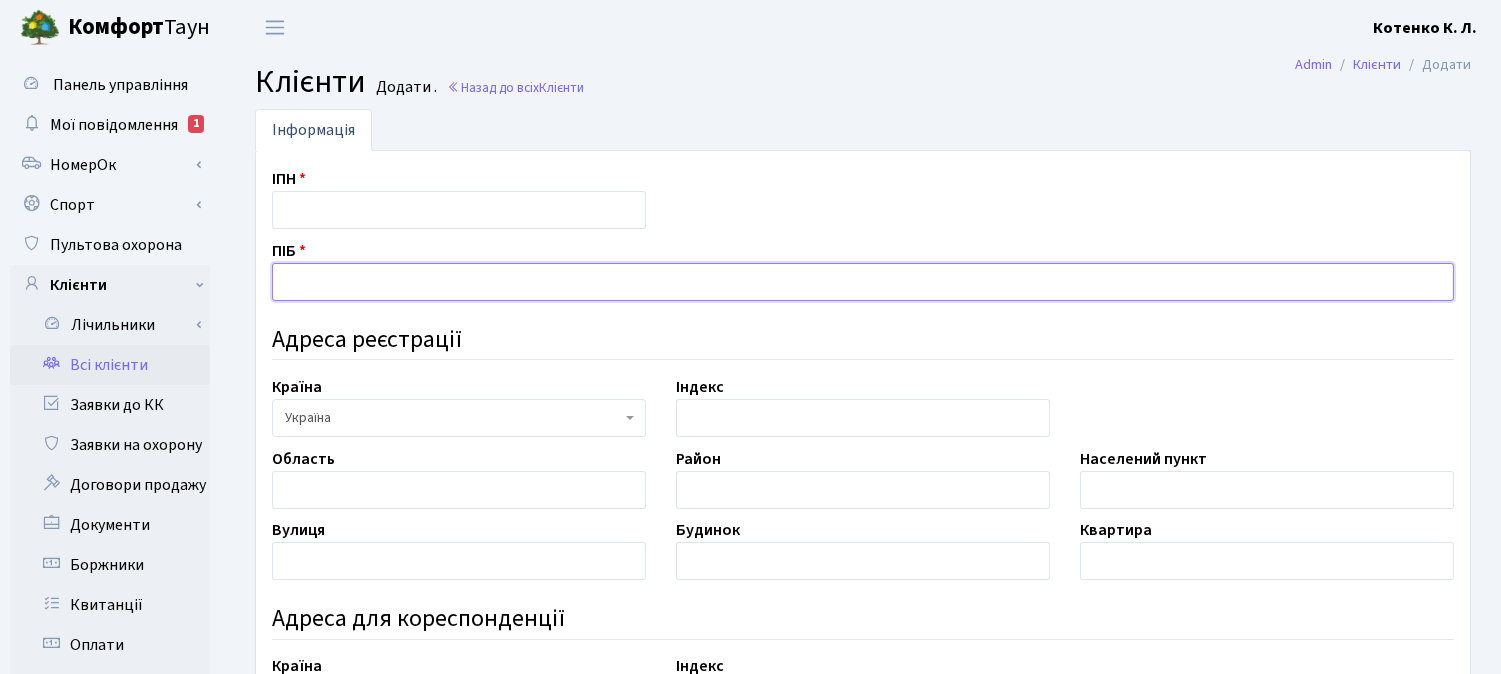 click at bounding box center [863, 282] 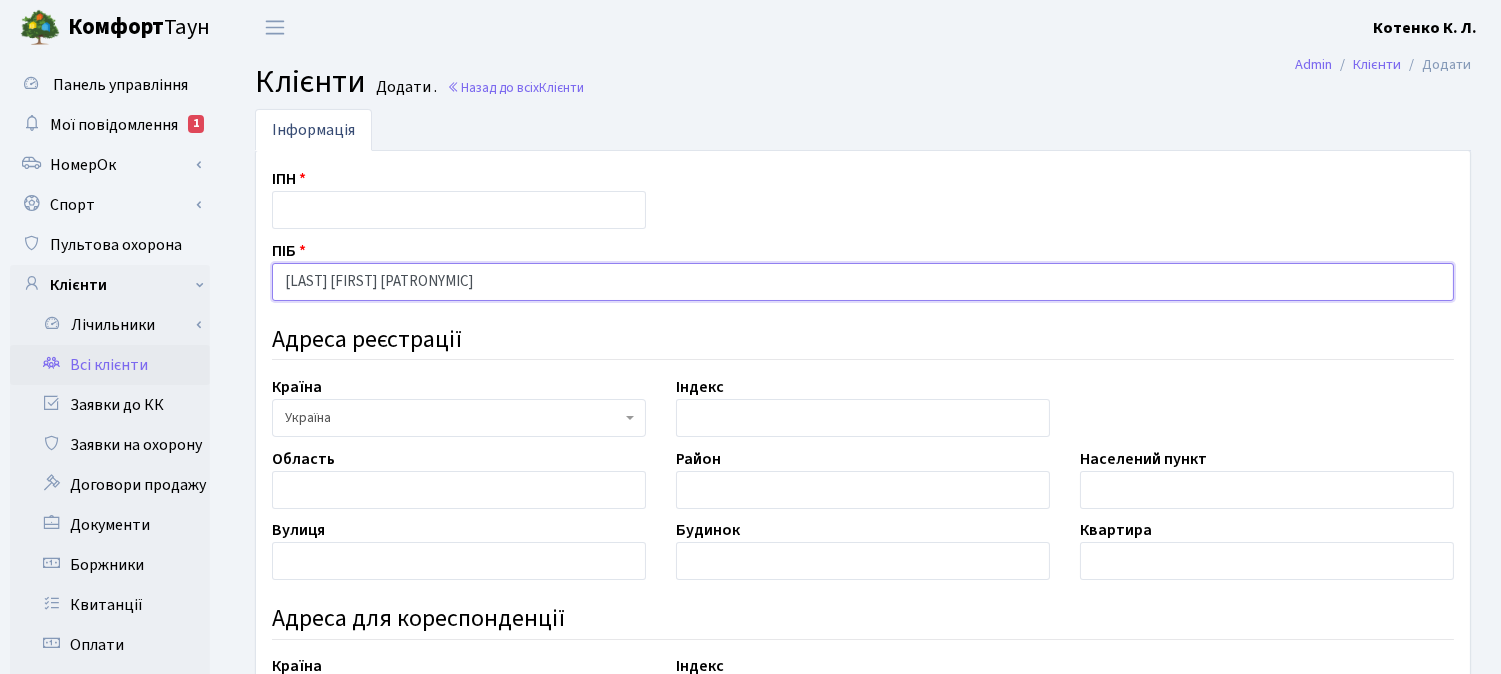 type on "[LAST] [FIRST] [PATRONYMIC]" 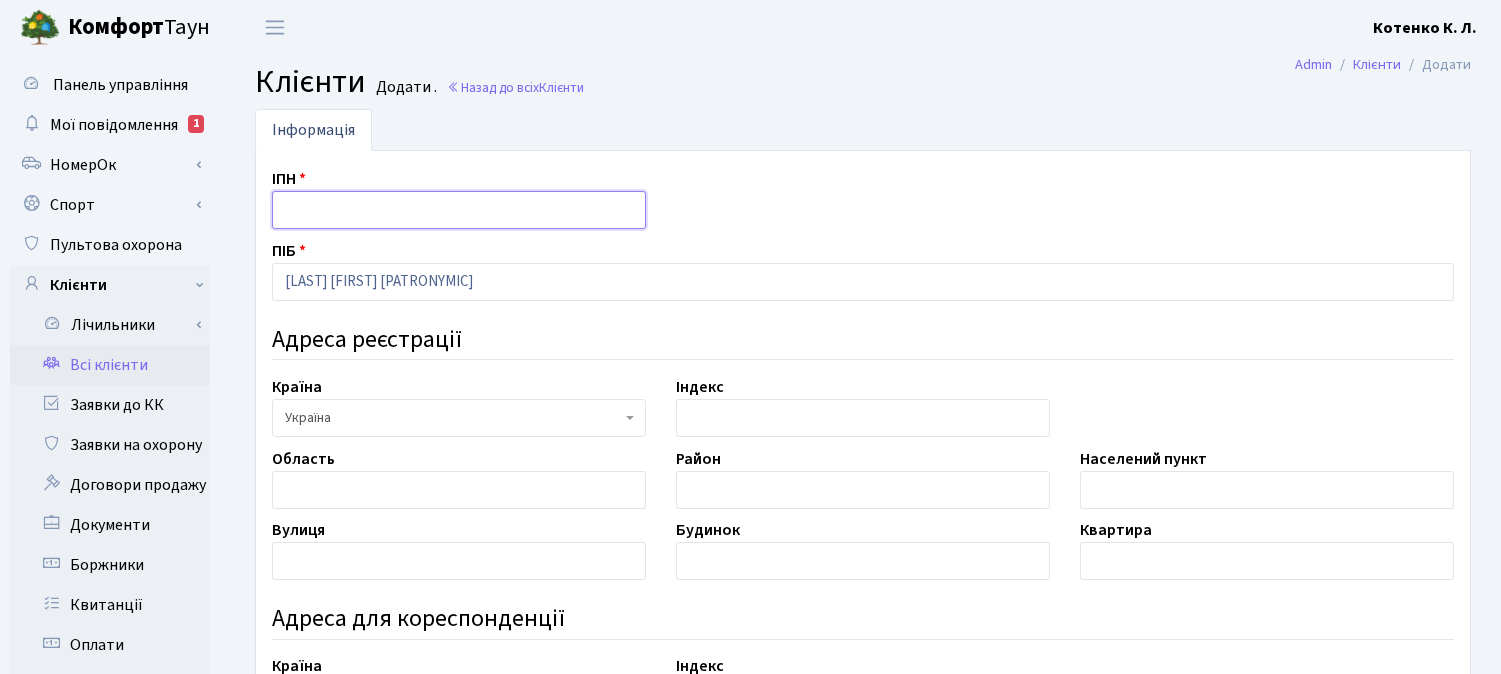 click at bounding box center [459, 210] 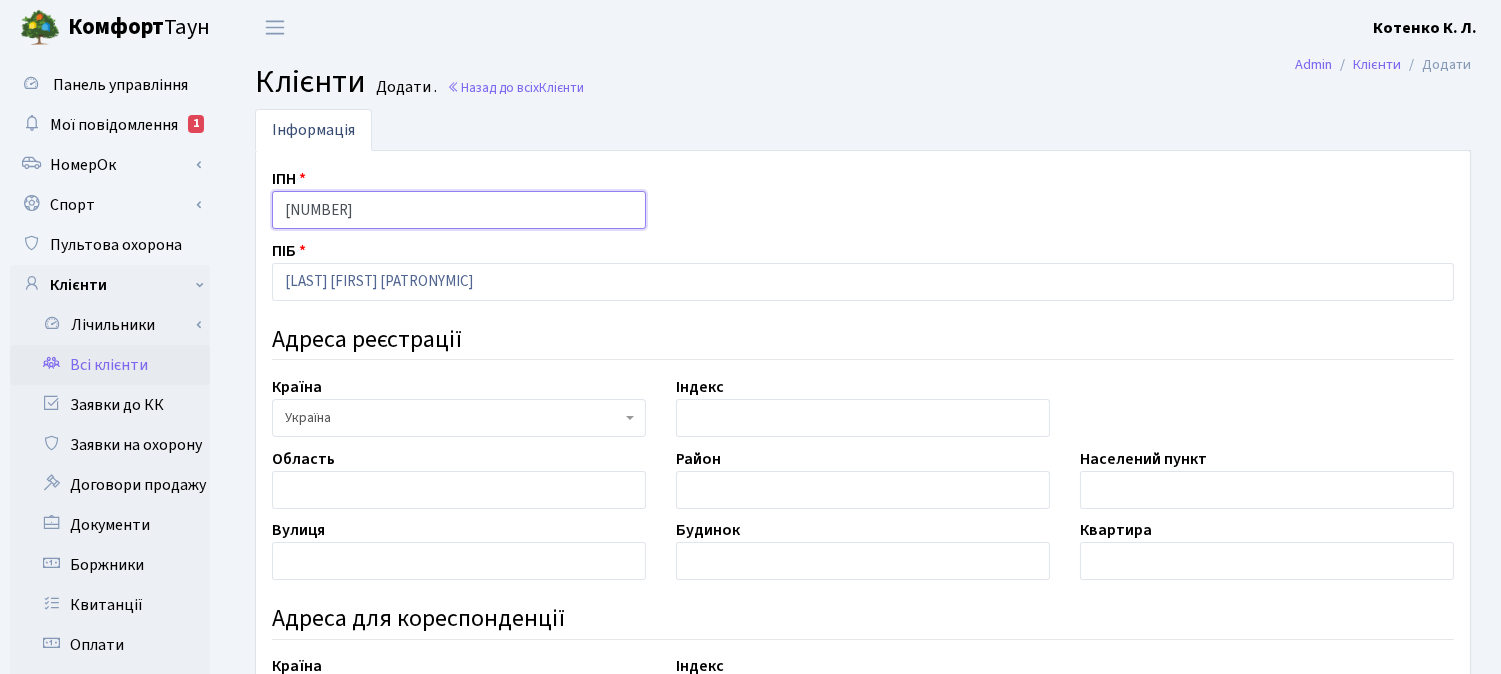 type on "3265909421" 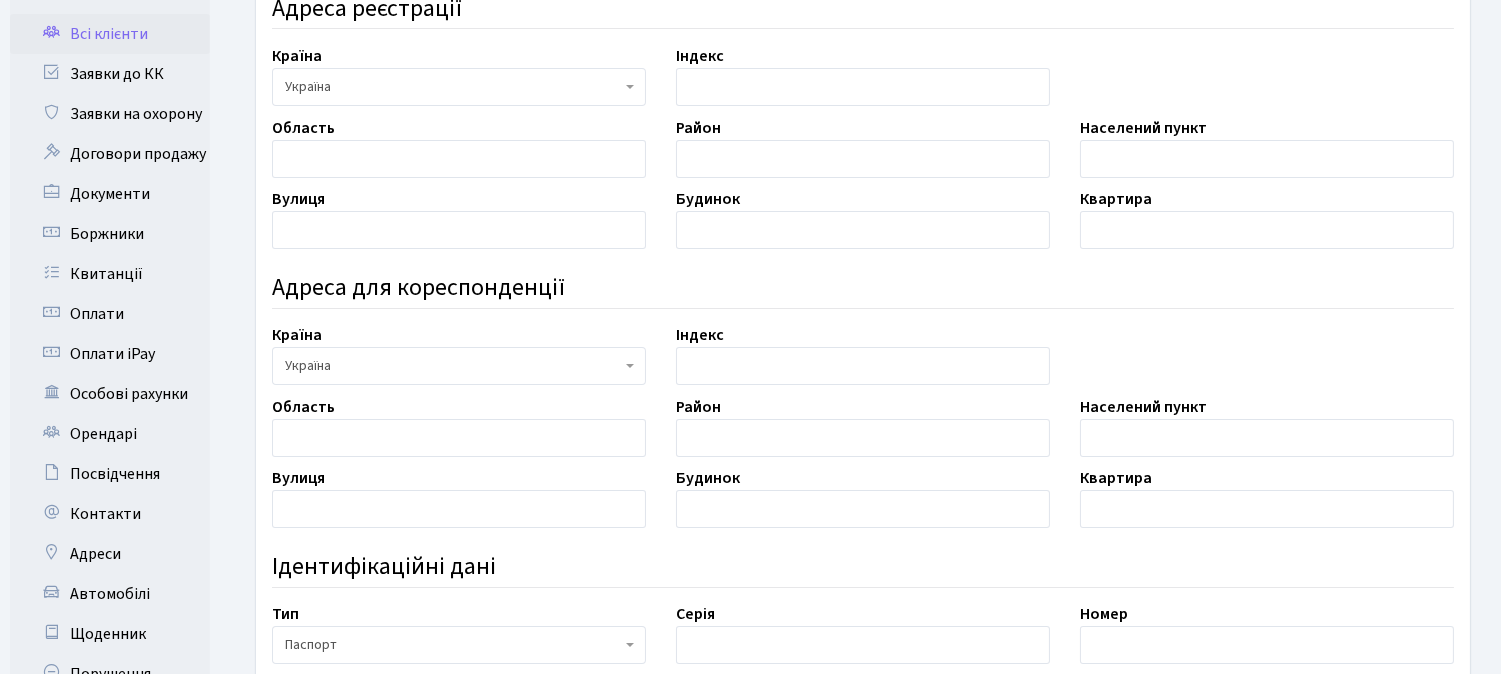 scroll, scrollTop: 444, scrollLeft: 0, axis: vertical 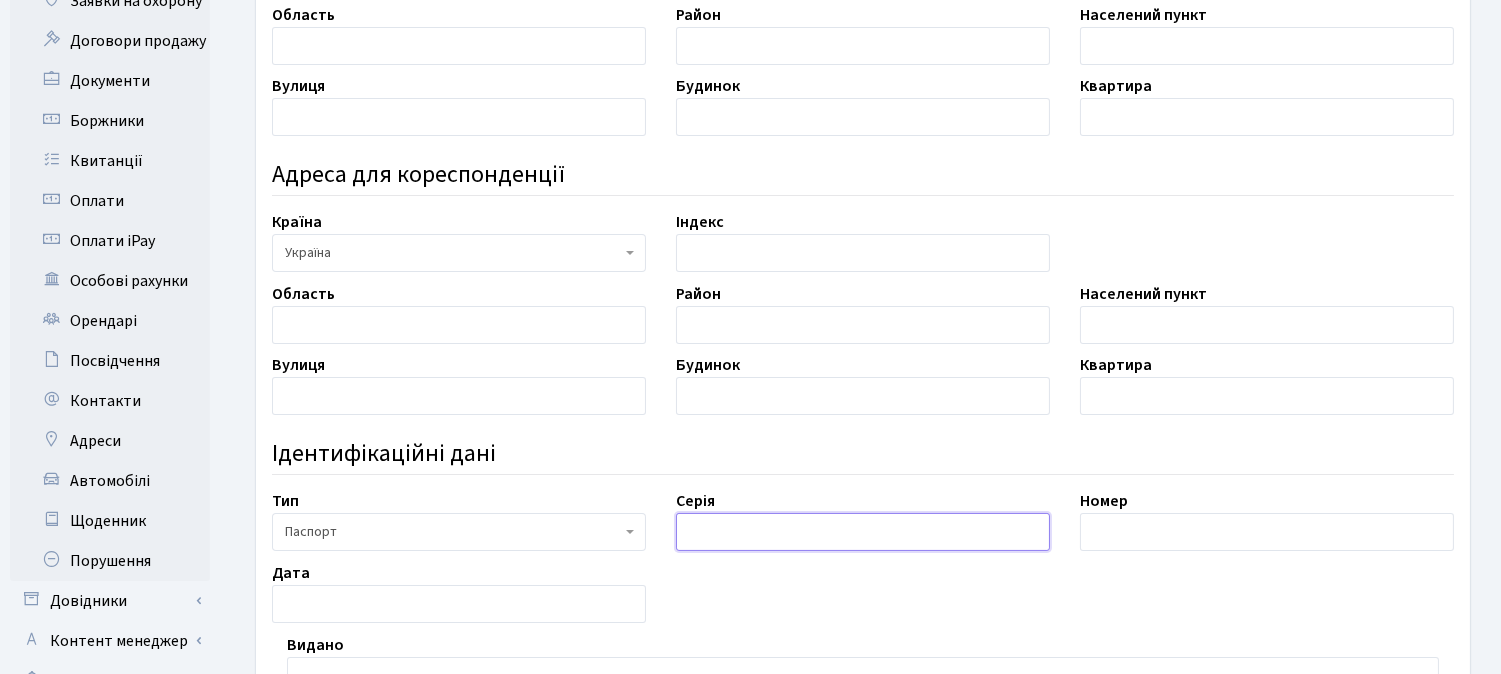 click at bounding box center (863, 532) 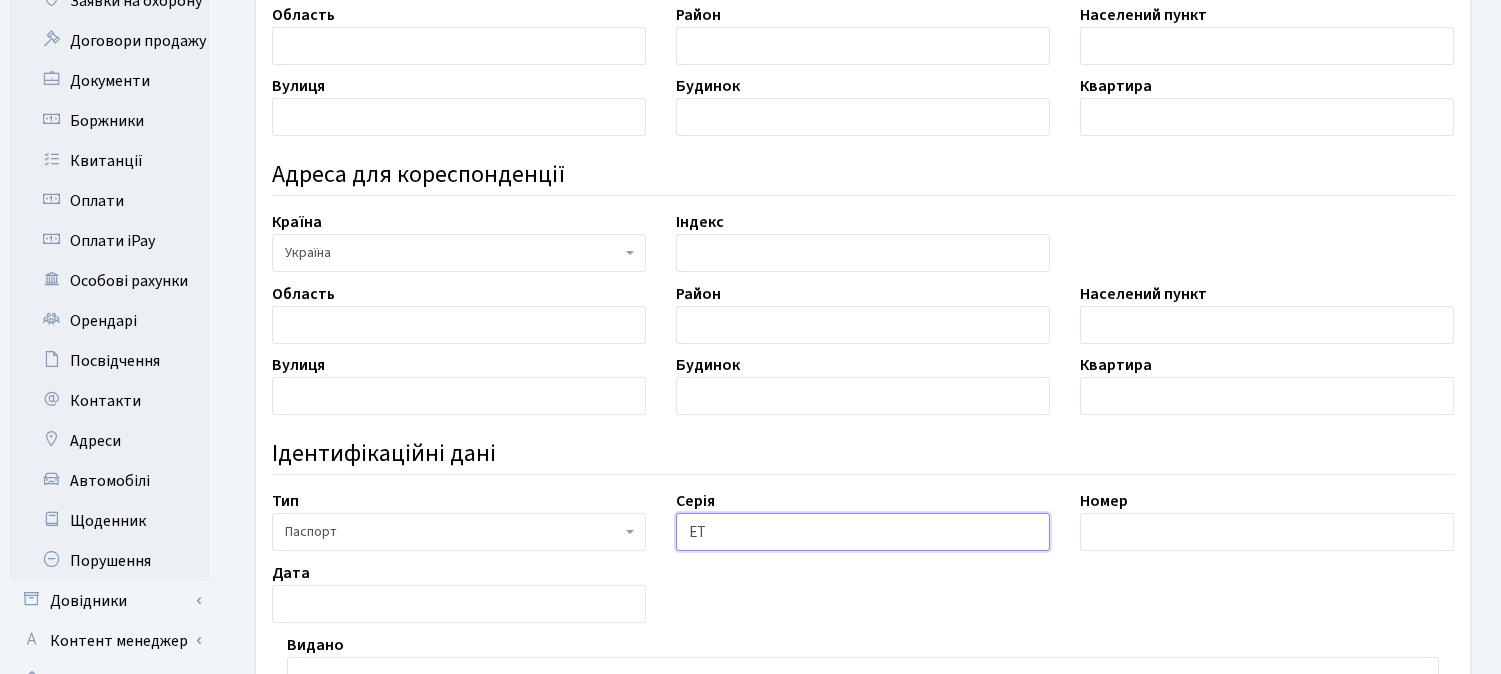 type on "ЕТ" 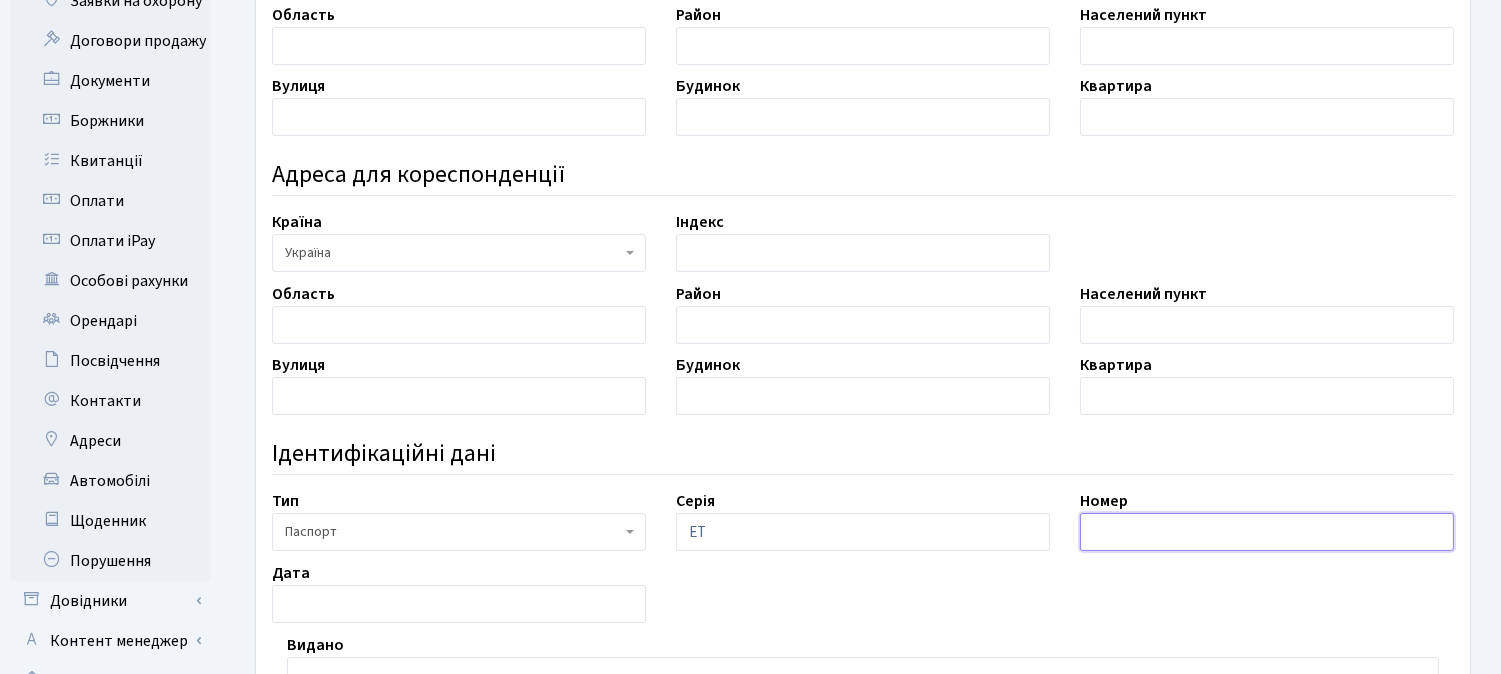 click at bounding box center (1267, 532) 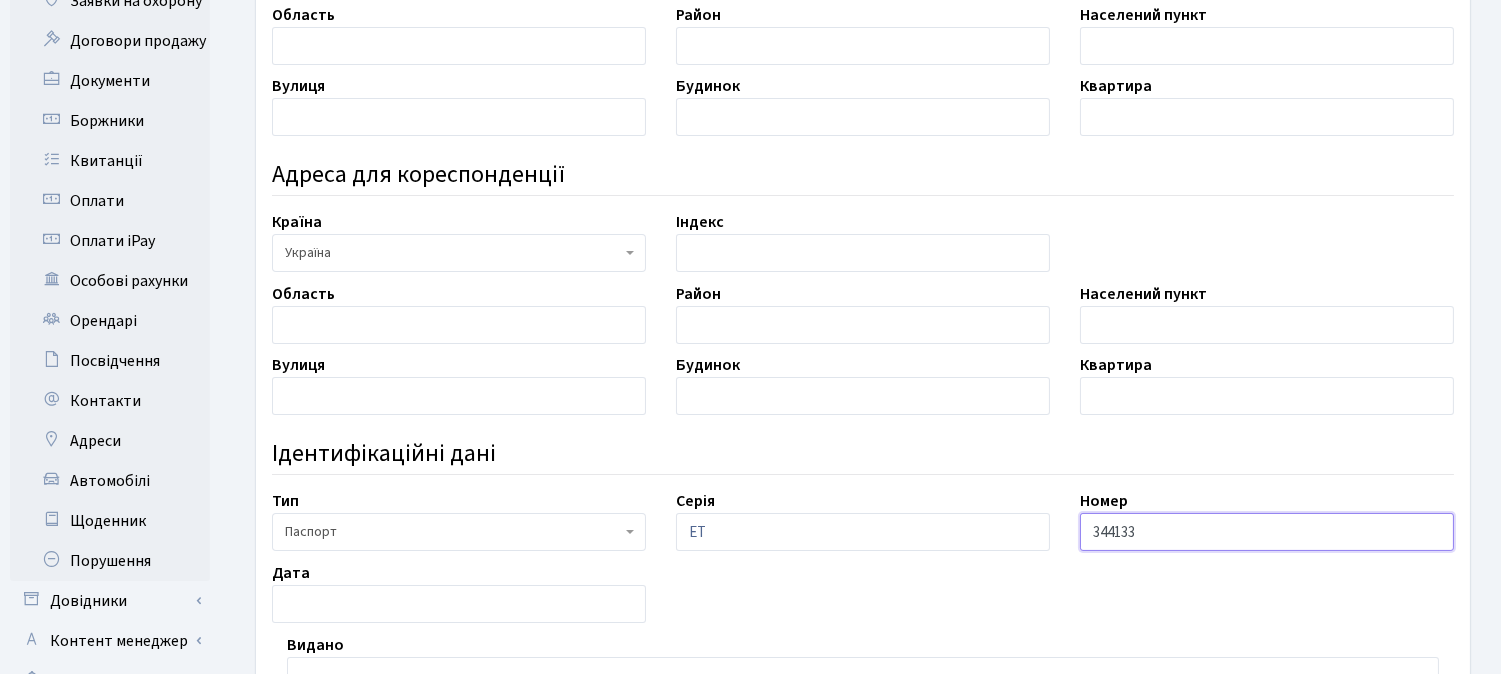 type on "344133" 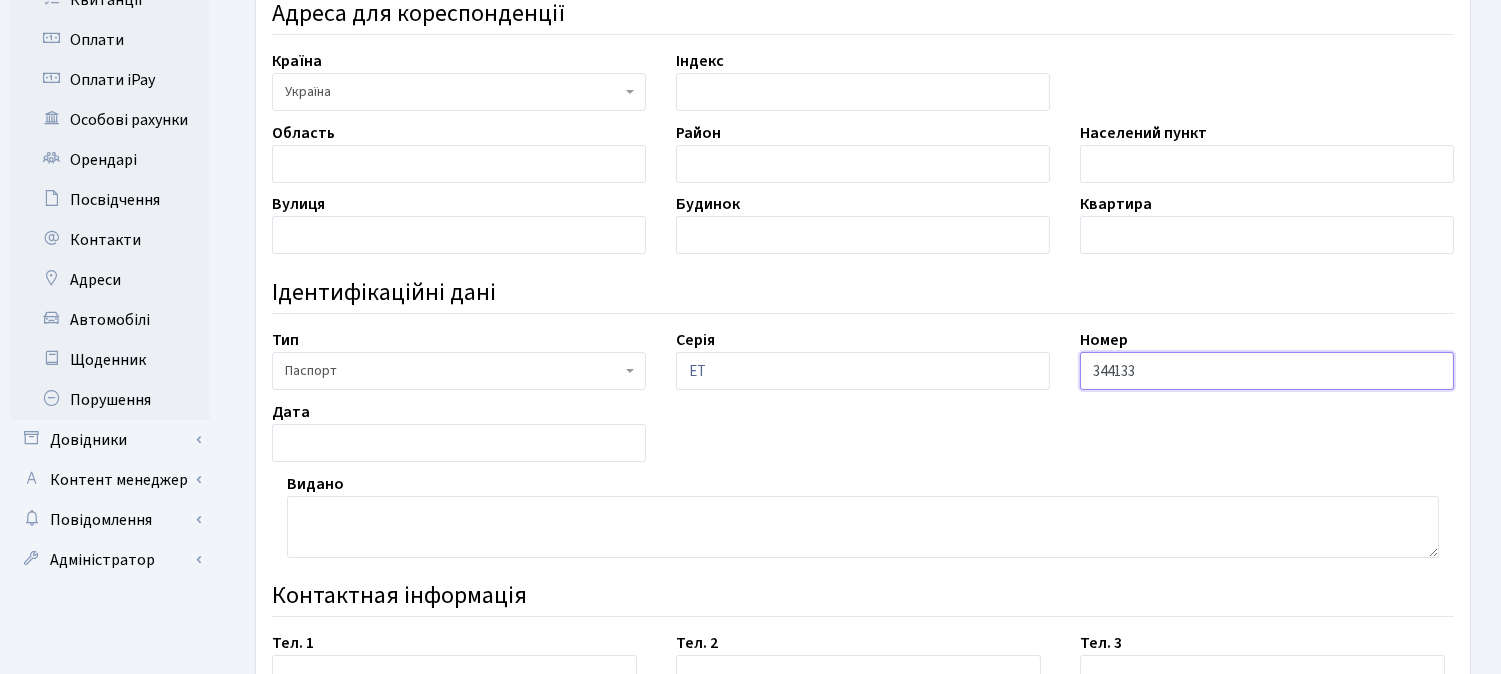 scroll, scrollTop: 666, scrollLeft: 0, axis: vertical 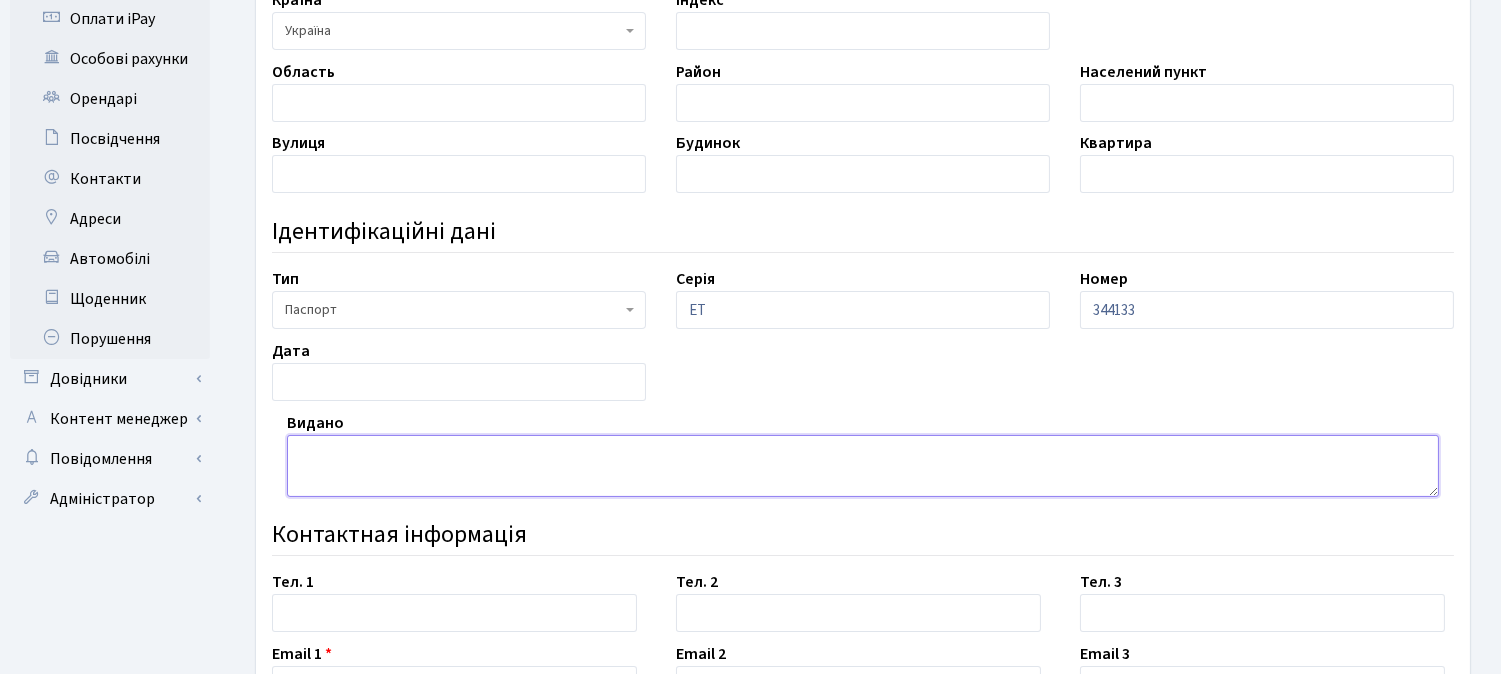 click at bounding box center [863, 466] 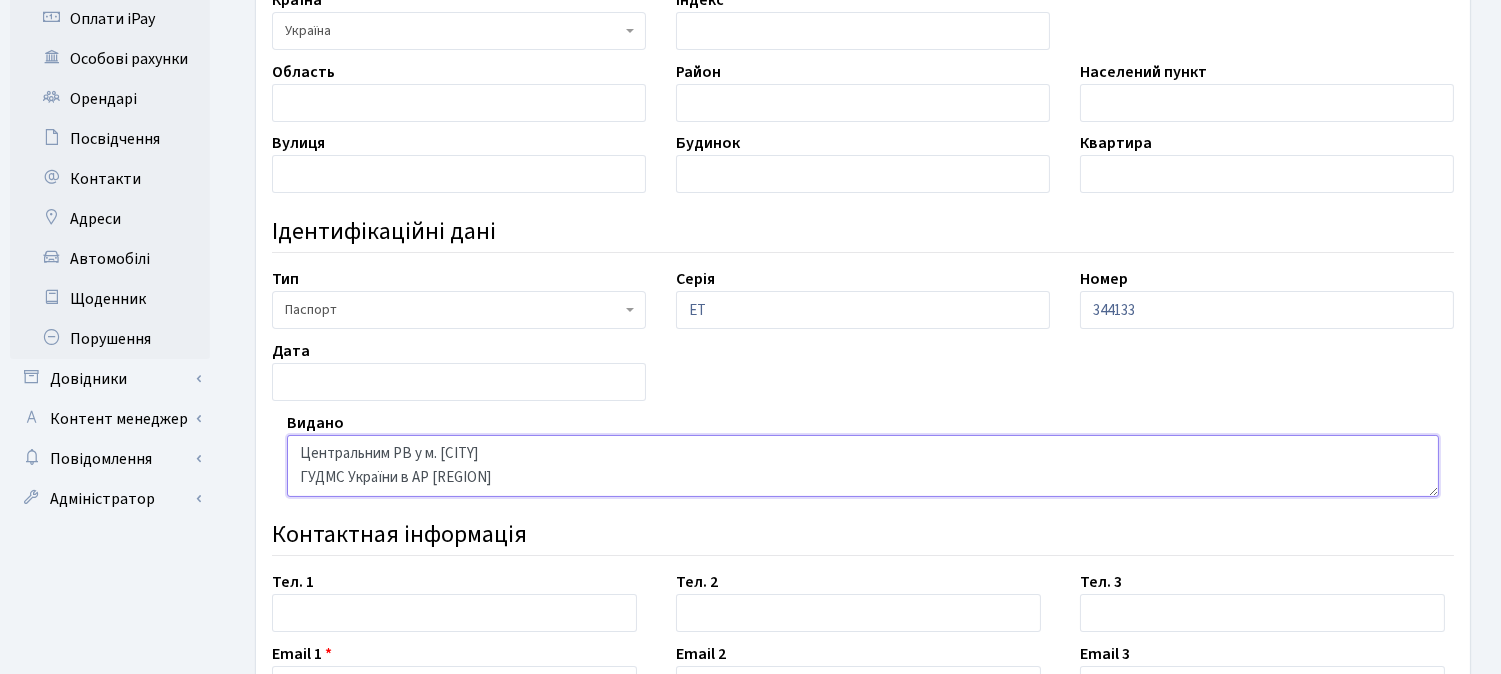 scroll, scrollTop: 16, scrollLeft: 0, axis: vertical 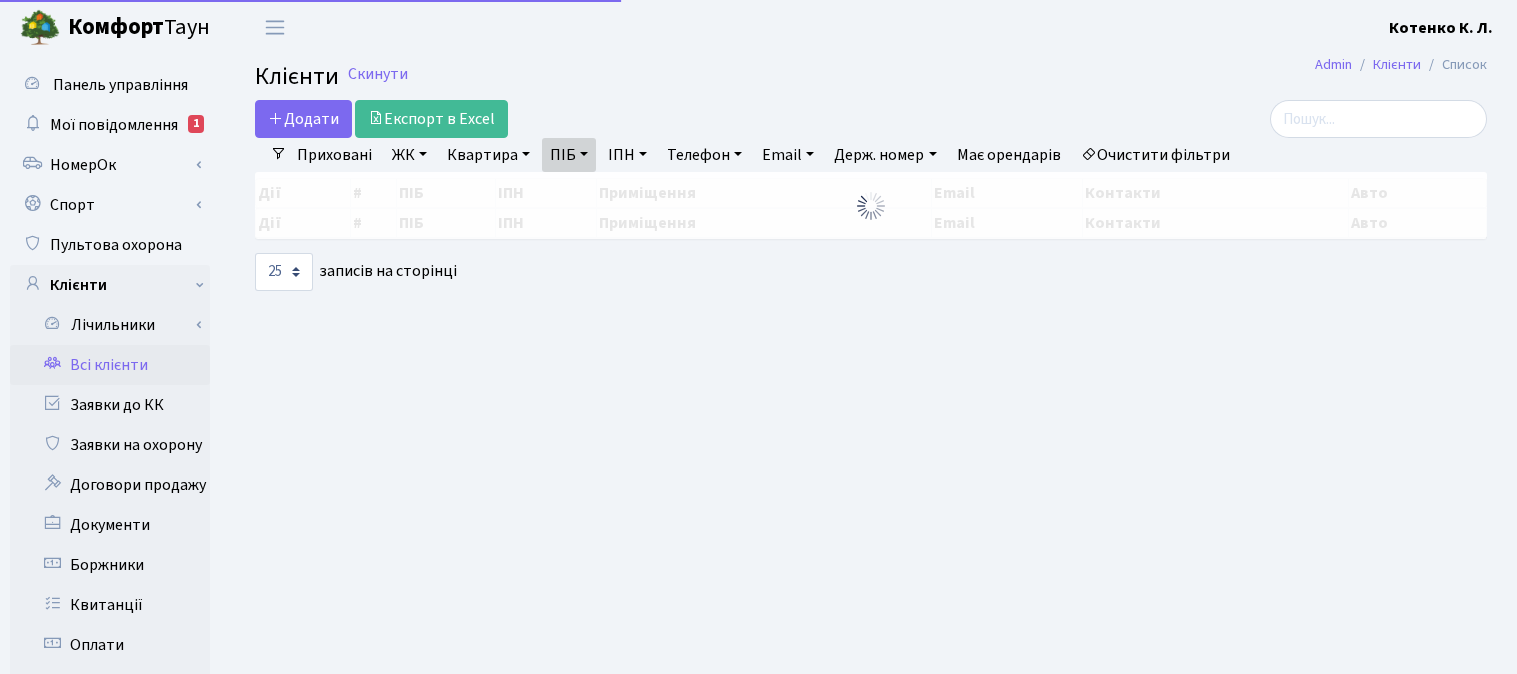 select on "25" 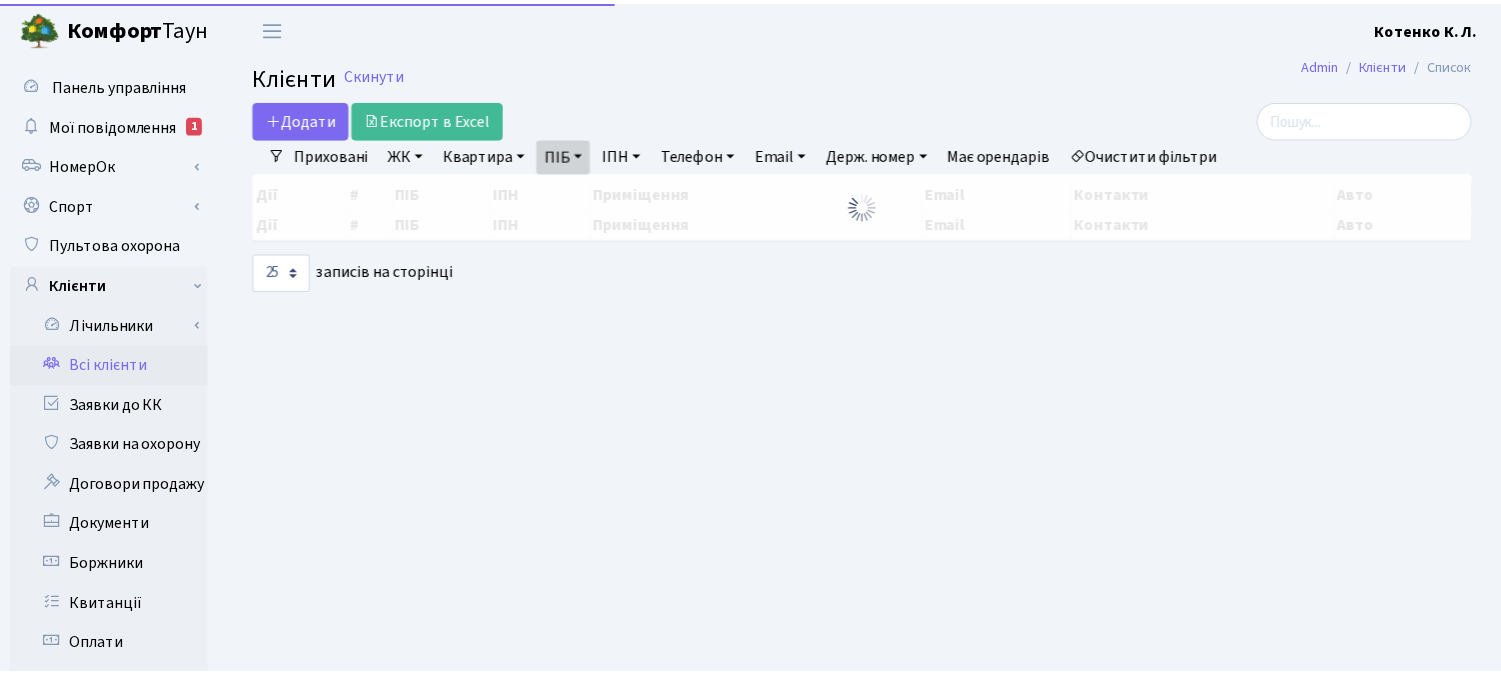 scroll, scrollTop: 0, scrollLeft: 0, axis: both 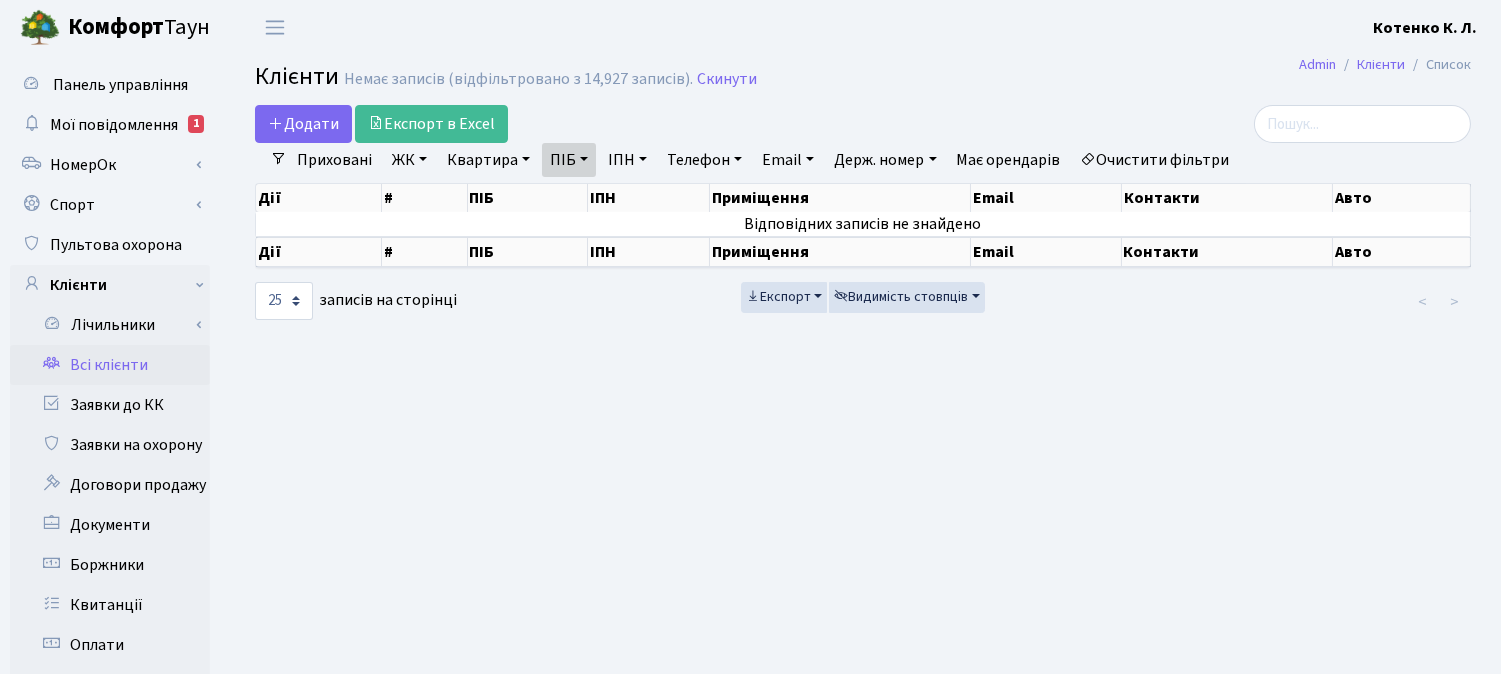 click on "Очистити фільтри" at bounding box center (1155, 160) 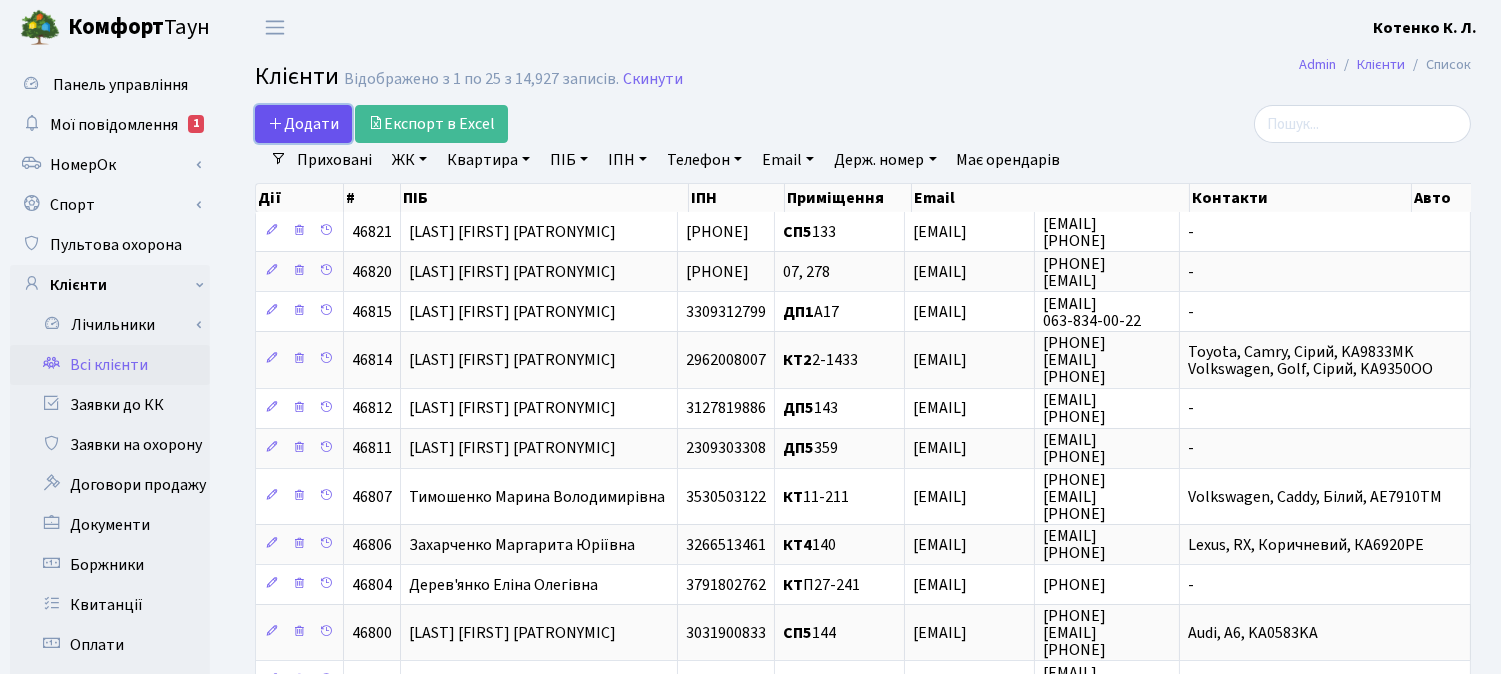 click on "Додати" at bounding box center [303, 124] 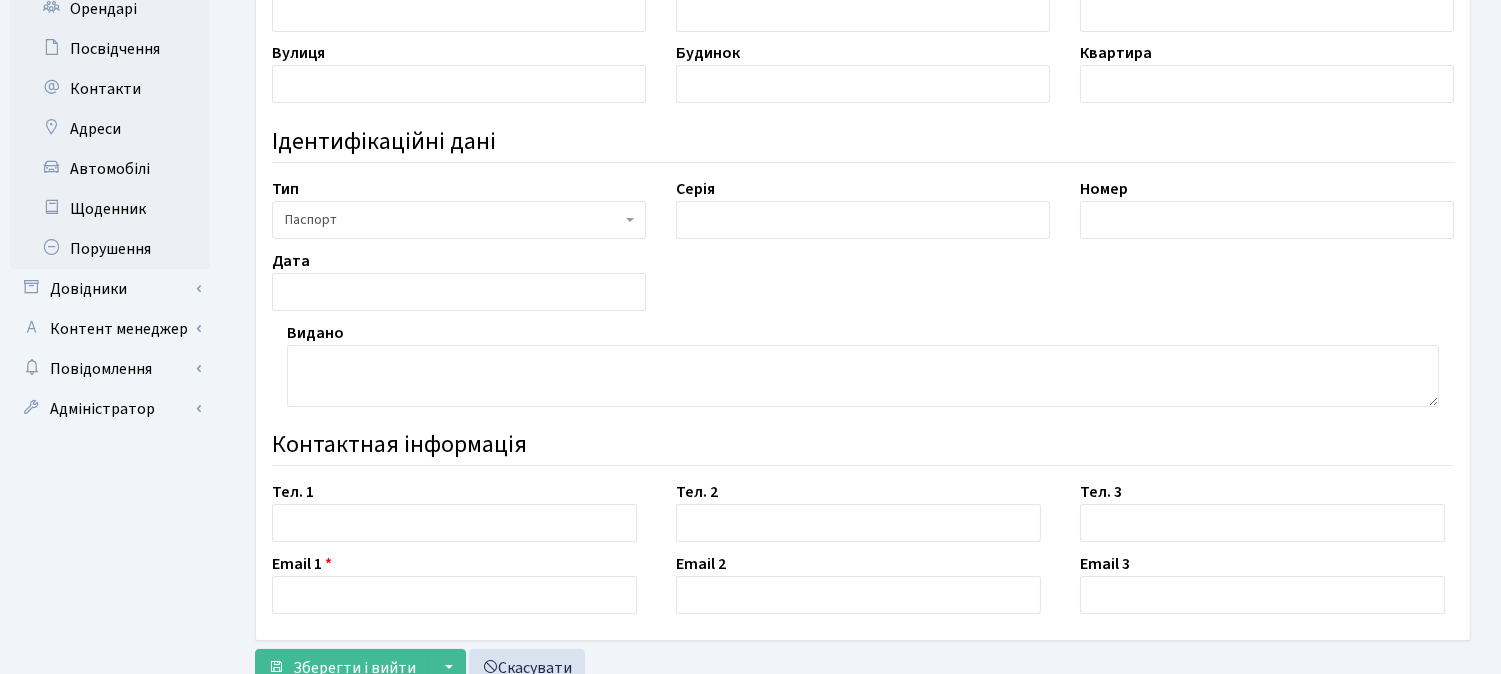 scroll, scrollTop: 828, scrollLeft: 0, axis: vertical 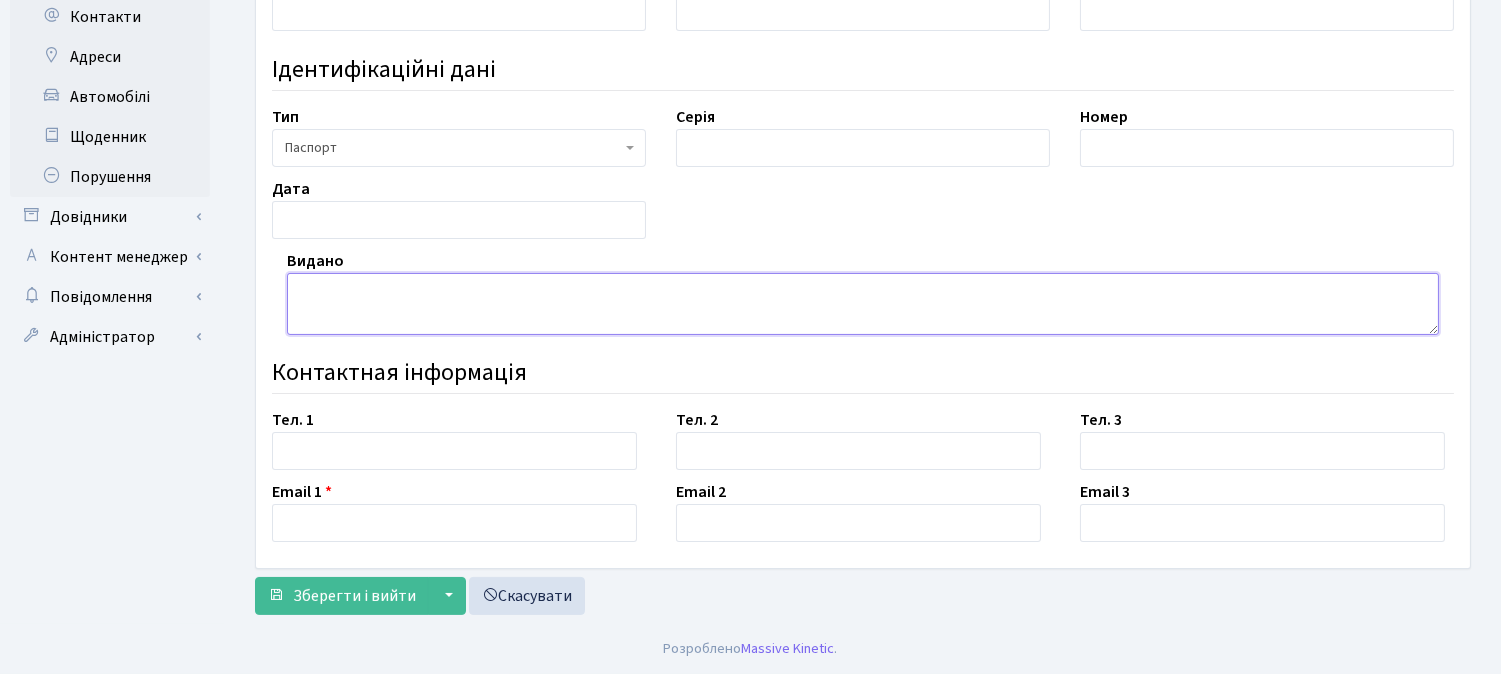 click at bounding box center [863, 304] 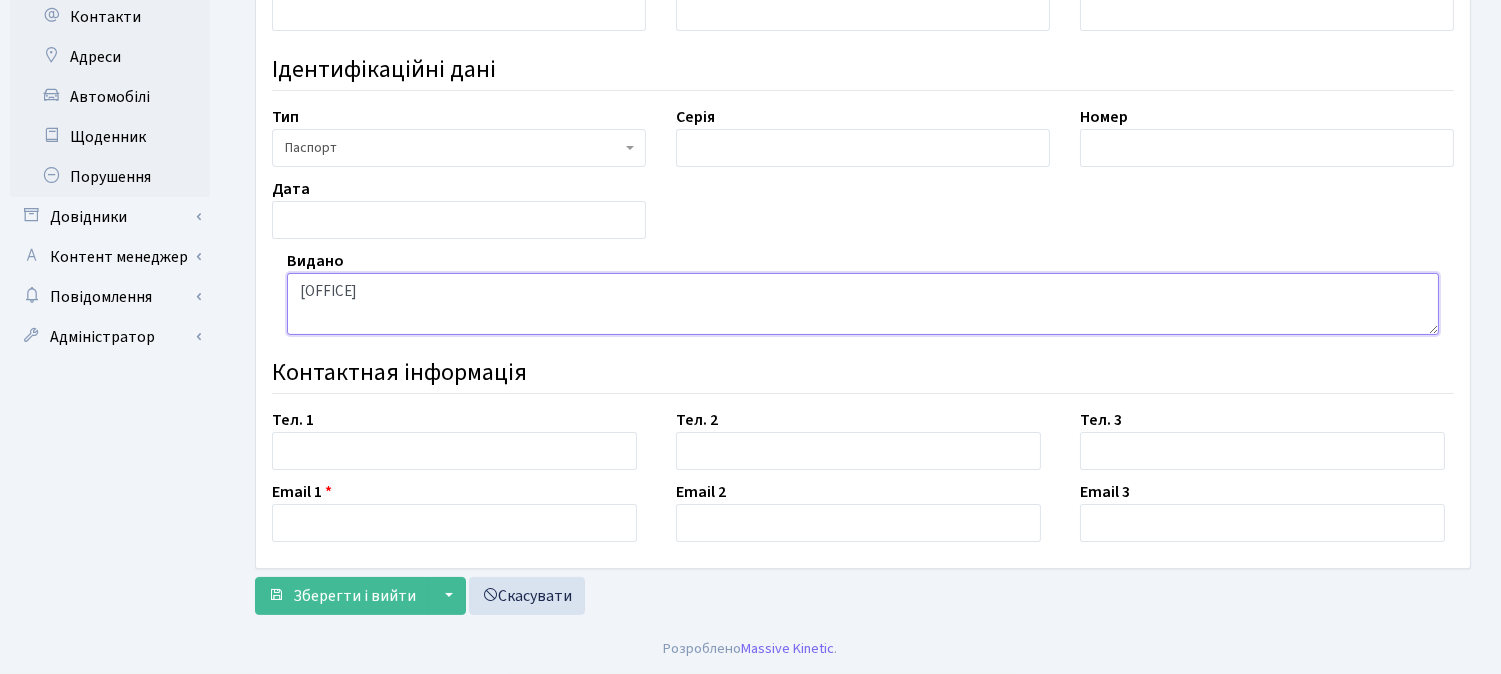 scroll, scrollTop: 0, scrollLeft: 0, axis: both 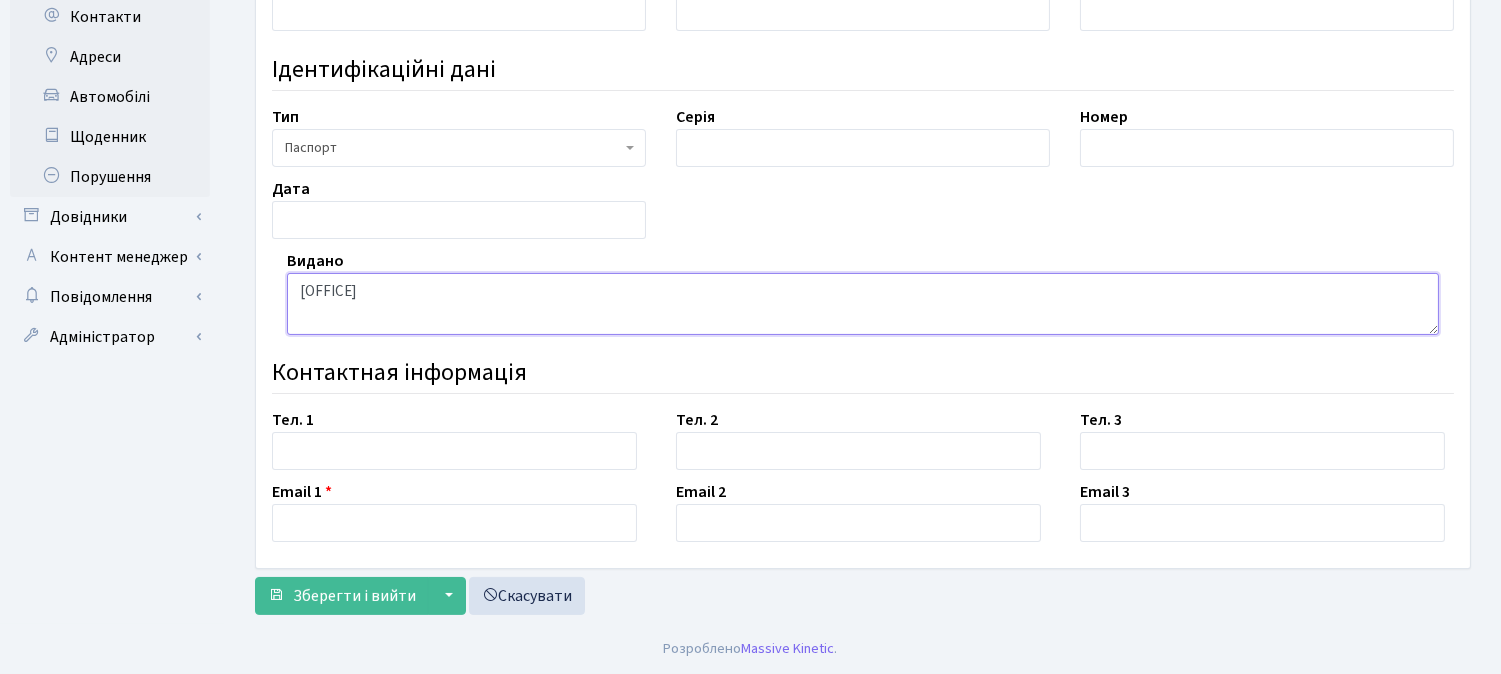 drag, startPoint x: 298, startPoint y: 312, endPoint x: 443, endPoint y: 313, distance: 145.00345 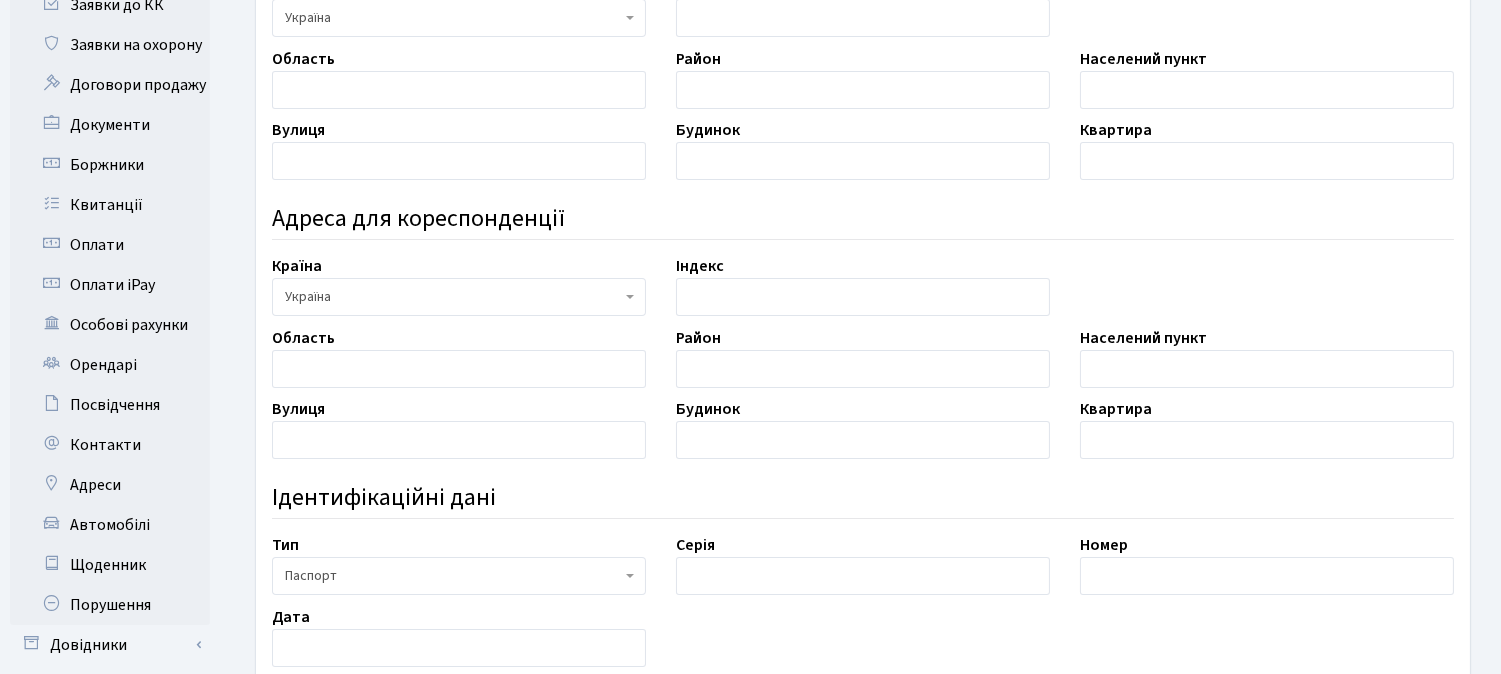 scroll, scrollTop: 384, scrollLeft: 0, axis: vertical 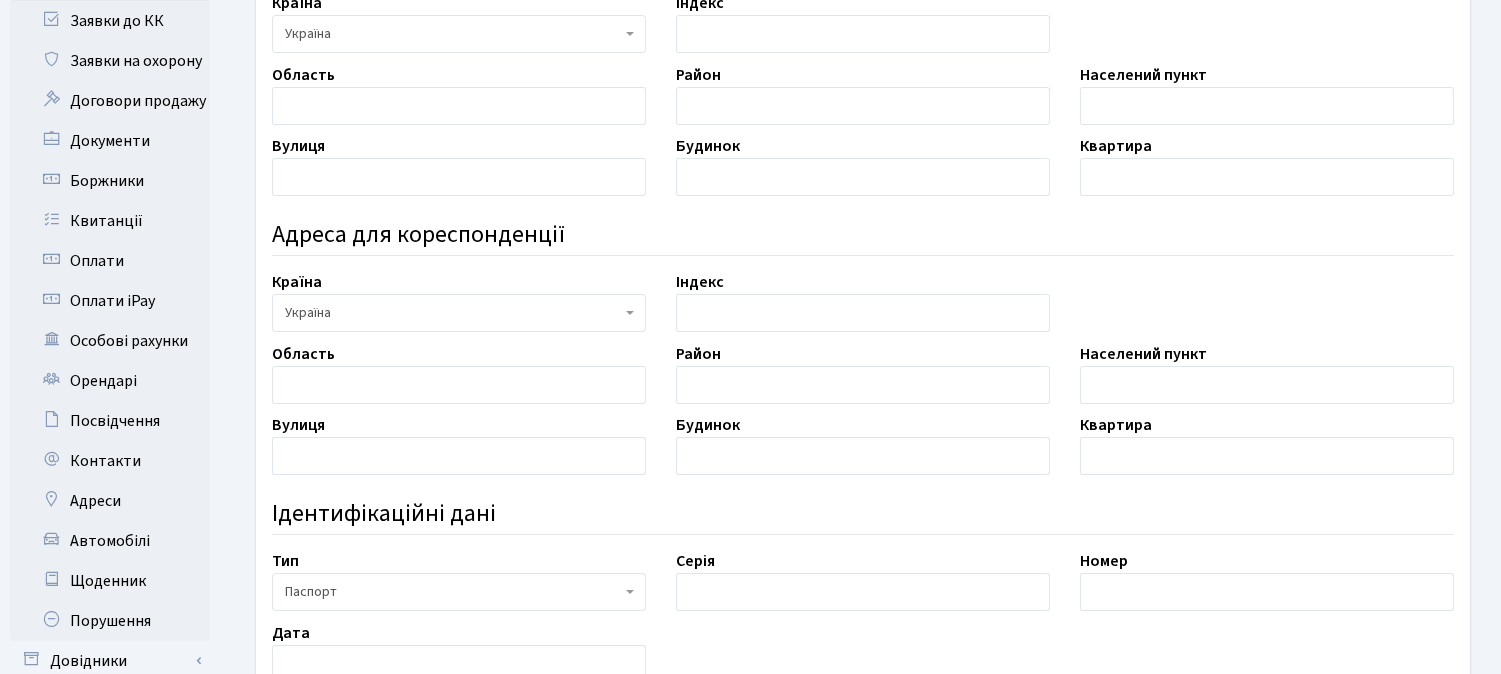 type on "Центральним РВ у м. Сімферополі ГУДМС України в АР Крим" 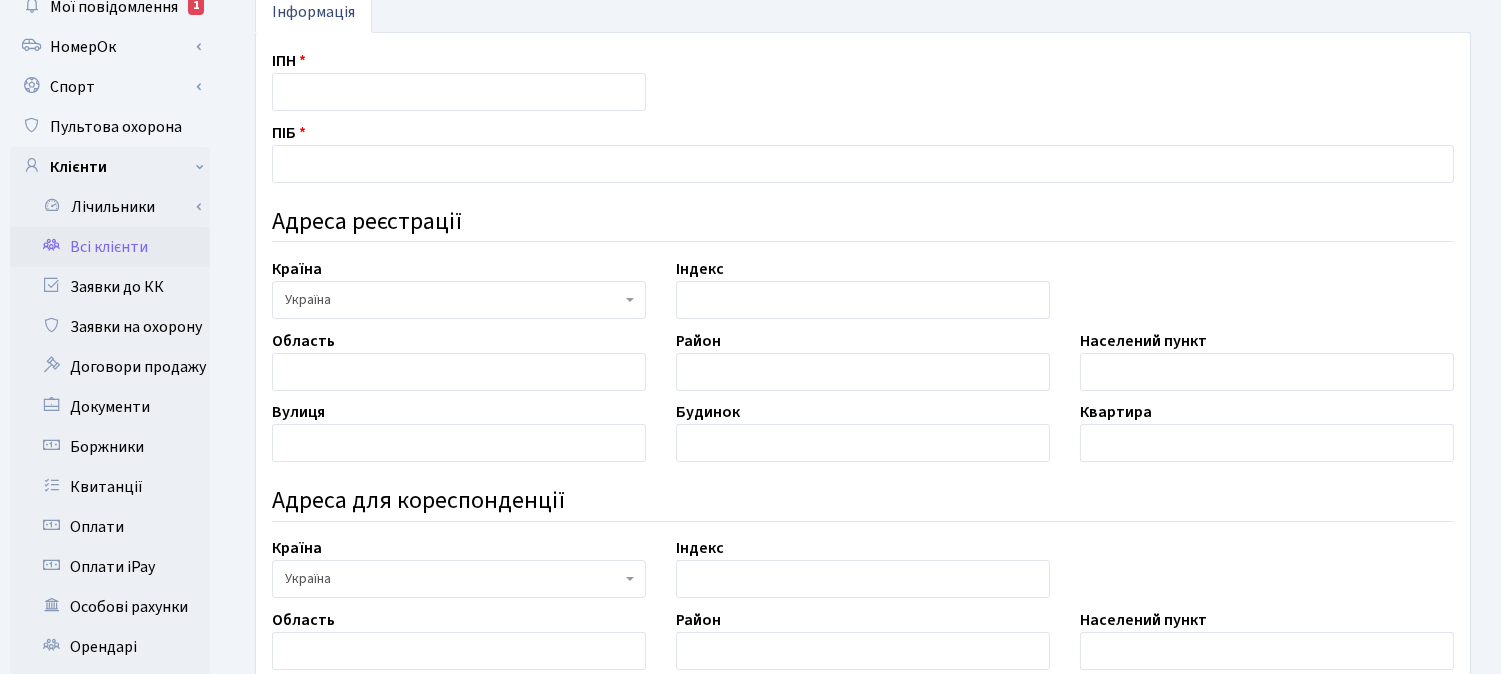 scroll, scrollTop: 0, scrollLeft: 0, axis: both 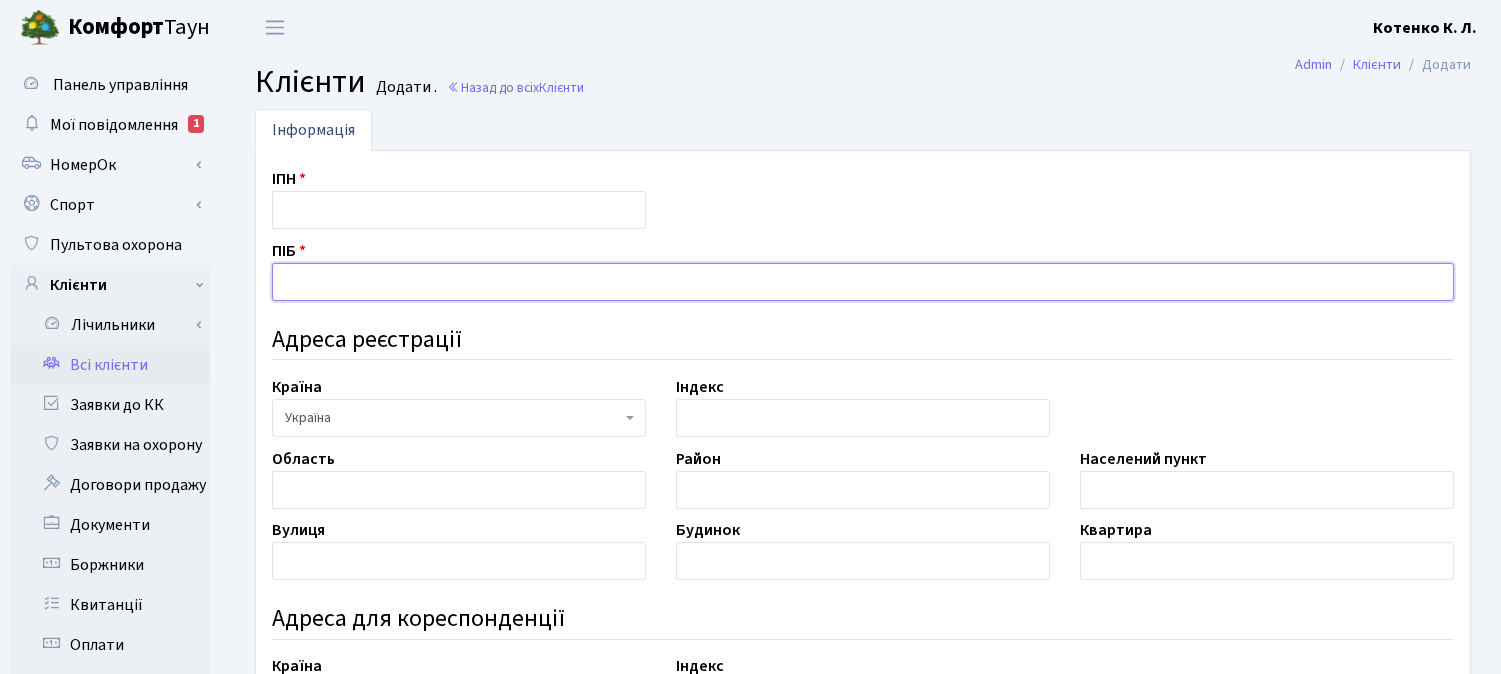 click at bounding box center [863, 282] 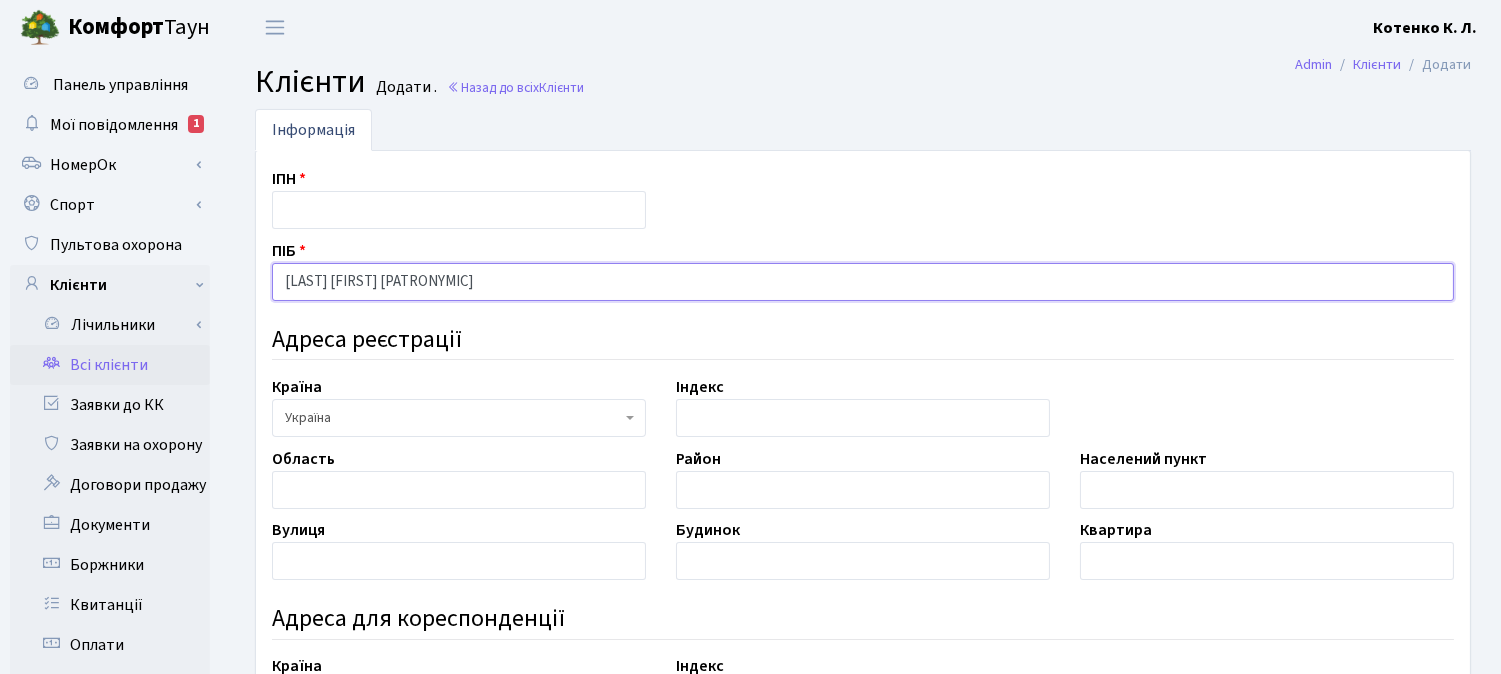 type on "[LAST] [FIRST] [PATRONYMIC]" 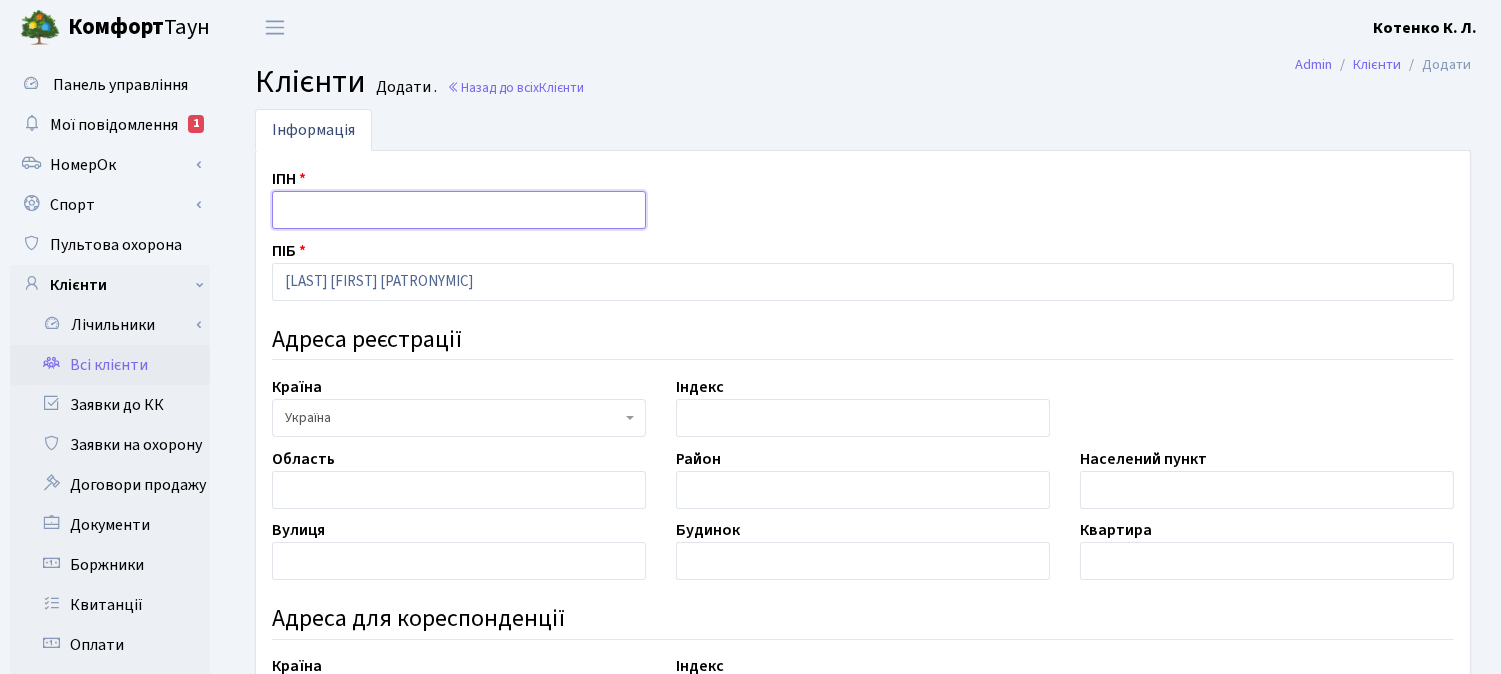 click at bounding box center [459, 210] 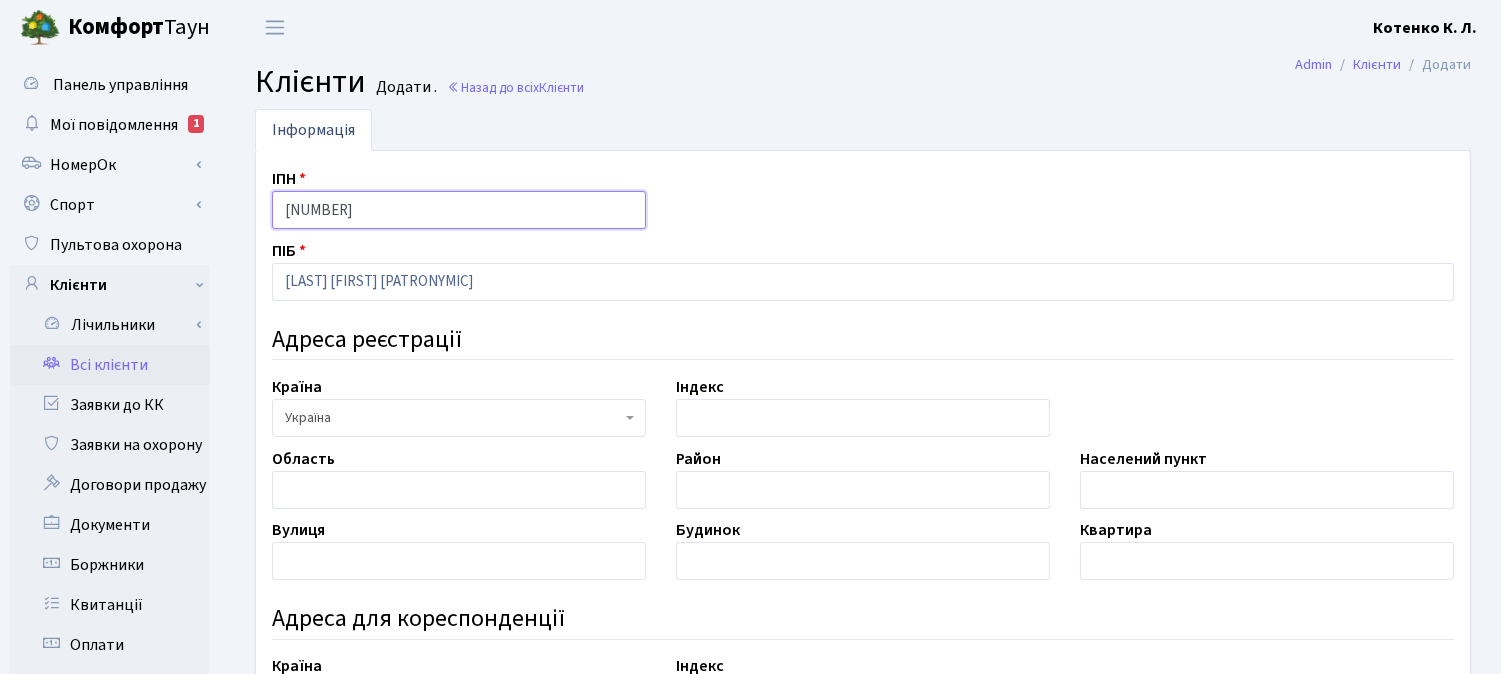 type on "3265909421" 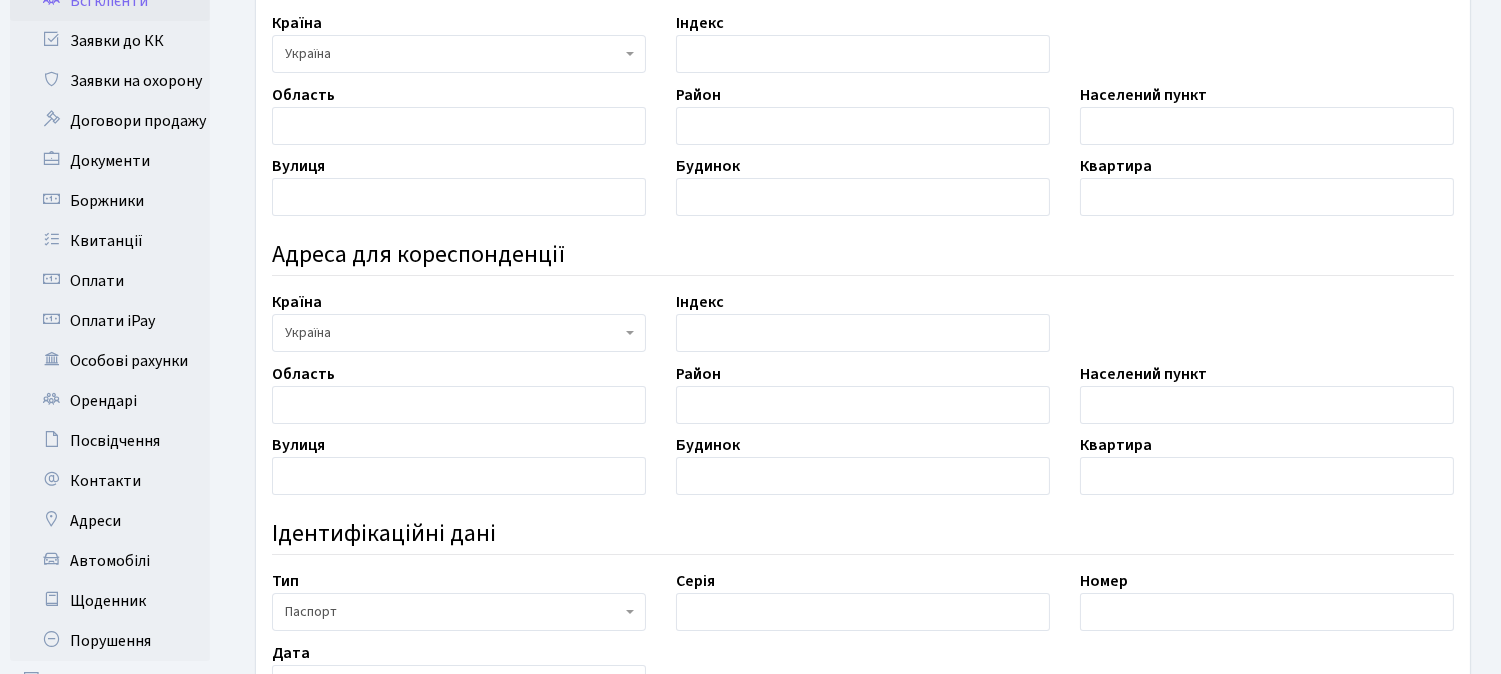 scroll, scrollTop: 555, scrollLeft: 0, axis: vertical 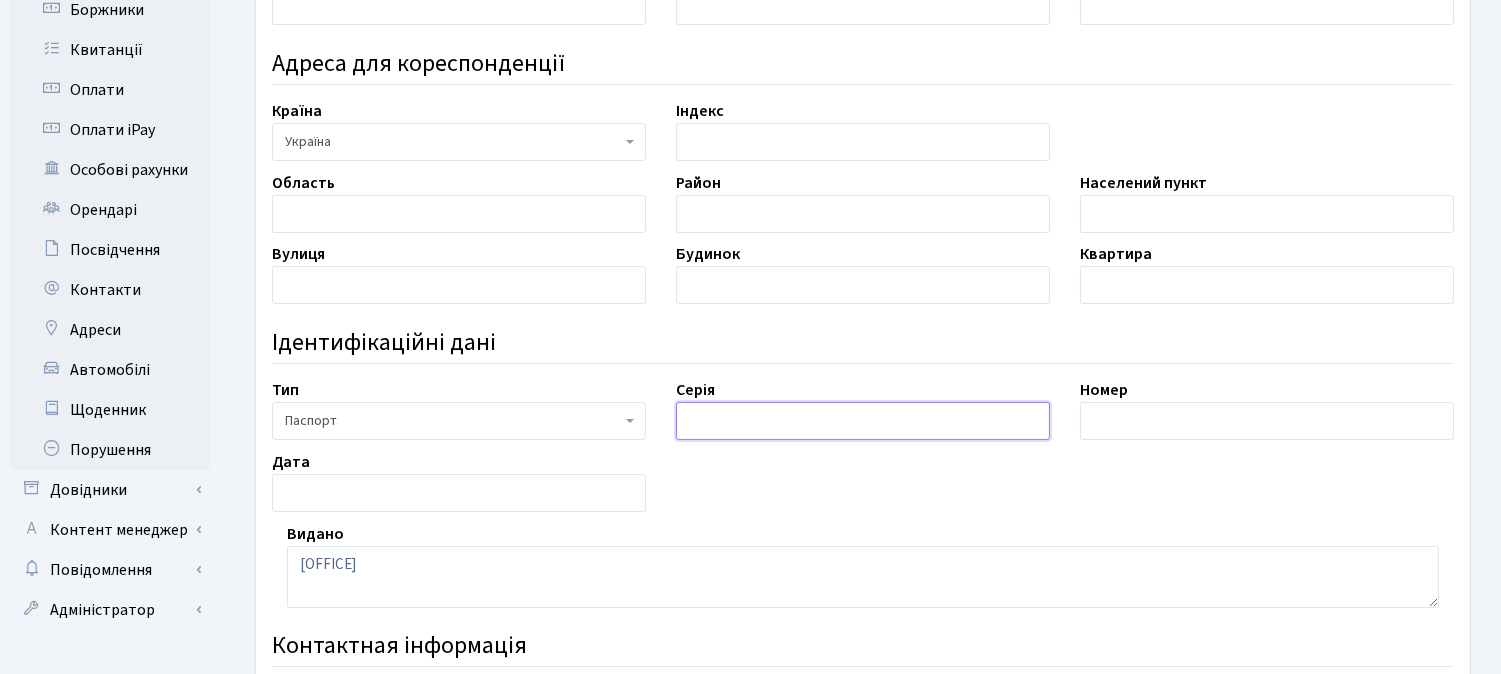 click at bounding box center (863, 421) 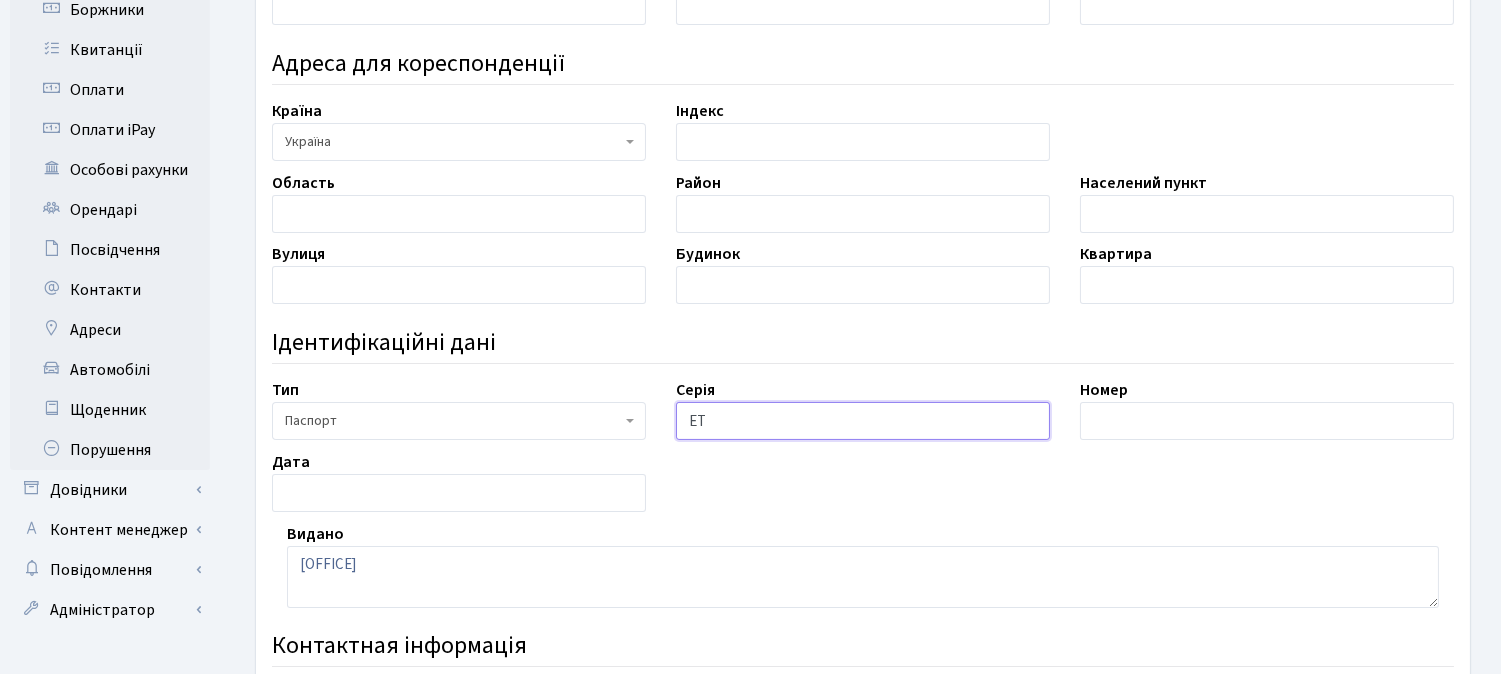 type on "ЕТ" 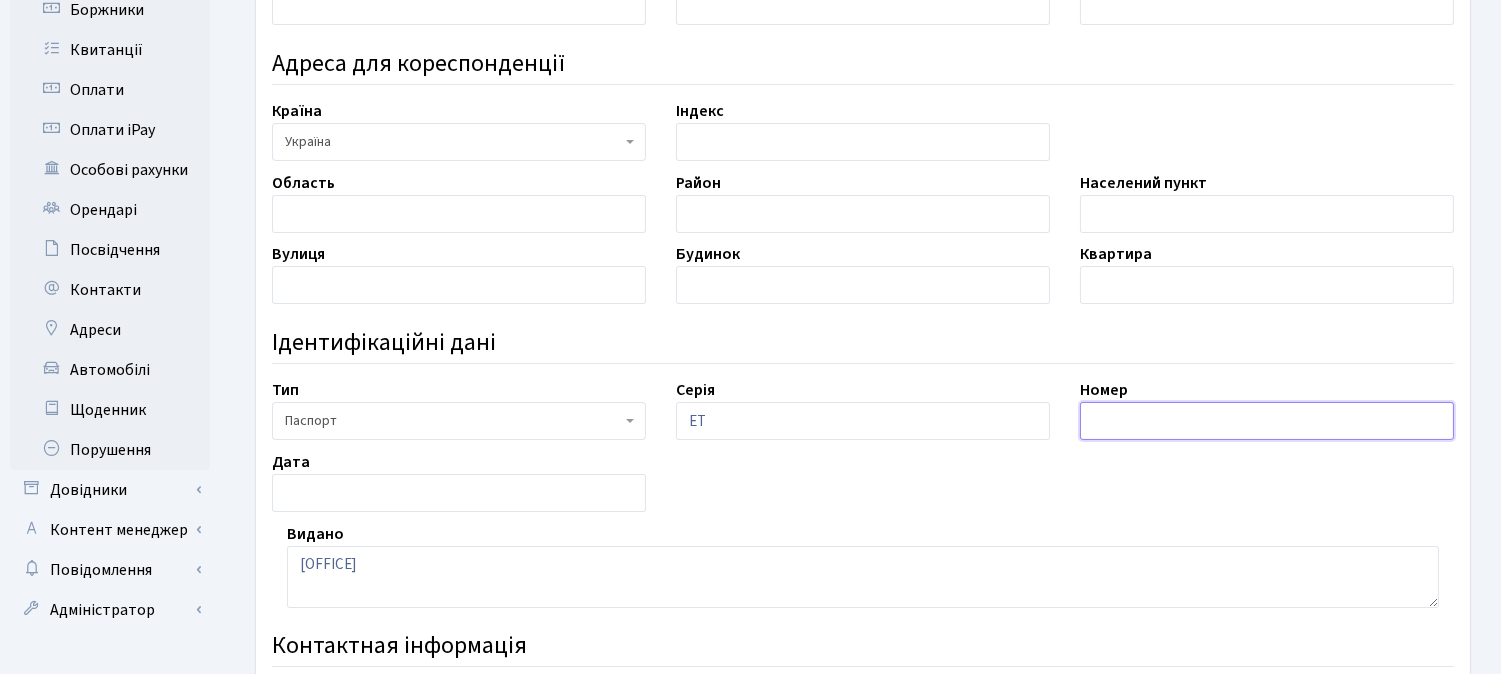 click at bounding box center [1267, 421] 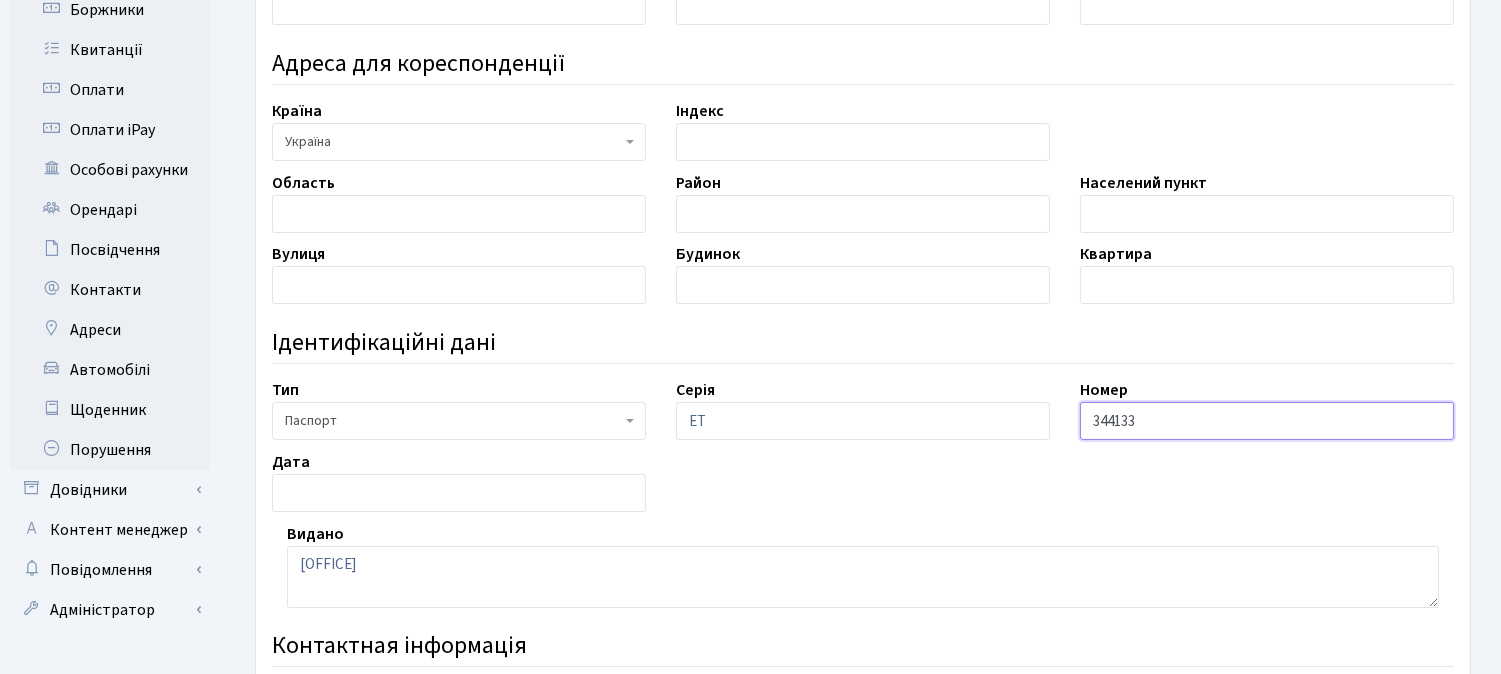 type on "344133" 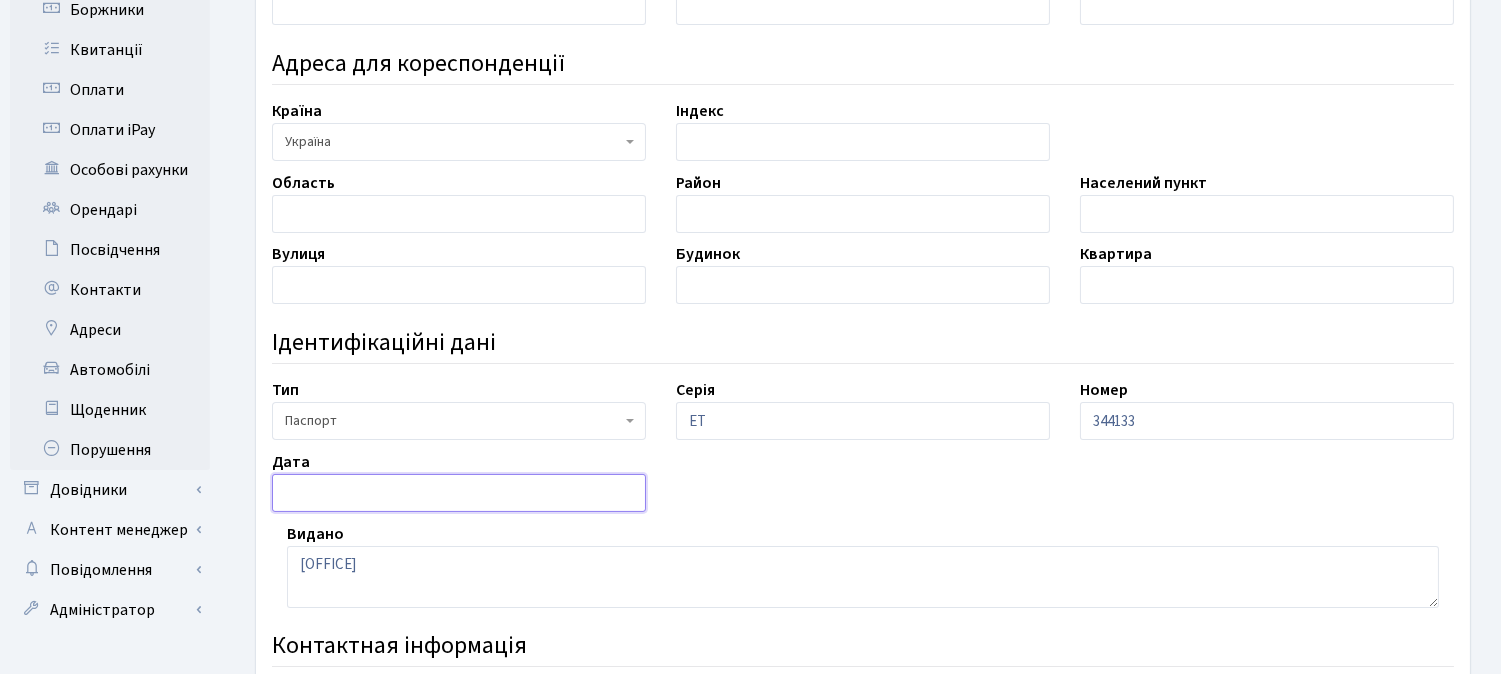 click at bounding box center (459, 493) 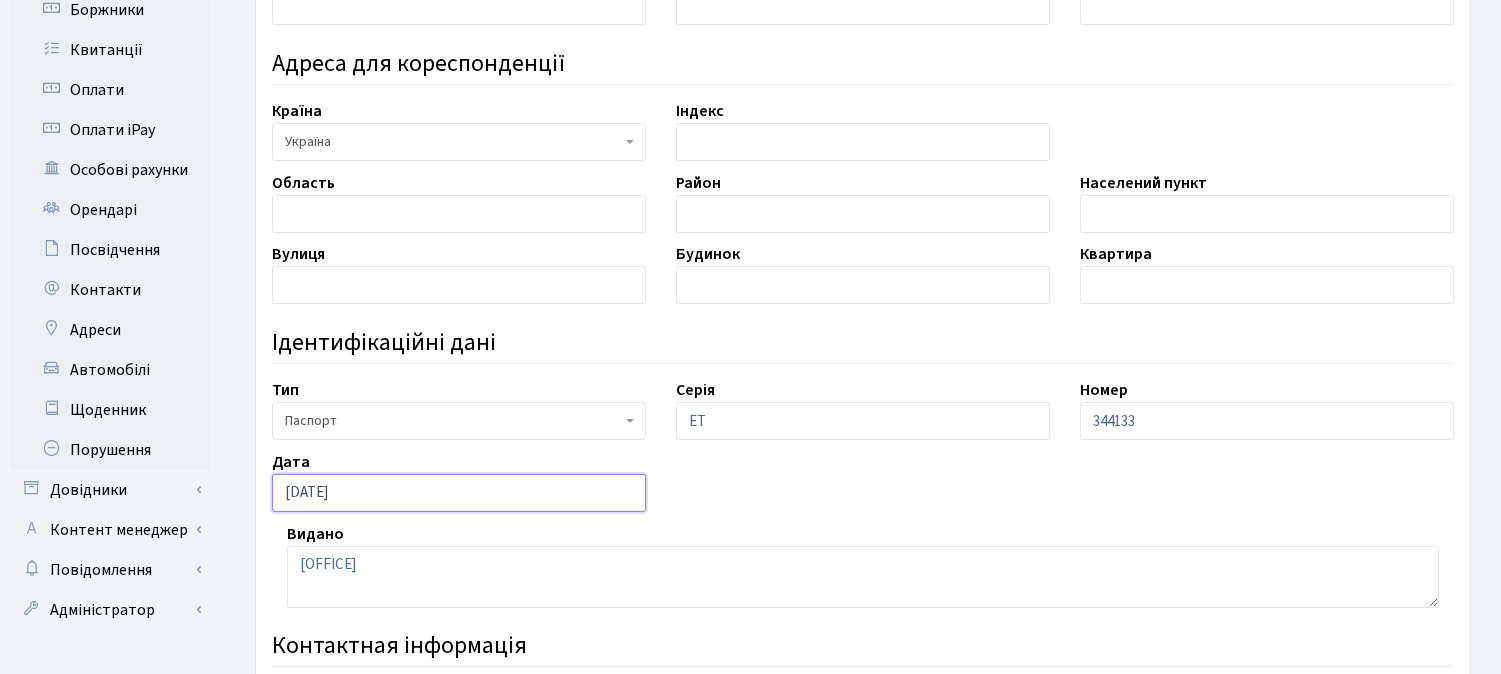 type on "31.08.2012" 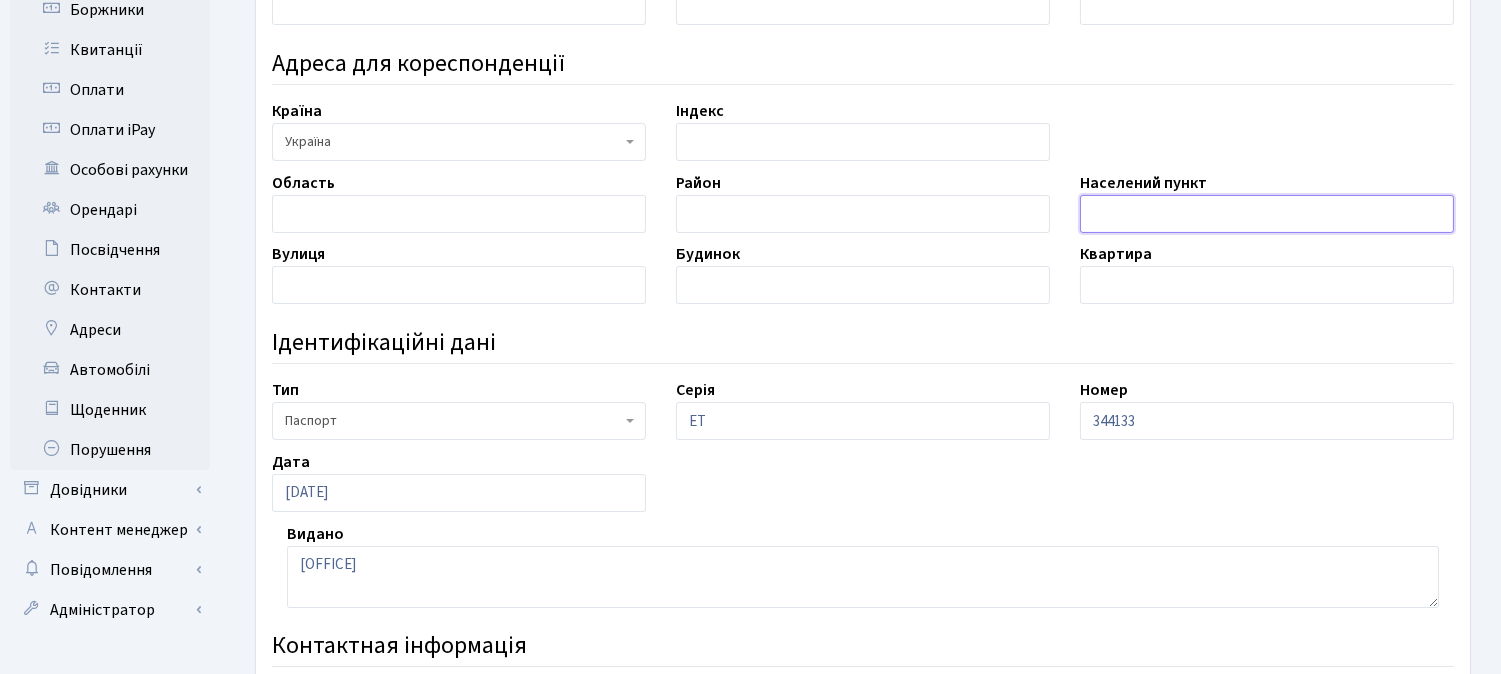 click at bounding box center [1267, 214] 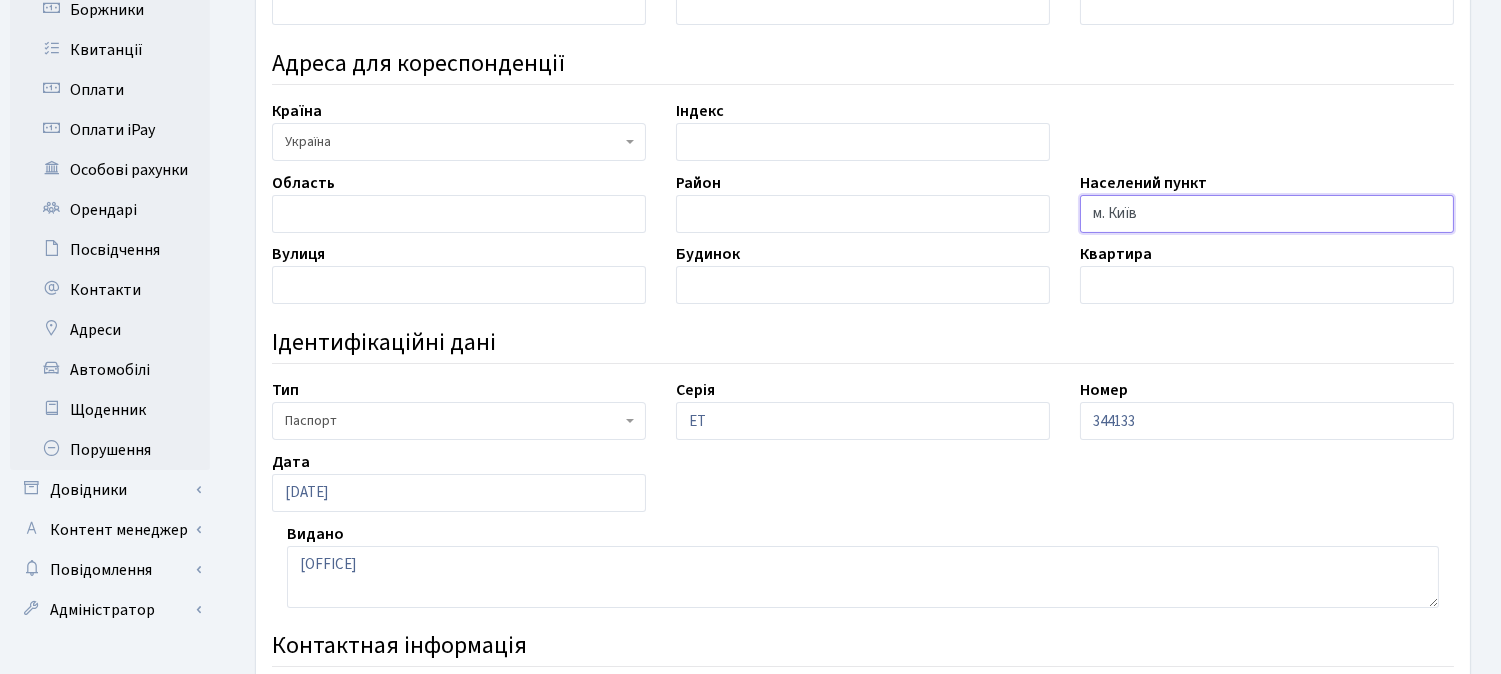 type on "м. Київ" 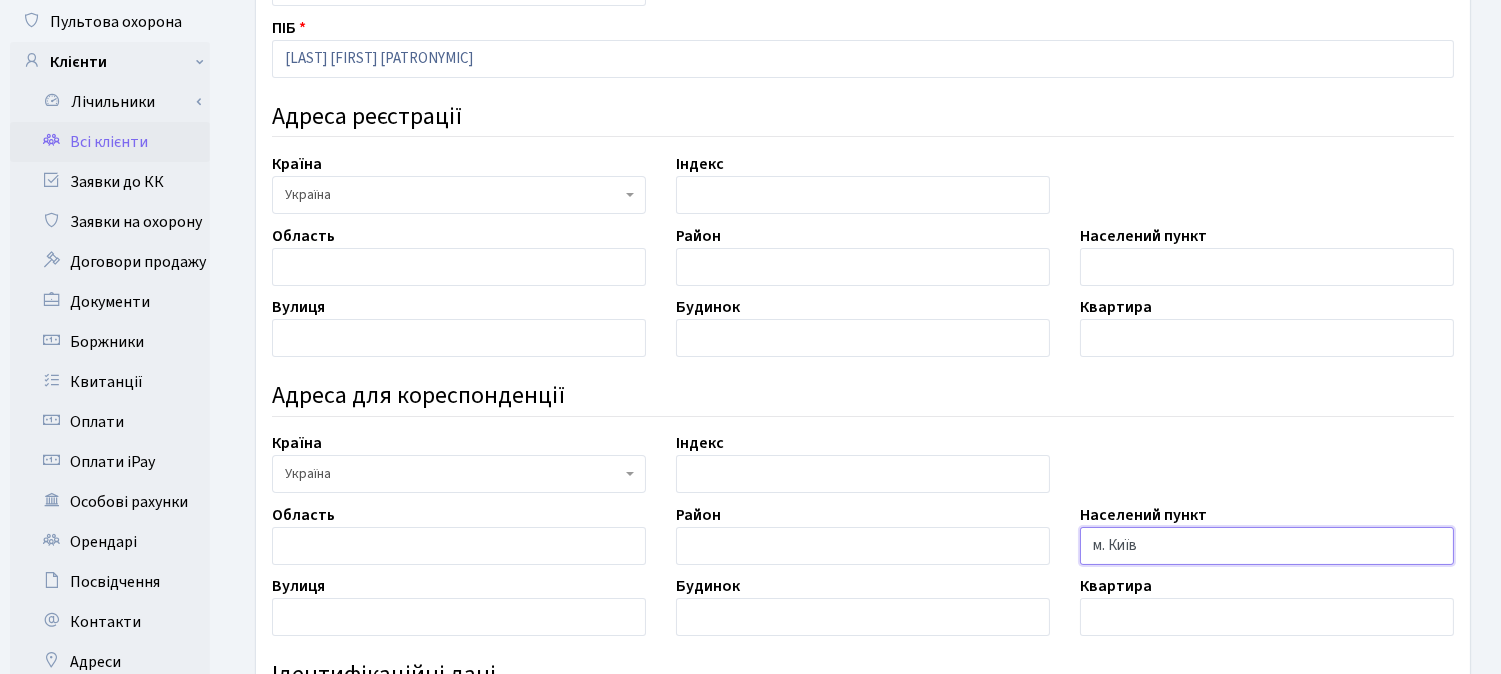 scroll, scrollTop: 222, scrollLeft: 0, axis: vertical 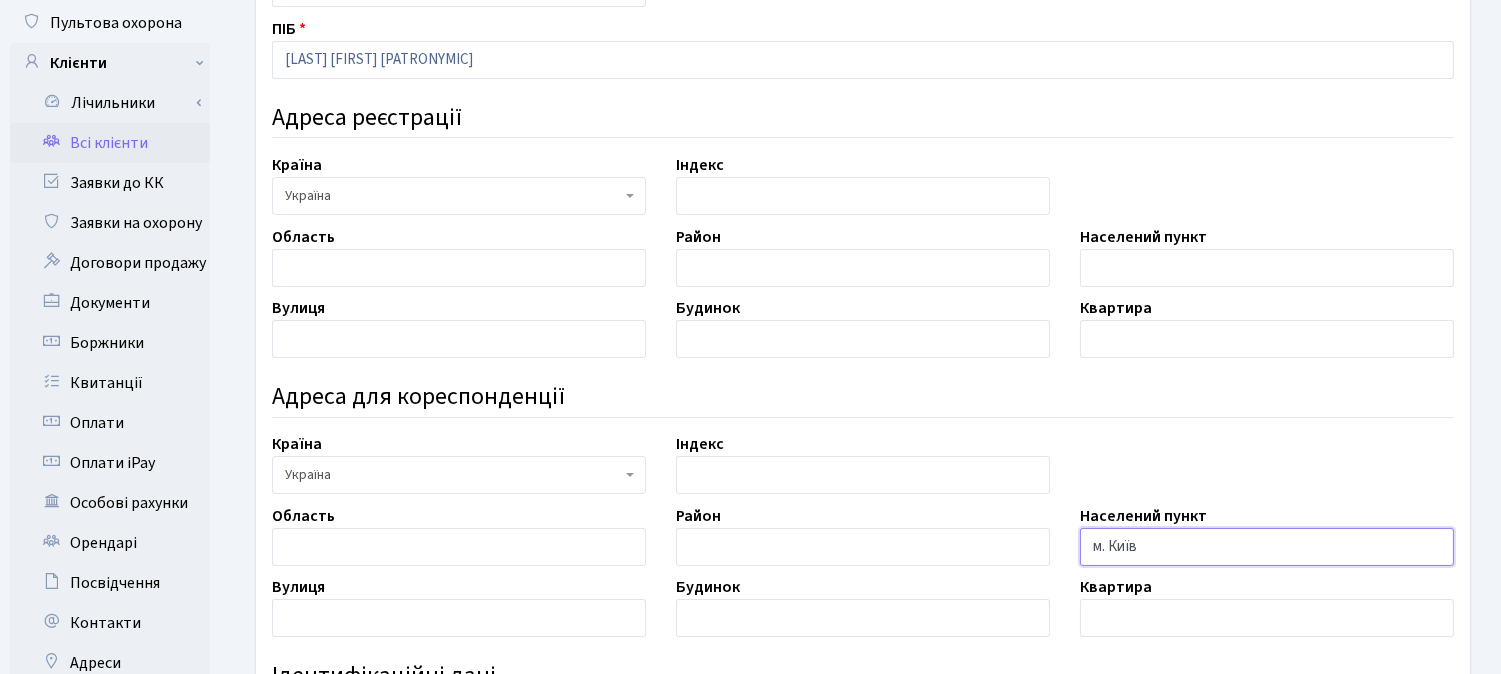 drag, startPoint x: 1134, startPoint y: 551, endPoint x: 988, endPoint y: 525, distance: 148.297 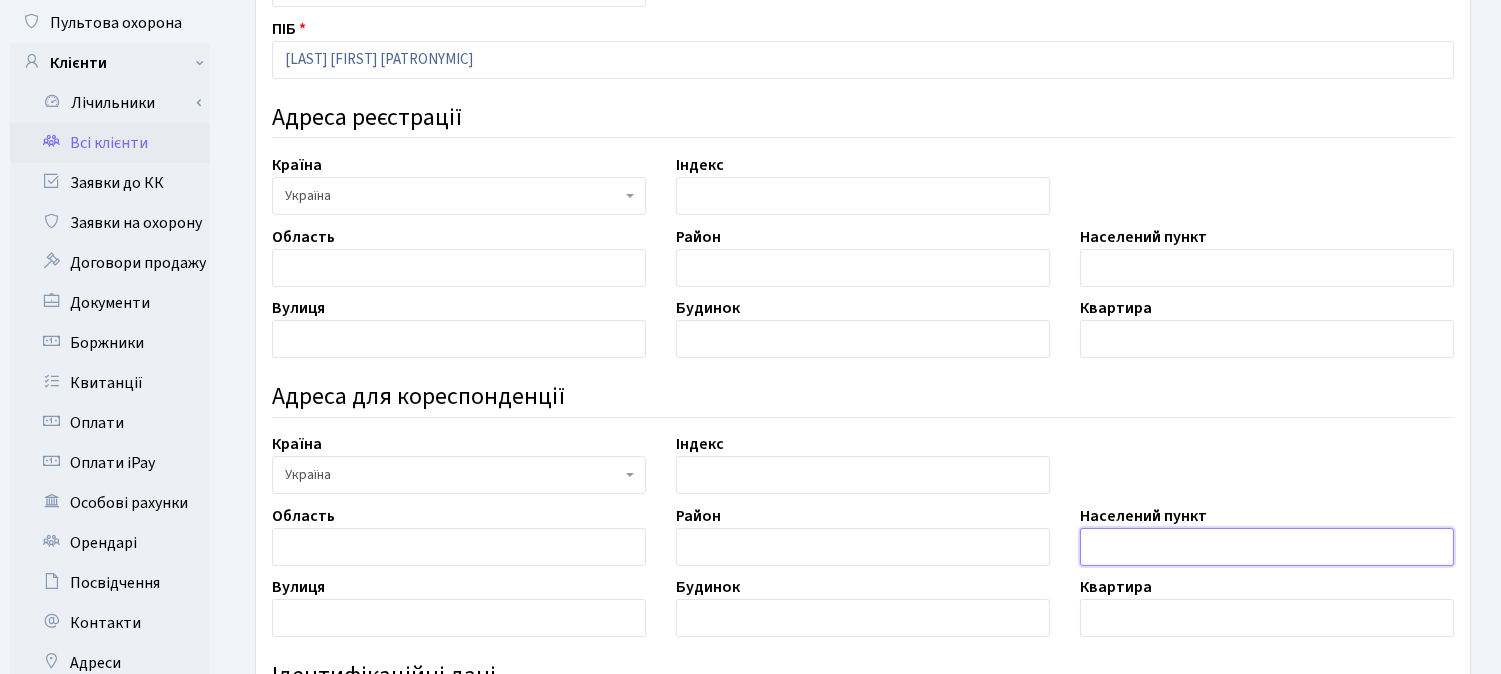 type 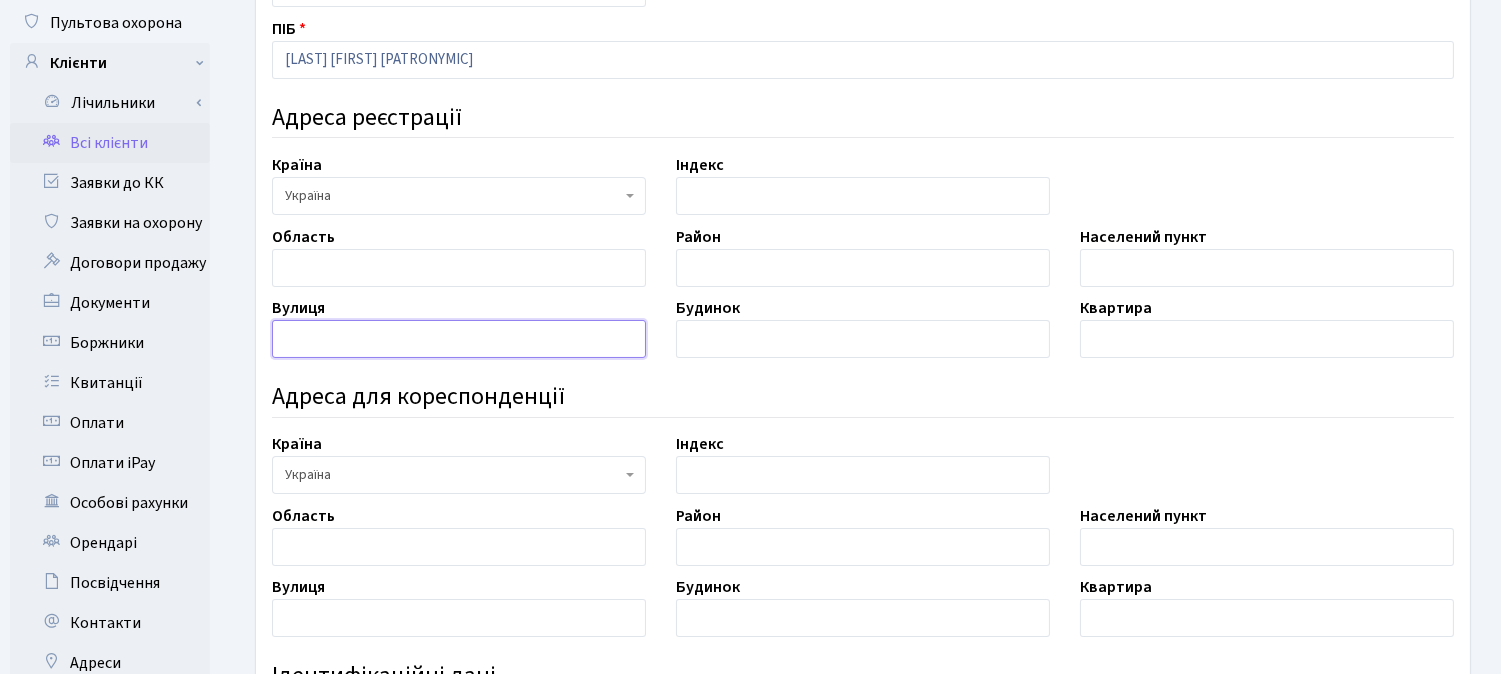 click at bounding box center [459, 339] 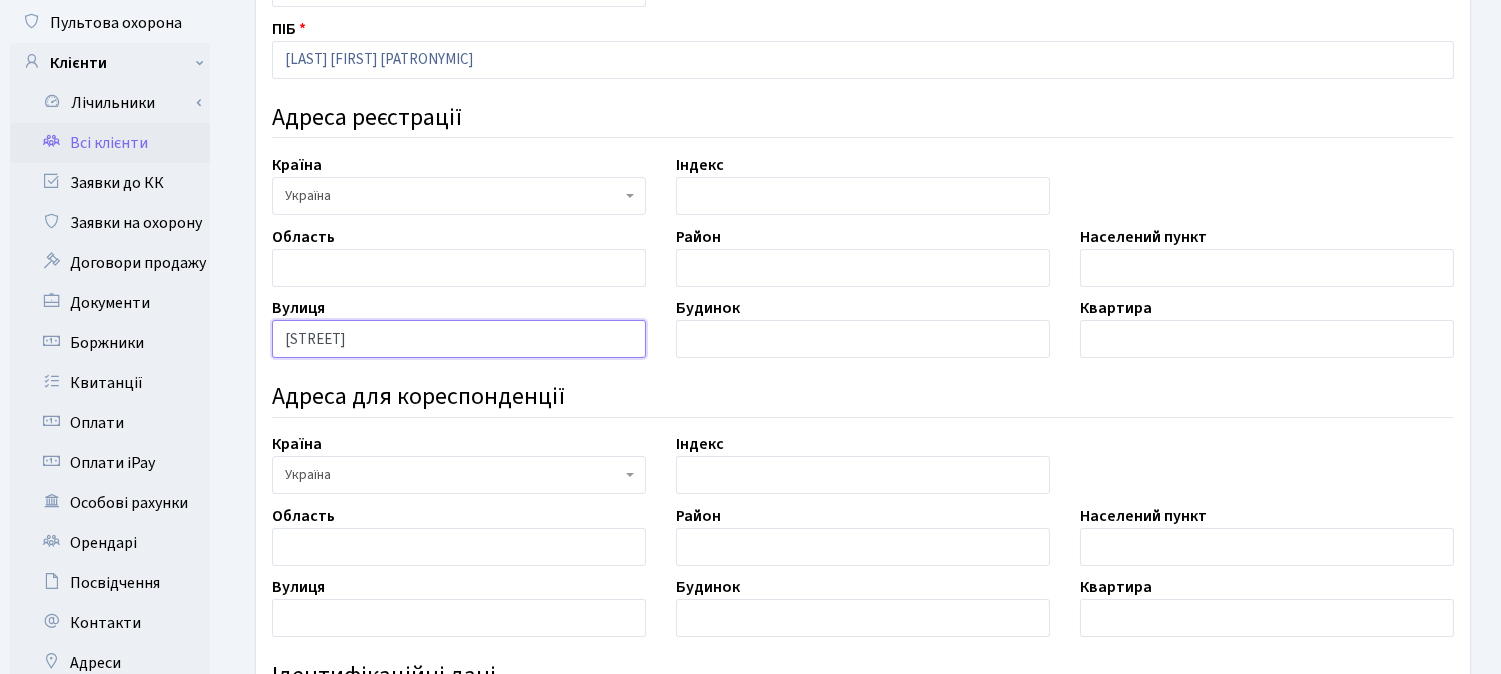 type on "вул. Юрія Липи" 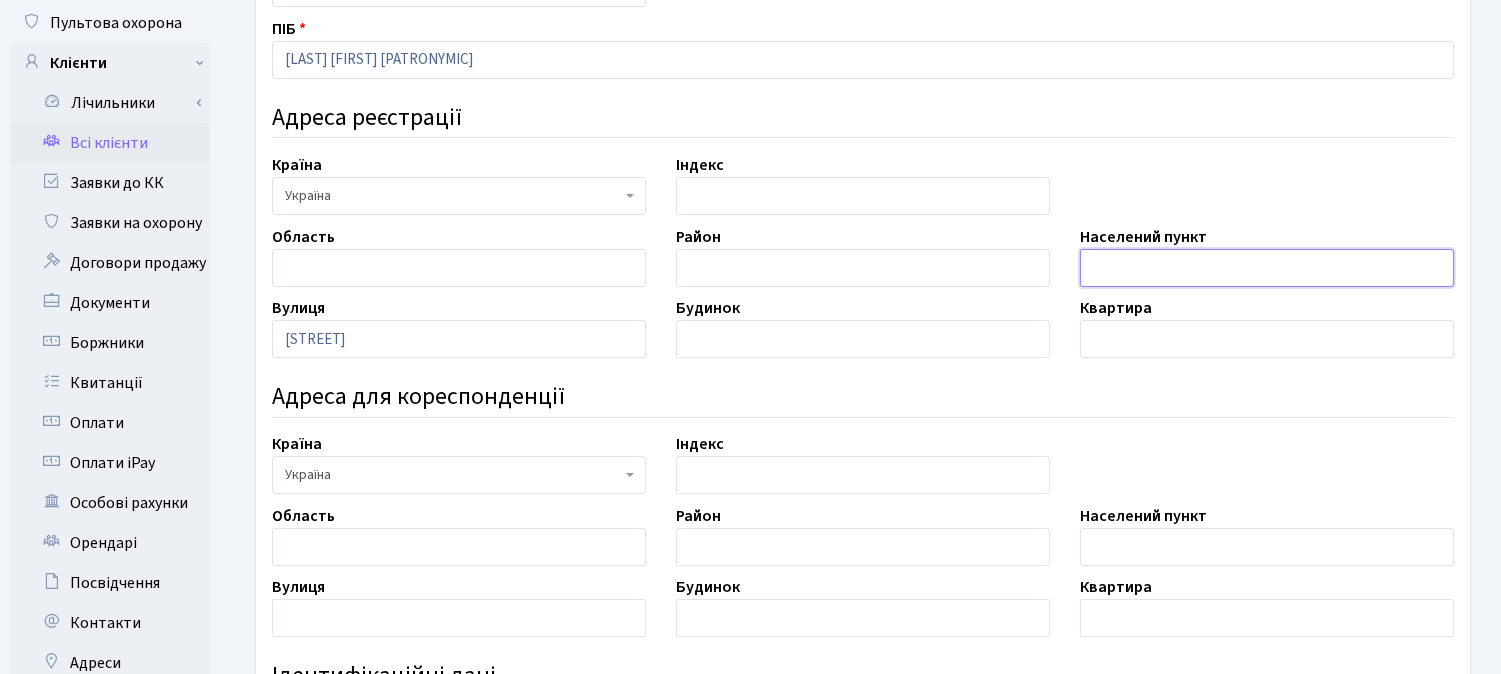 click at bounding box center (1267, 268) 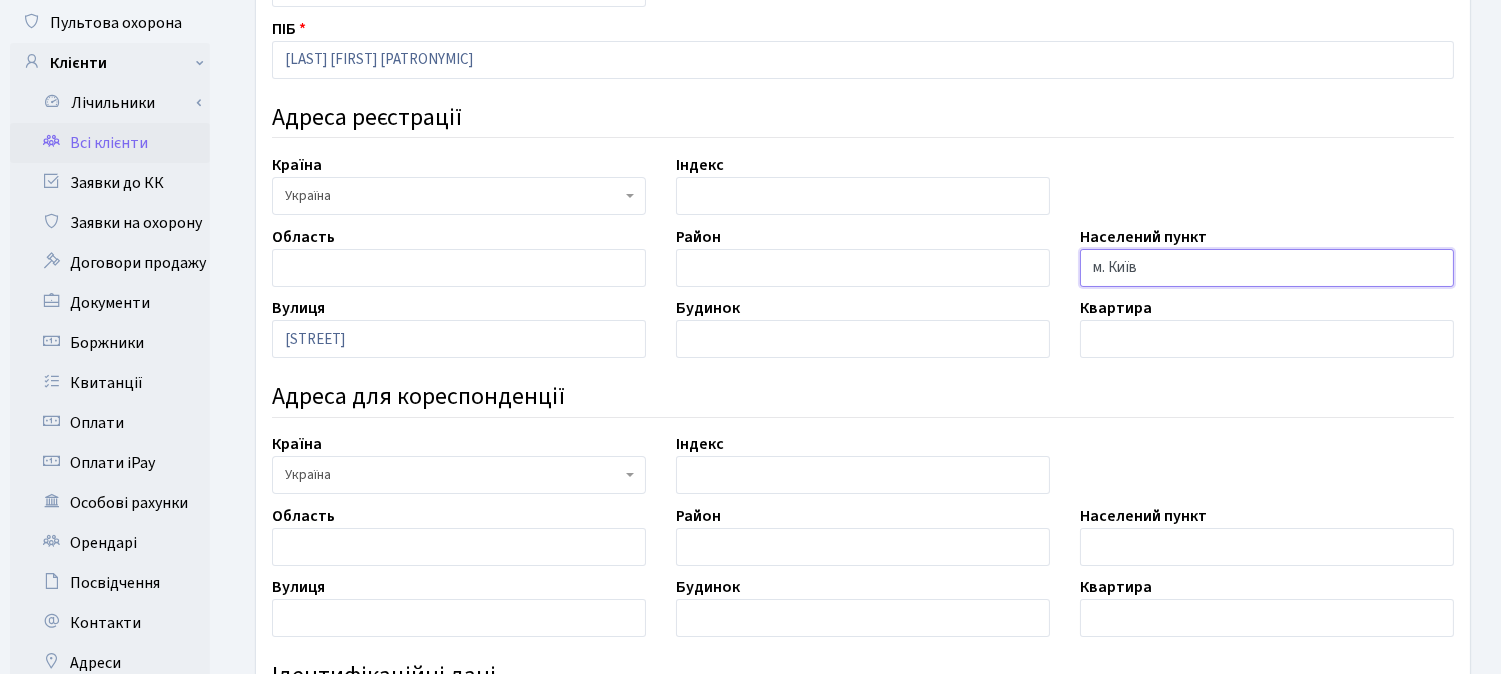 type on "м. Київ" 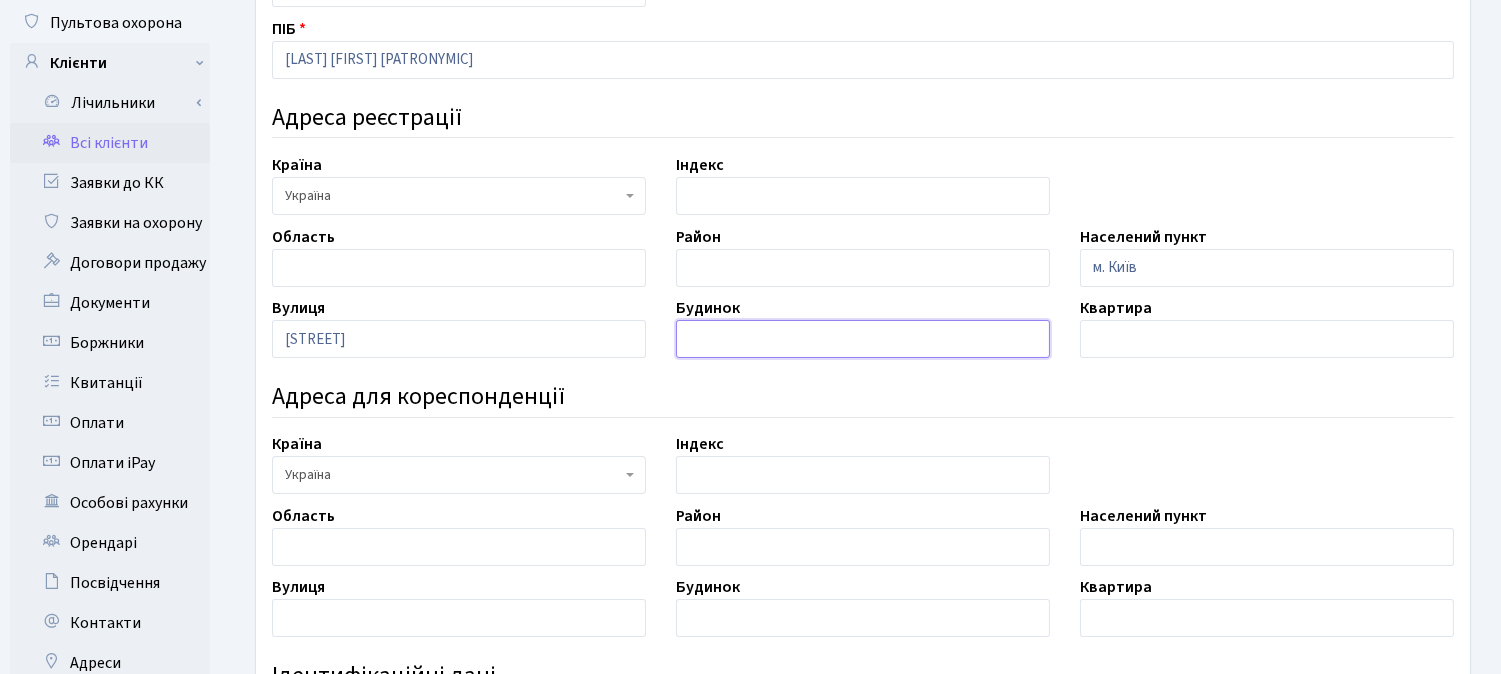 click at bounding box center (863, 339) 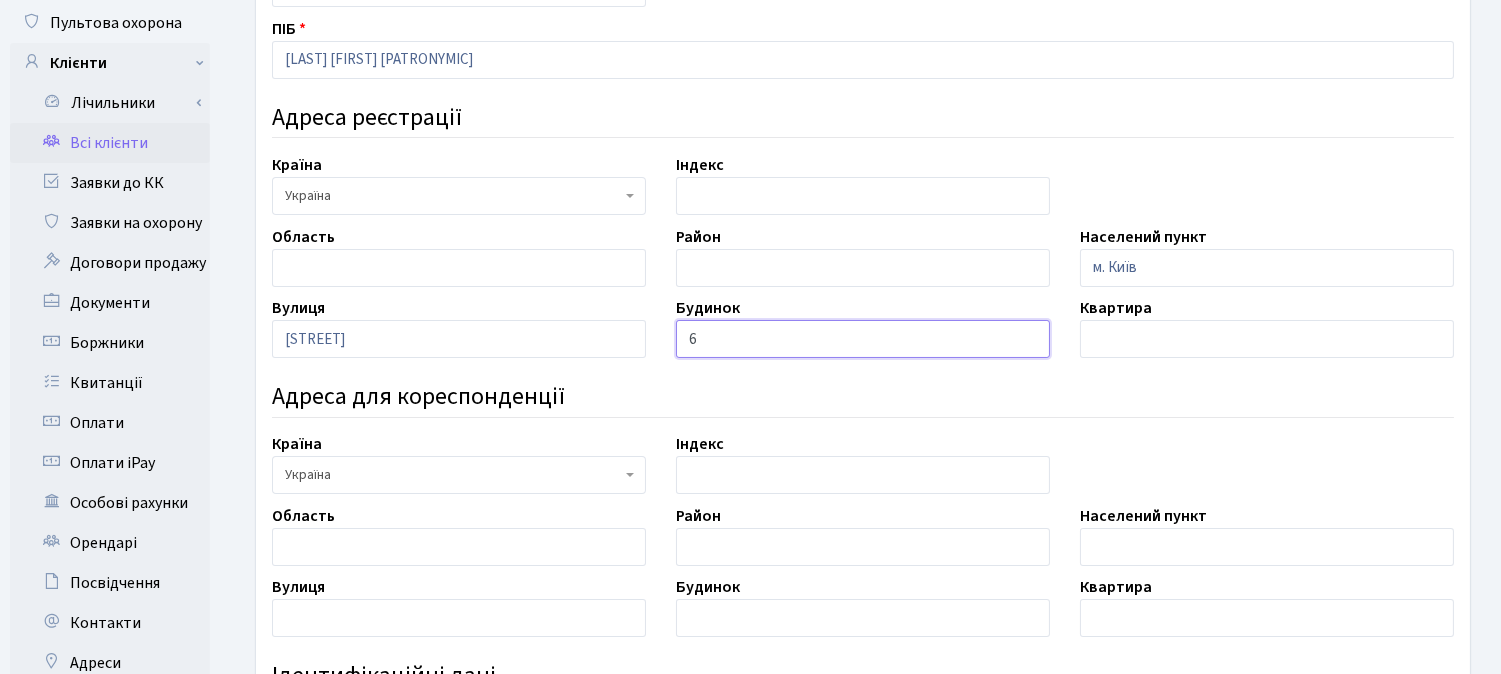 type on "6" 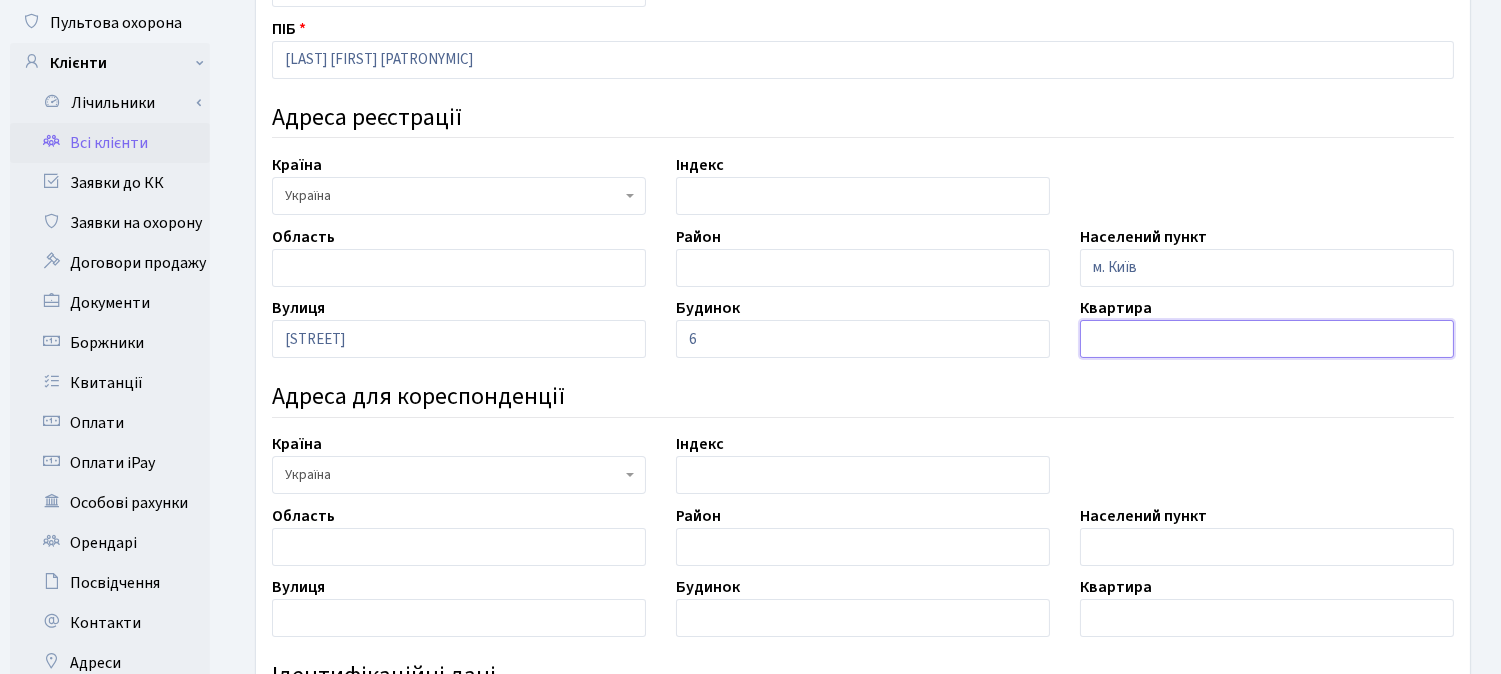click at bounding box center (1267, 339) 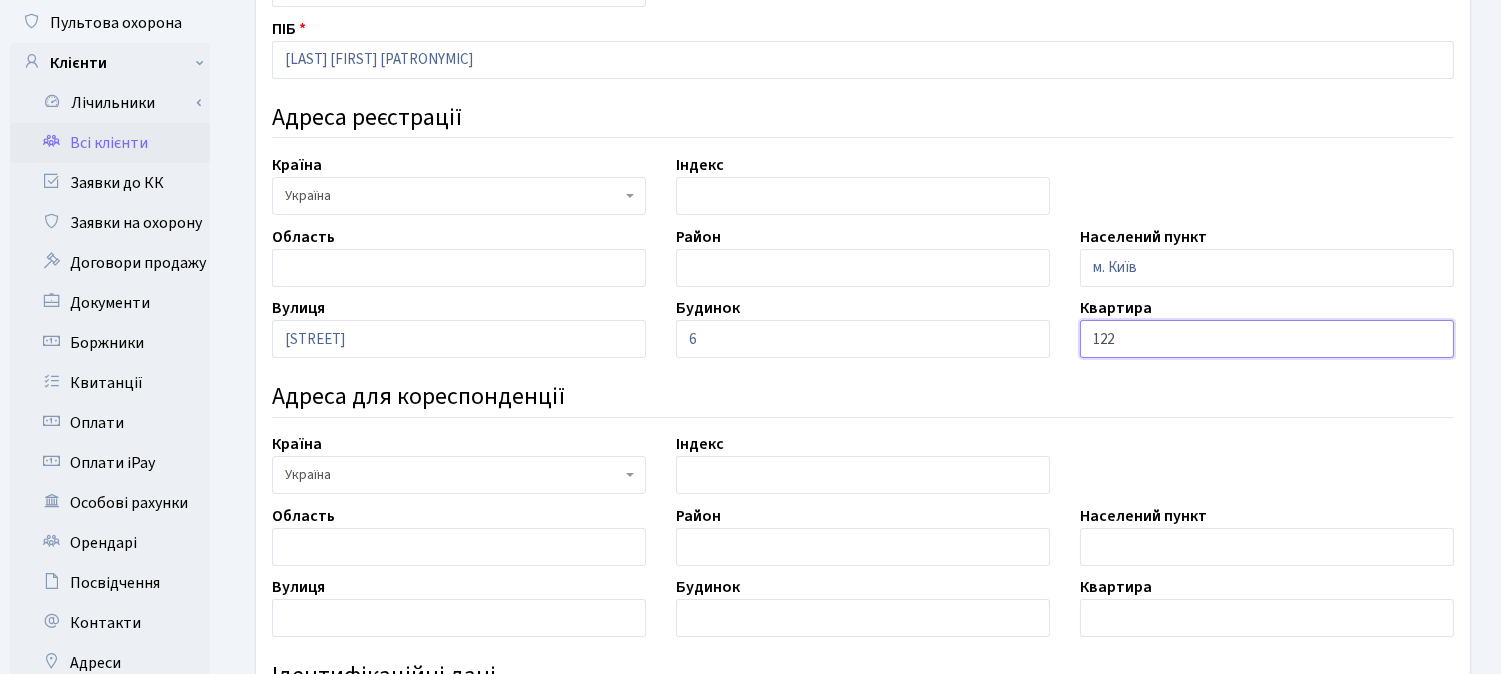 type on "122" 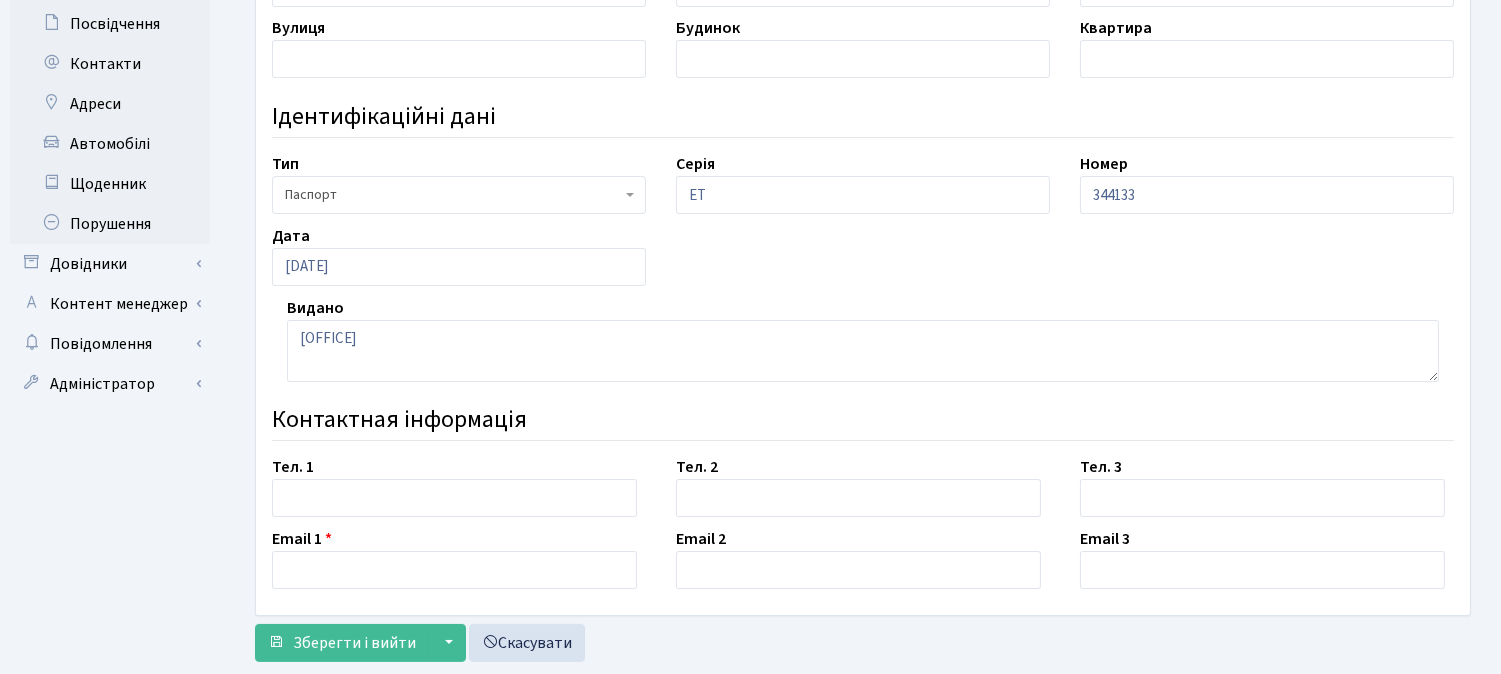 scroll, scrollTop: 828, scrollLeft: 0, axis: vertical 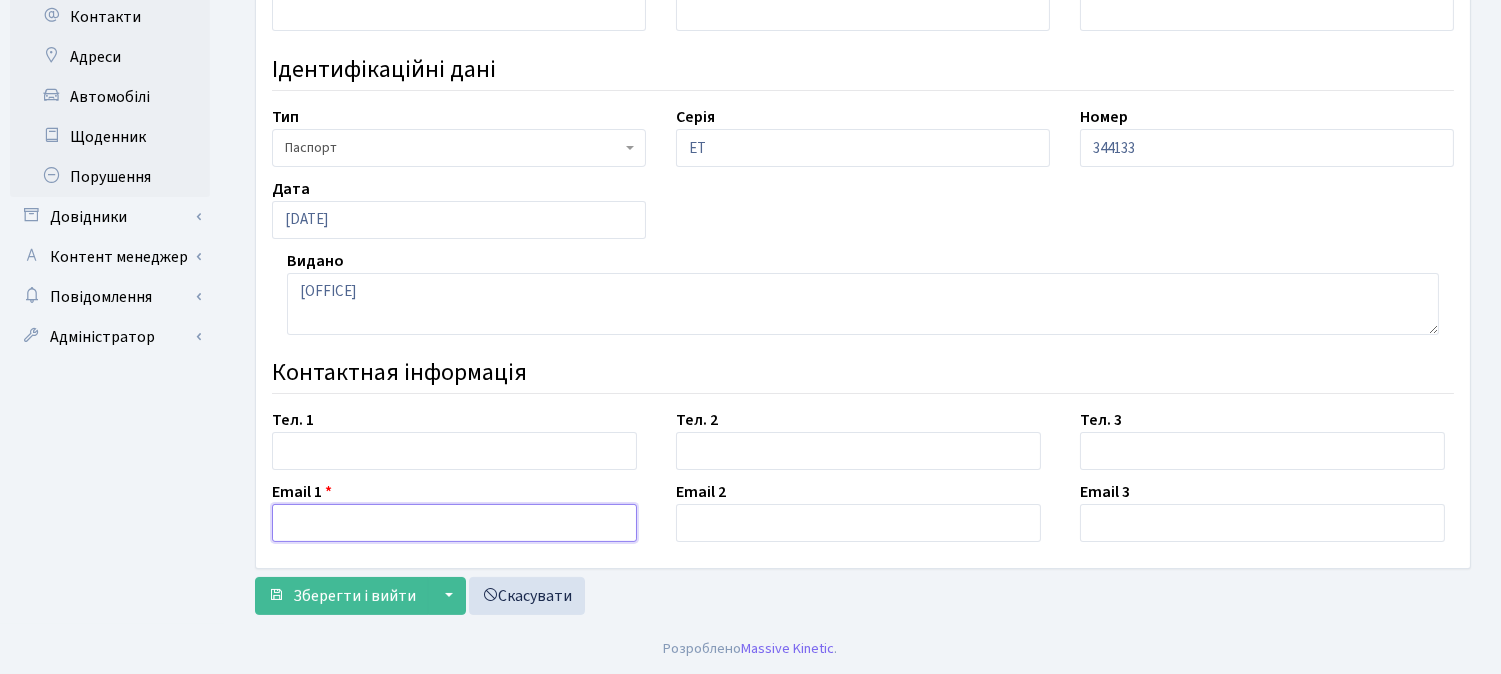 click at bounding box center [454, 523] 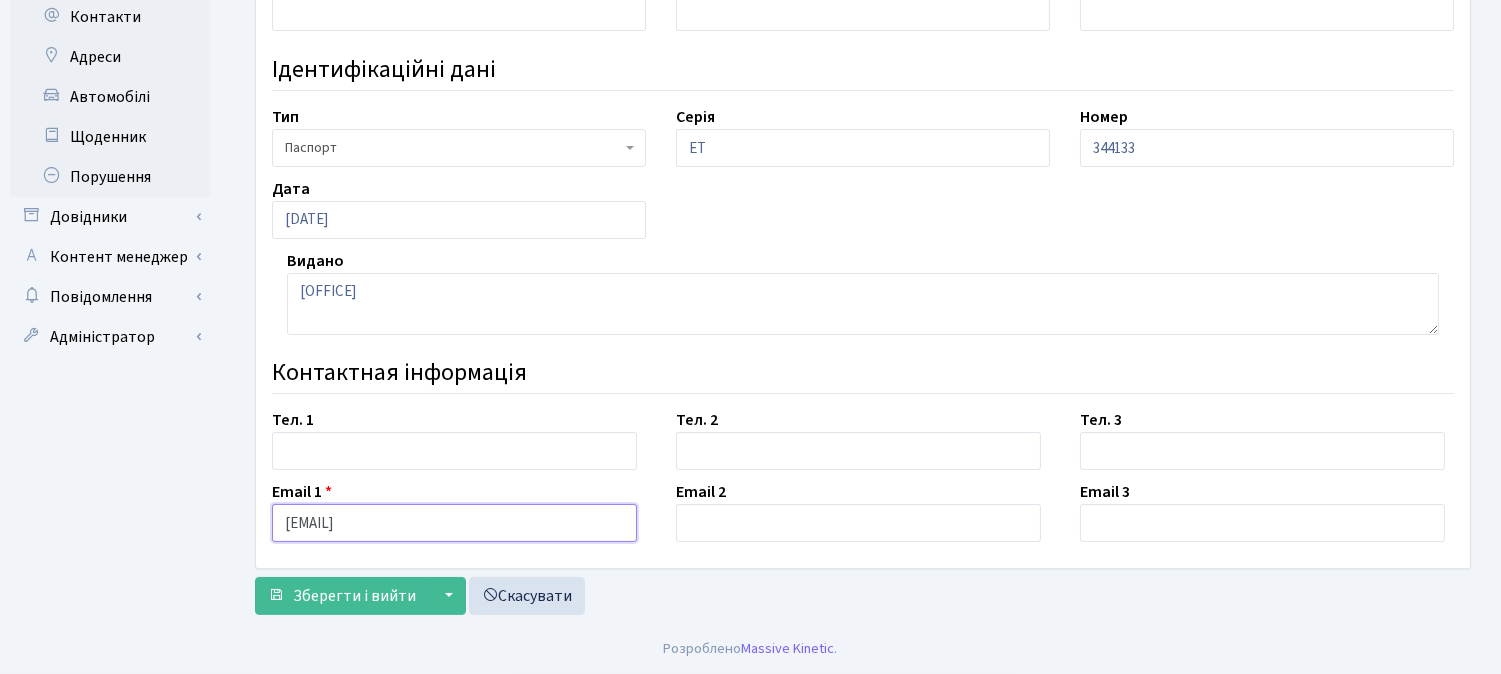 type on "Dubrovskaya.jm@gmail.com" 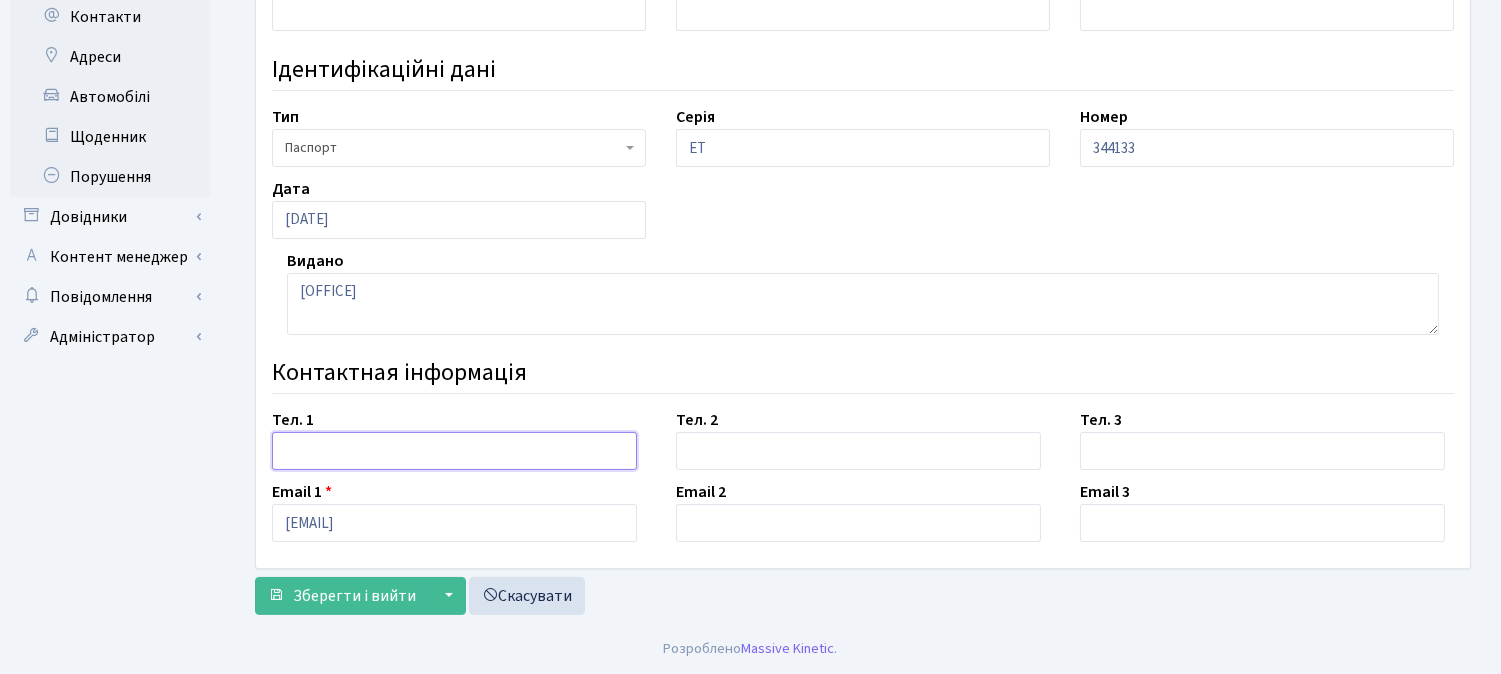 click at bounding box center [454, 451] 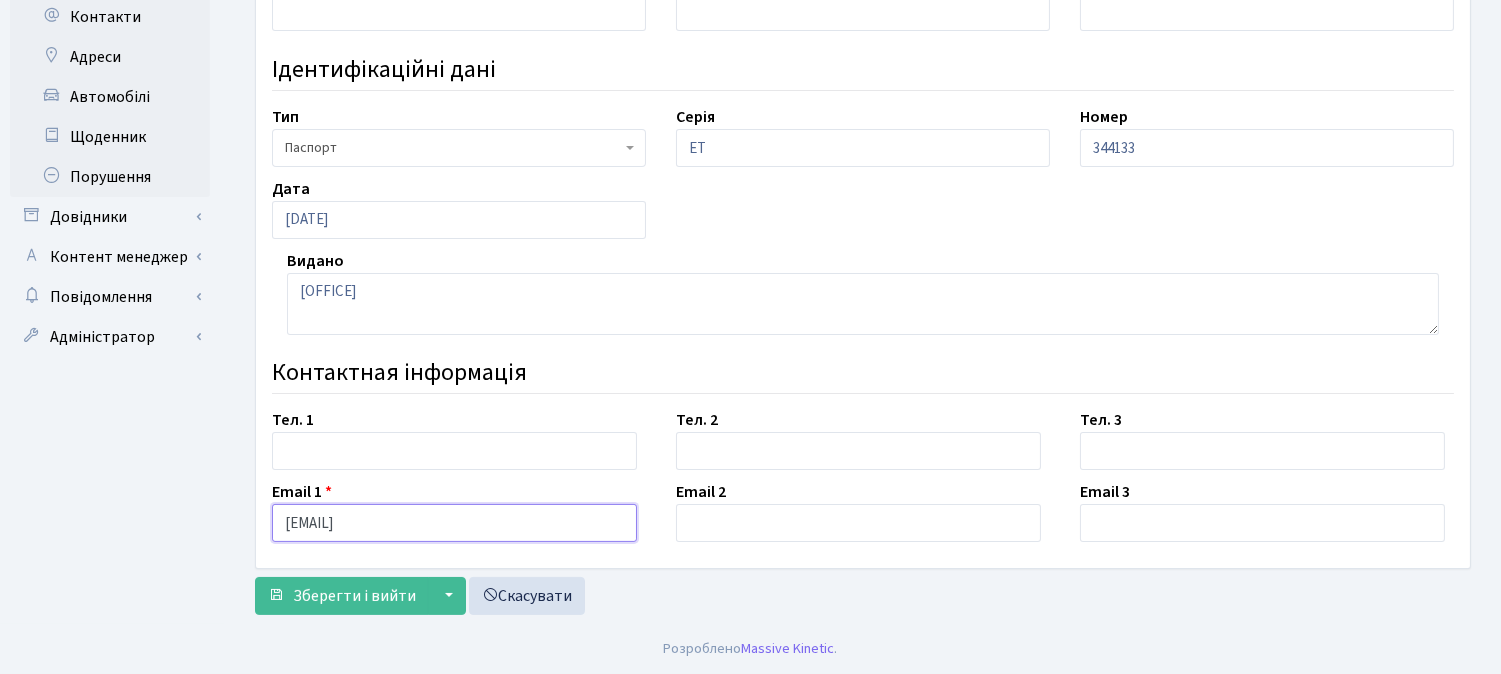 type 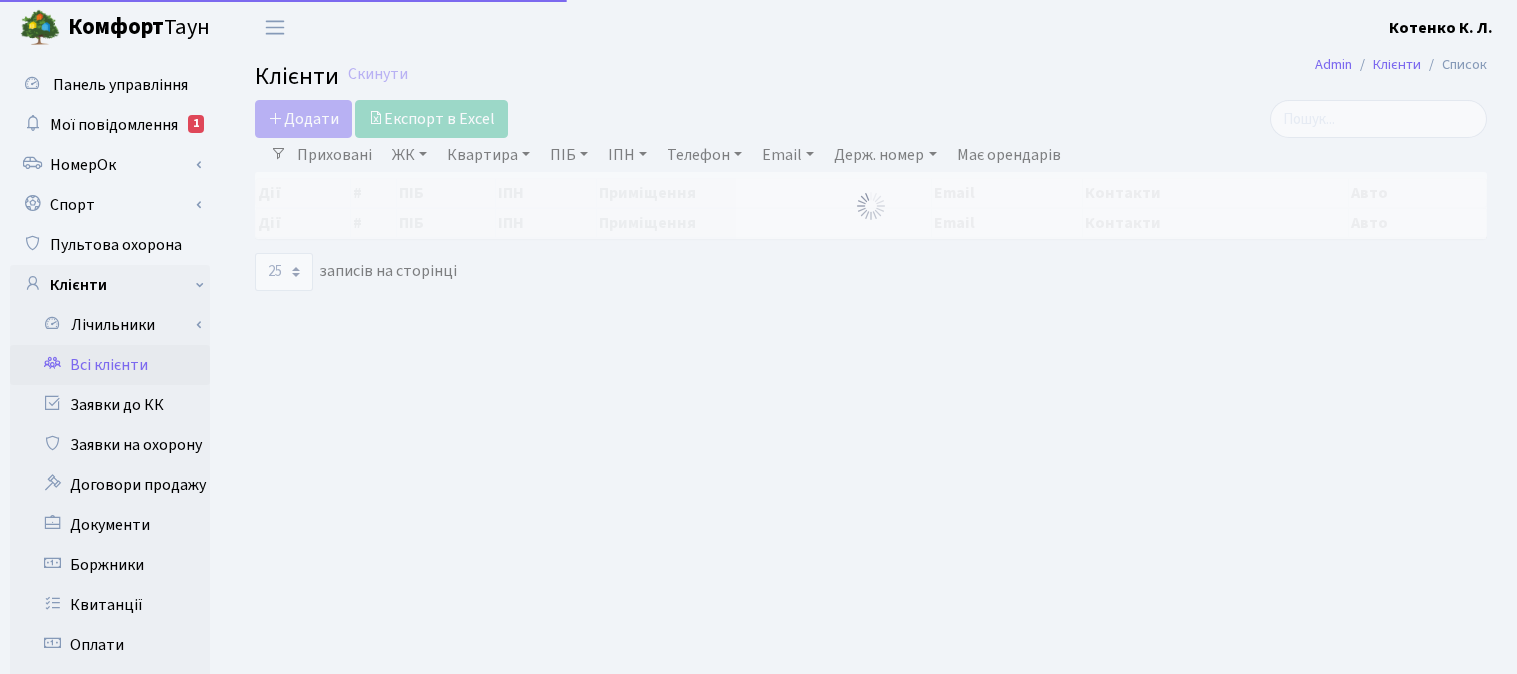 select on "25" 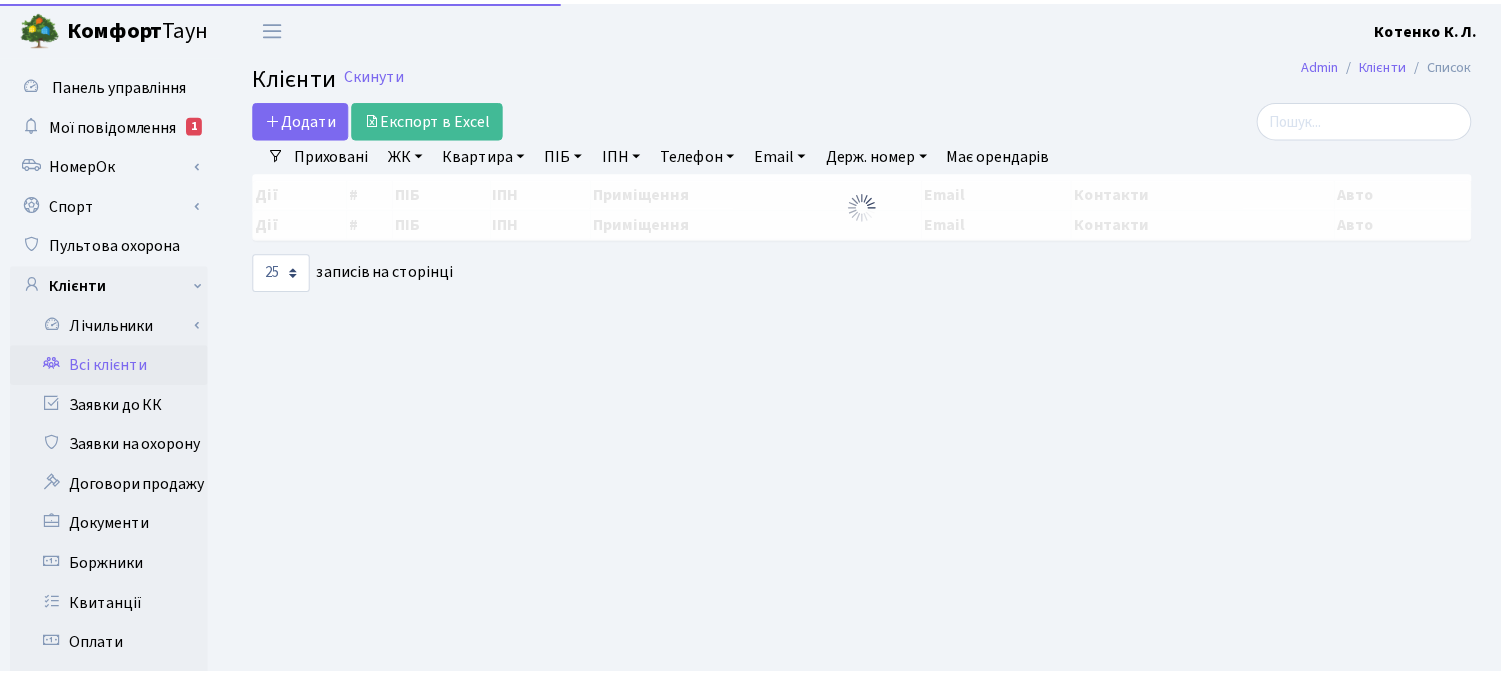 scroll, scrollTop: 0, scrollLeft: 0, axis: both 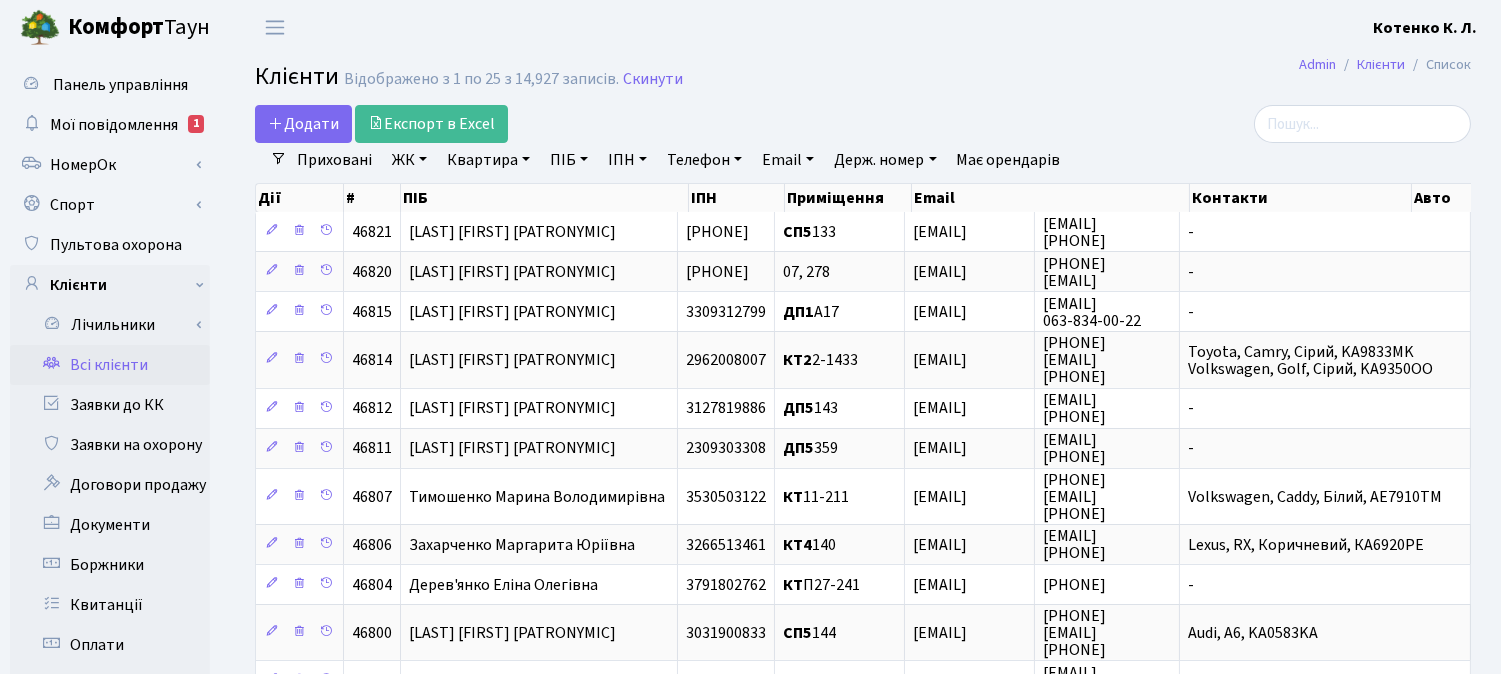 click on "Клієнти
Відображено з 1 по 25 з 14,927 записів. Скинути" at bounding box center [863, 80] 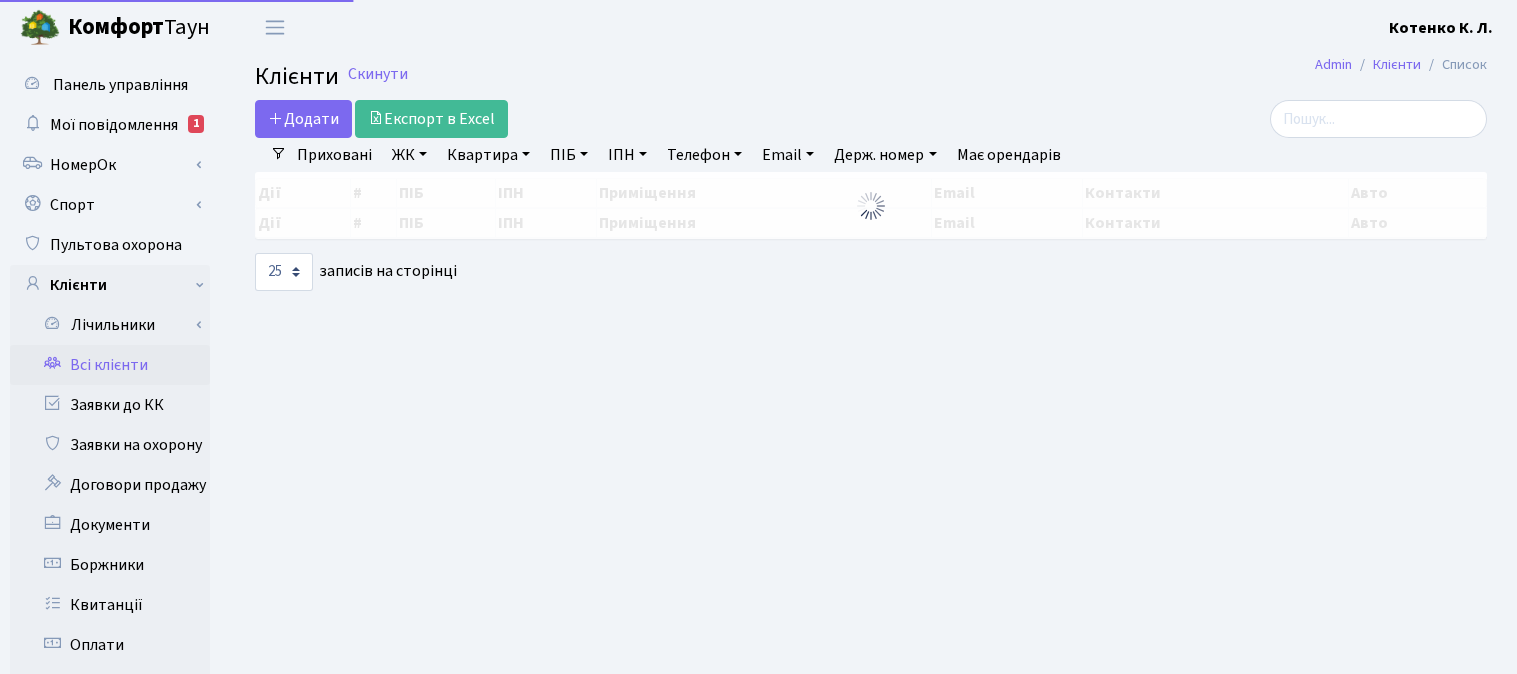 select on "25" 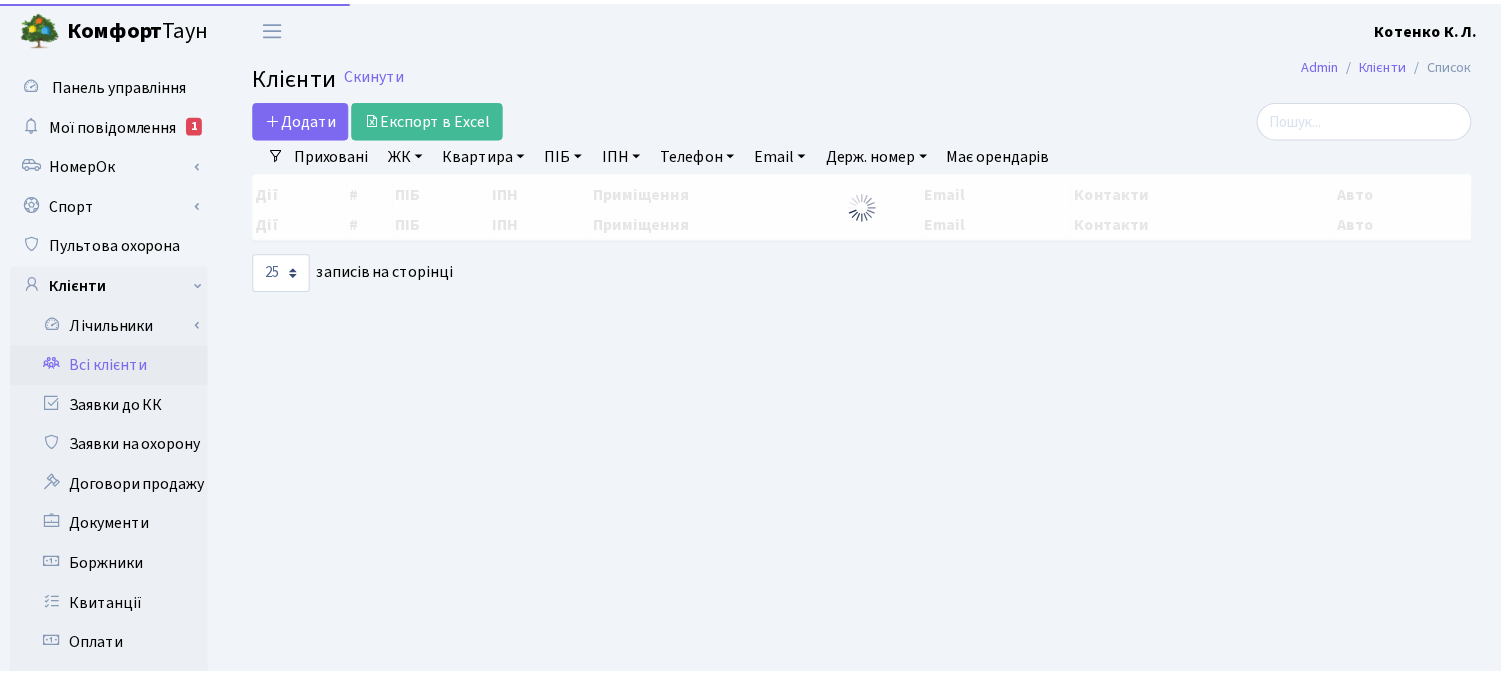 scroll, scrollTop: 0, scrollLeft: 0, axis: both 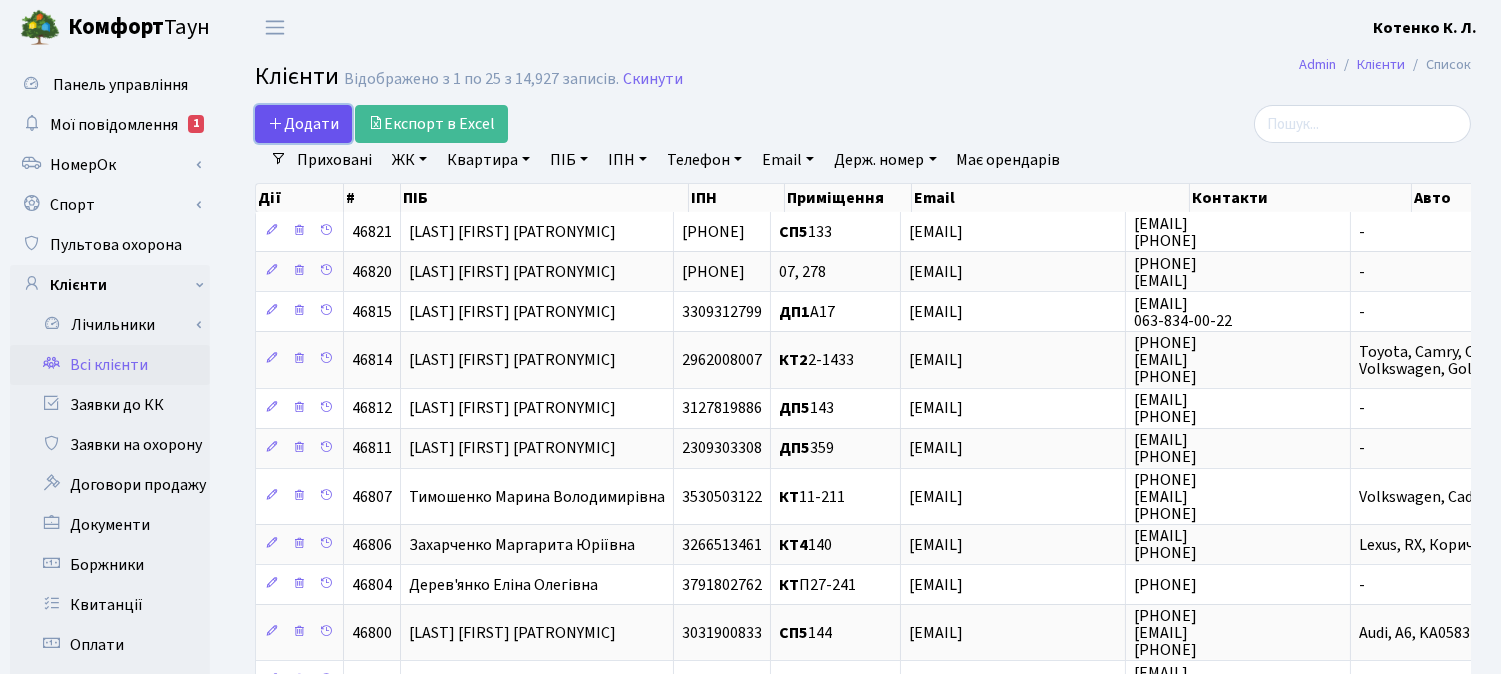 click on "Додати" at bounding box center (303, 124) 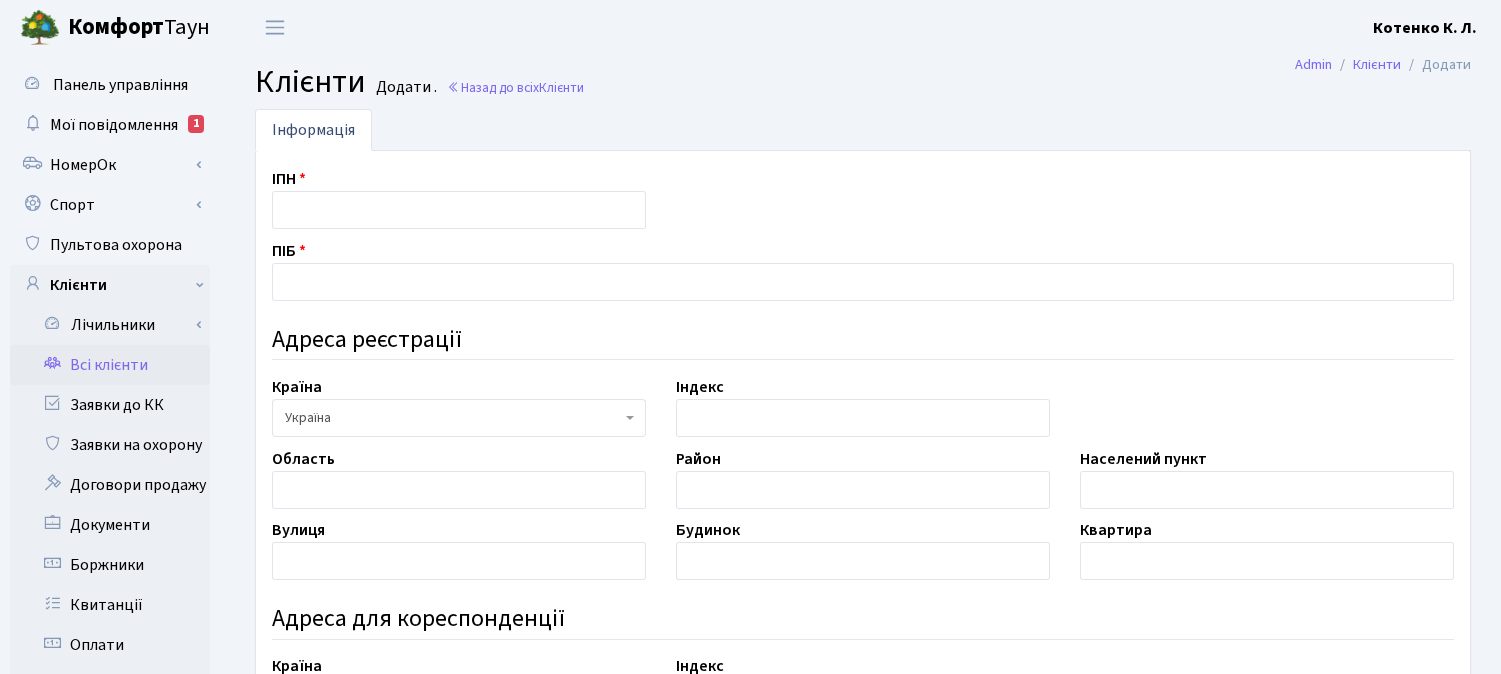 scroll, scrollTop: 0, scrollLeft: 0, axis: both 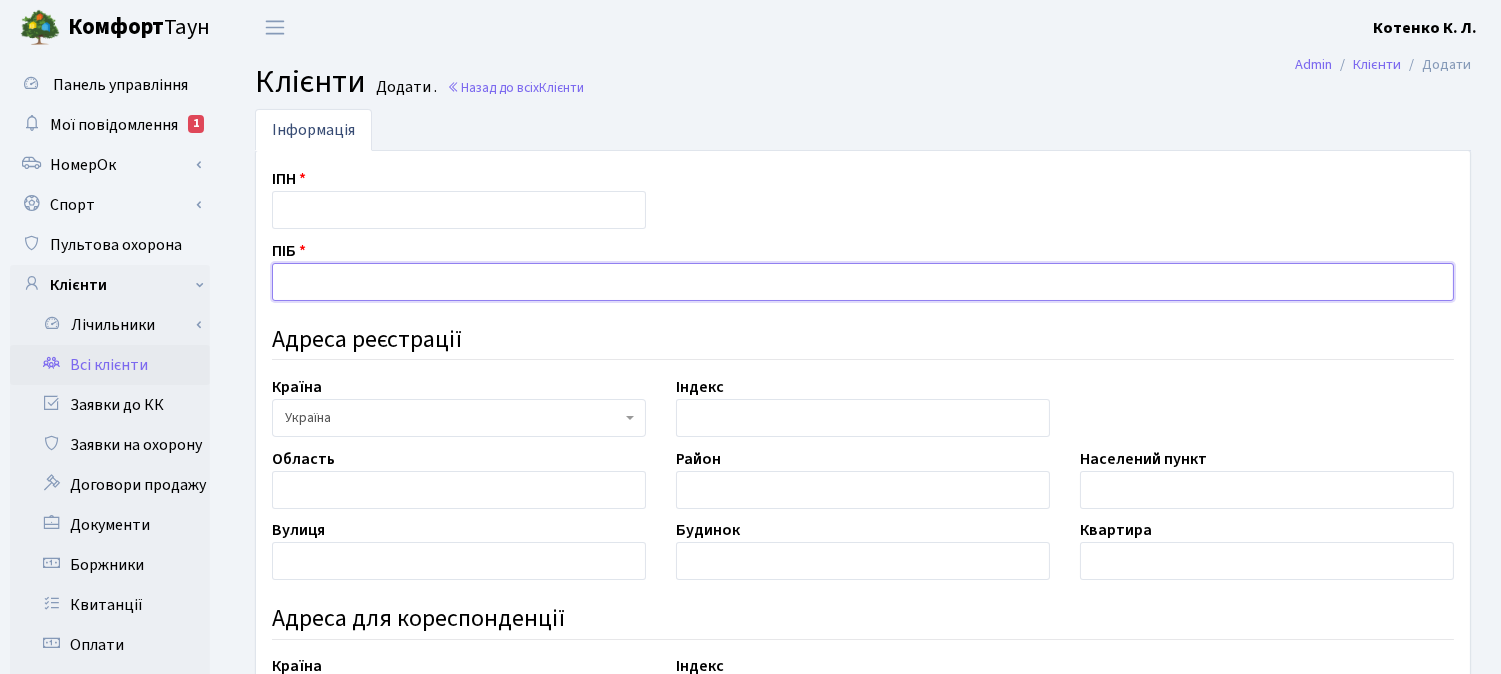 click at bounding box center (863, 282) 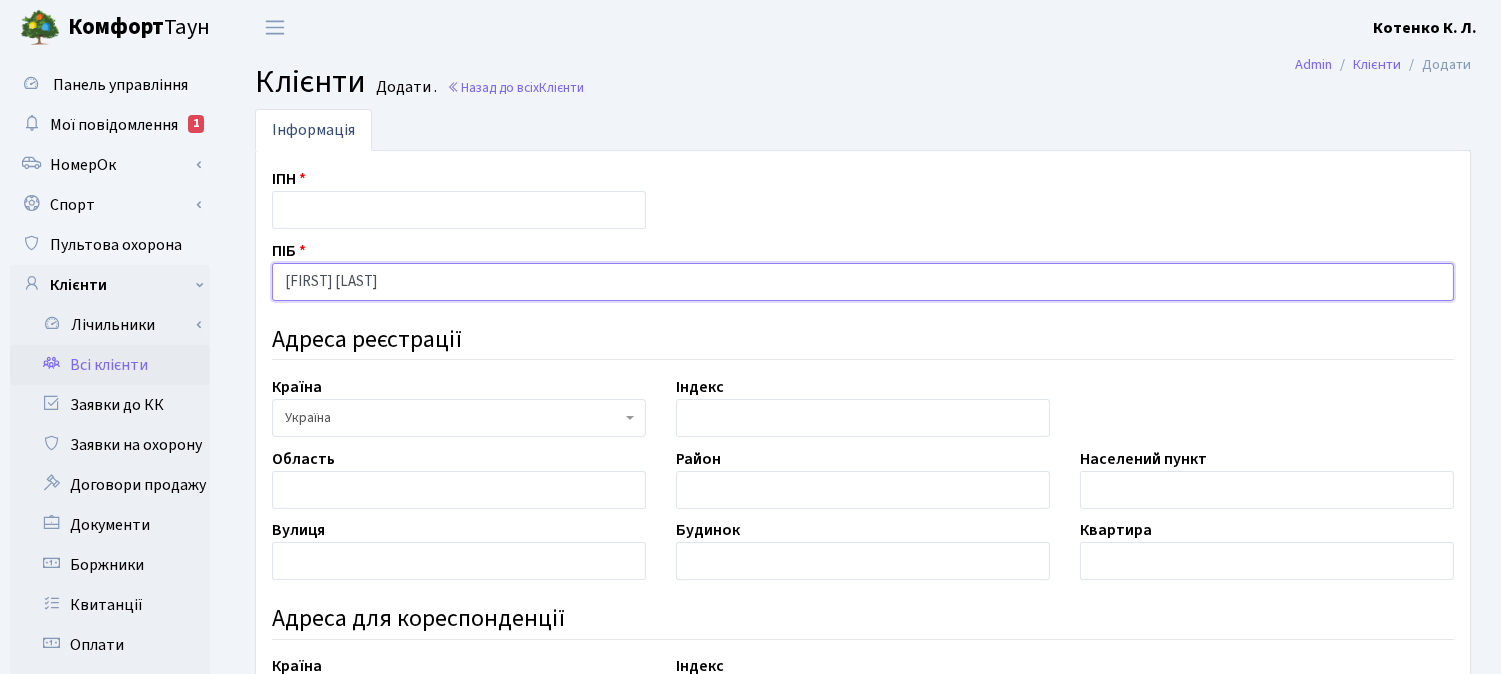 type on "[LAST] [FIRST] [MIDDLE]" 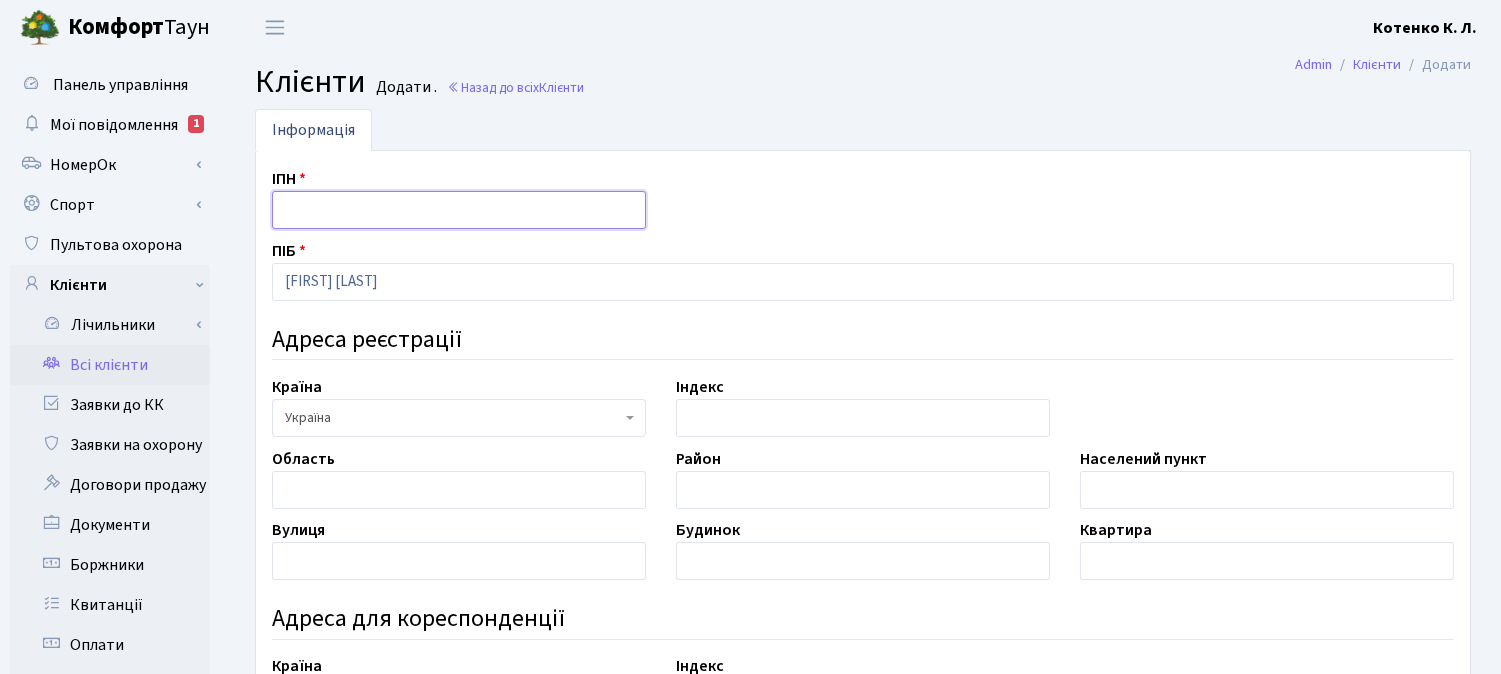 click at bounding box center [459, 210] 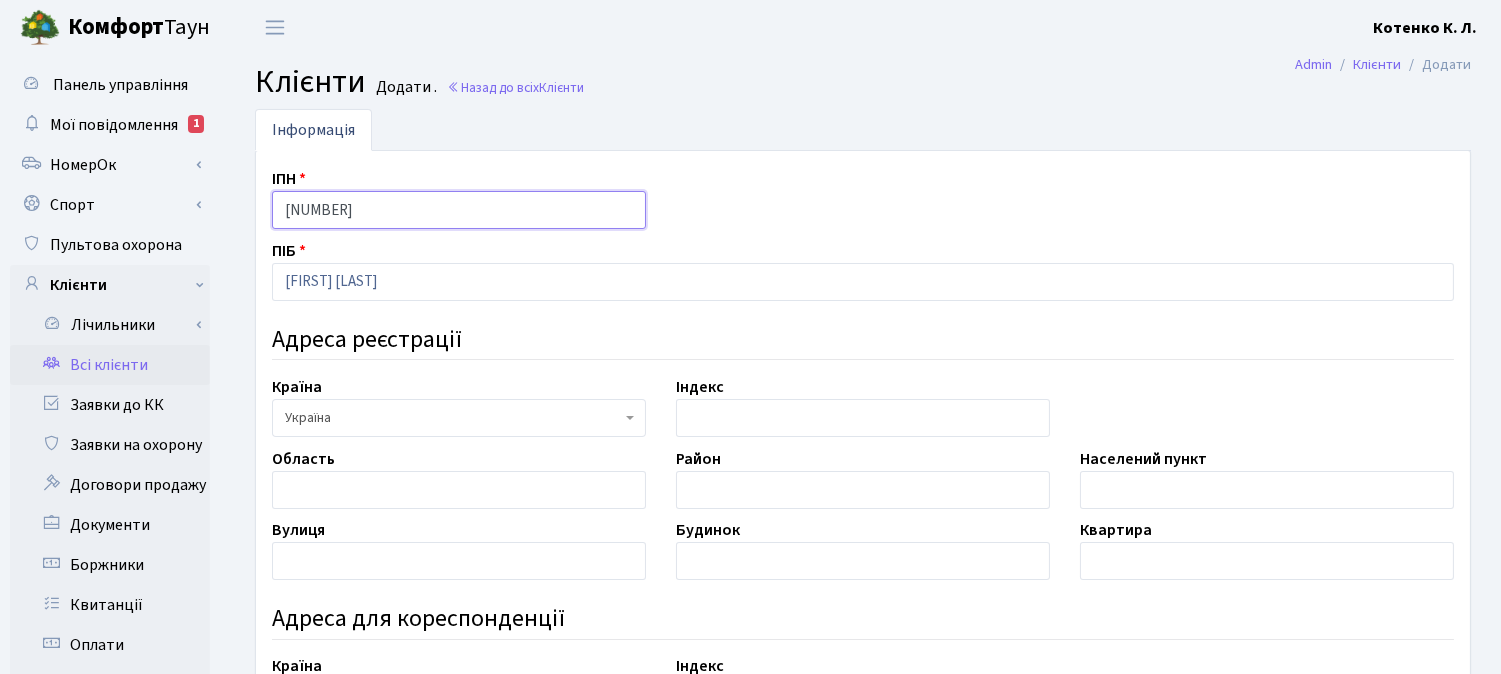 type on "3265909421" 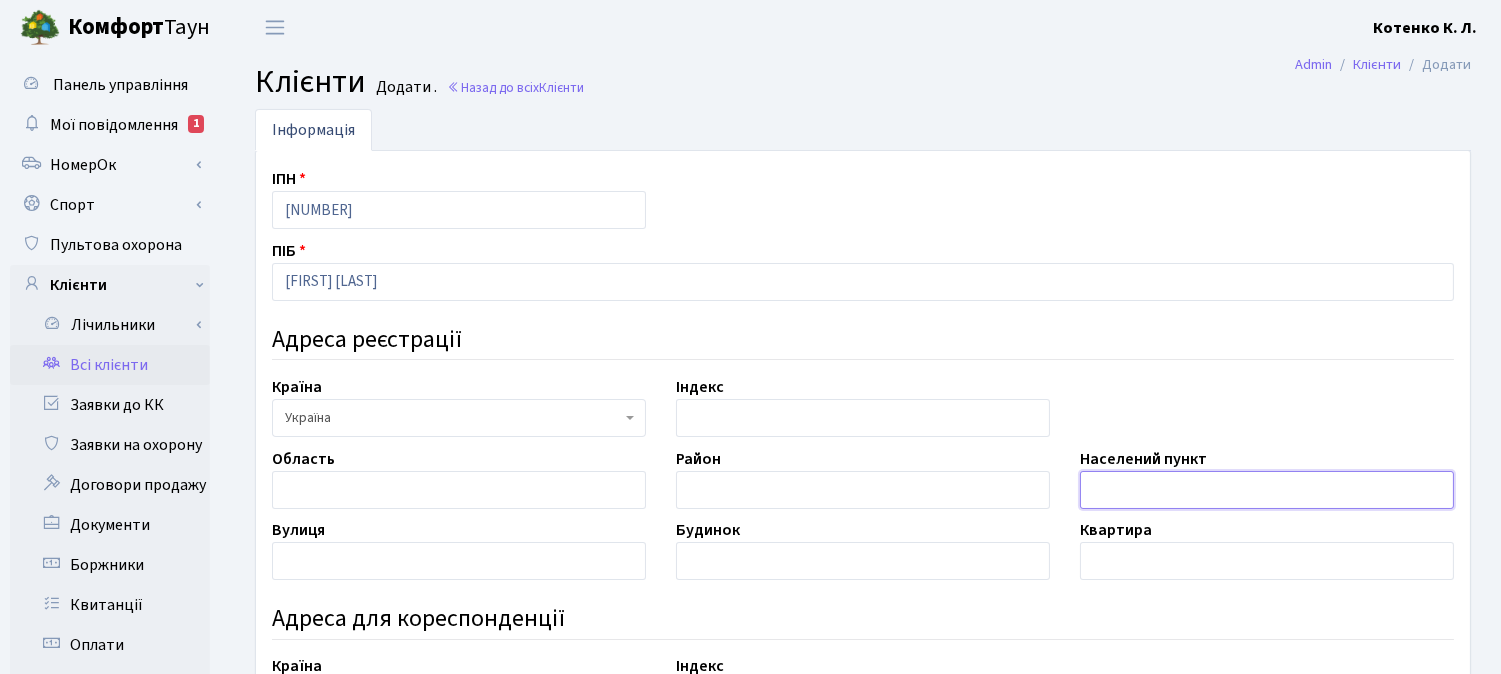 click at bounding box center [1267, 490] 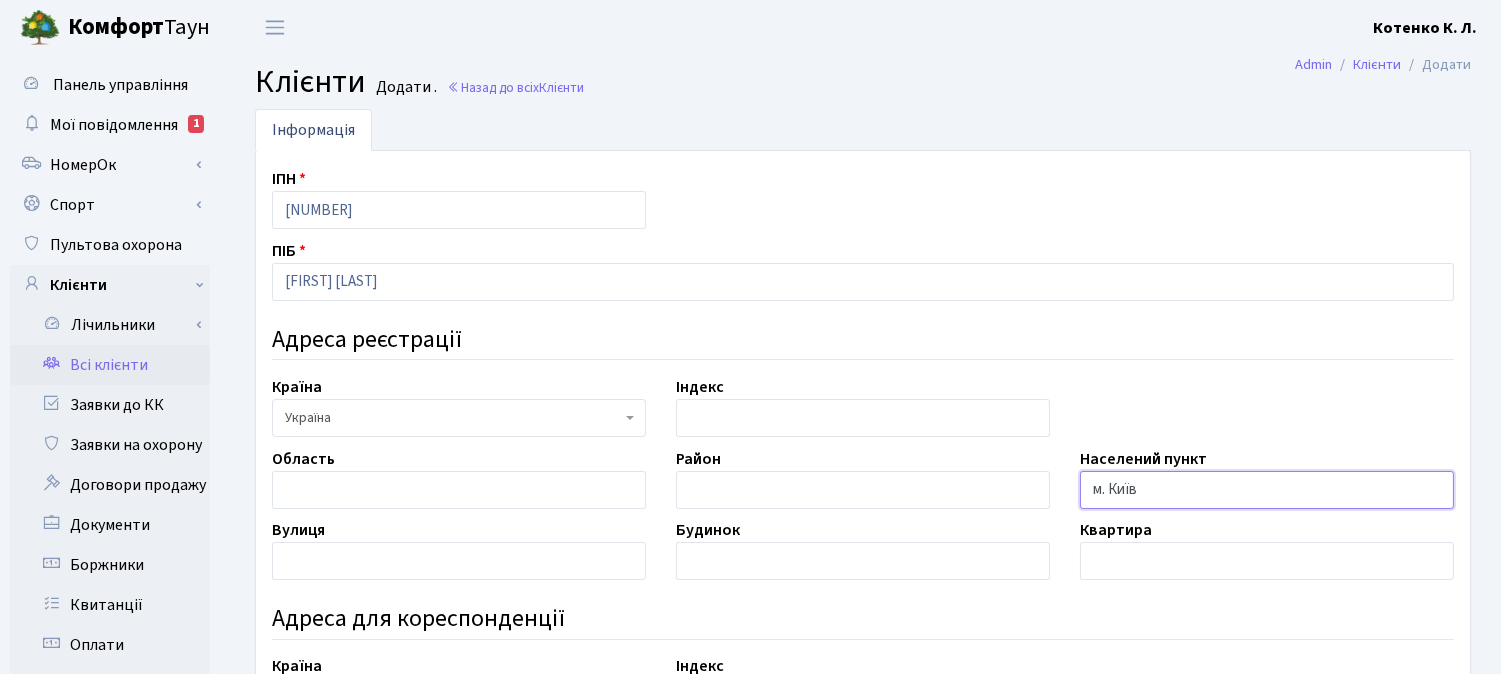 type on "м. Київ" 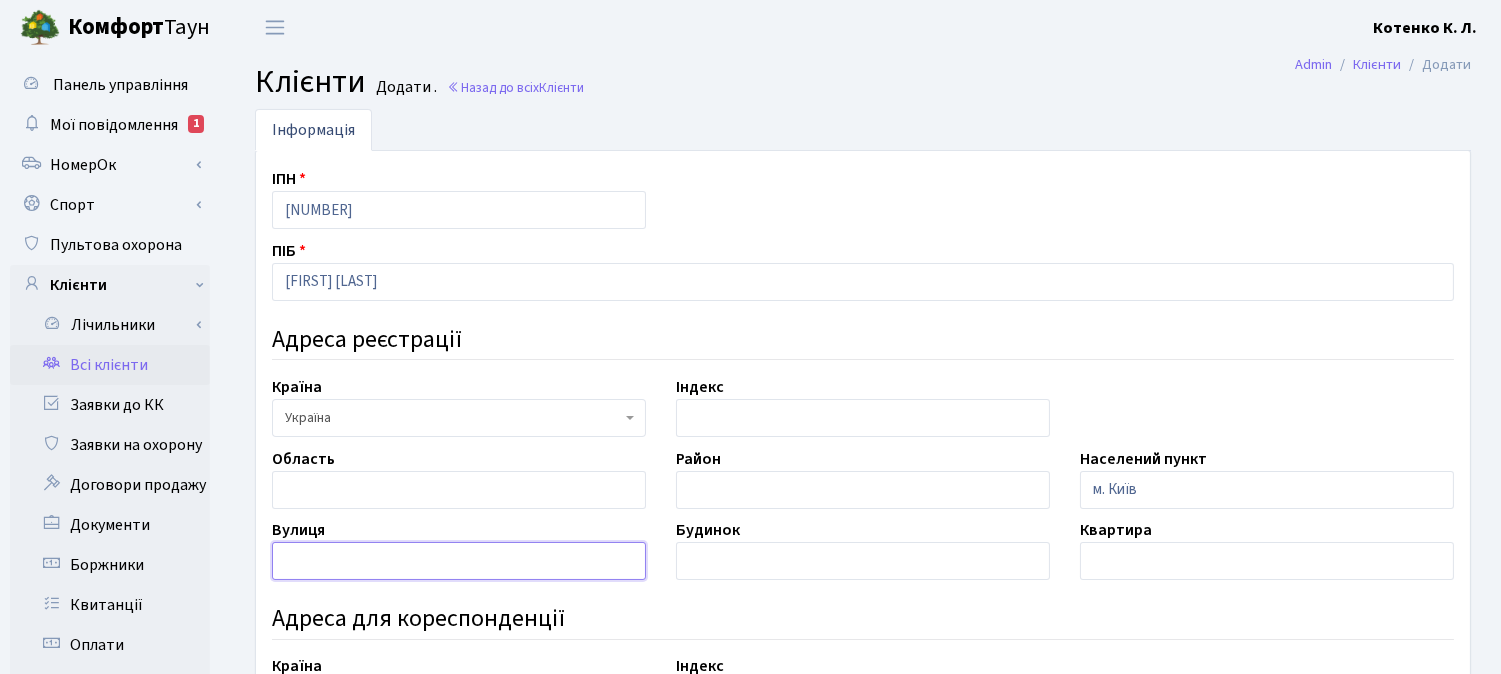 click at bounding box center (459, 561) 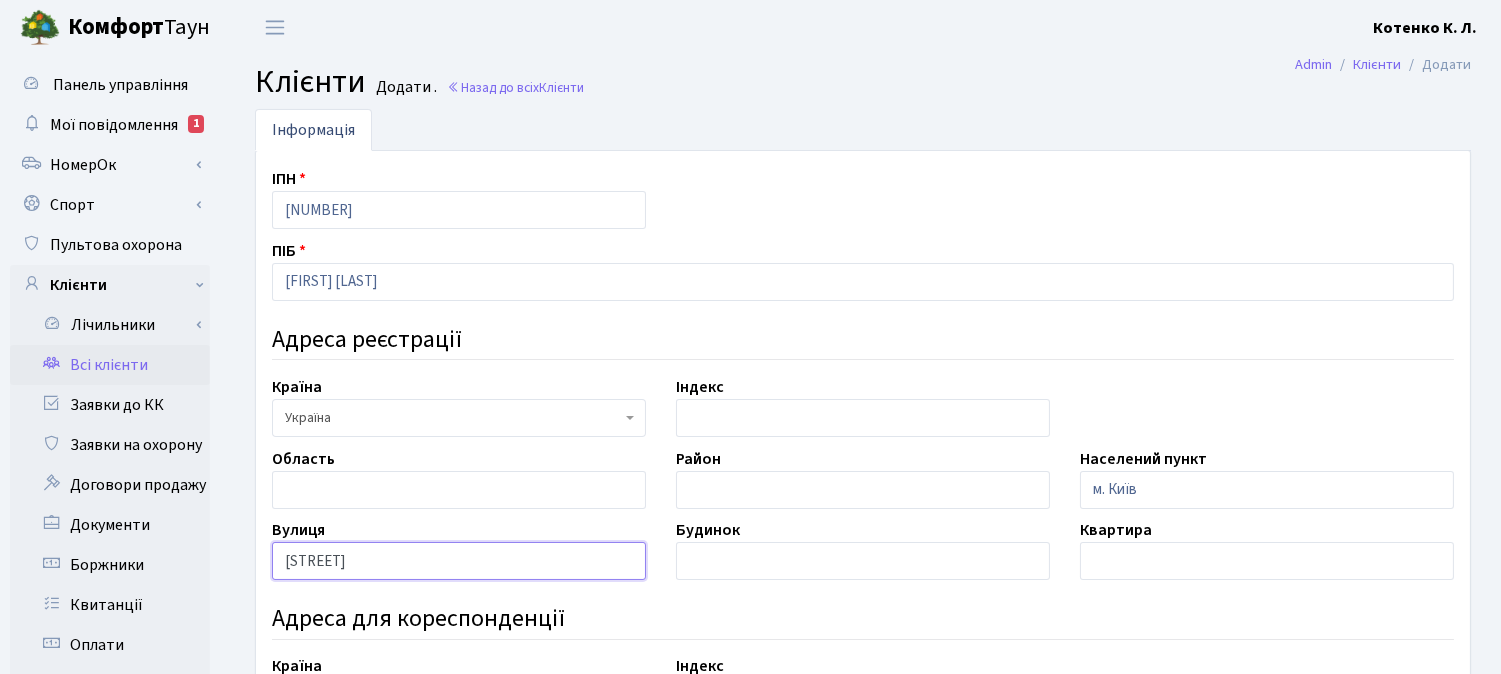 type on "вул. Юрія Липи" 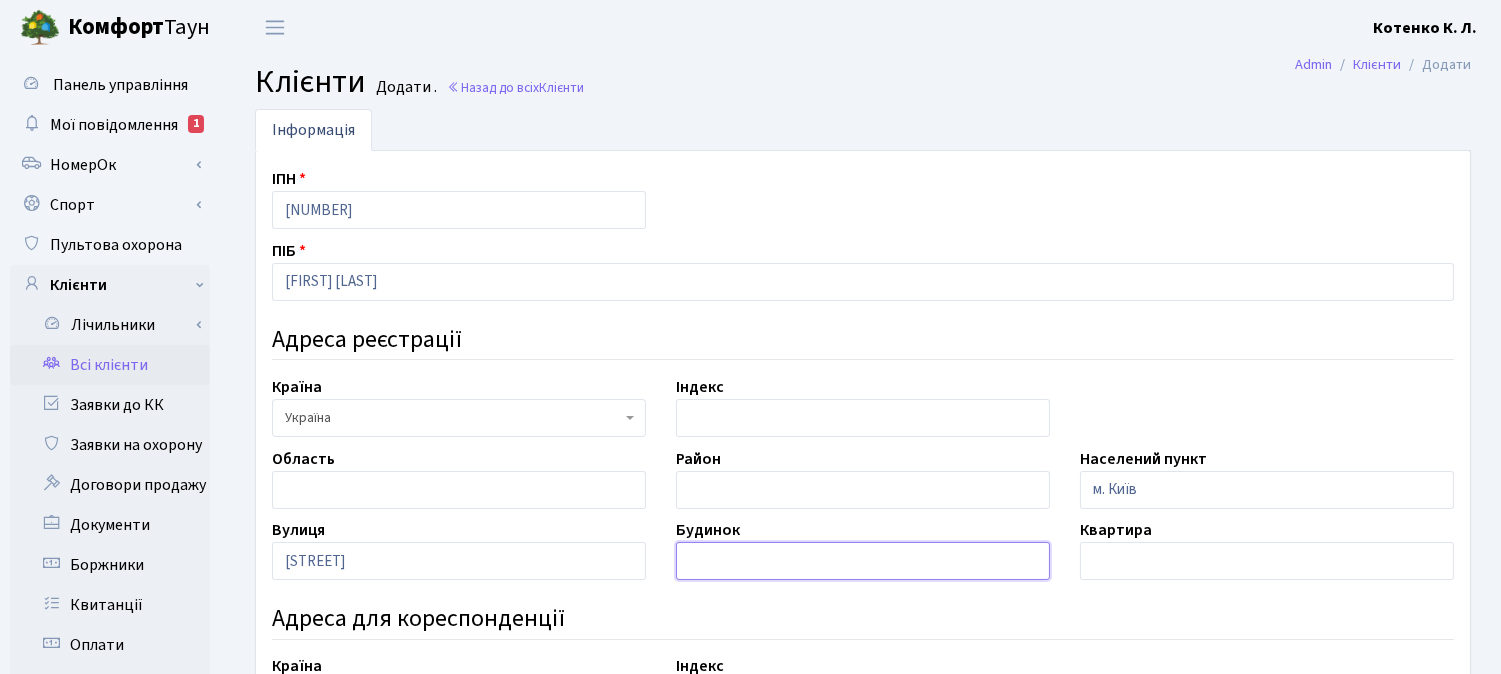 click at bounding box center [863, 561] 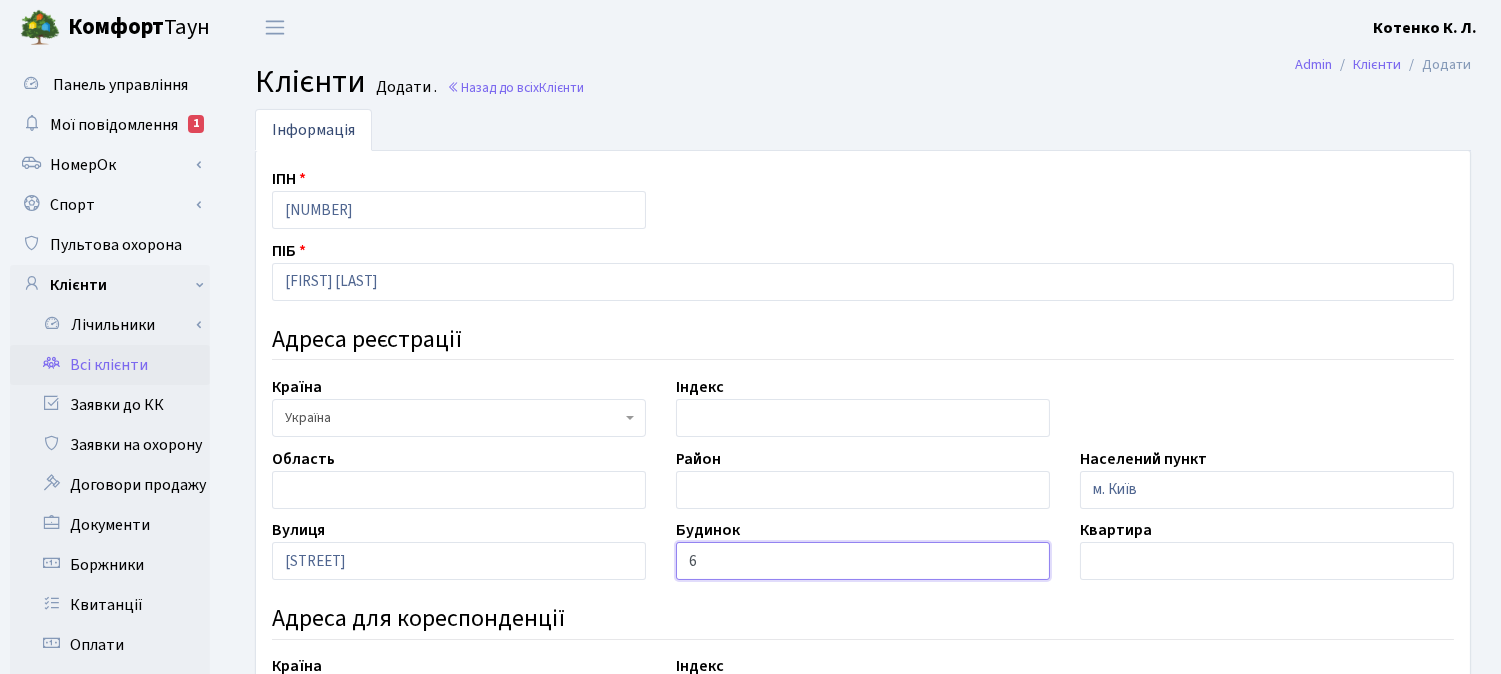 type on "6" 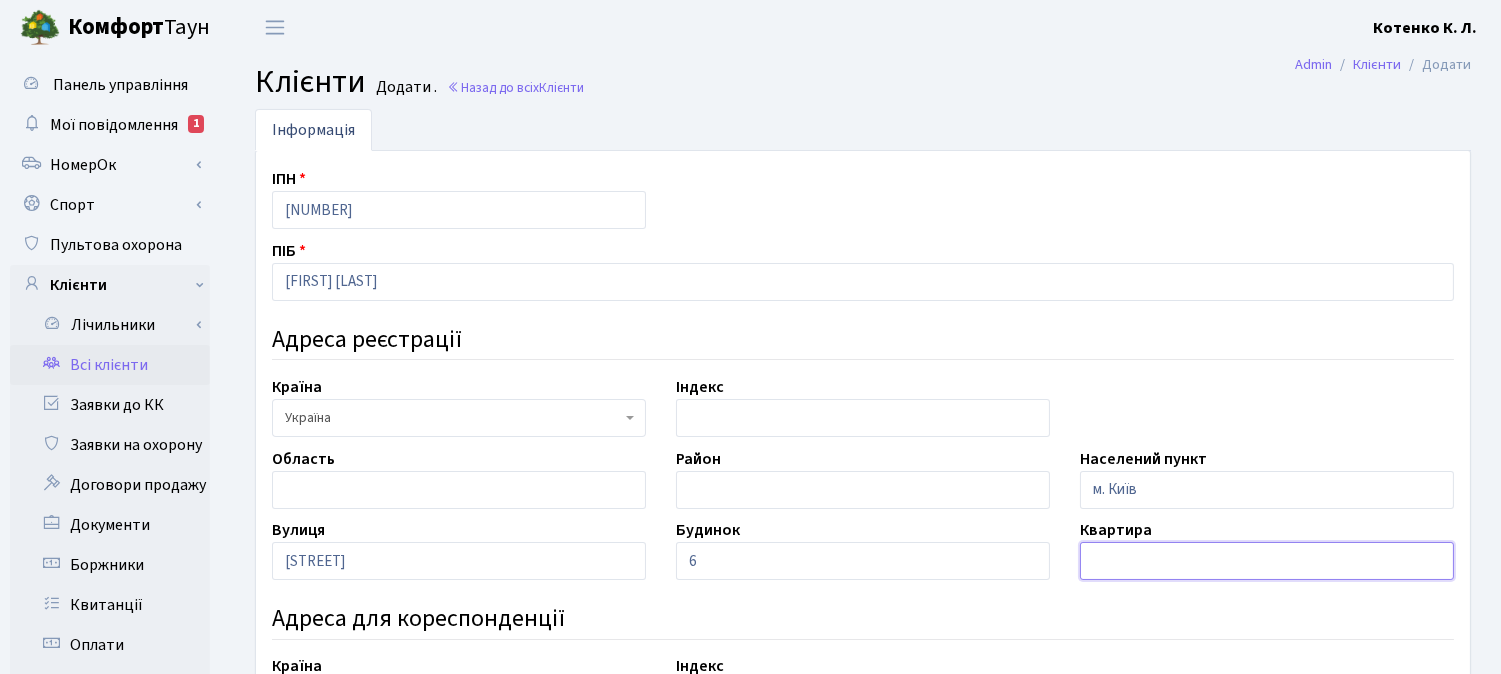 drag, startPoint x: 1107, startPoint y: 552, endPoint x: 1131, endPoint y: 572, distance: 31.241 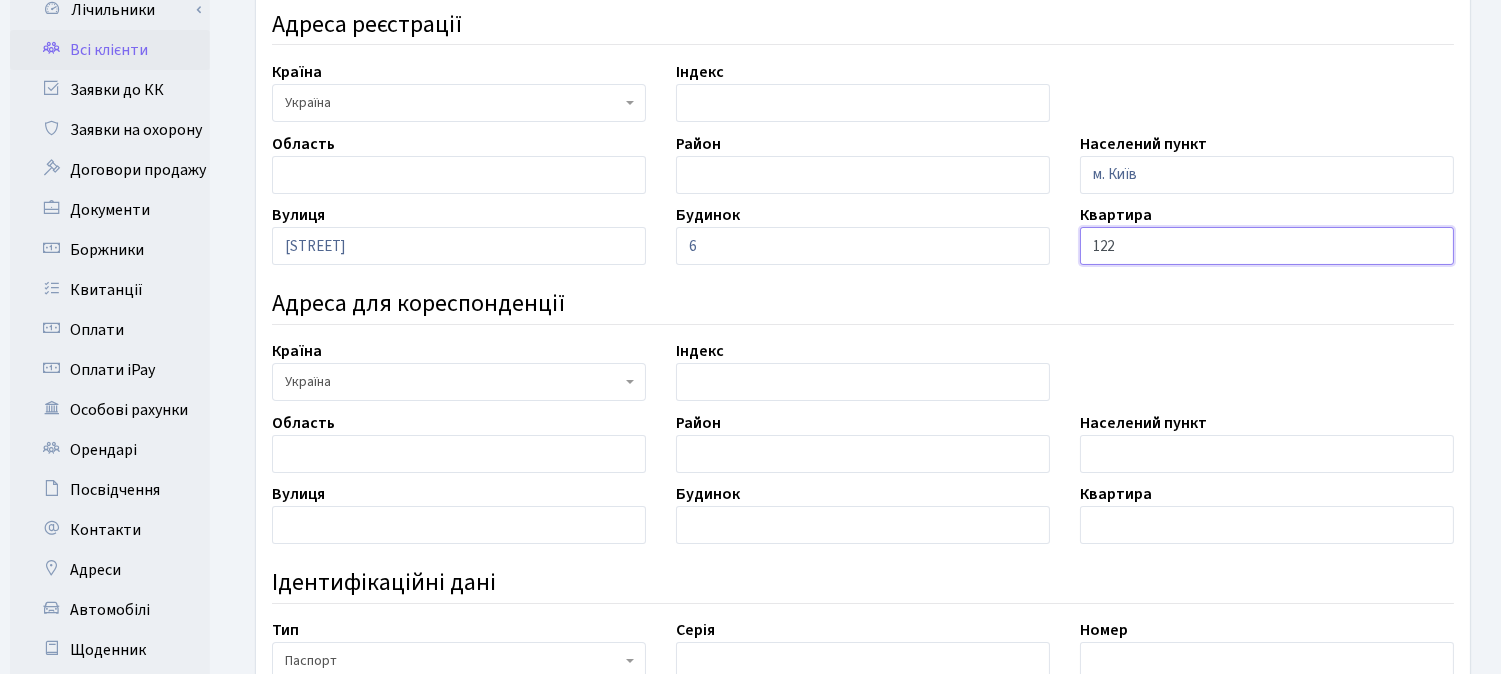 scroll, scrollTop: 333, scrollLeft: 0, axis: vertical 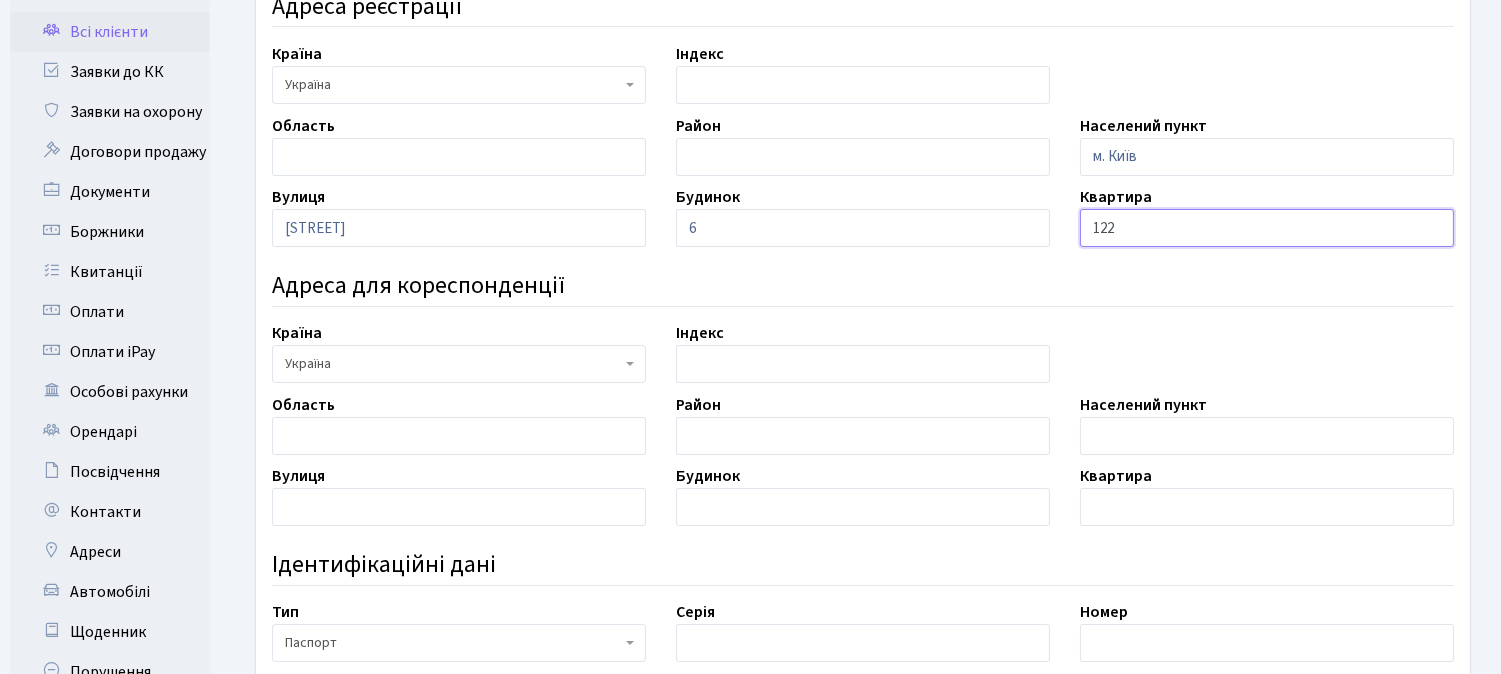 type on "122" 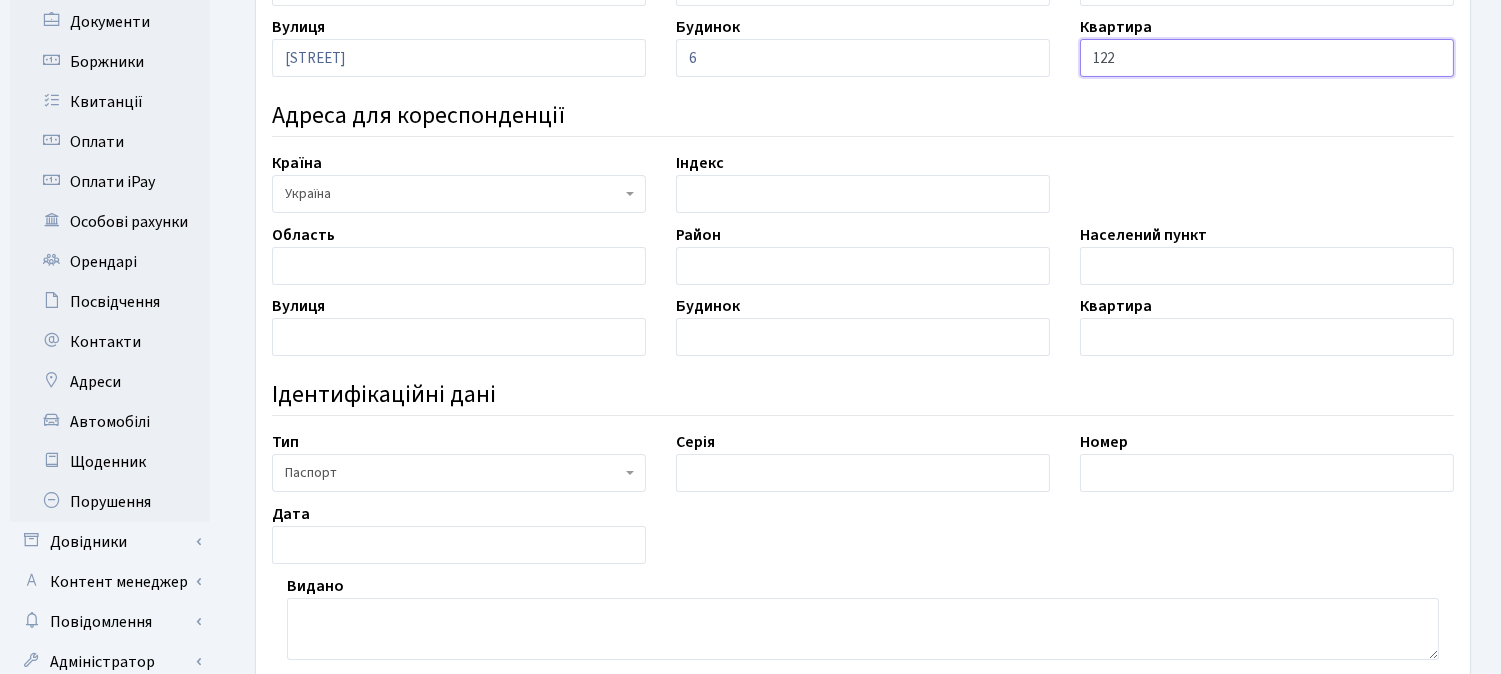 scroll, scrollTop: 666, scrollLeft: 0, axis: vertical 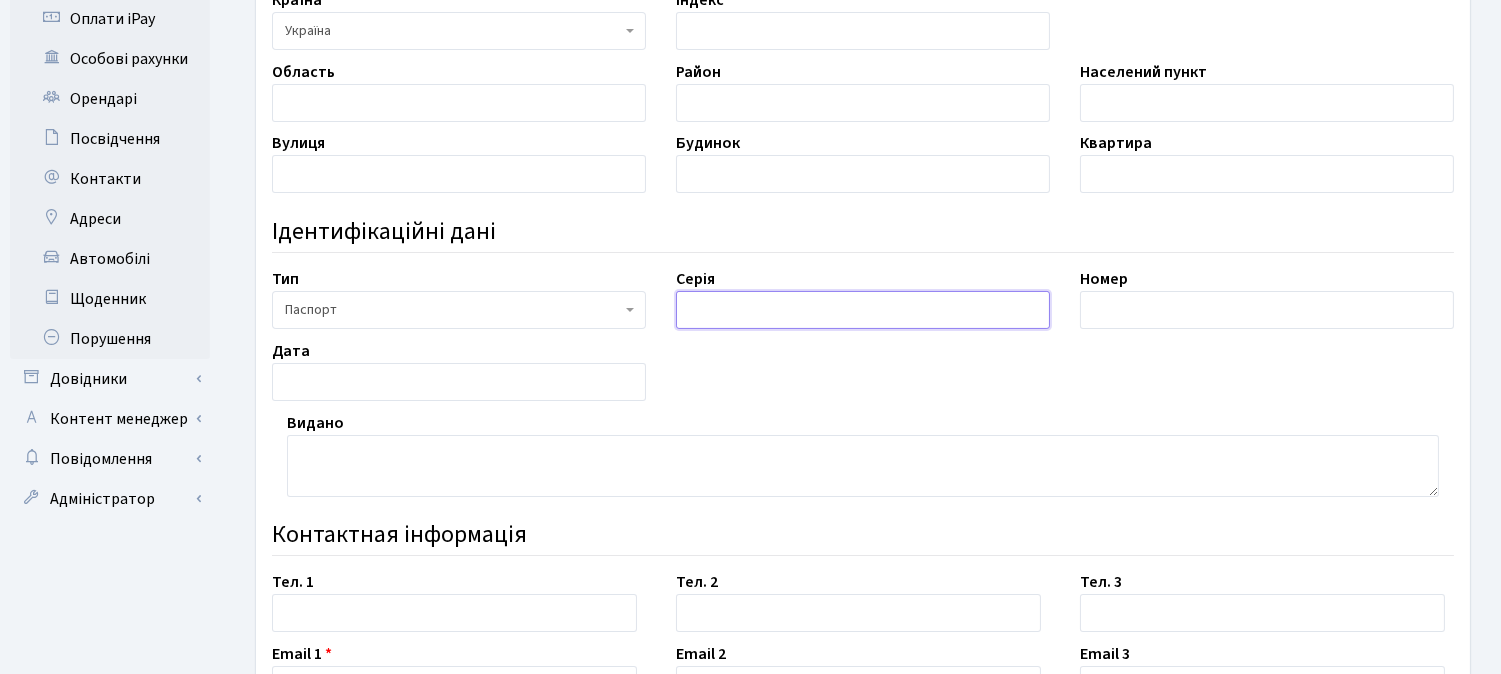 click at bounding box center (863, 310) 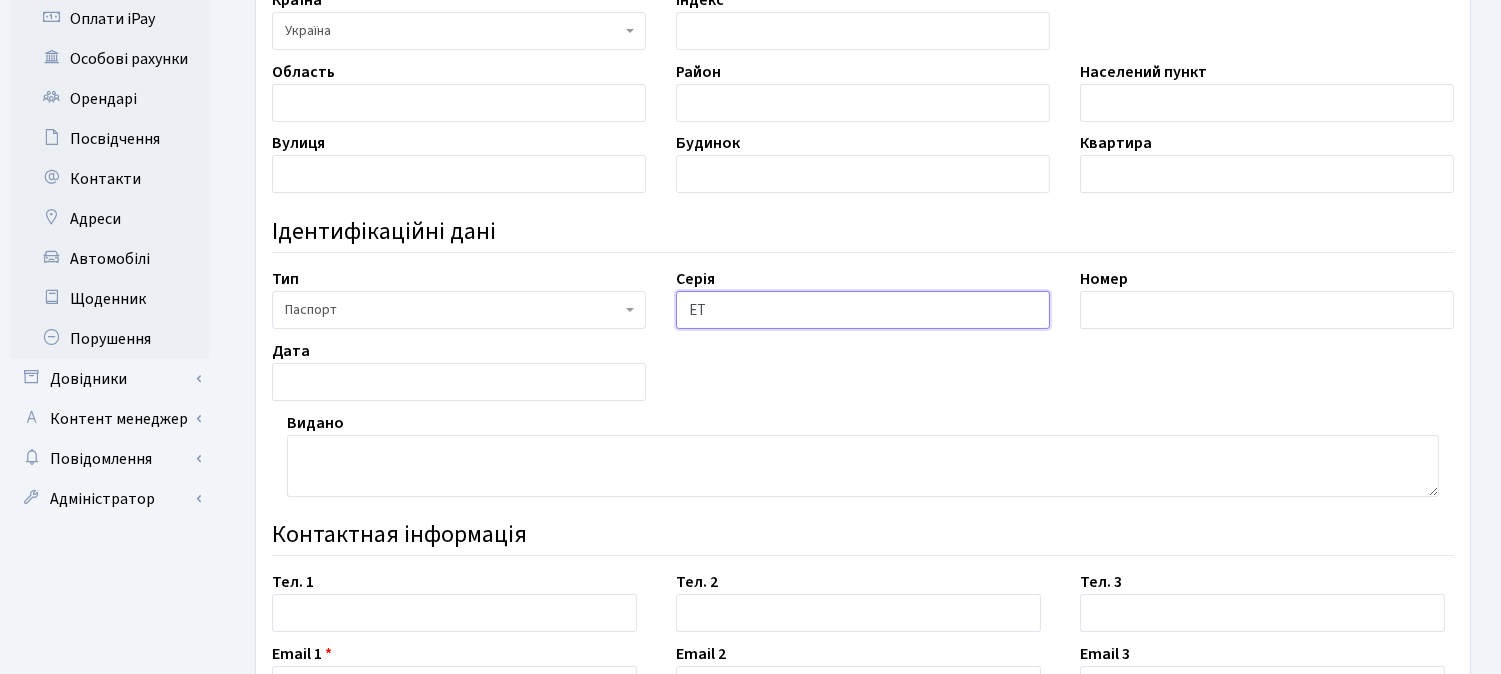 type on "ЕТ" 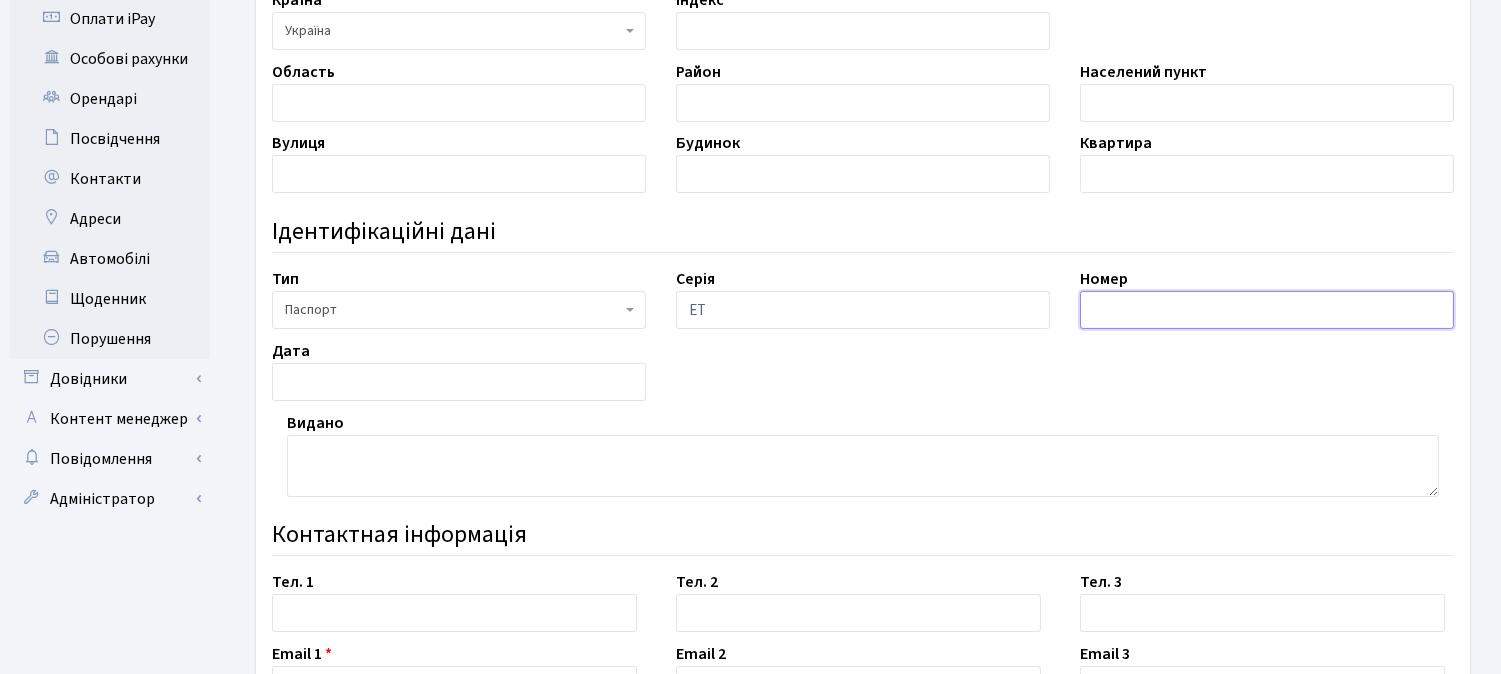 drag, startPoint x: 1142, startPoint y: 308, endPoint x: 1142, endPoint y: 297, distance: 11 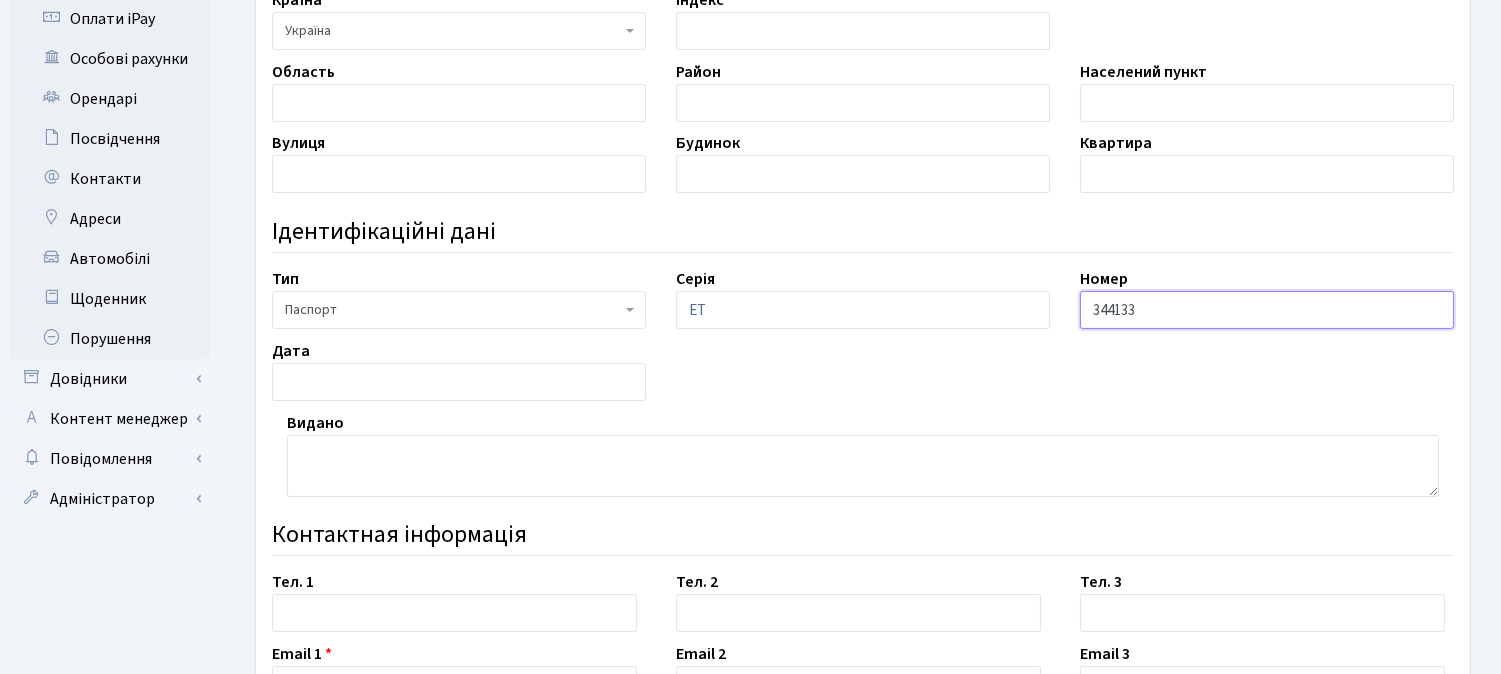 type on "344133" 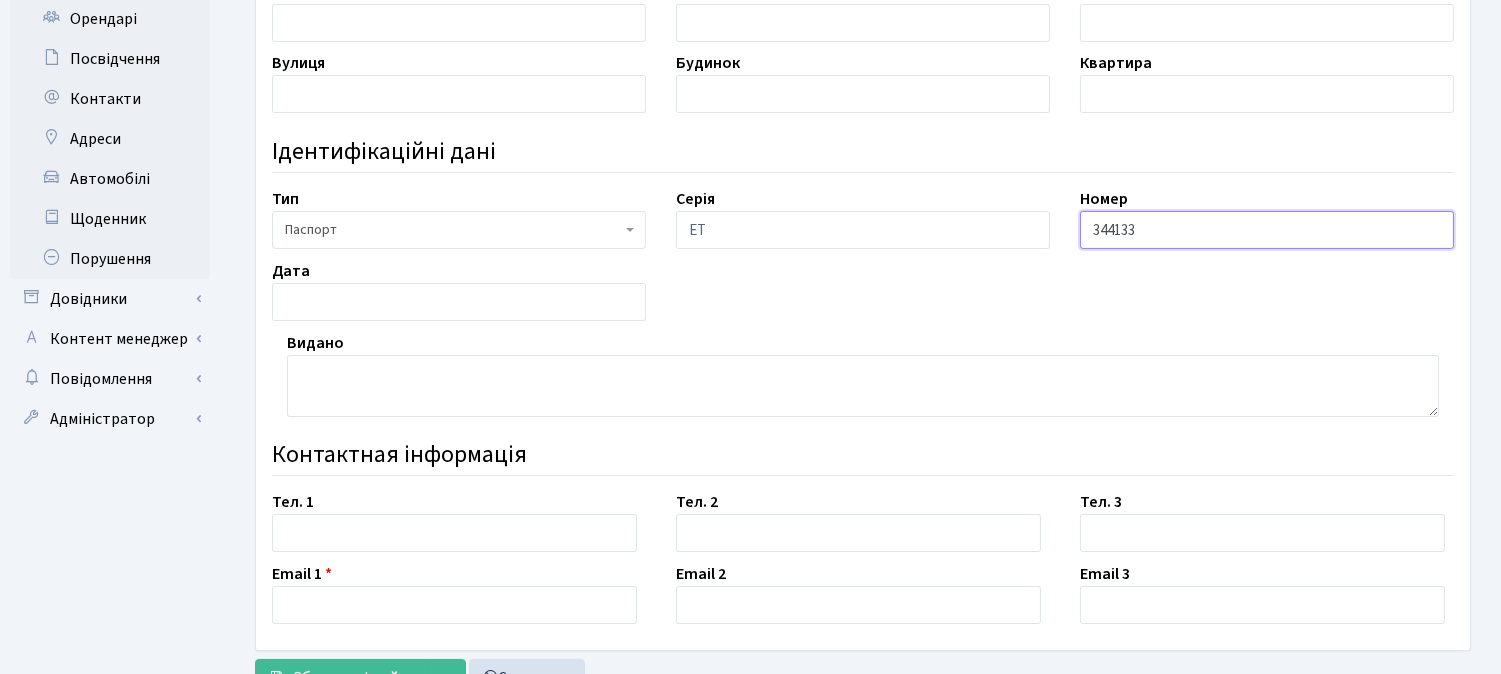 scroll, scrollTop: 828, scrollLeft: 0, axis: vertical 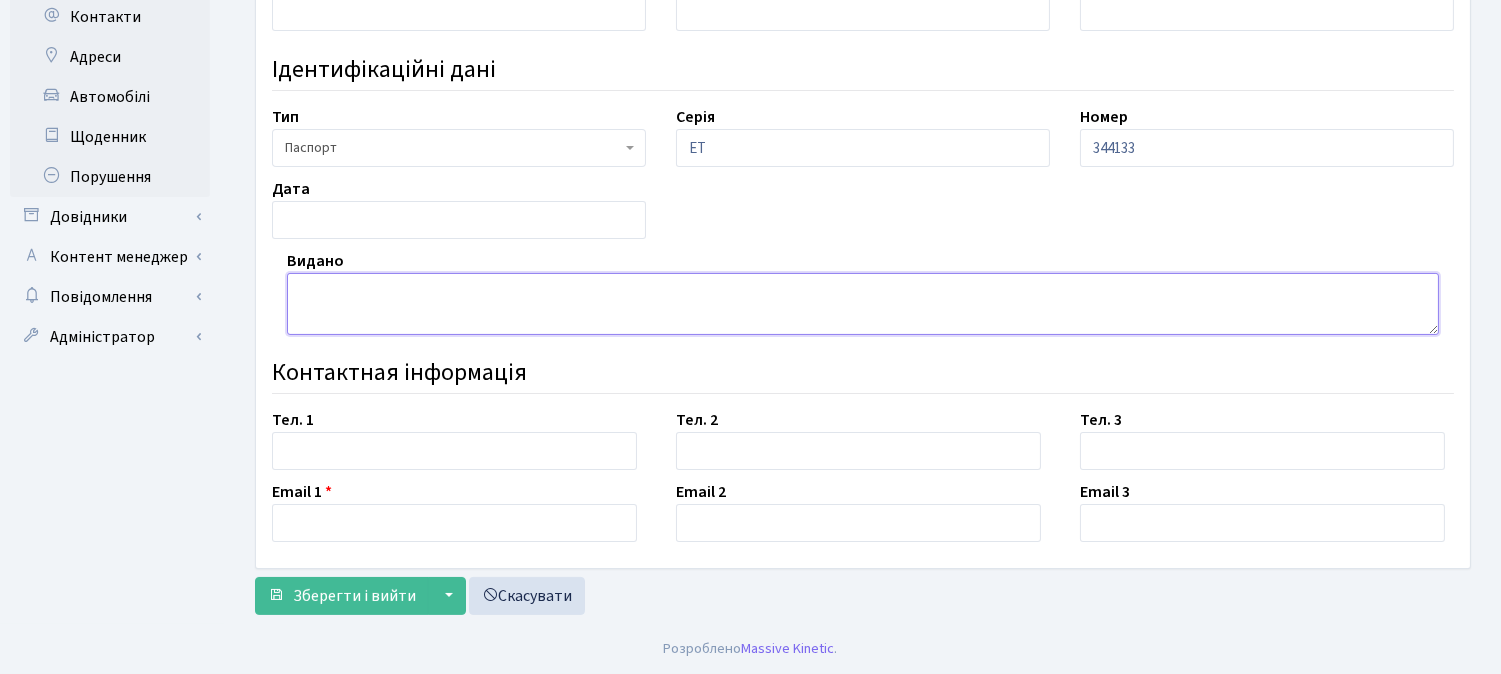 click at bounding box center [863, 304] 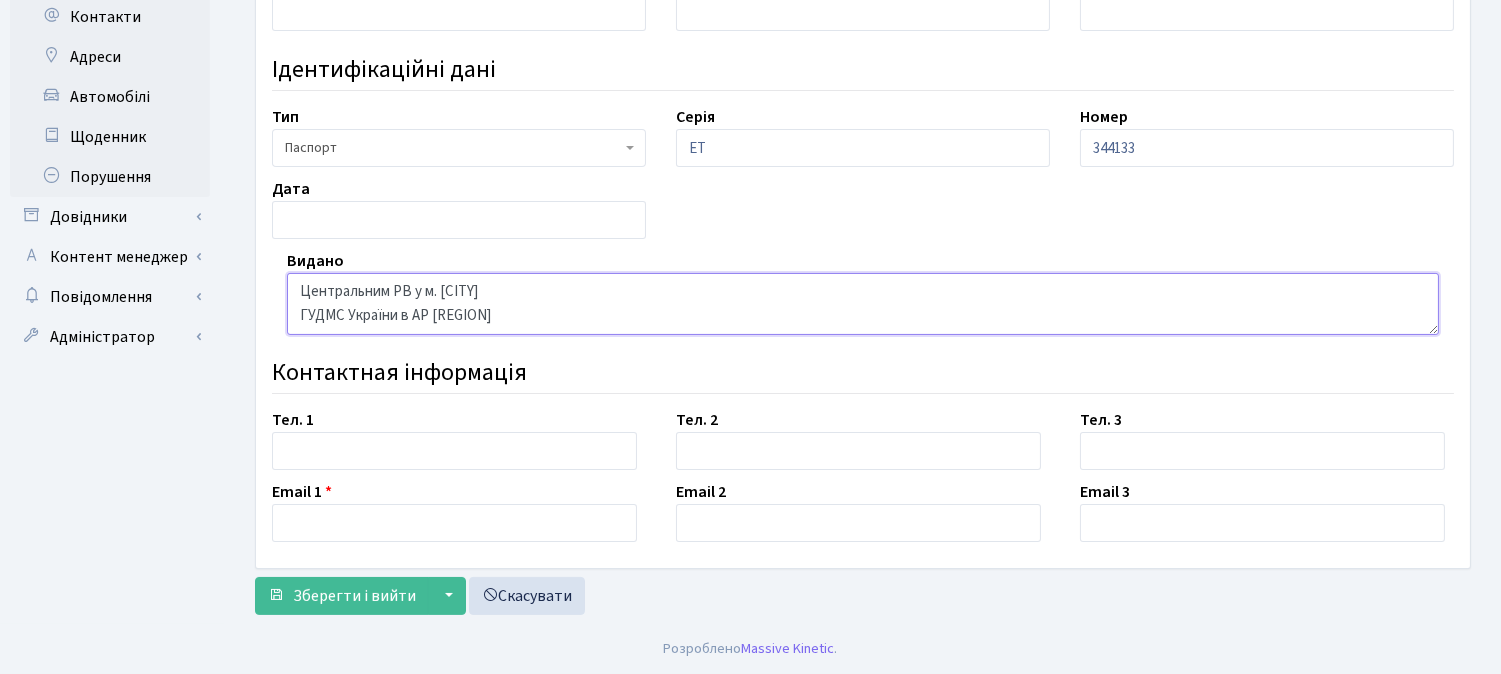 scroll, scrollTop: 16, scrollLeft: 0, axis: vertical 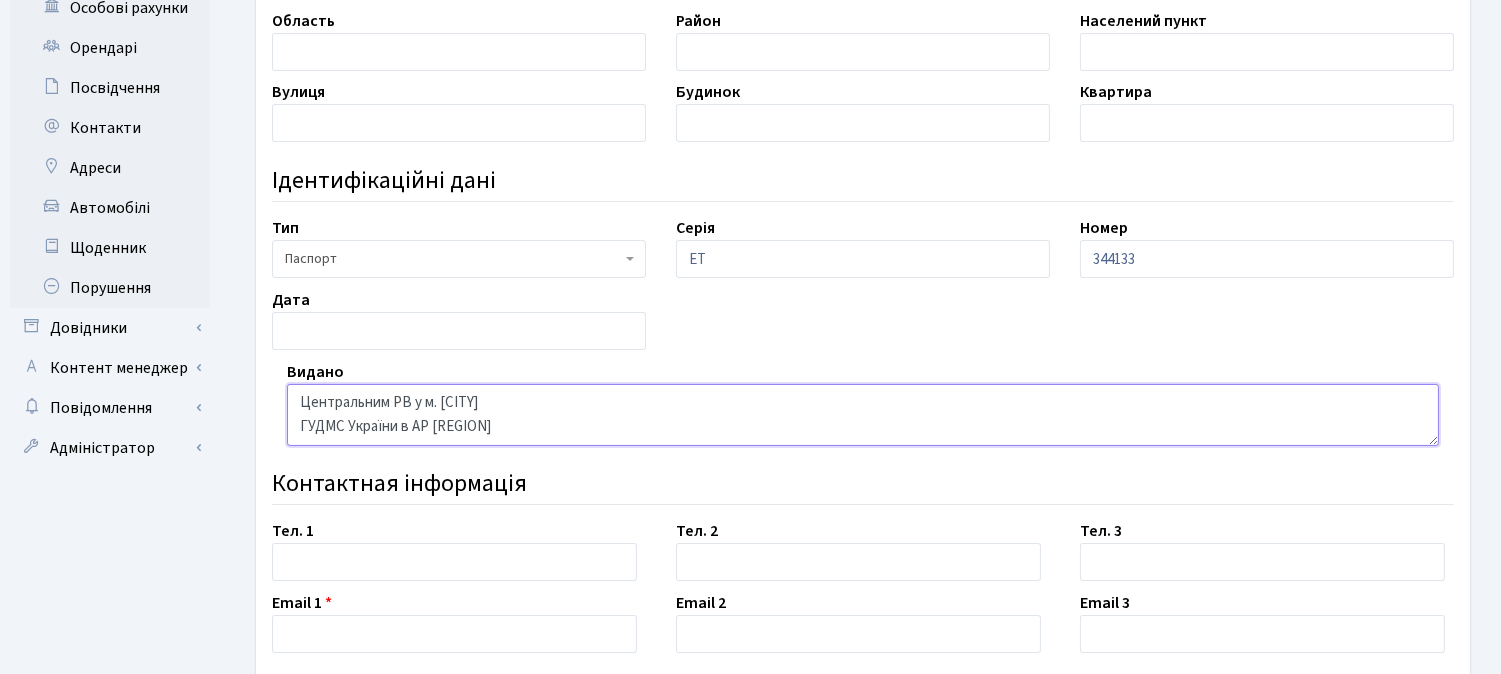 click on "Центральним РВ у м. Сімферополі
ГУДМС України в АР Крим" at bounding box center [863, 415] 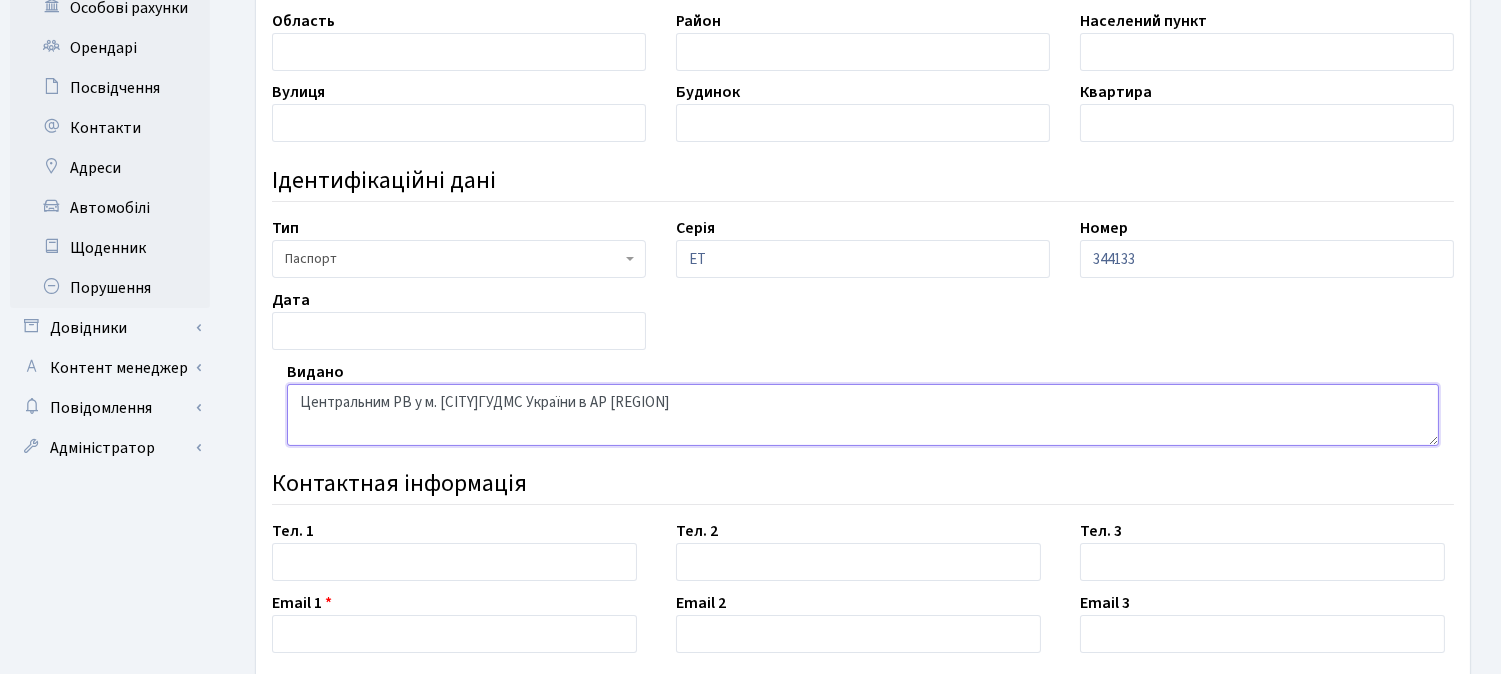 click on "Центральним РВ у м. СімферополіГУДМС України в АР Крим" at bounding box center (863, 415) 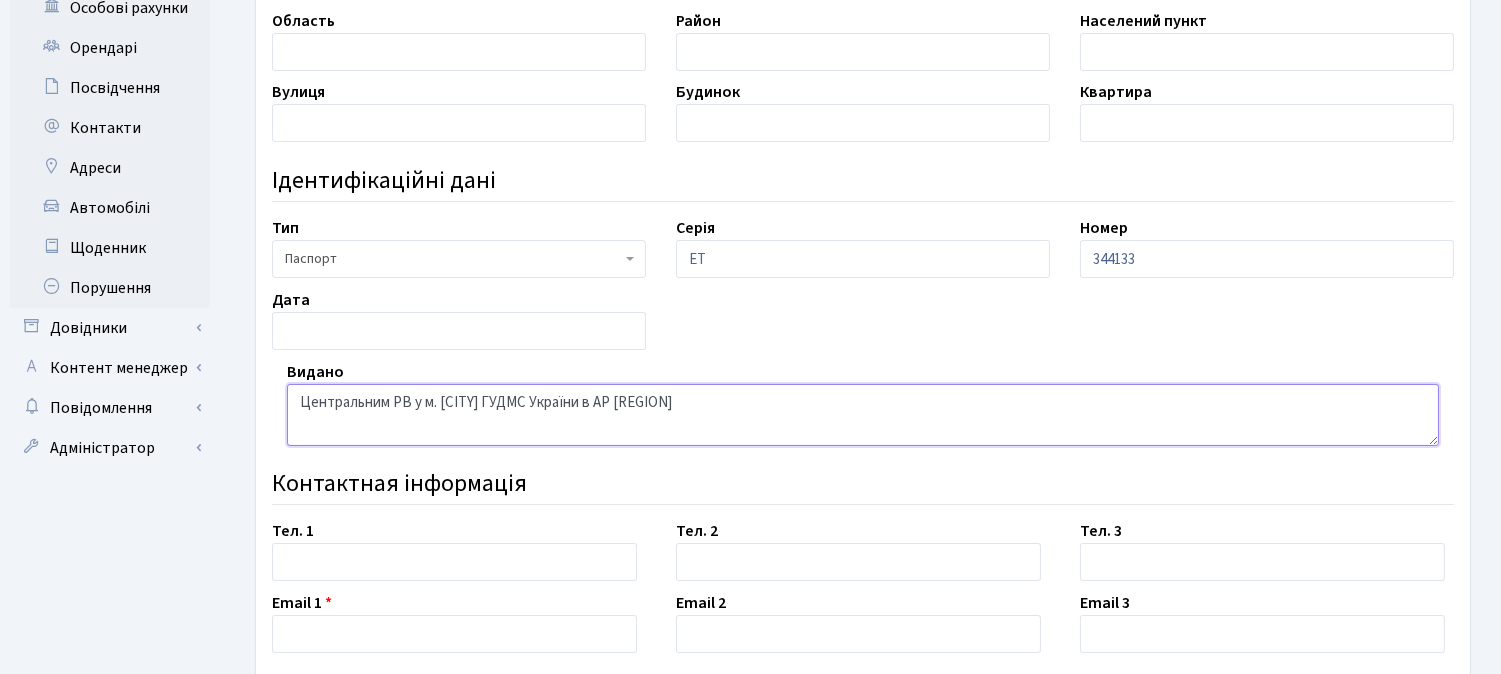 type on "Центральним РВ у м. Сімферополі ГУДМС України в АР Крим" 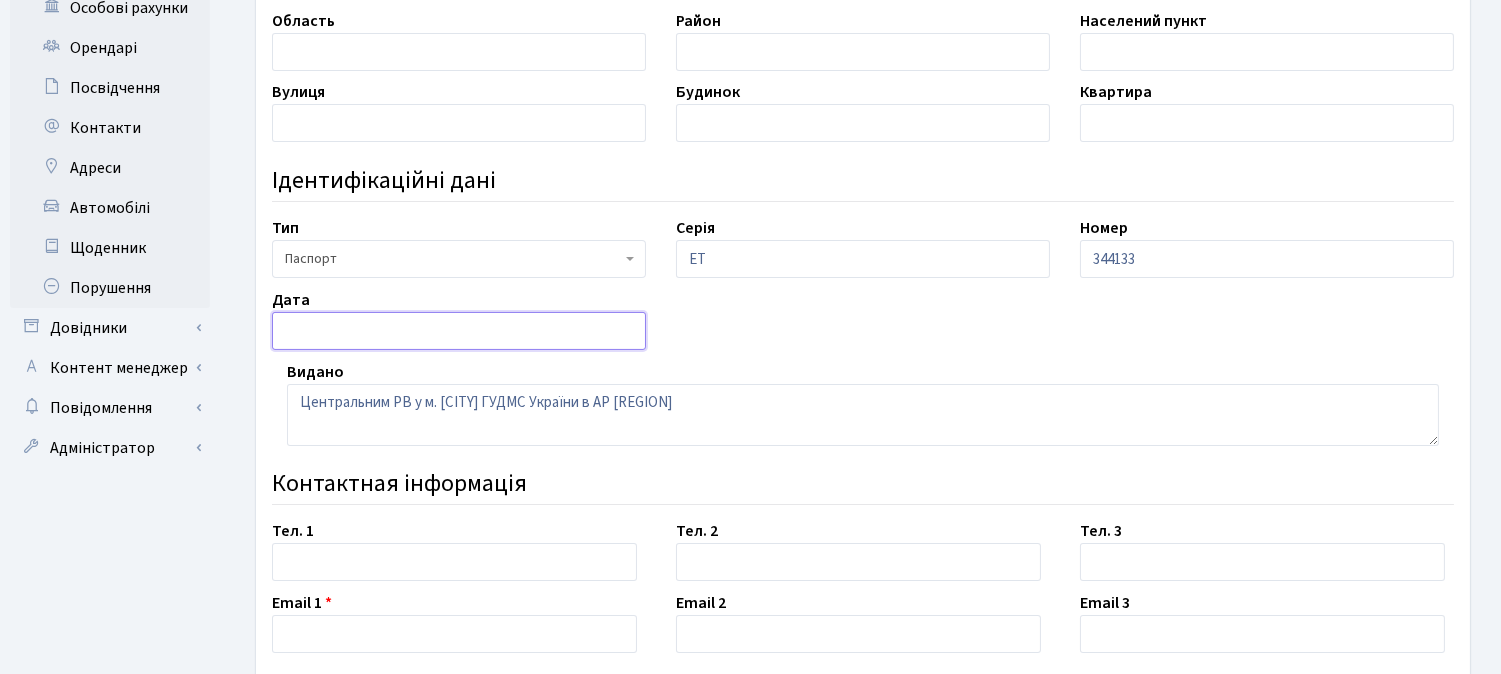click at bounding box center [459, 331] 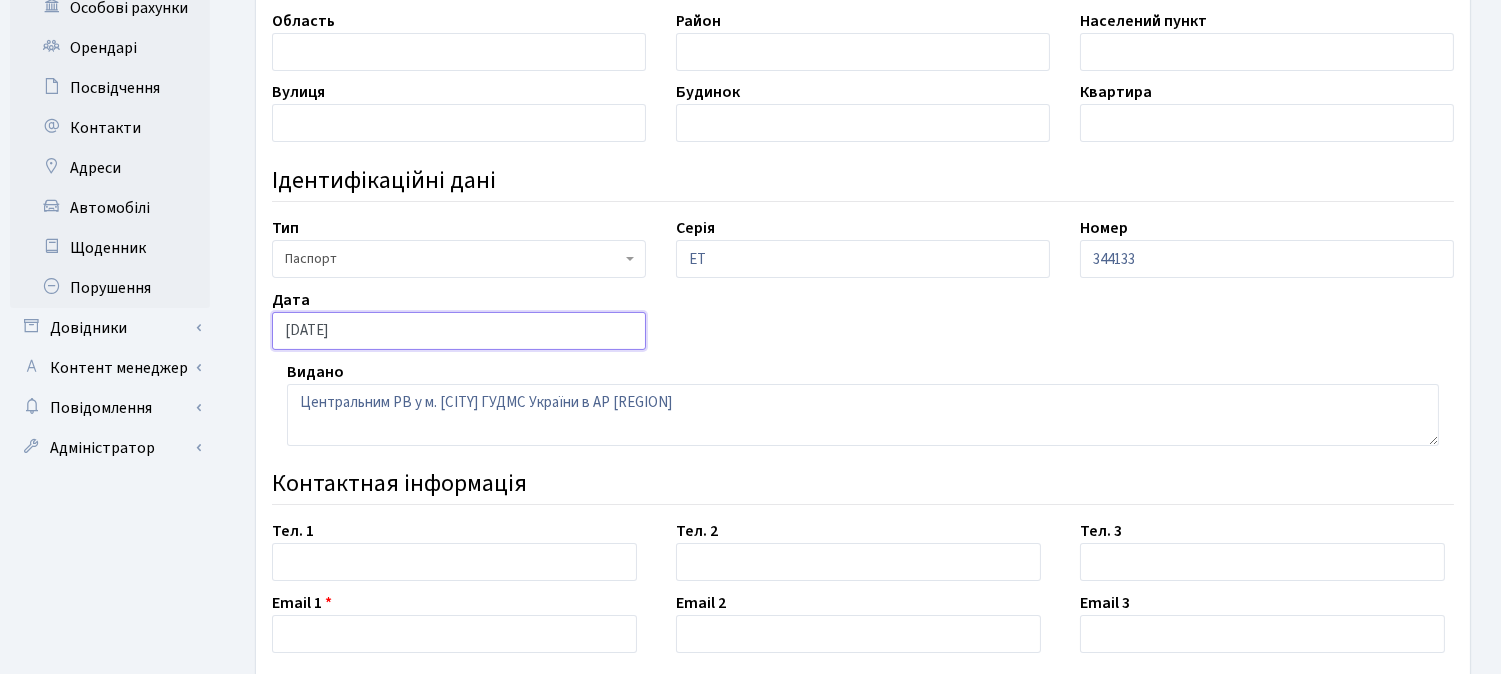 type on "31.08.2012" 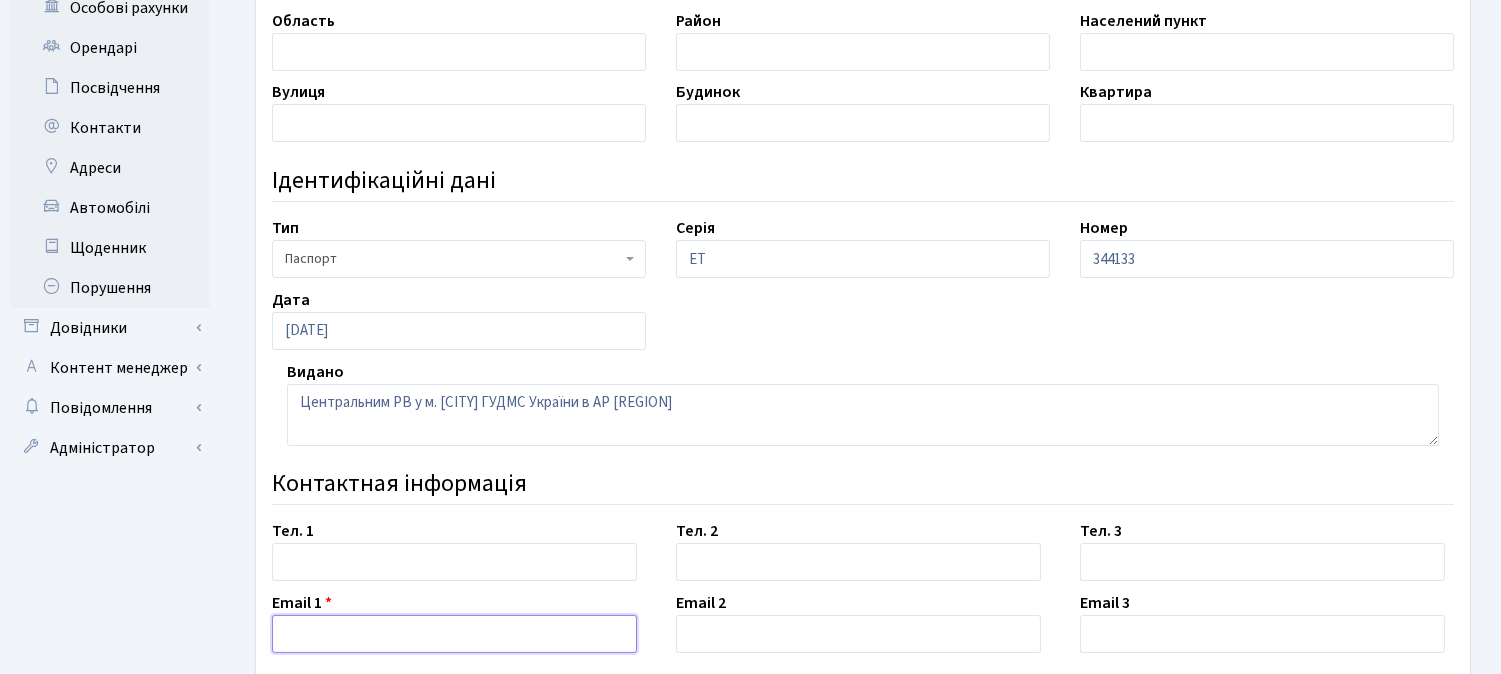 click at bounding box center (454, 634) 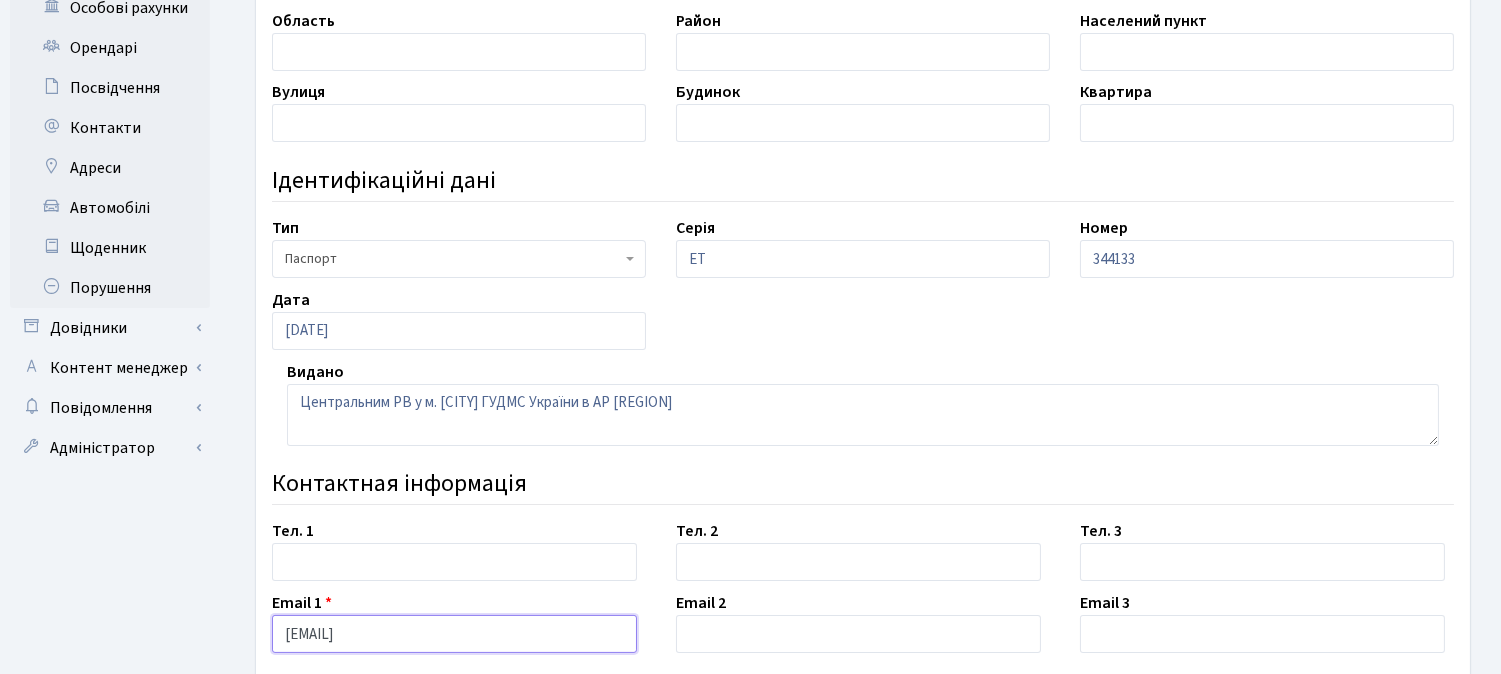 type on "Dubrovskaya.jm@gmail.com" 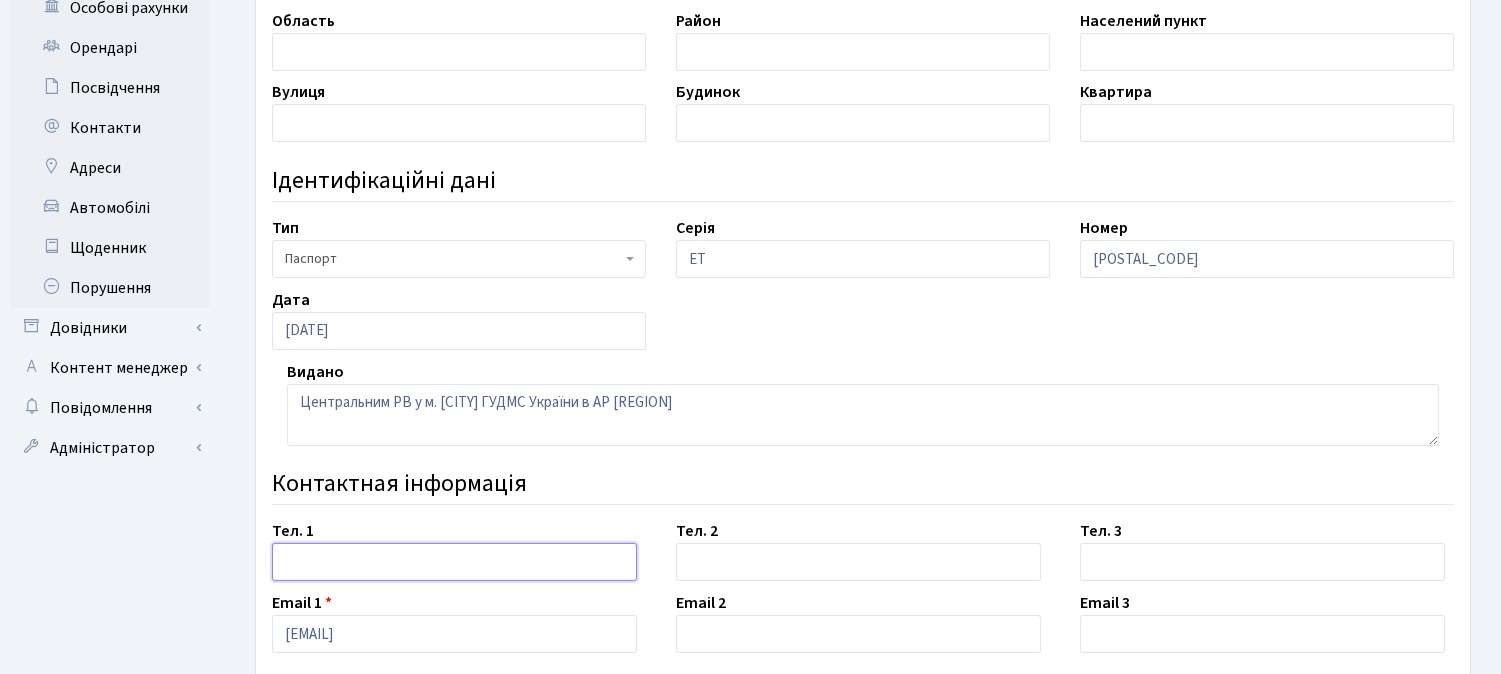 click 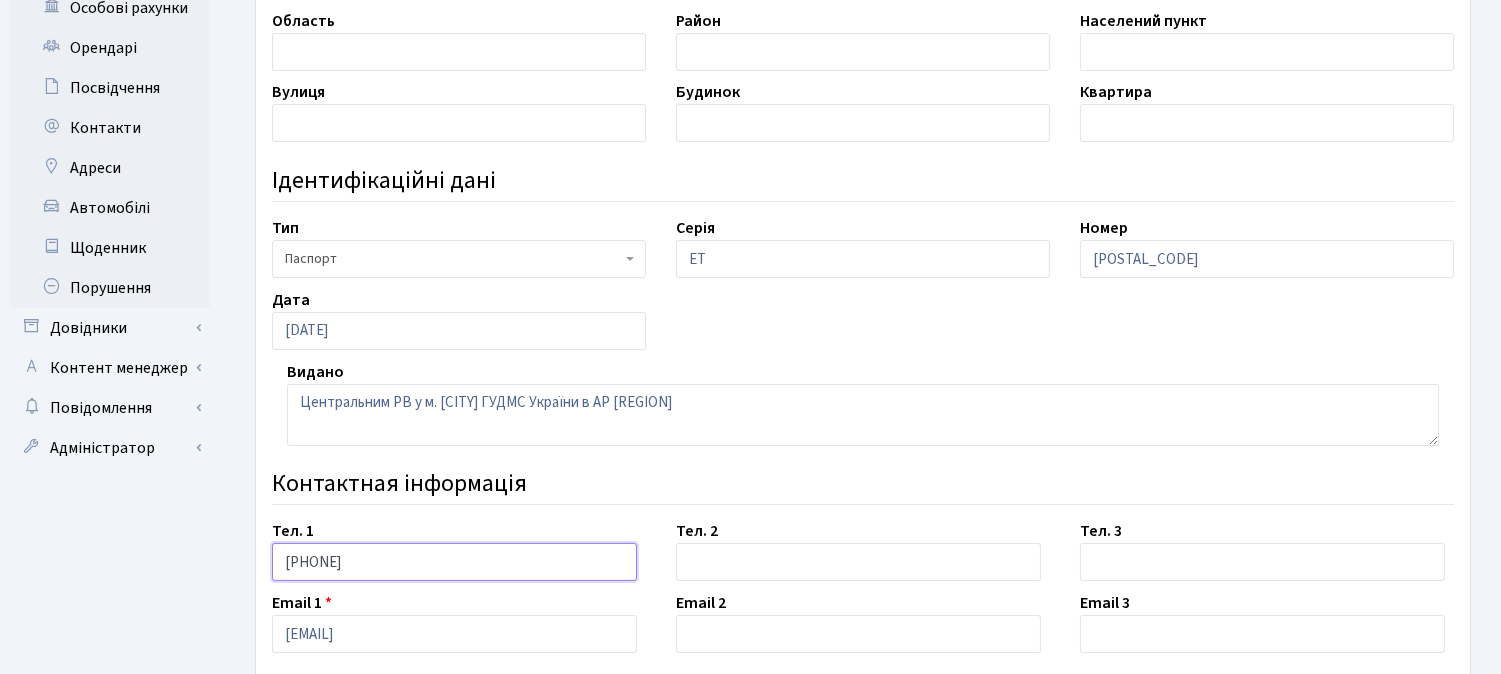 type on "+380990562806" 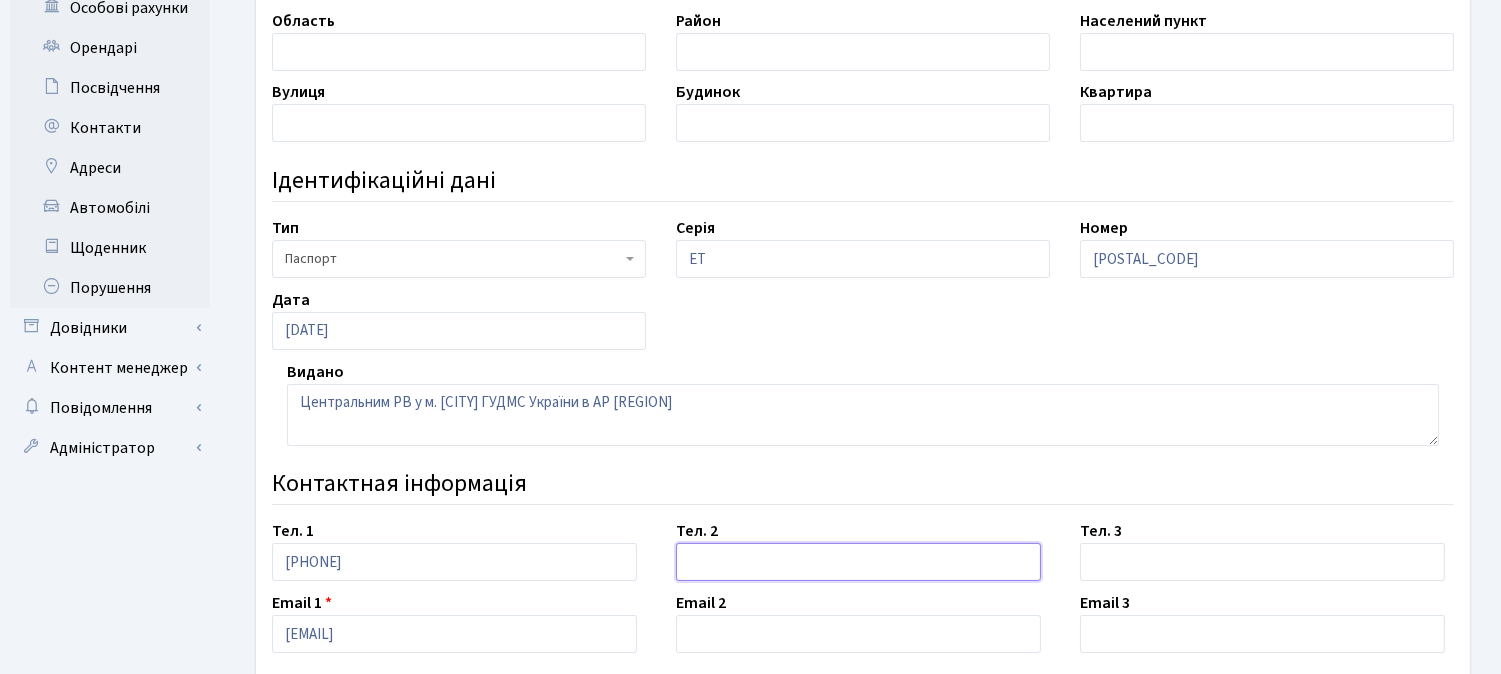click 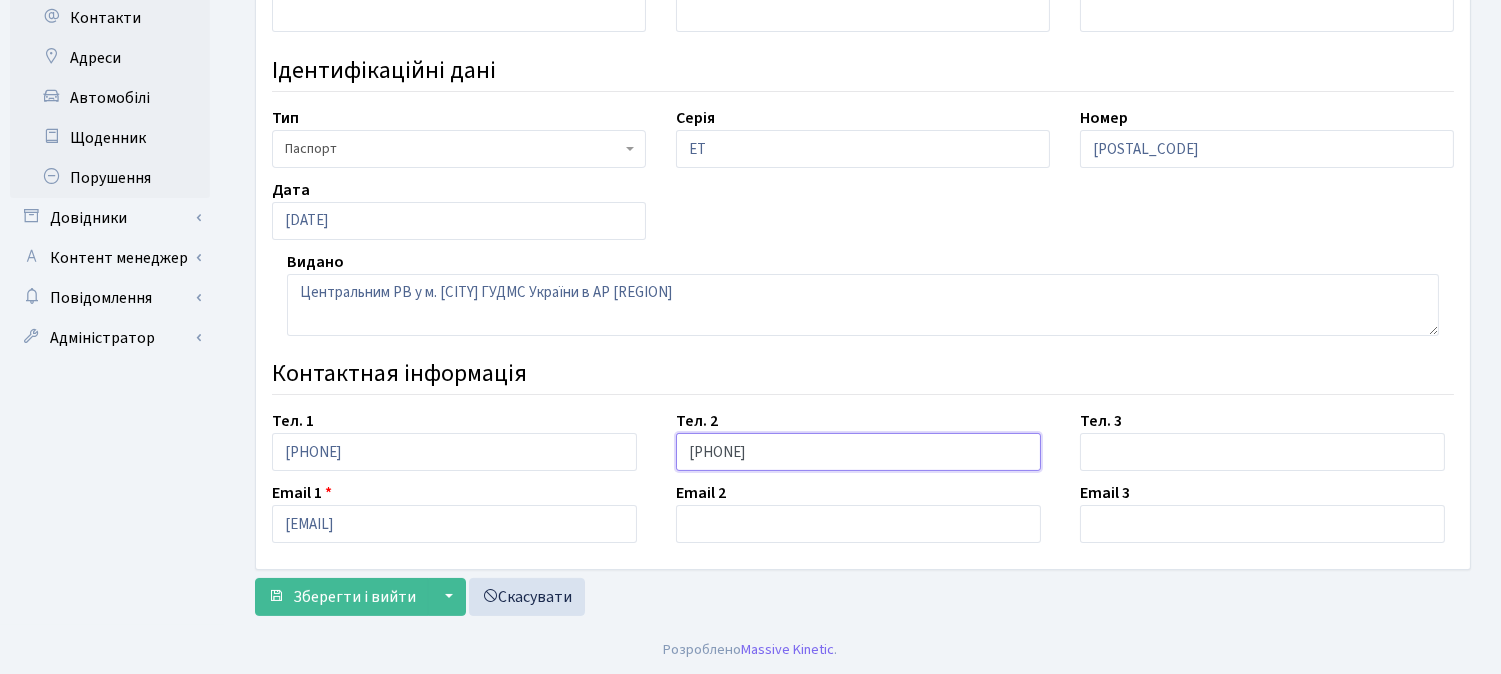scroll, scrollTop: 828, scrollLeft: 0, axis: vertical 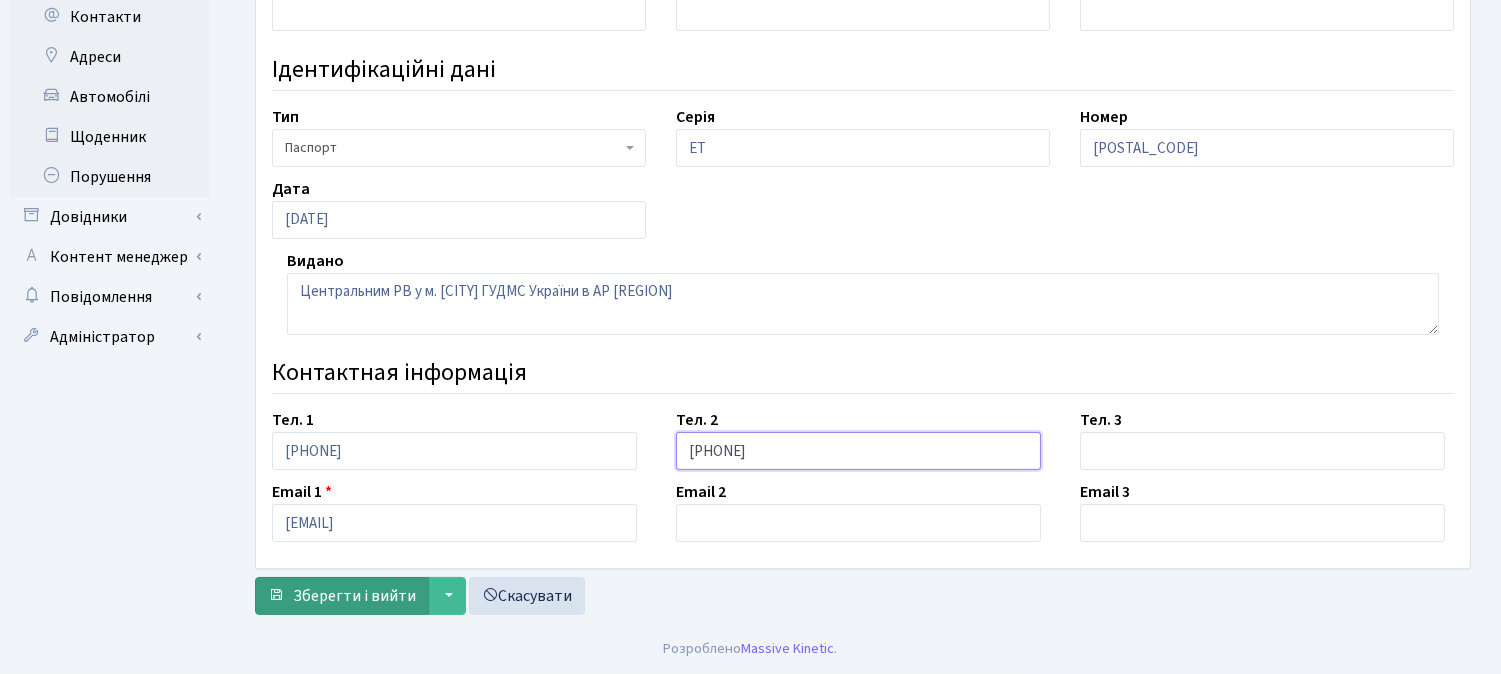 type on "+380677793360" 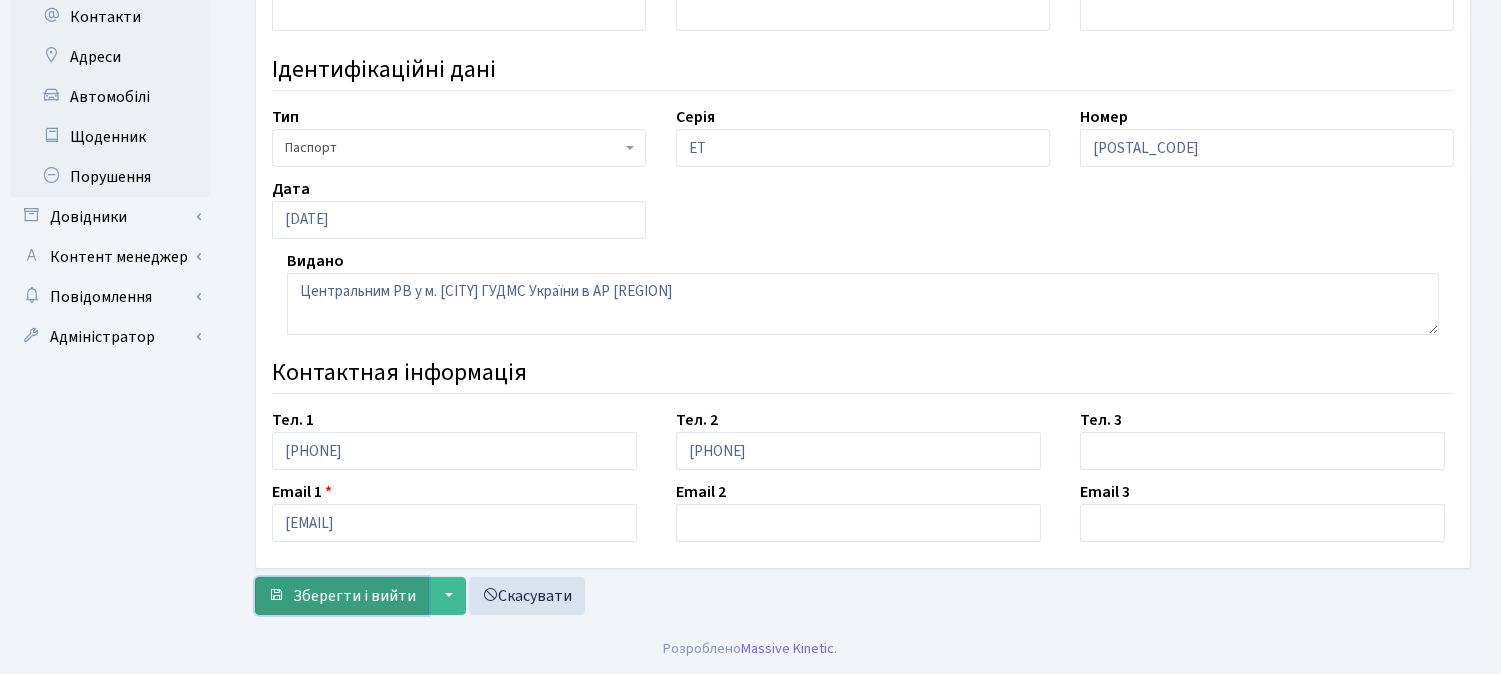 click on "Зберегти і вийти" 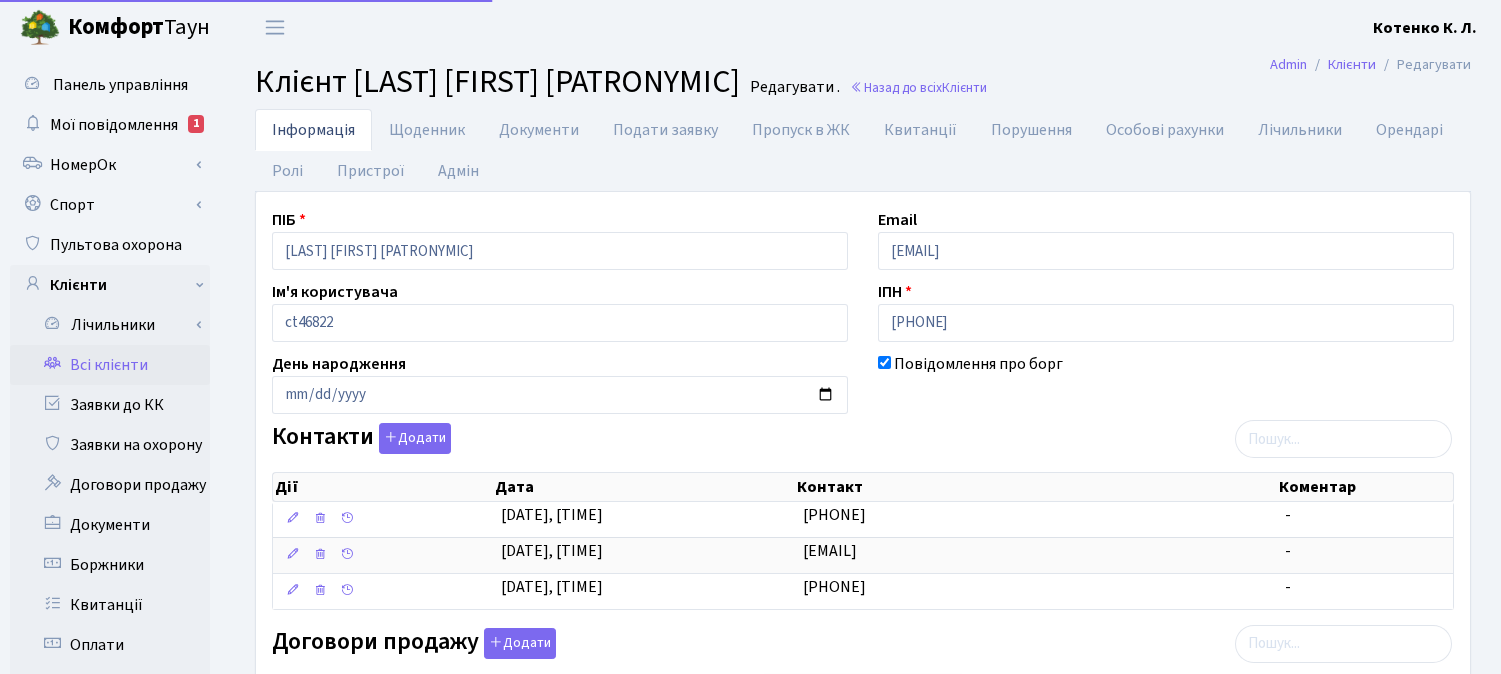 select on "25" 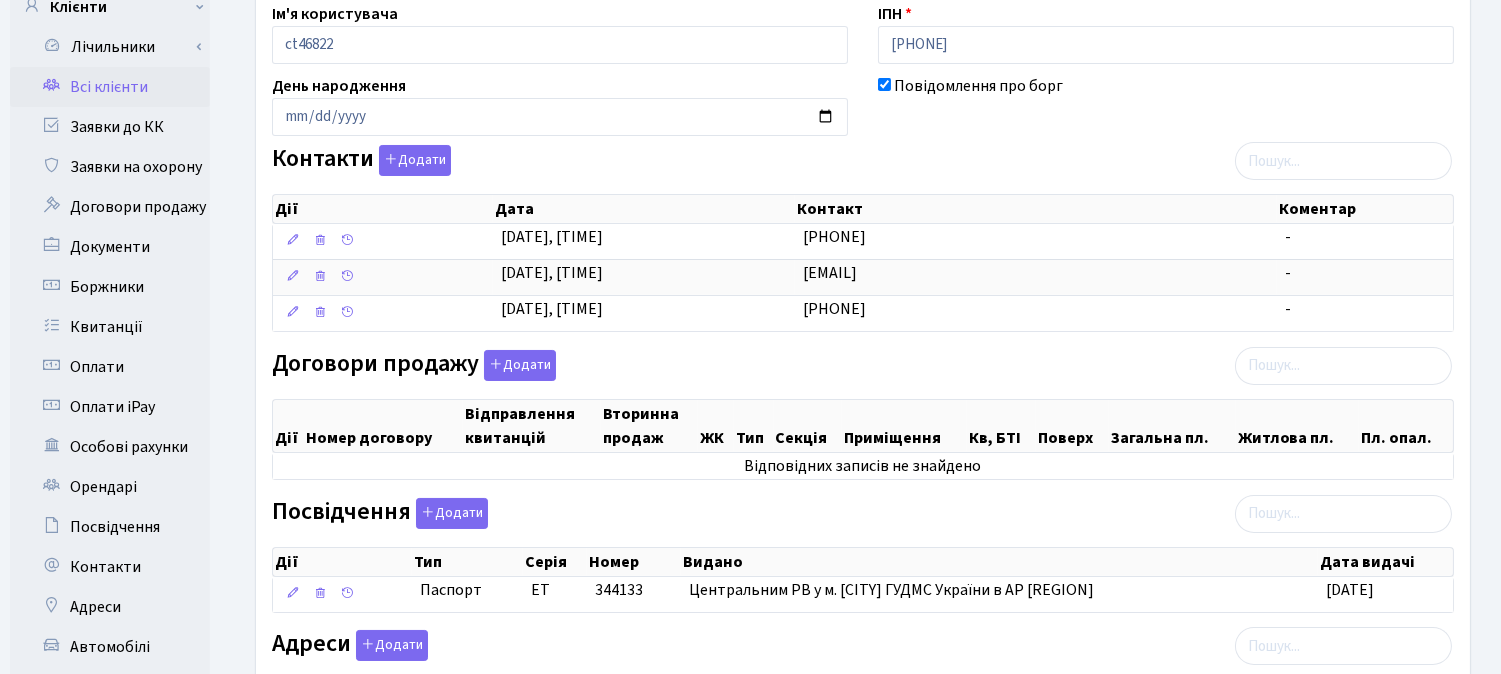 scroll, scrollTop: 222, scrollLeft: 0, axis: vertical 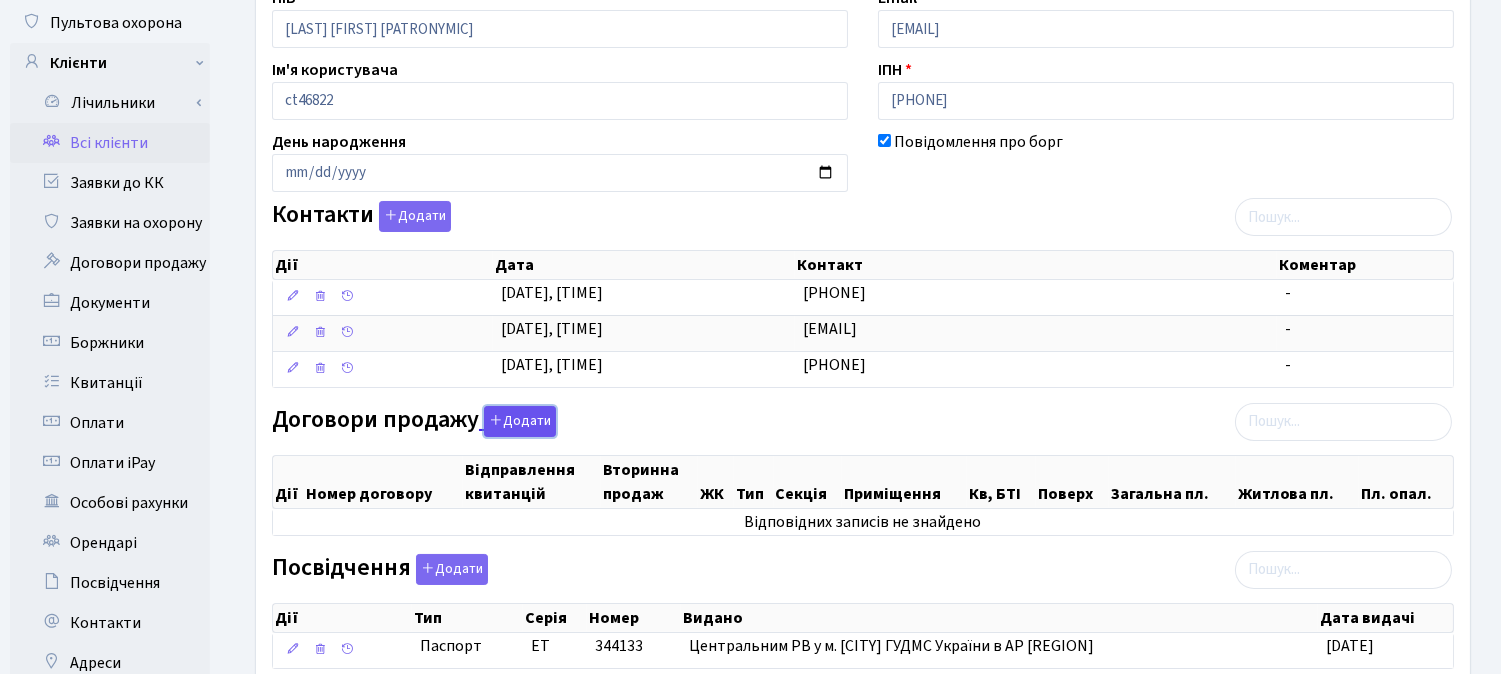 click on "Додати" at bounding box center [520, 421] 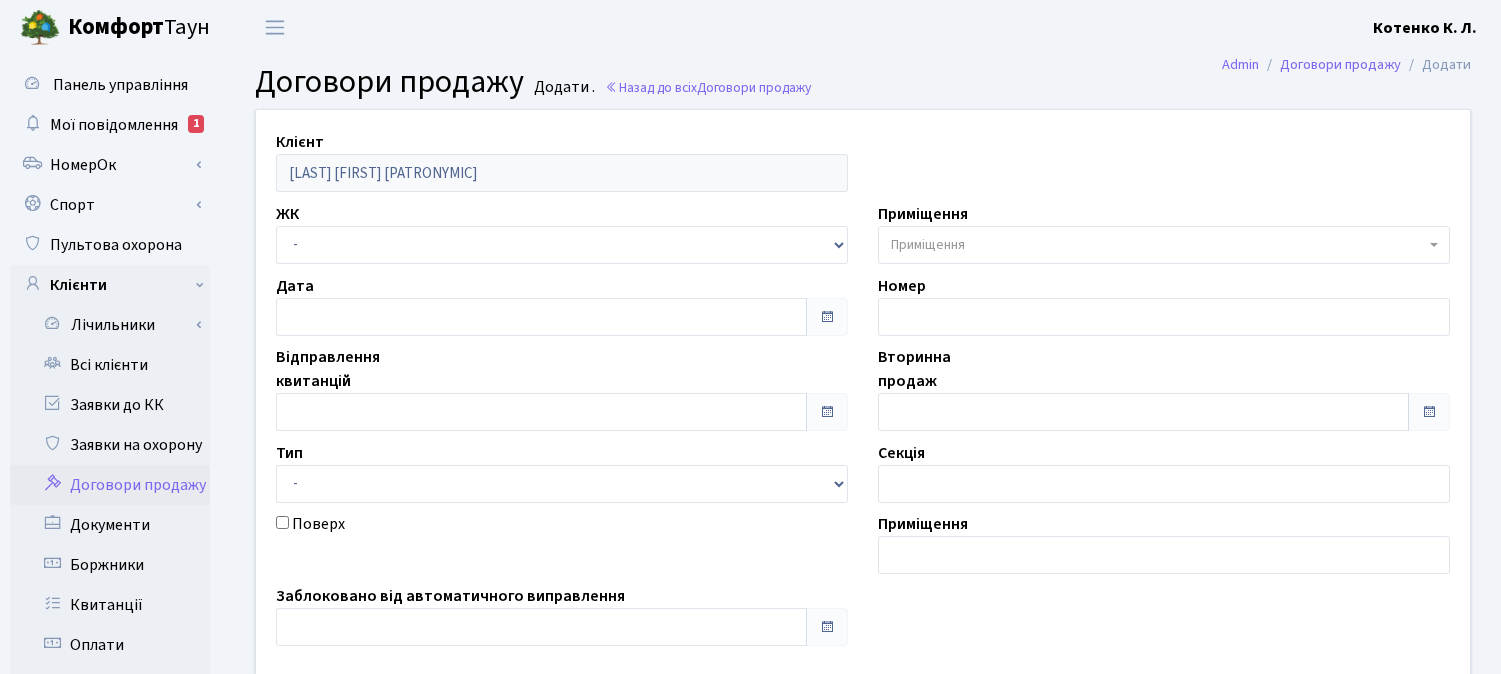 scroll, scrollTop: 0, scrollLeft: 0, axis: both 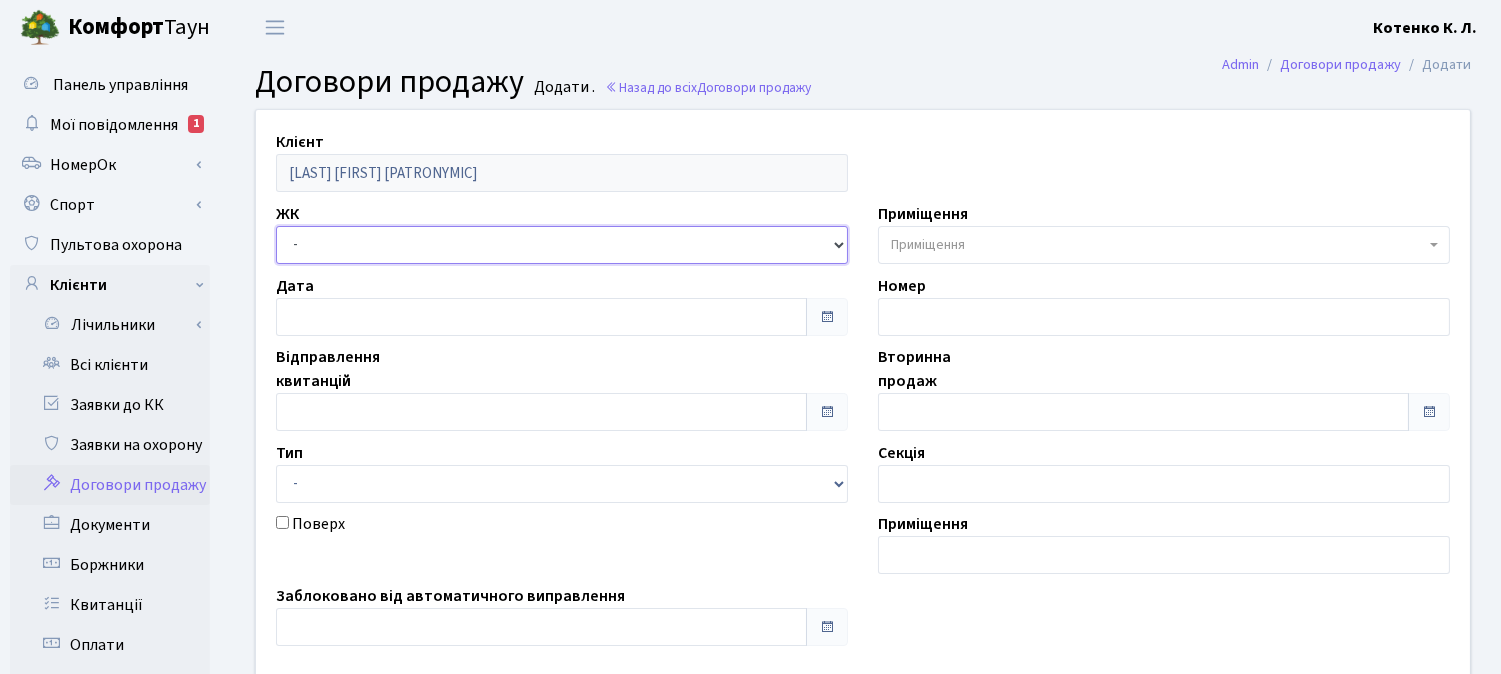 click on "-
[REGION], вул. [STREET], [NUMBER]
[REGION], вул. [STREET], [NUMBER]
[REGION], просп. [STREET], [NUMBER]
[REGION], вул. [STREET], [NUMBER]
[REGION], вул. [STREET], [NUMBER]
[REGION], вул. [STREET], [NUMBER][LETTER]
[REGION], вул. [STREET], [NUMBER]-[LETTER]
[REGION], вул. [STREET], [NUMBER]
[REGION], Наддніпрянське шосе, [NUMBER] [REGION], Столичне шосе, [NUMBER]" at bounding box center [562, 245] 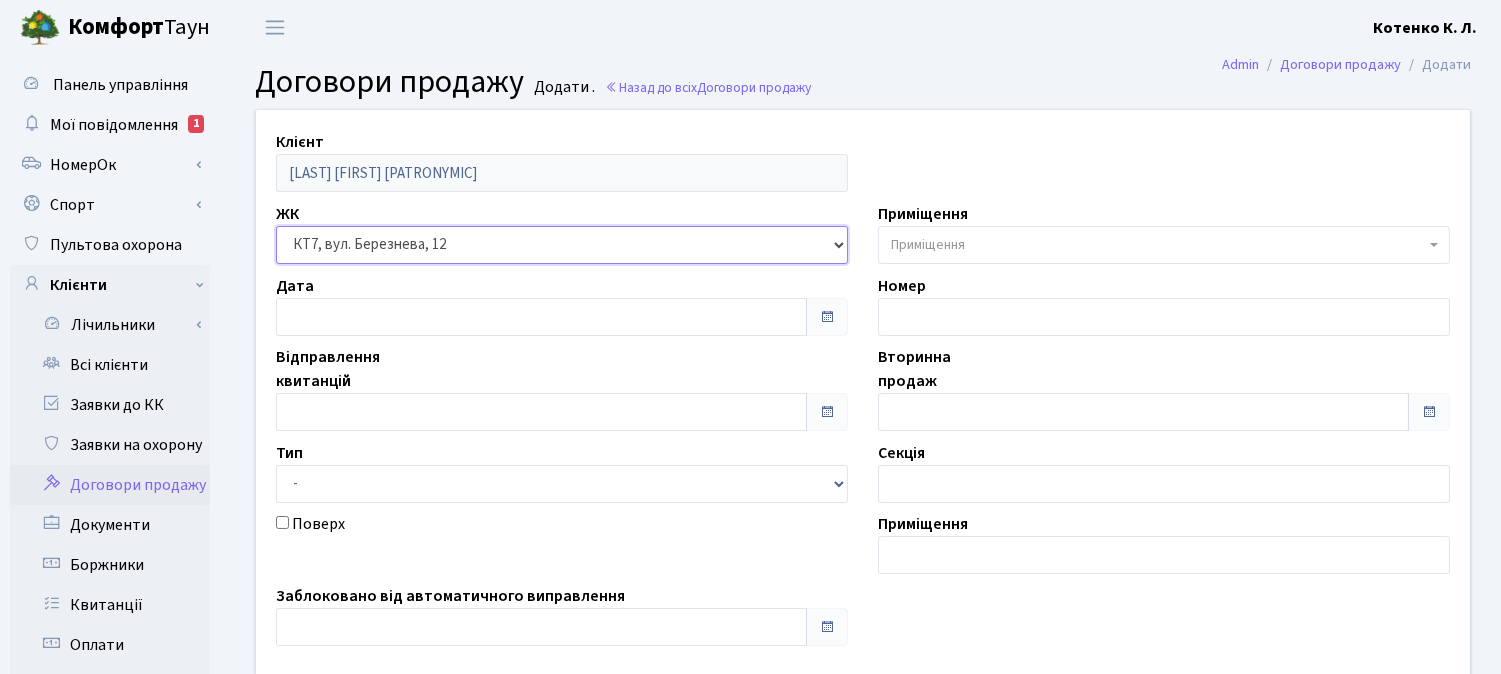 click on "-
[REGION], вул. [STREET], [NUMBER]
[REGION], вул. [STREET], [NUMBER]
[REGION], просп. [STREET], [NUMBER]
[REGION], вул. [STREET], [NUMBER]
[REGION], вул. [STREET], [NUMBER]
[REGION], вул. [STREET], [NUMBER][LETTER]
[REGION], вул. [STREET], [NUMBER]-[LETTER]
[REGION], вул. [STREET], [NUMBER]
[REGION], Наддніпрянське шосе, [NUMBER] [REGION], Столичне шосе, [NUMBER]" at bounding box center (562, 245) 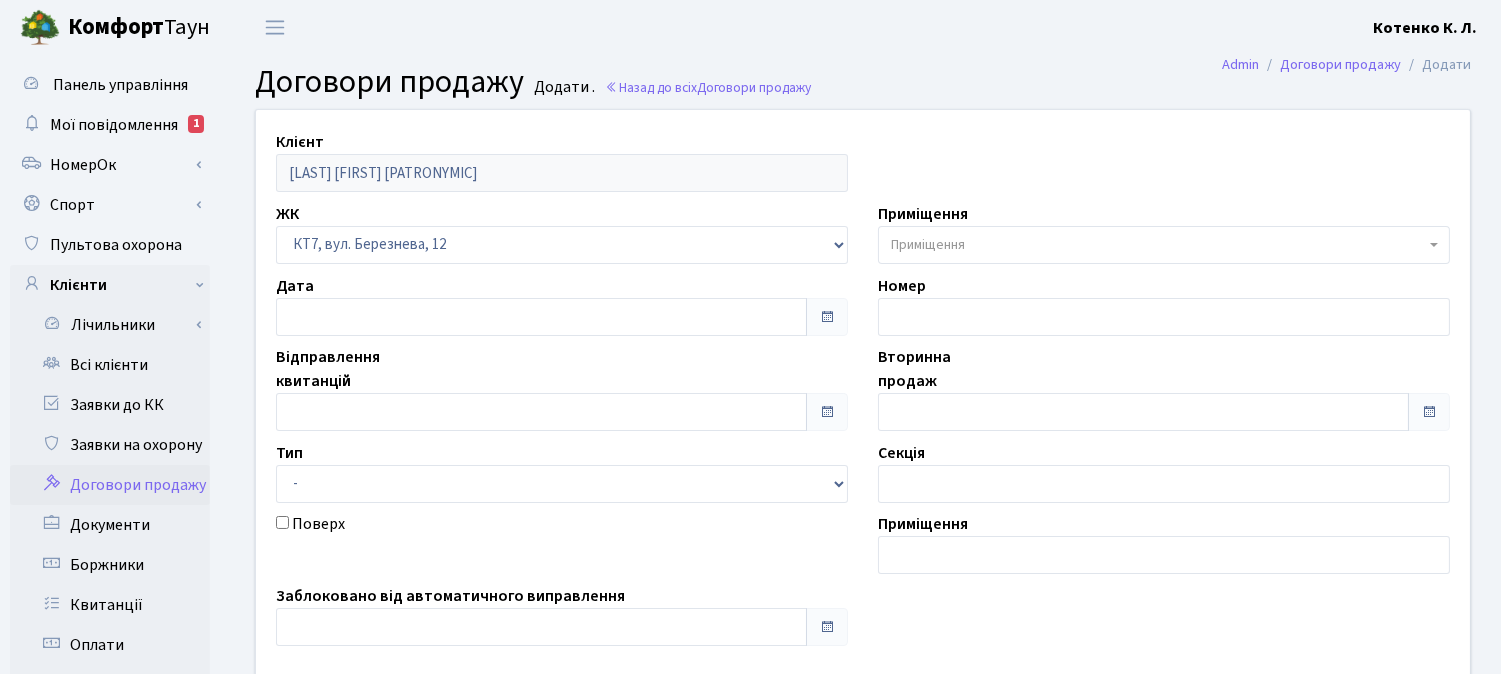 click on "Приміщення" at bounding box center (928, 245) 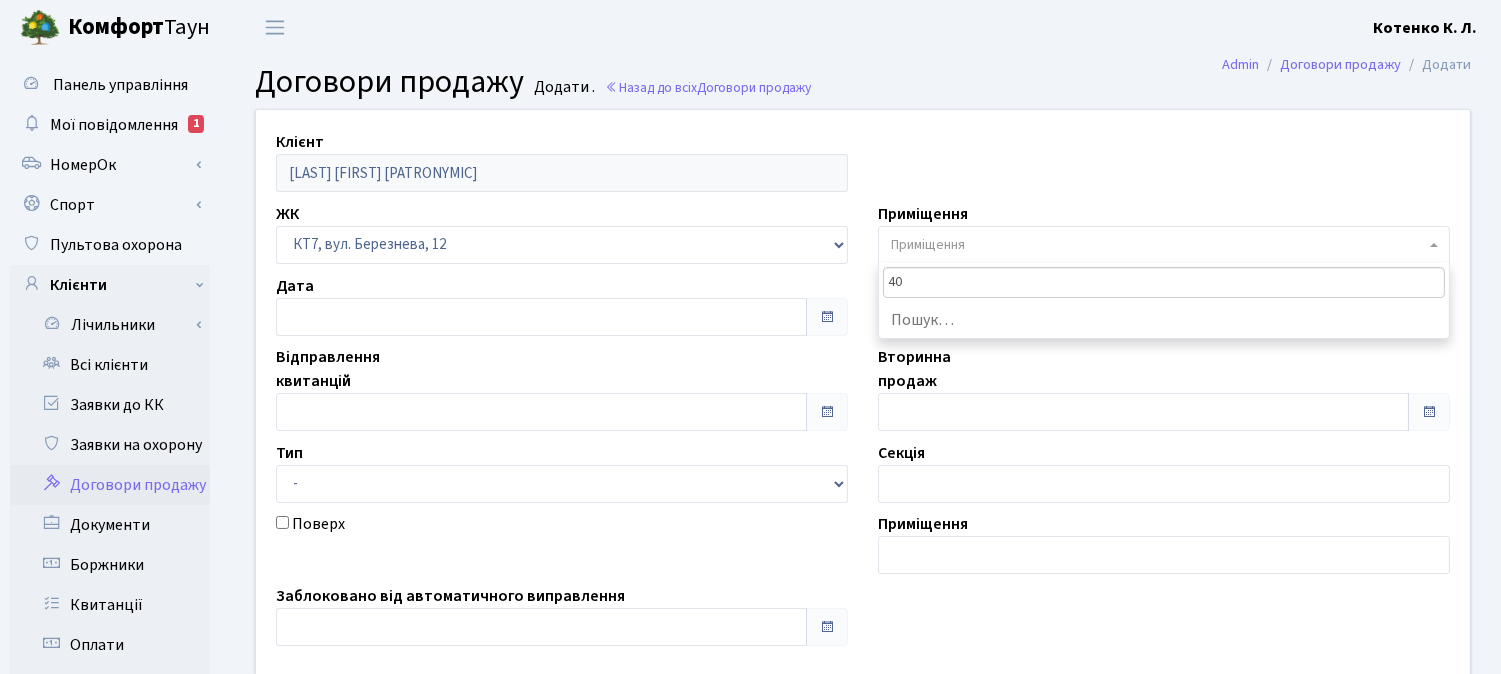 type on "401" 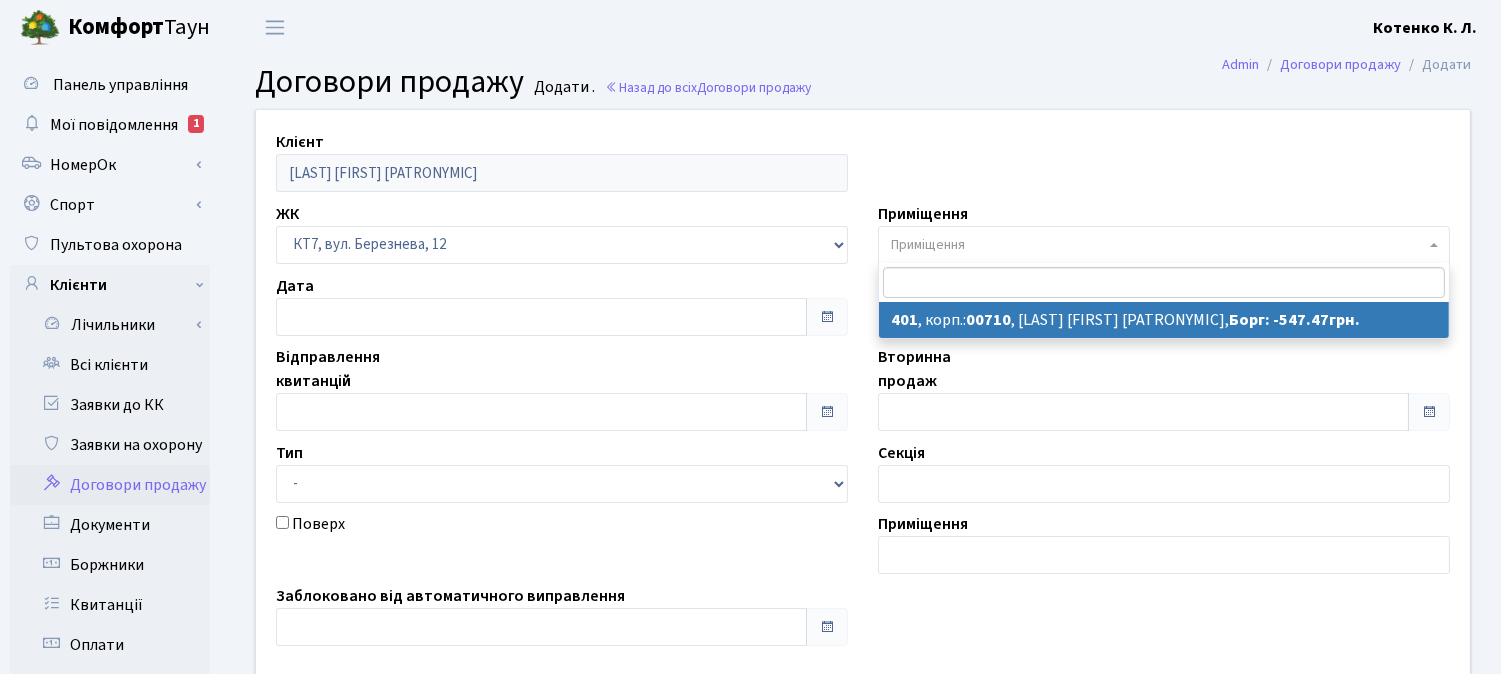 select on "18939" 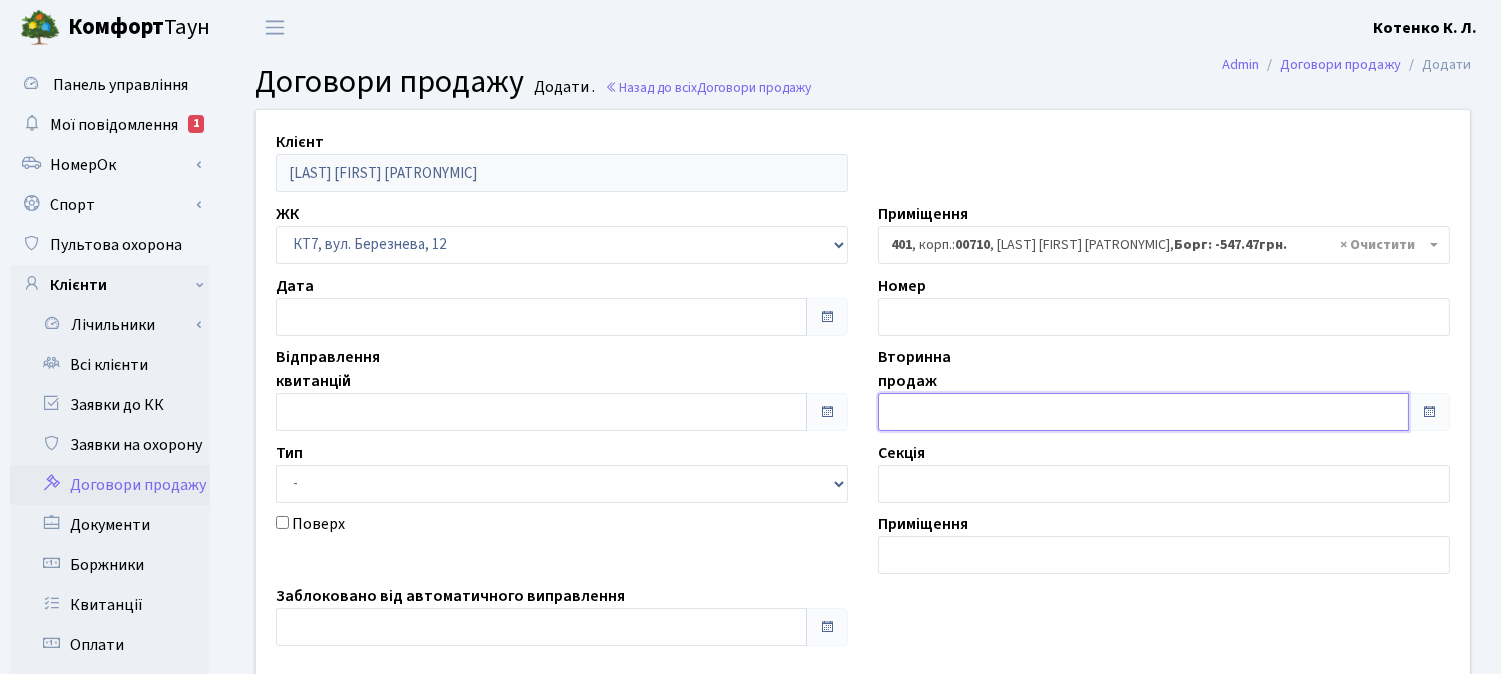 click at bounding box center (1143, 412) 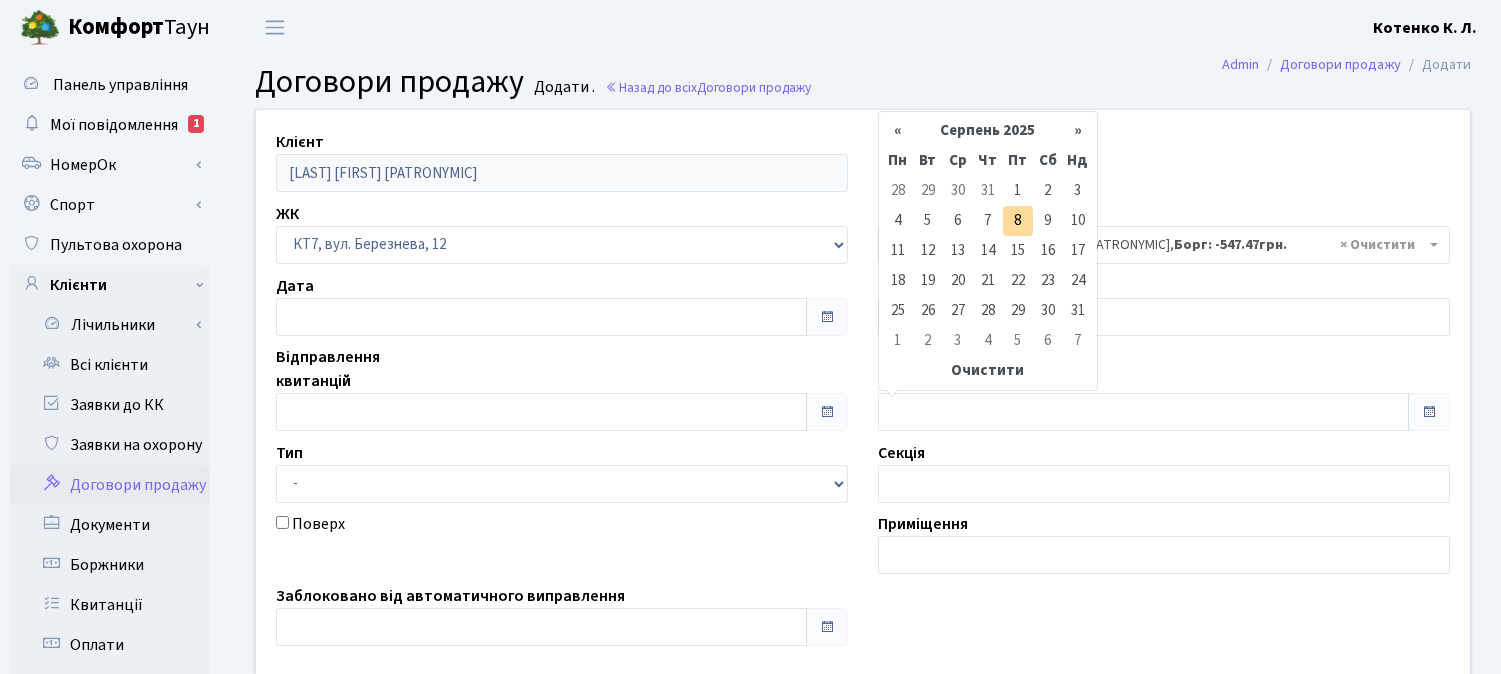click on "8" at bounding box center (1018, 221) 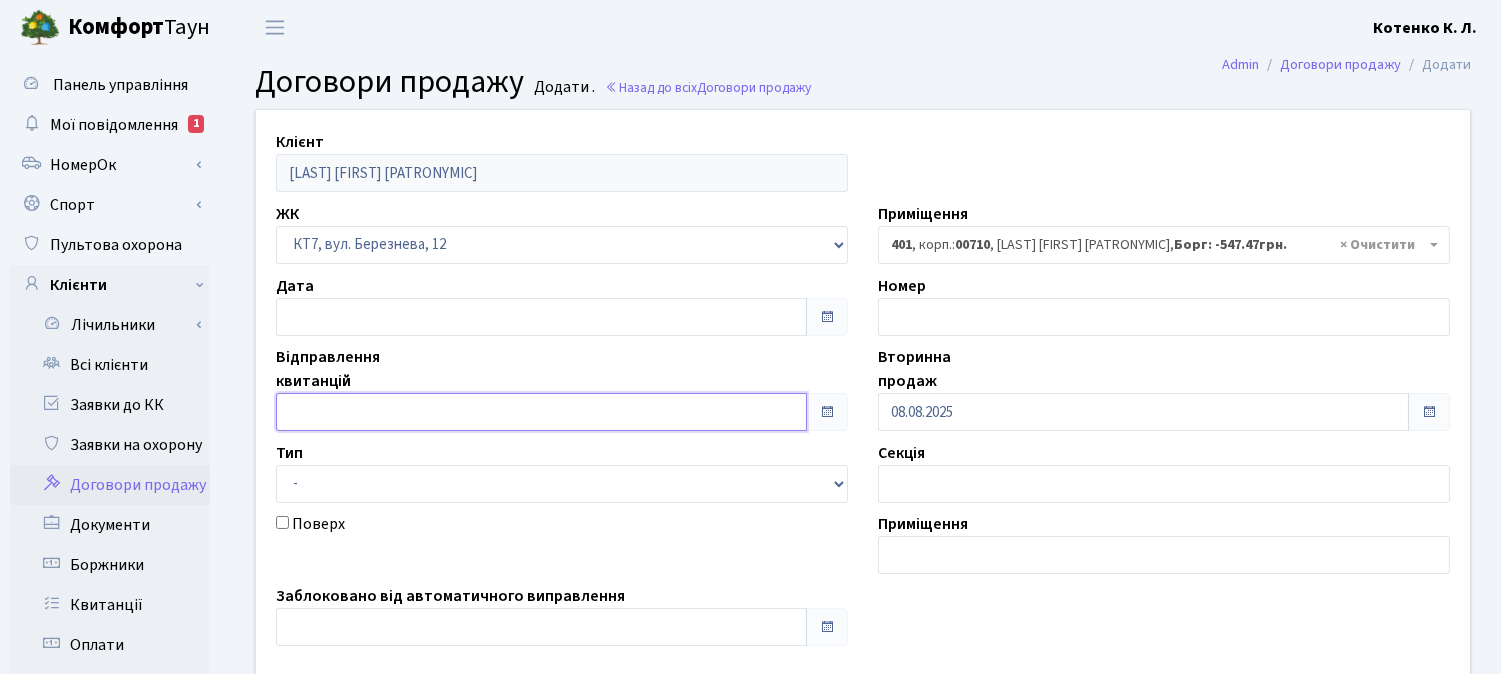 click at bounding box center (541, 412) 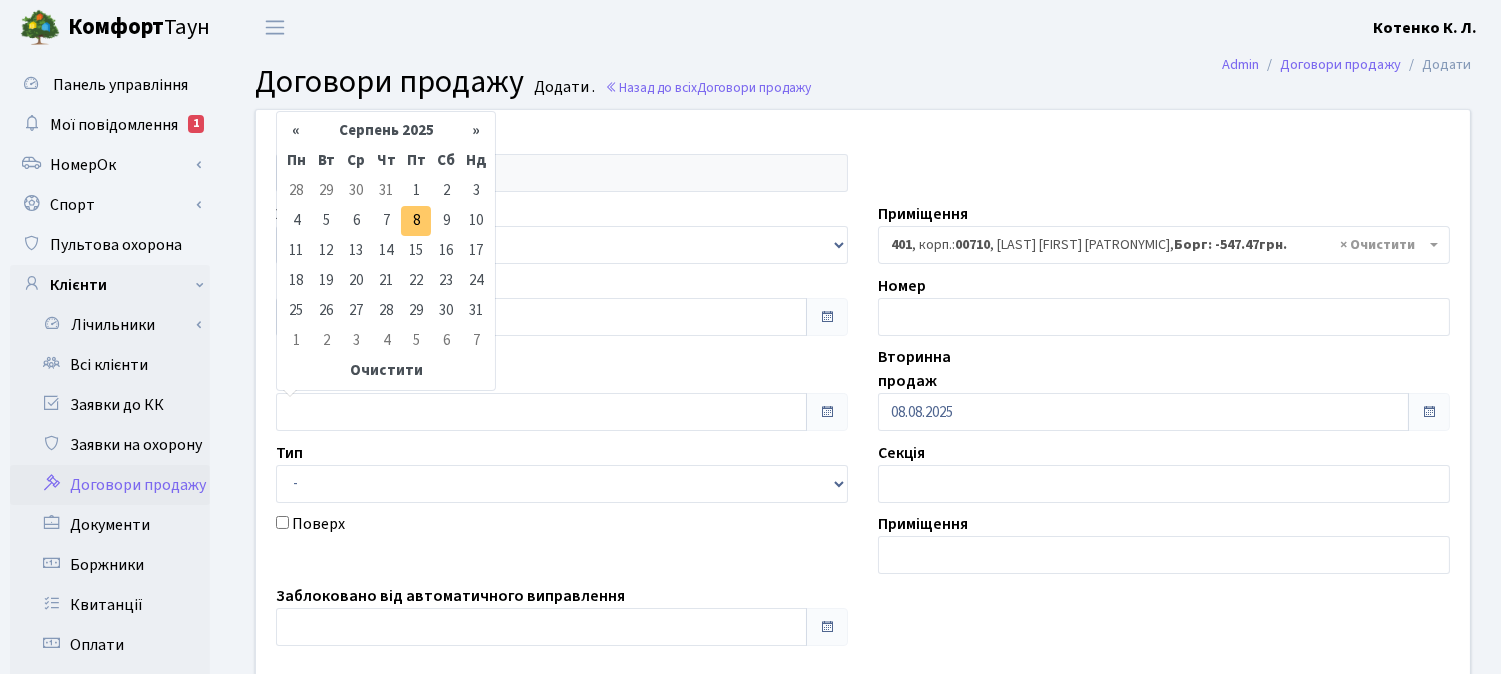 click on "8" at bounding box center (416, 221) 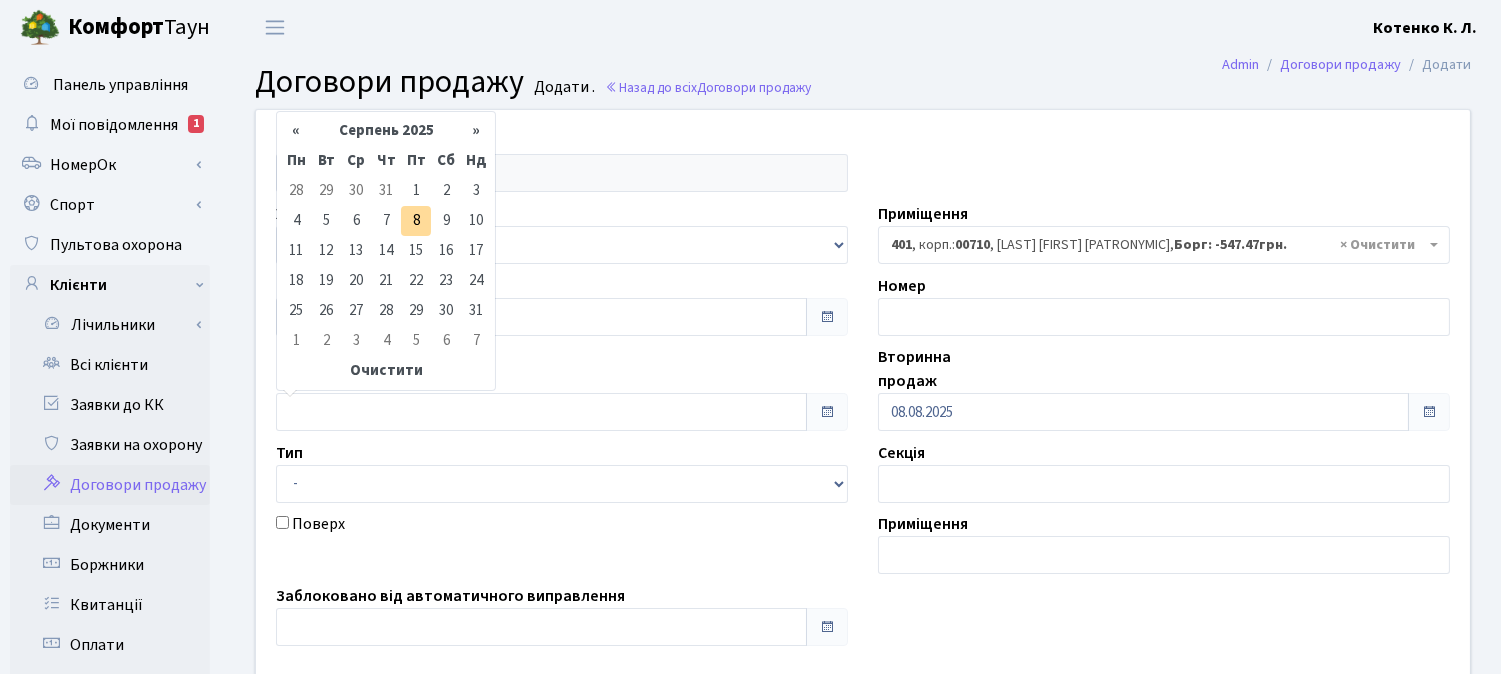 type on "08.08.2025" 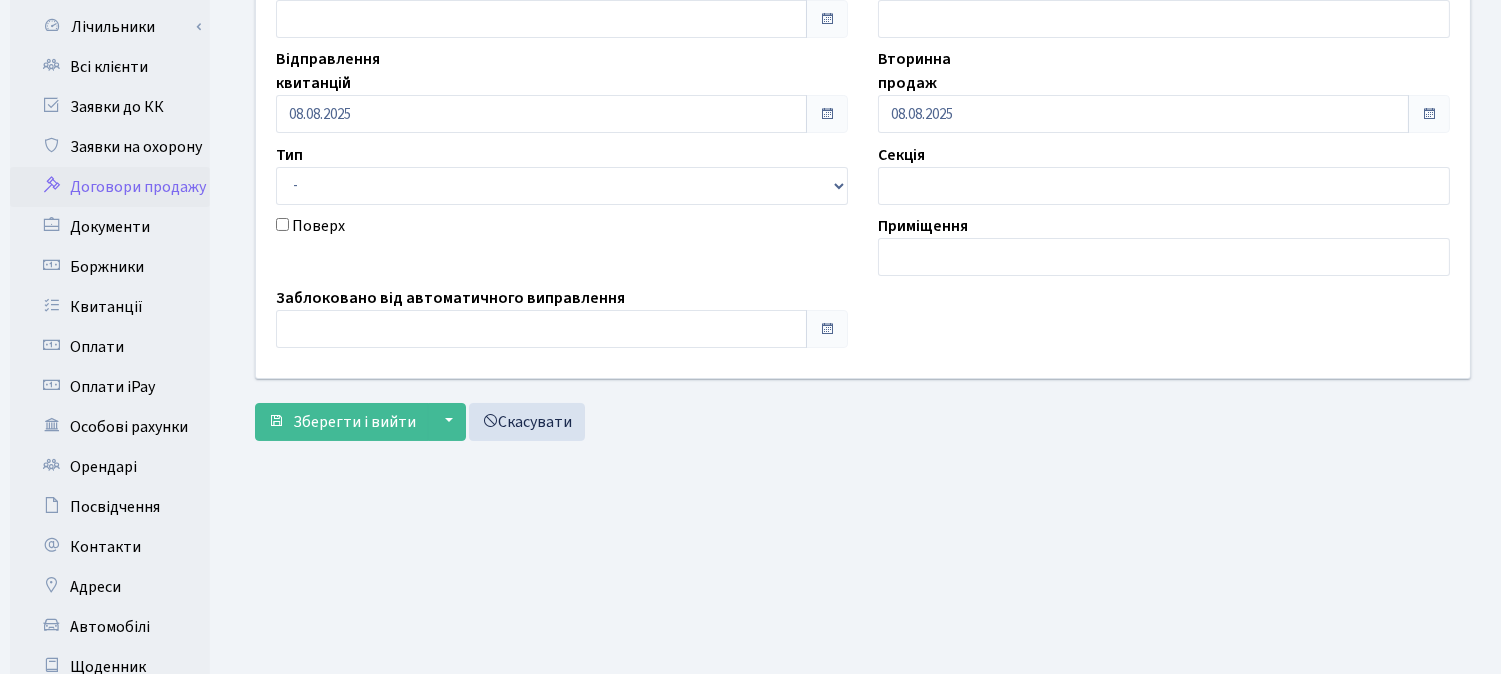 scroll, scrollTop: 444, scrollLeft: 0, axis: vertical 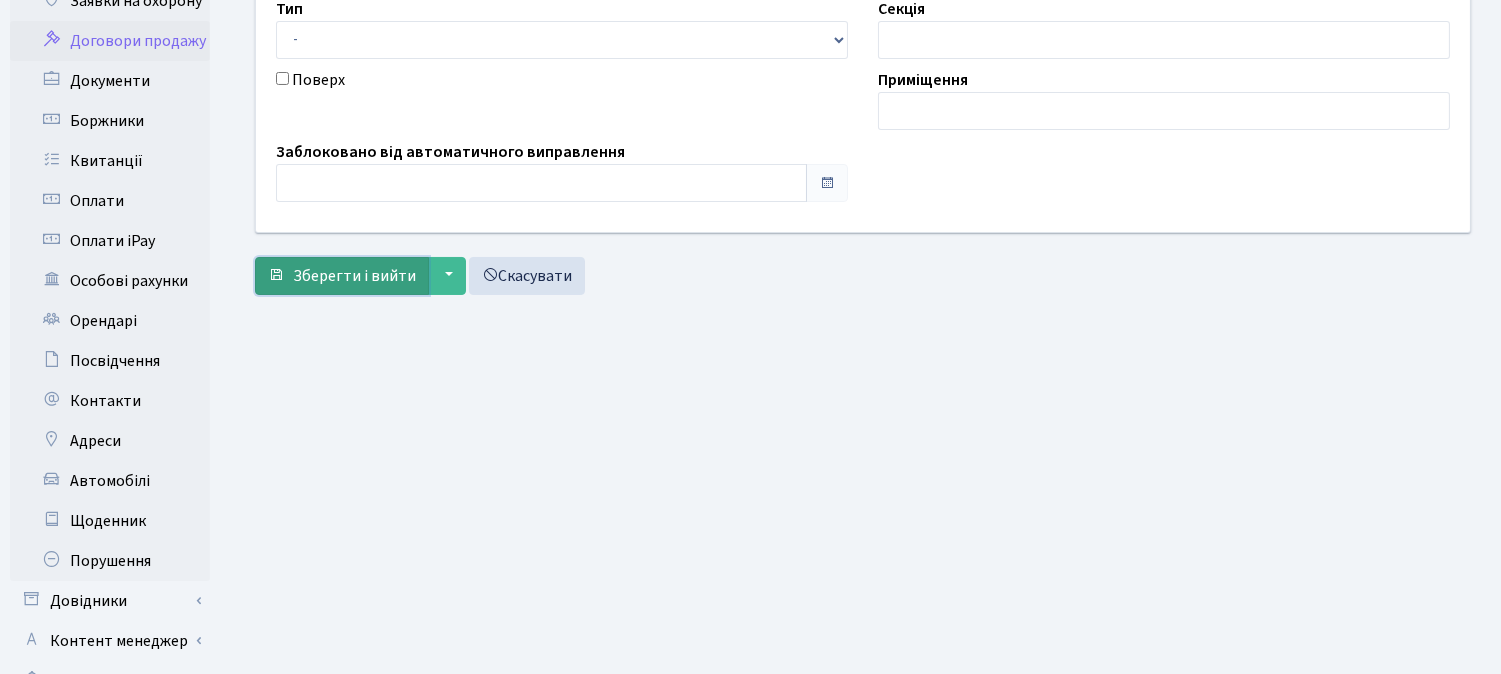 click on "Зберегти і вийти" at bounding box center [354, 276] 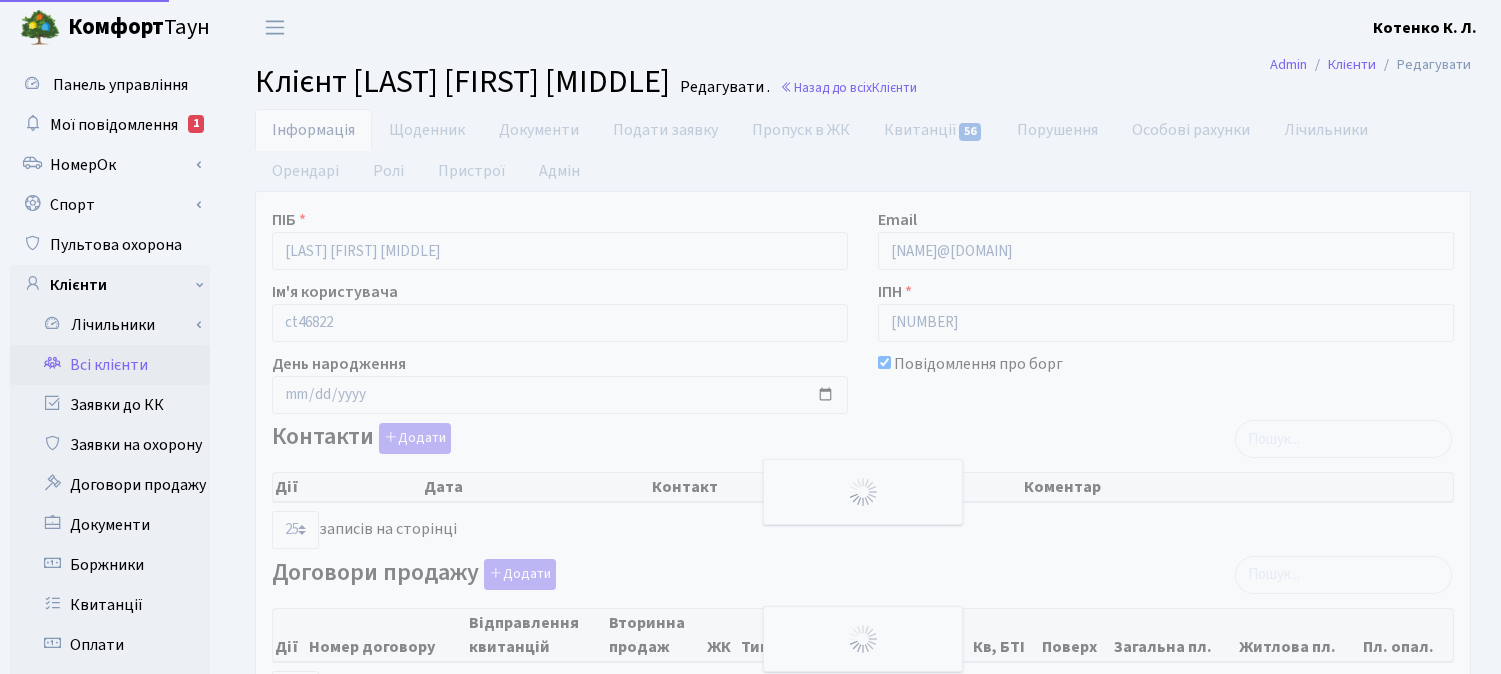 select on "25" 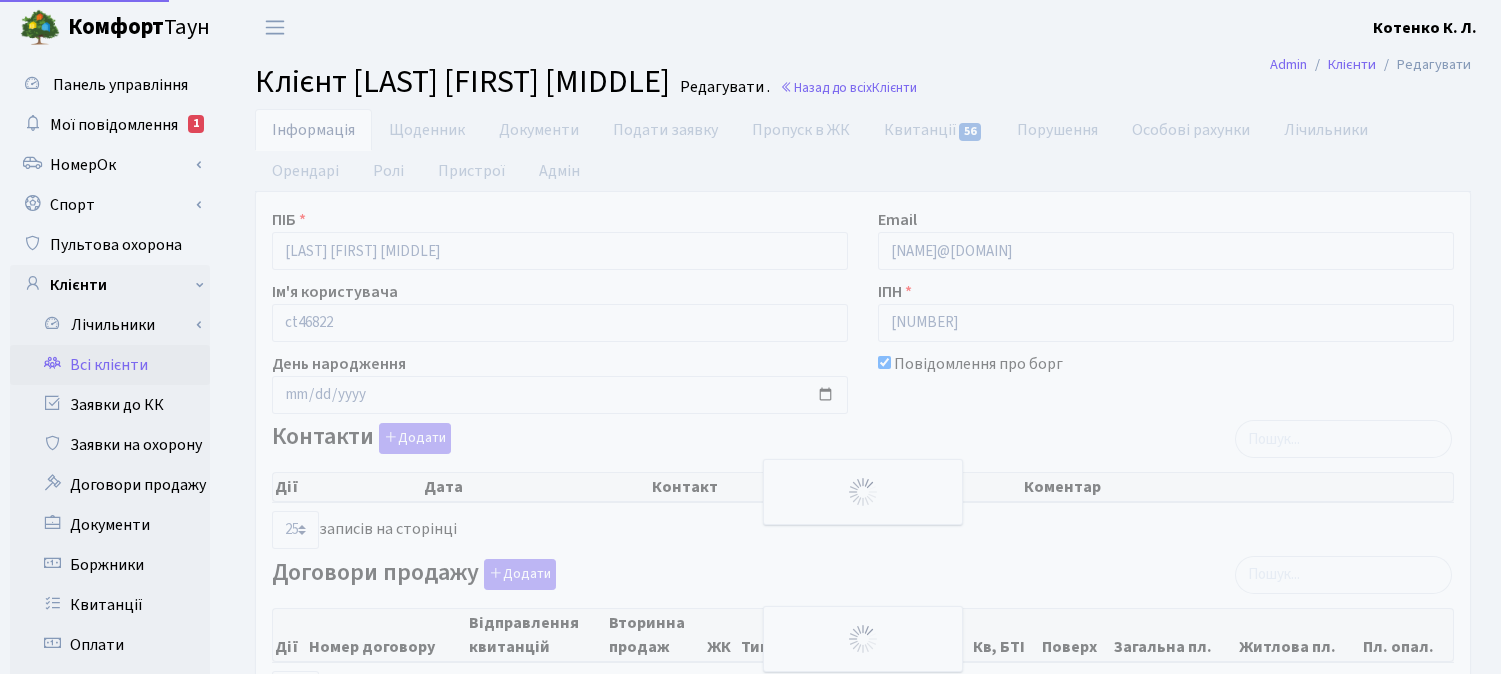 select on "25" 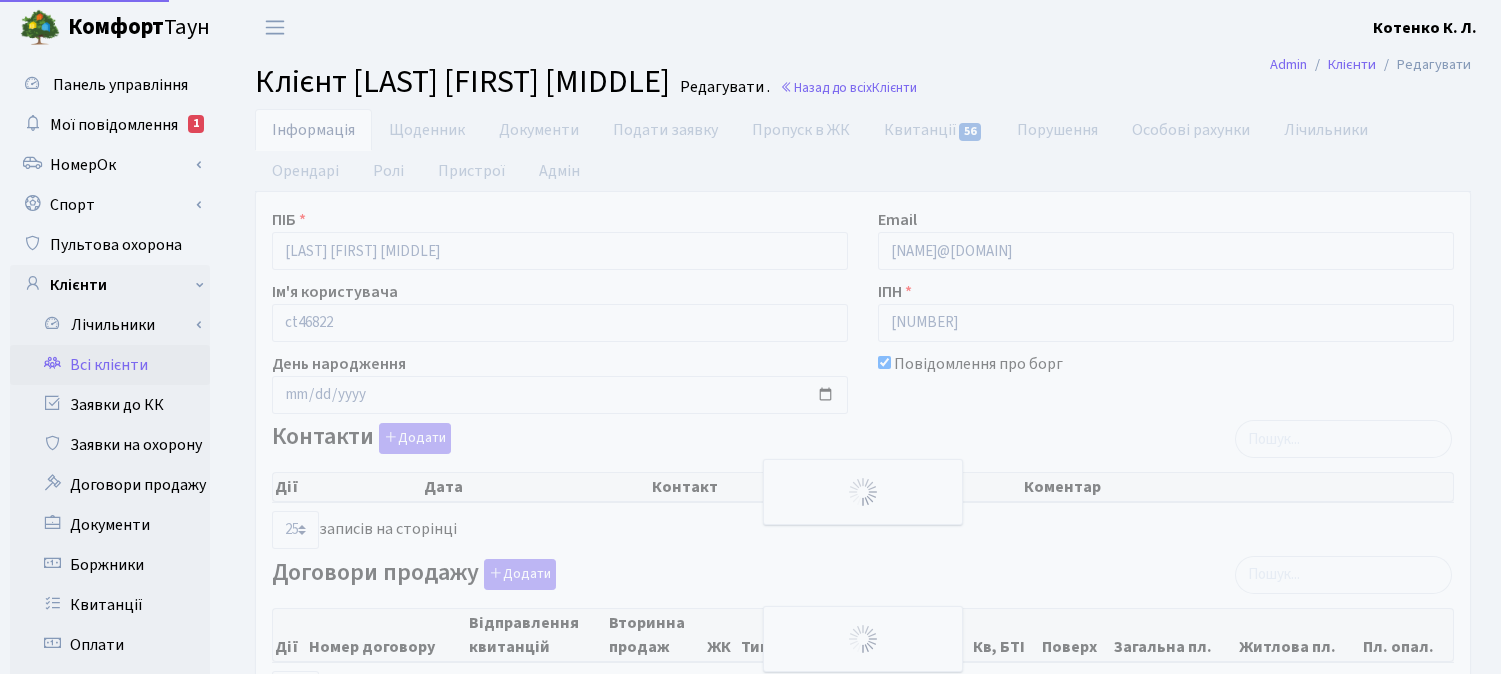 select on "25" 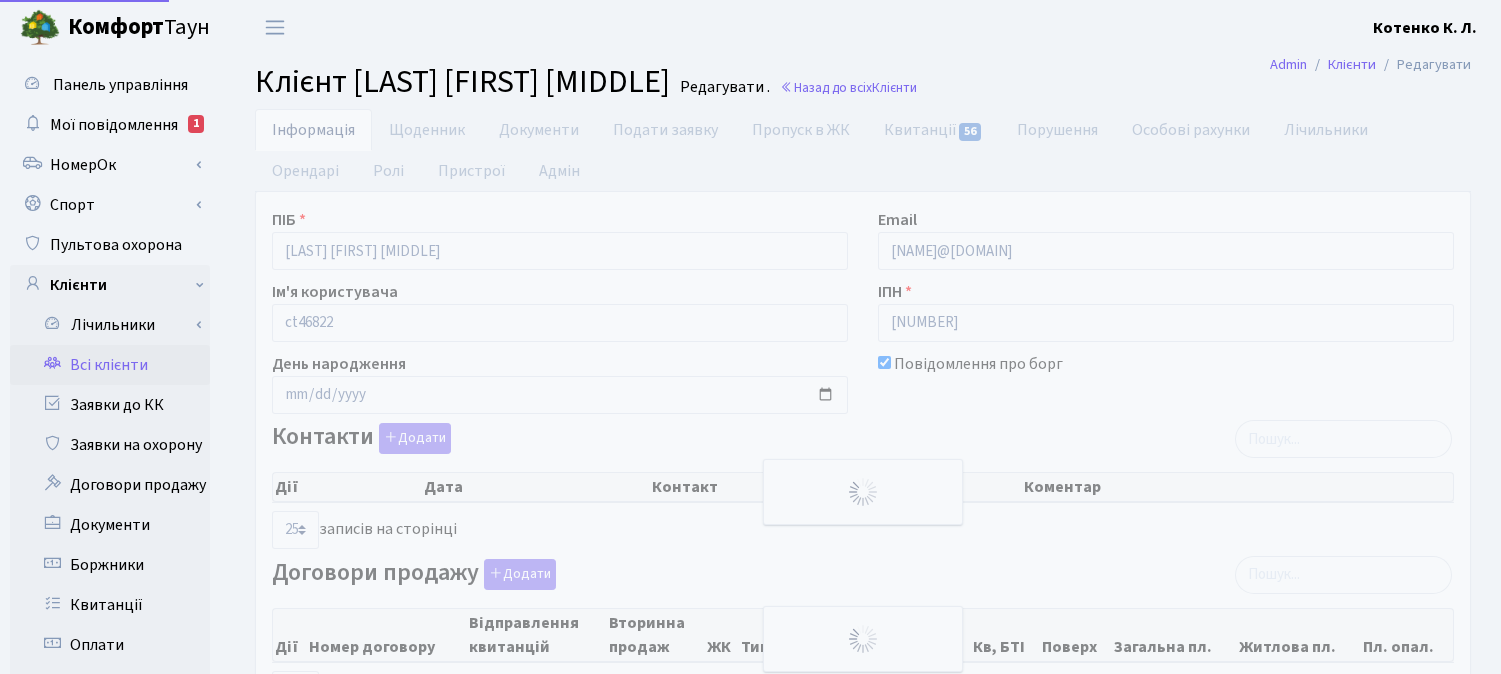 select on "25" 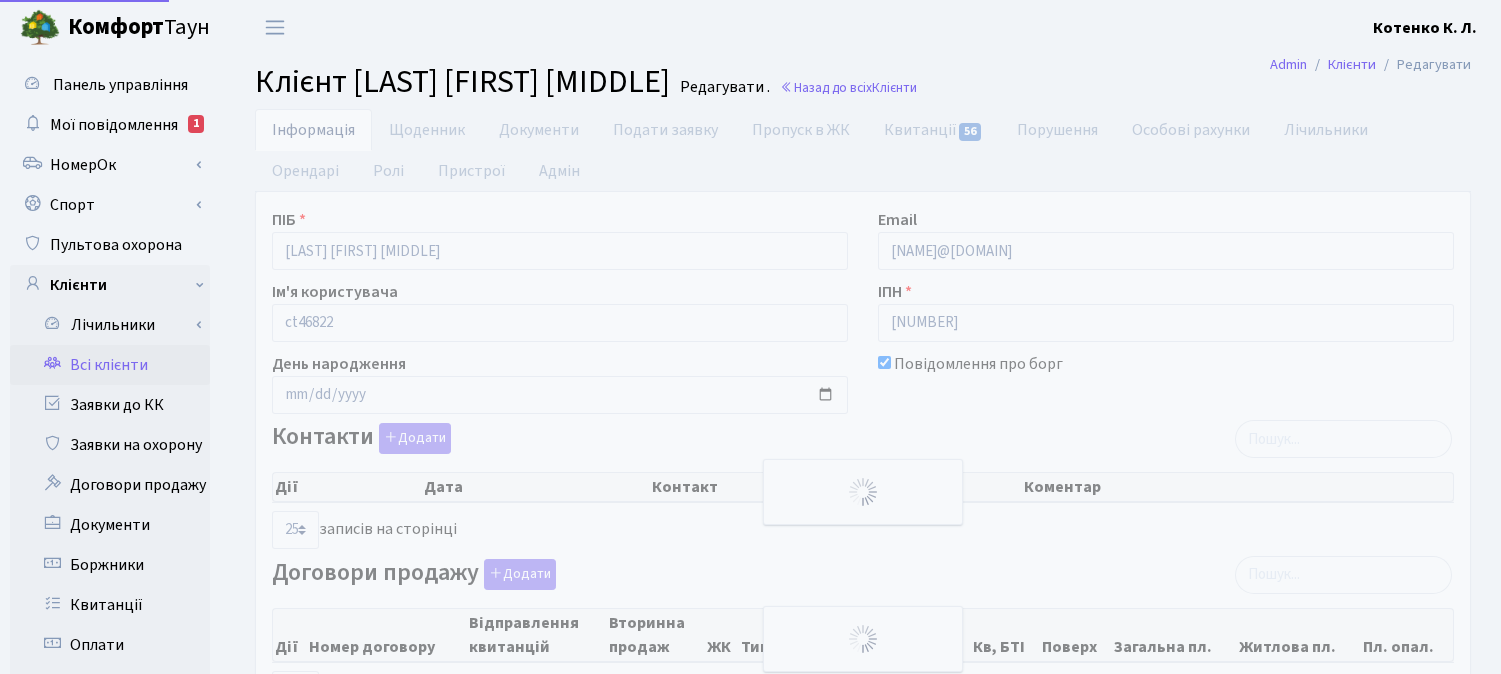 select on "25" 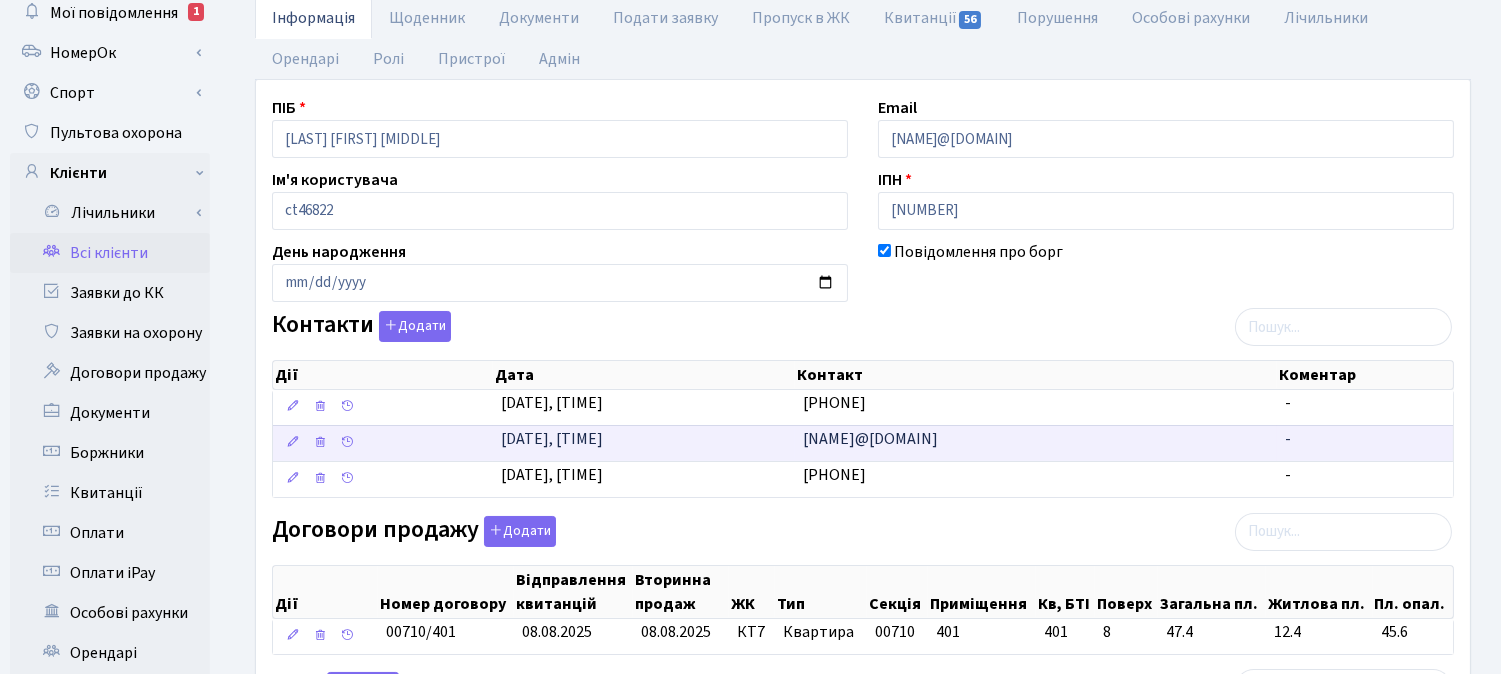 scroll, scrollTop: 111, scrollLeft: 0, axis: vertical 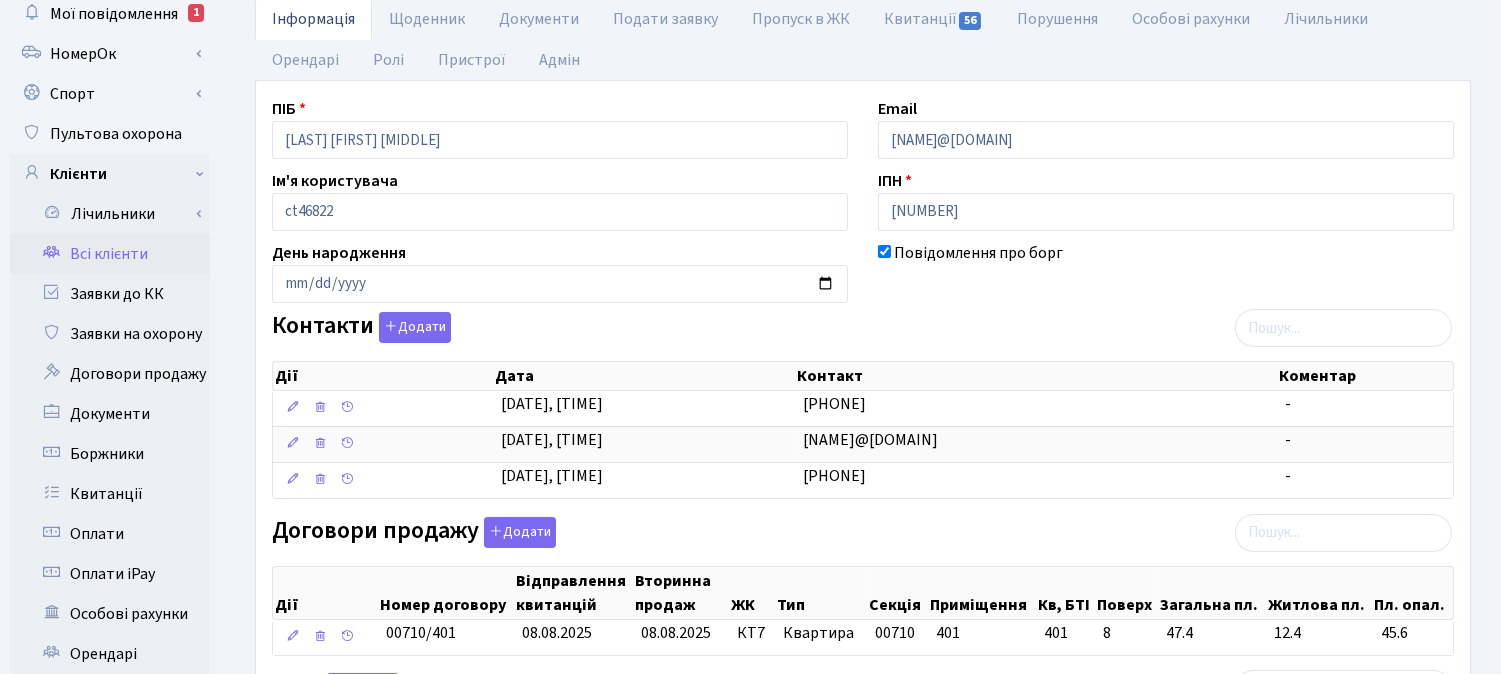 click on "Всі клієнти" at bounding box center [110, 254] 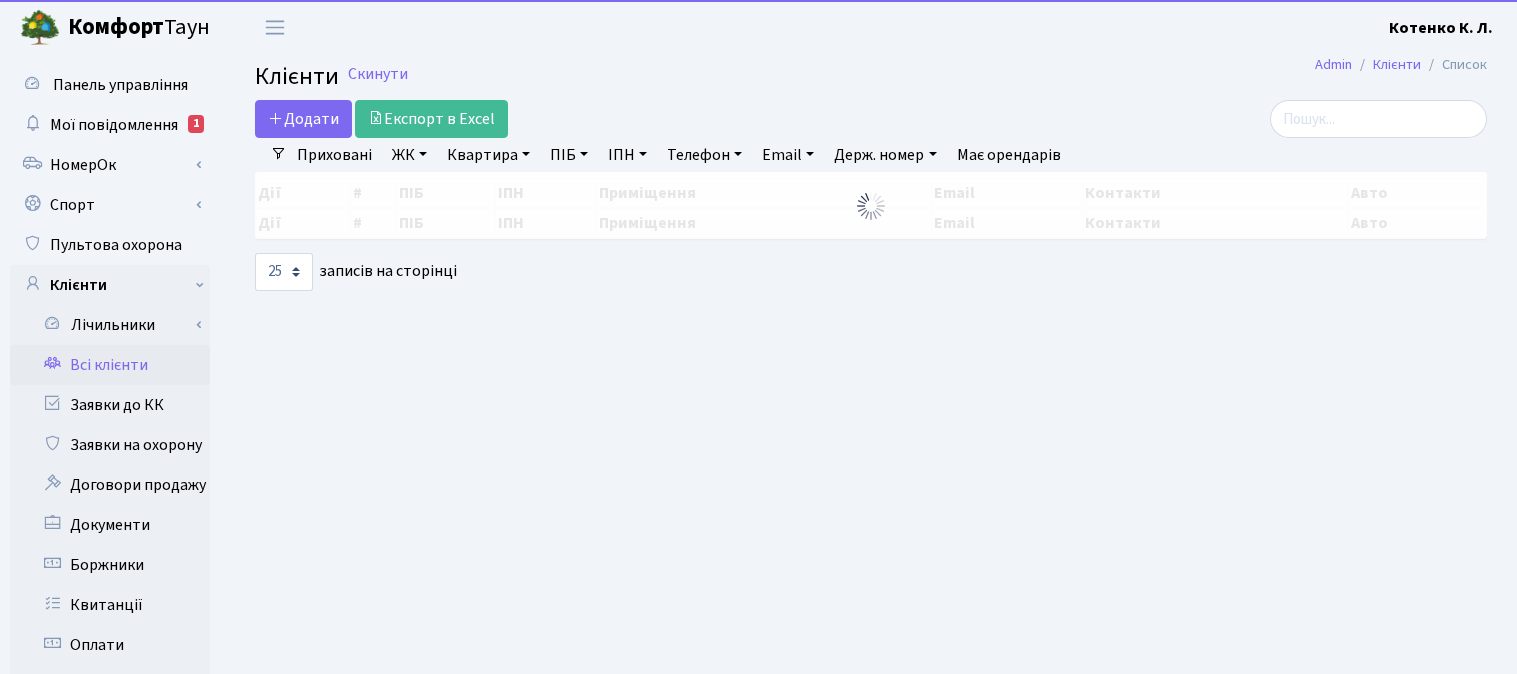 select on "25" 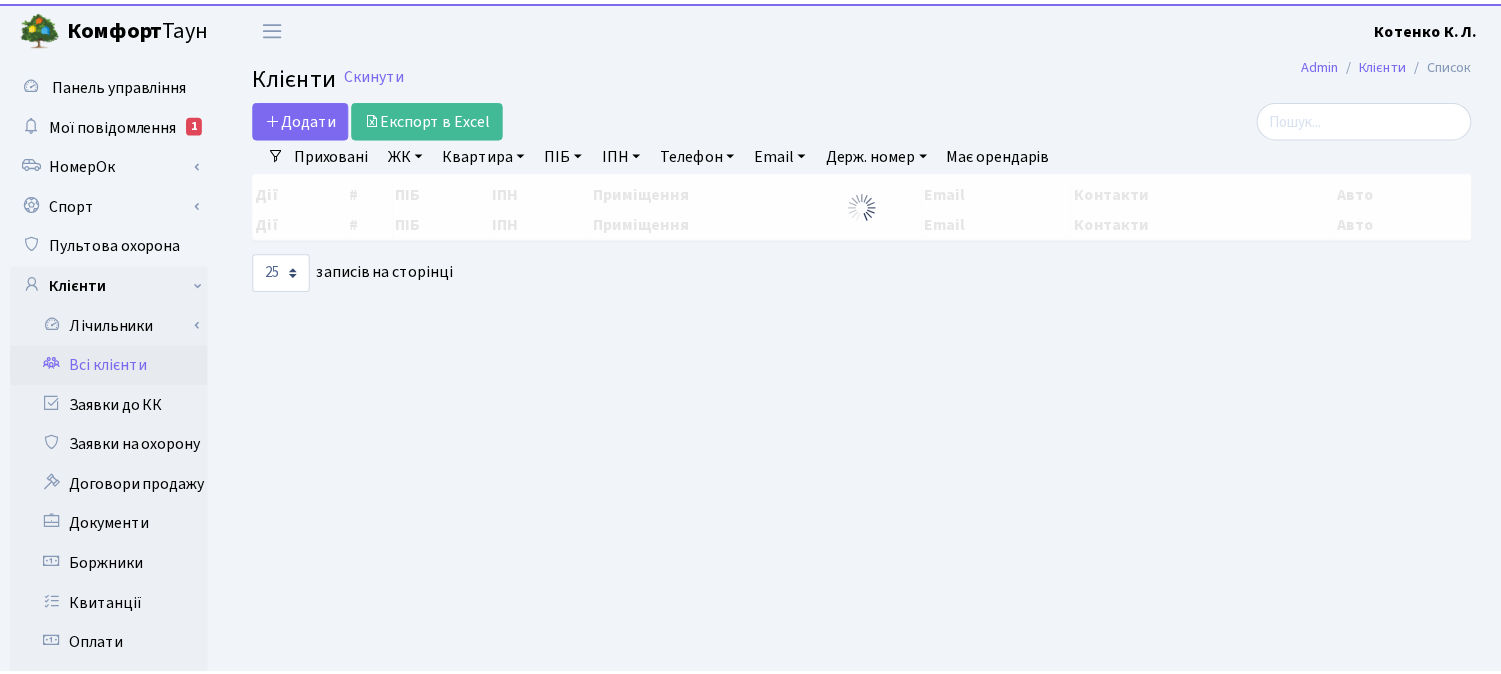 scroll, scrollTop: 0, scrollLeft: 0, axis: both 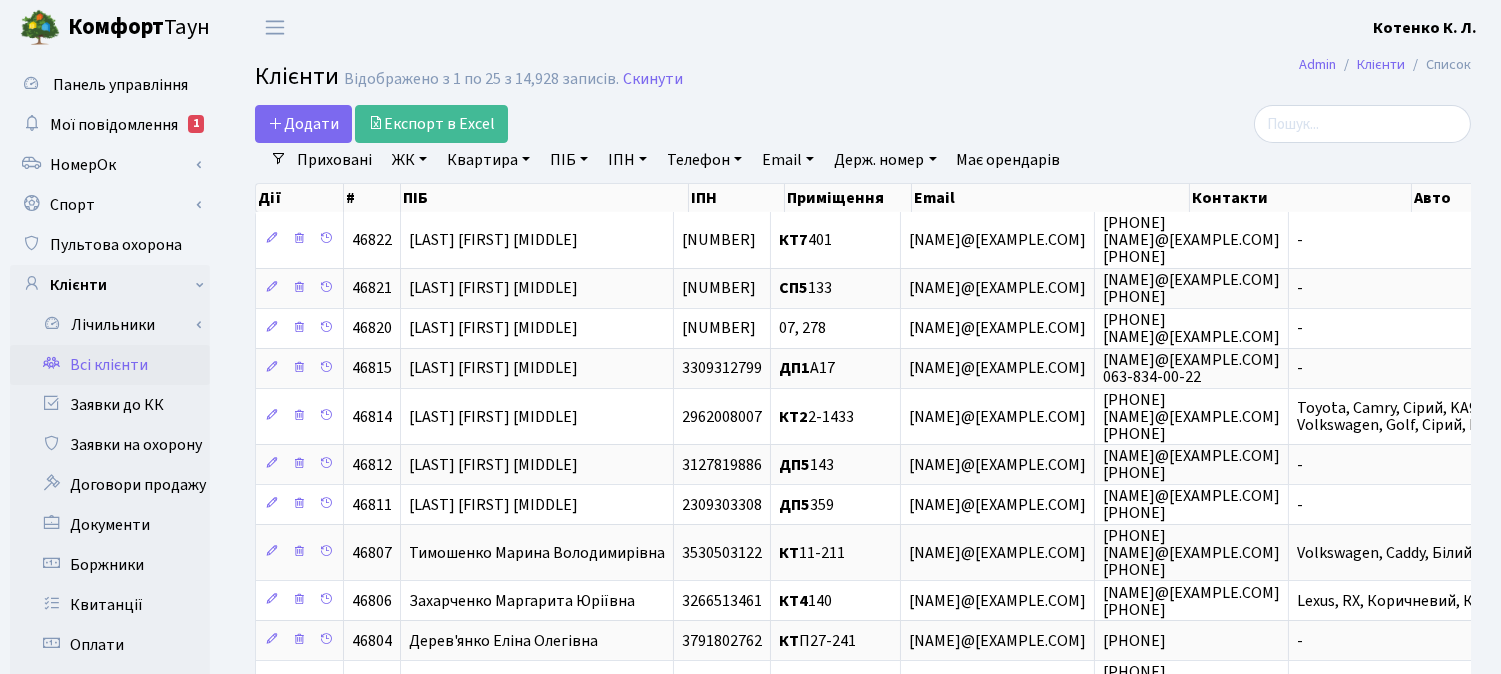 click on "Квартира" at bounding box center [488, 160] 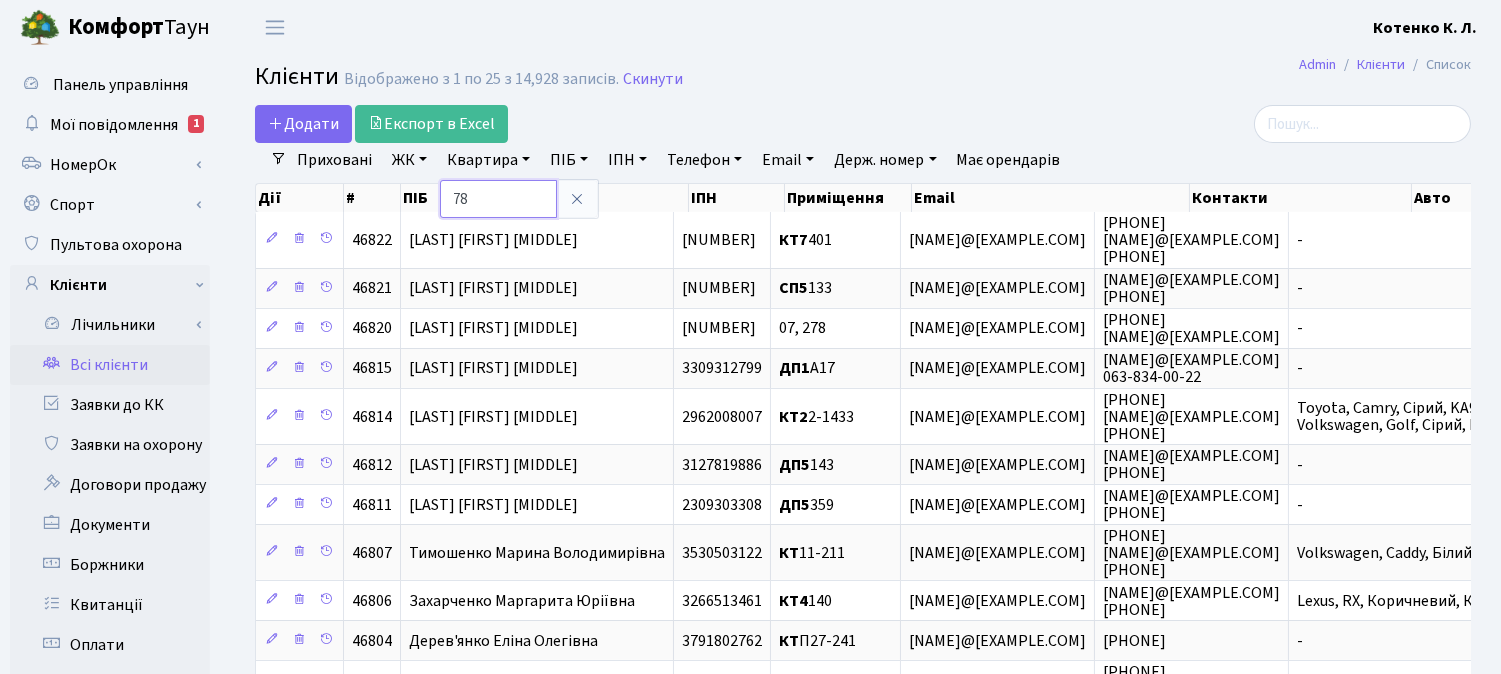 type on "78" 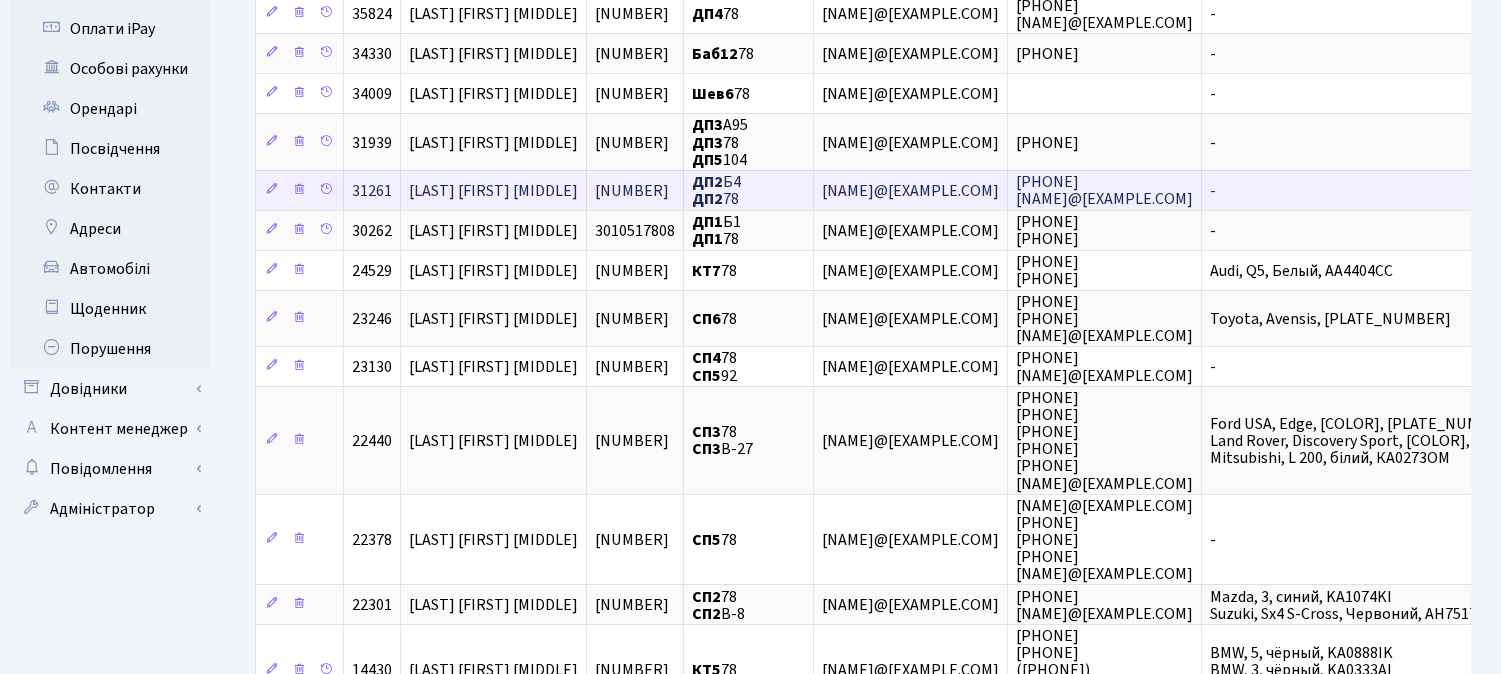 scroll, scrollTop: 666, scrollLeft: 0, axis: vertical 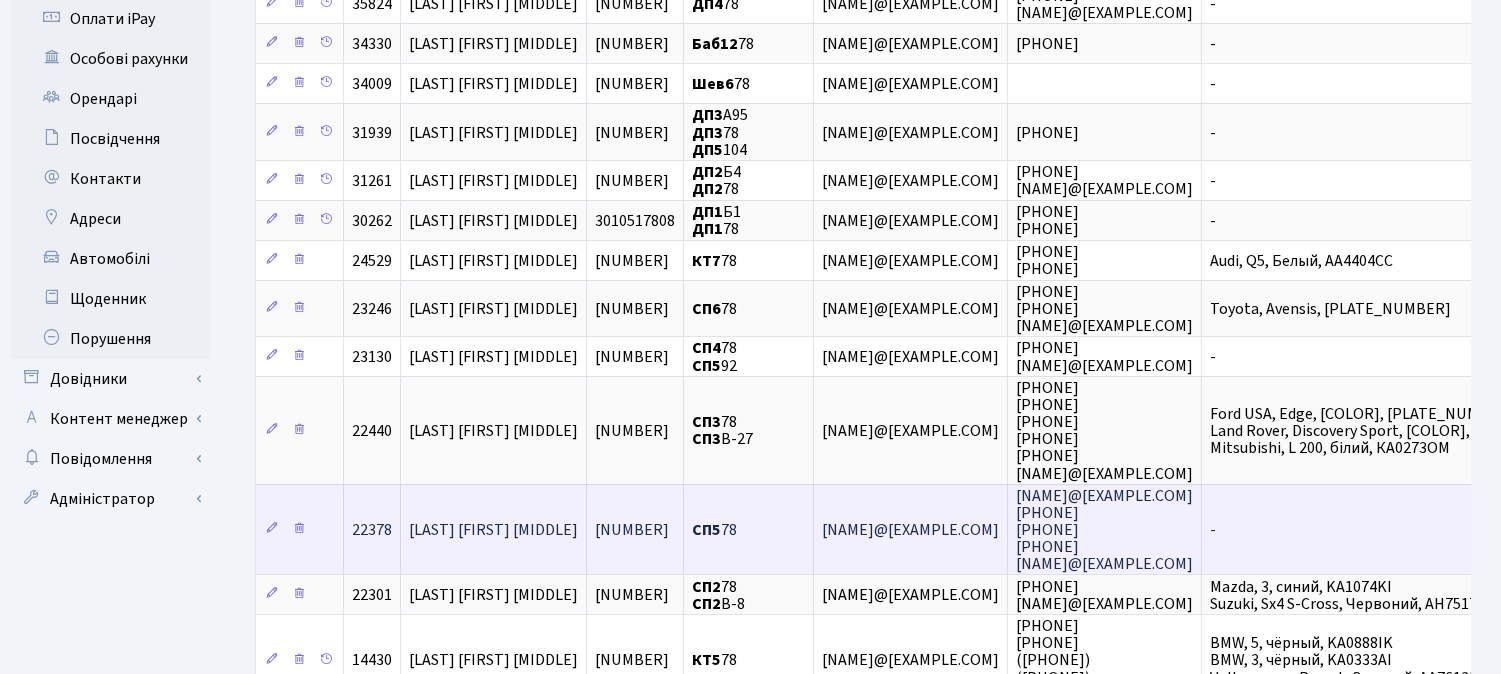 click on "[LAST] [FIRST] [MIDDLE]" at bounding box center [493, 530] 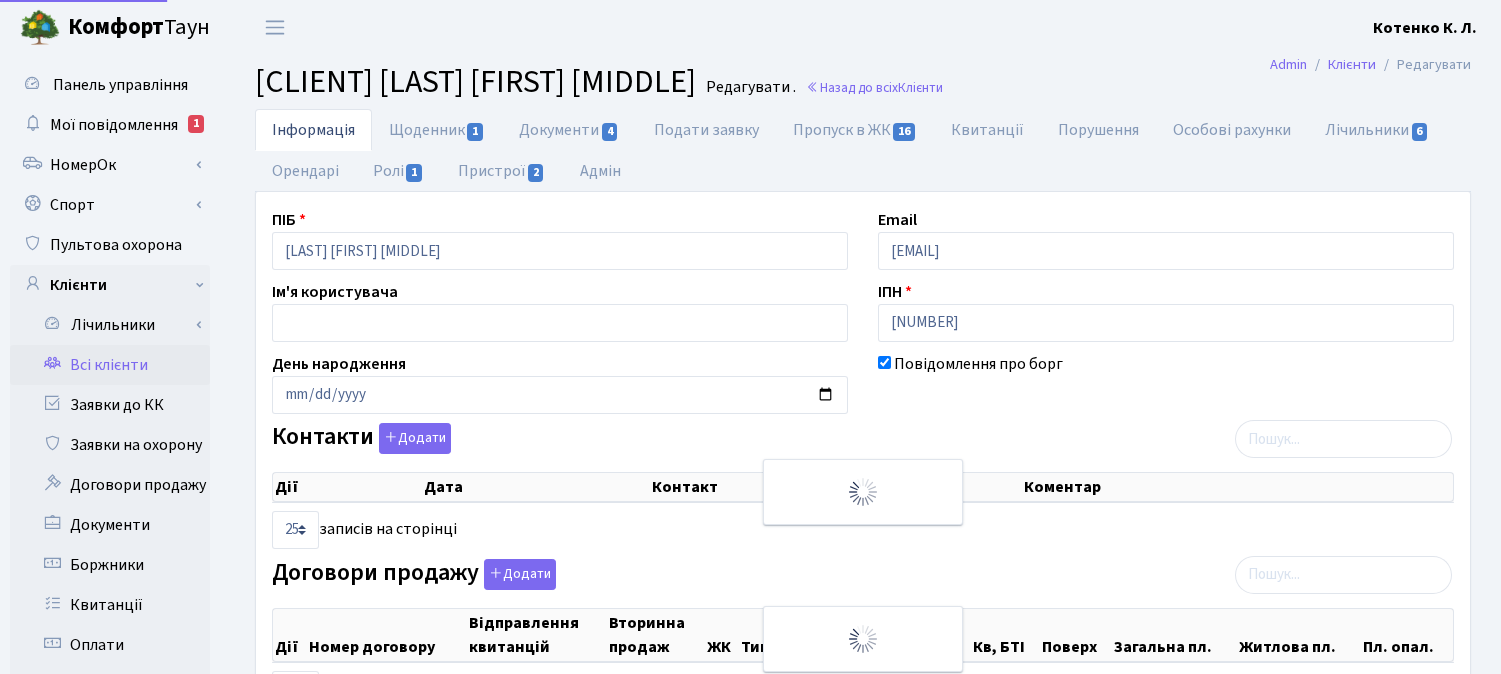select on "25" 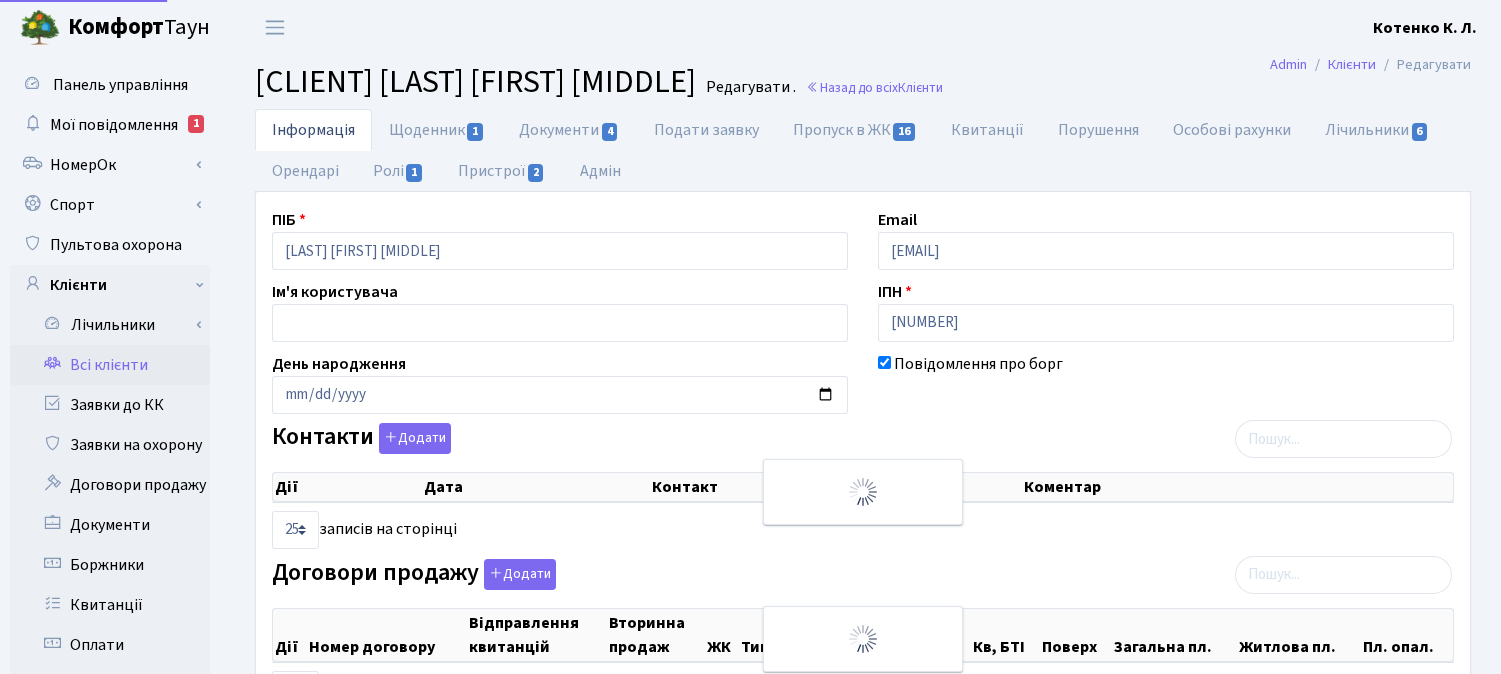 select on "25" 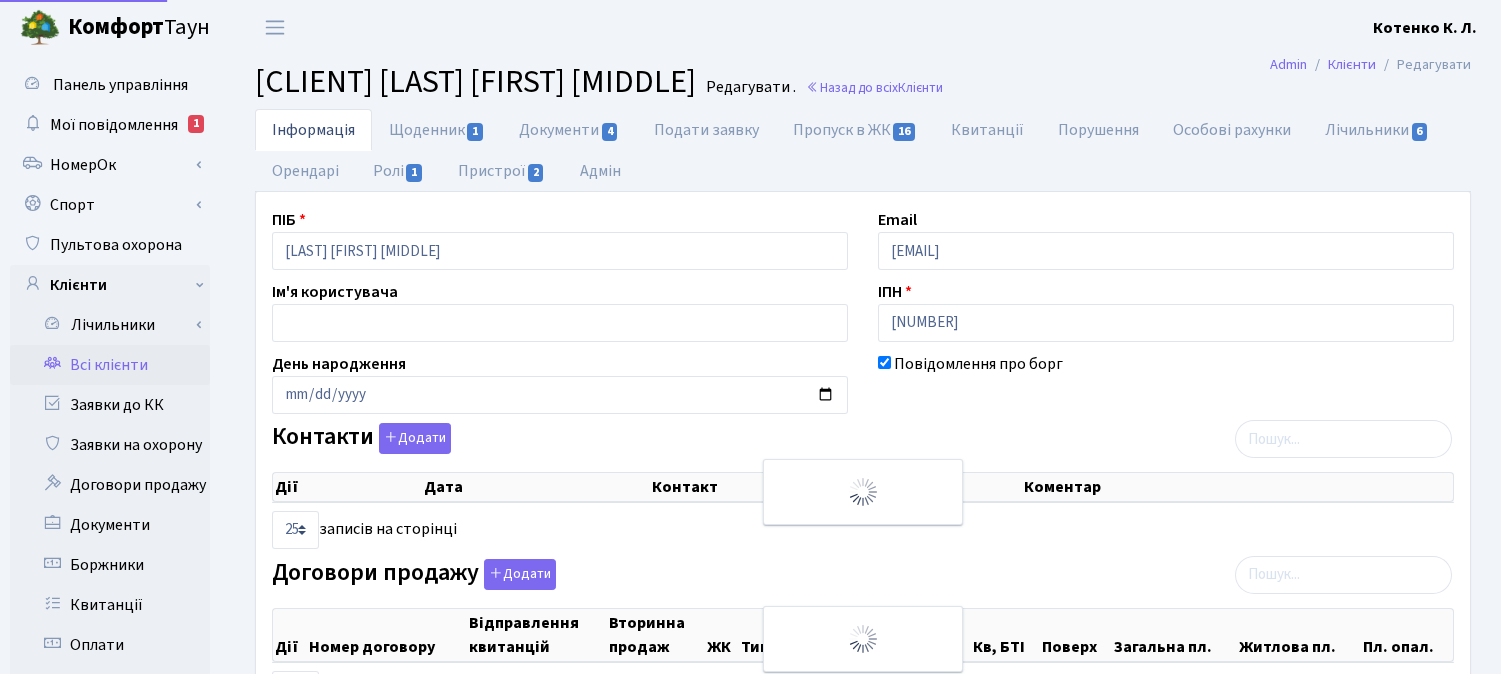 select on "25" 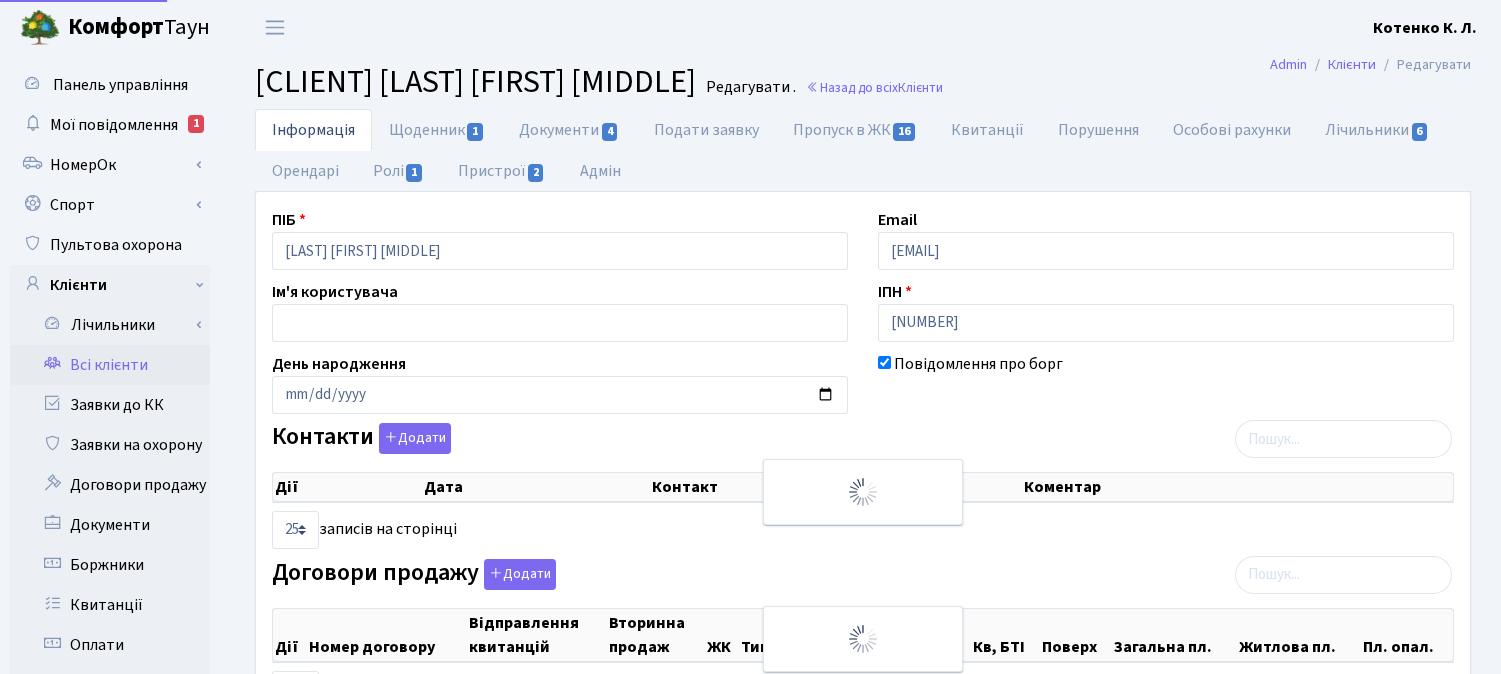select on "25" 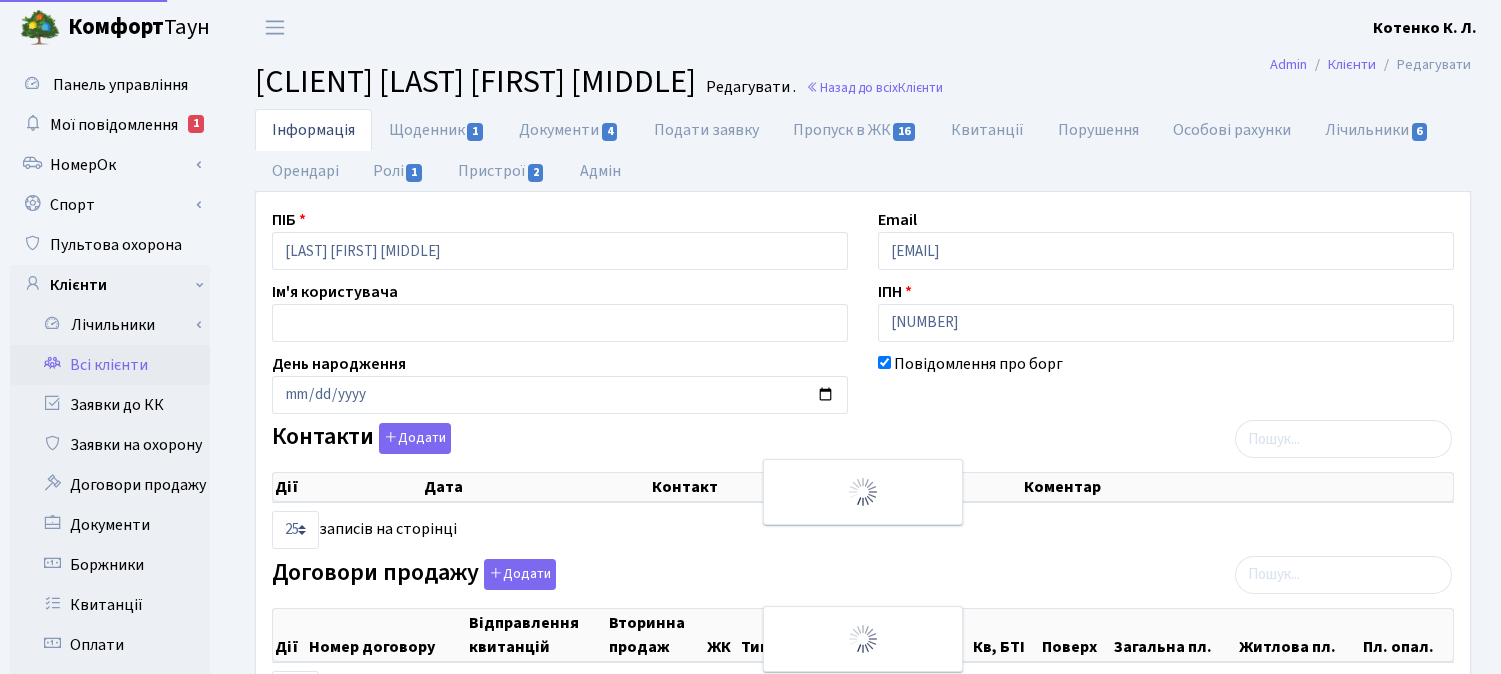 select on "25" 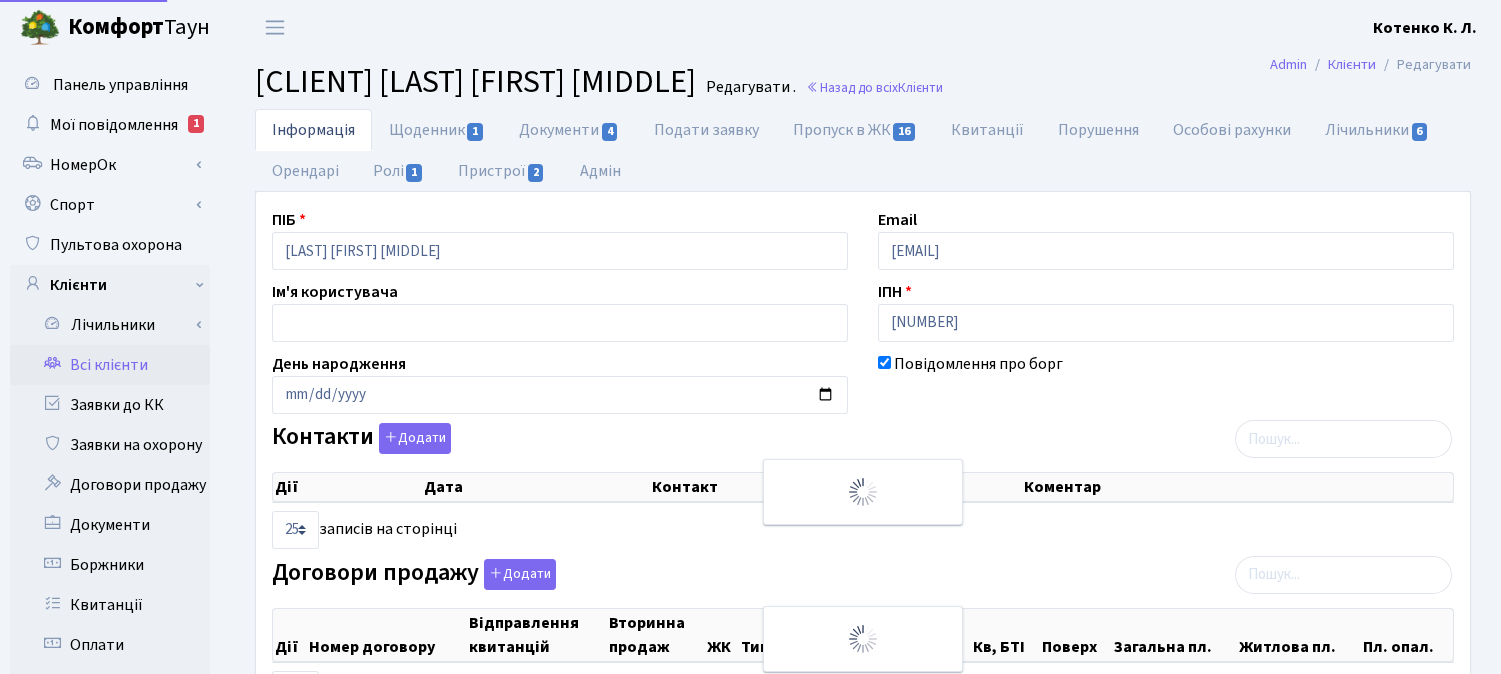 scroll, scrollTop: 0, scrollLeft: 0, axis: both 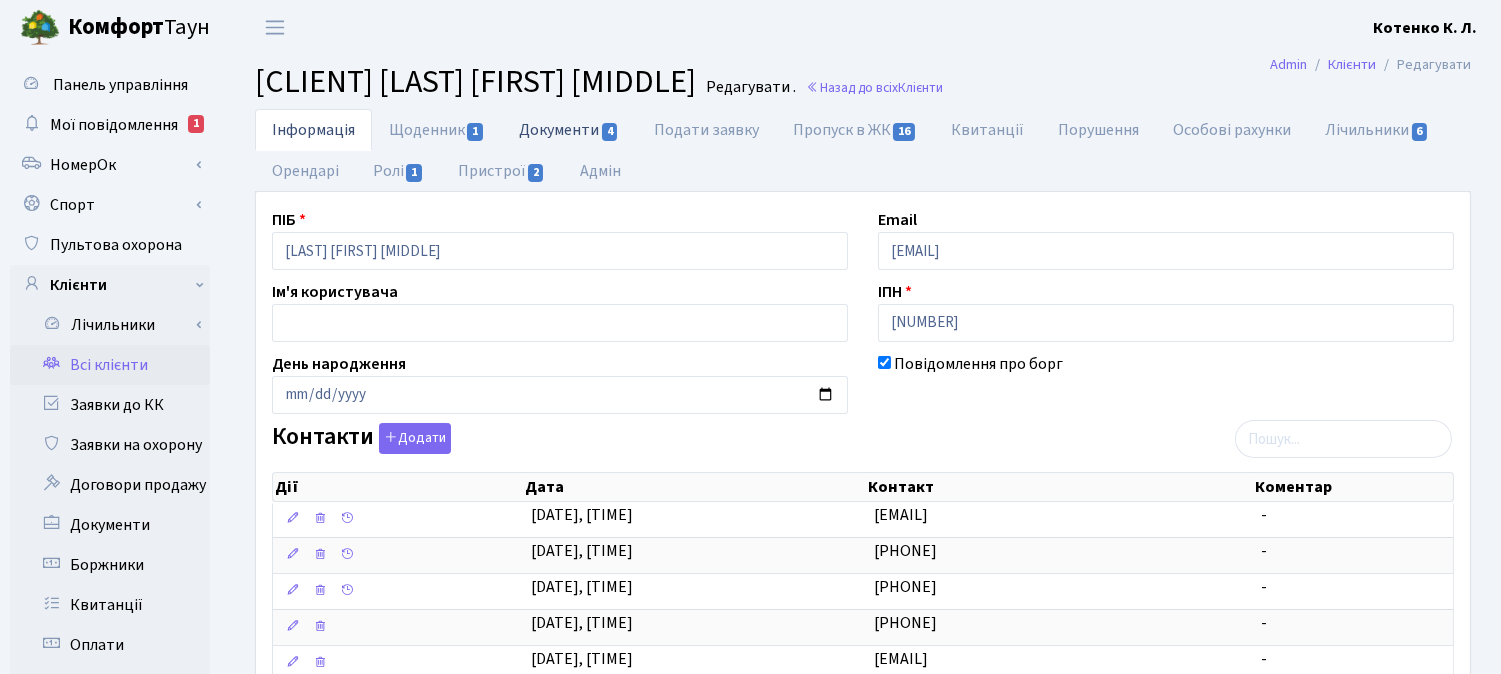 click on "Документи  4" at bounding box center [569, 129] 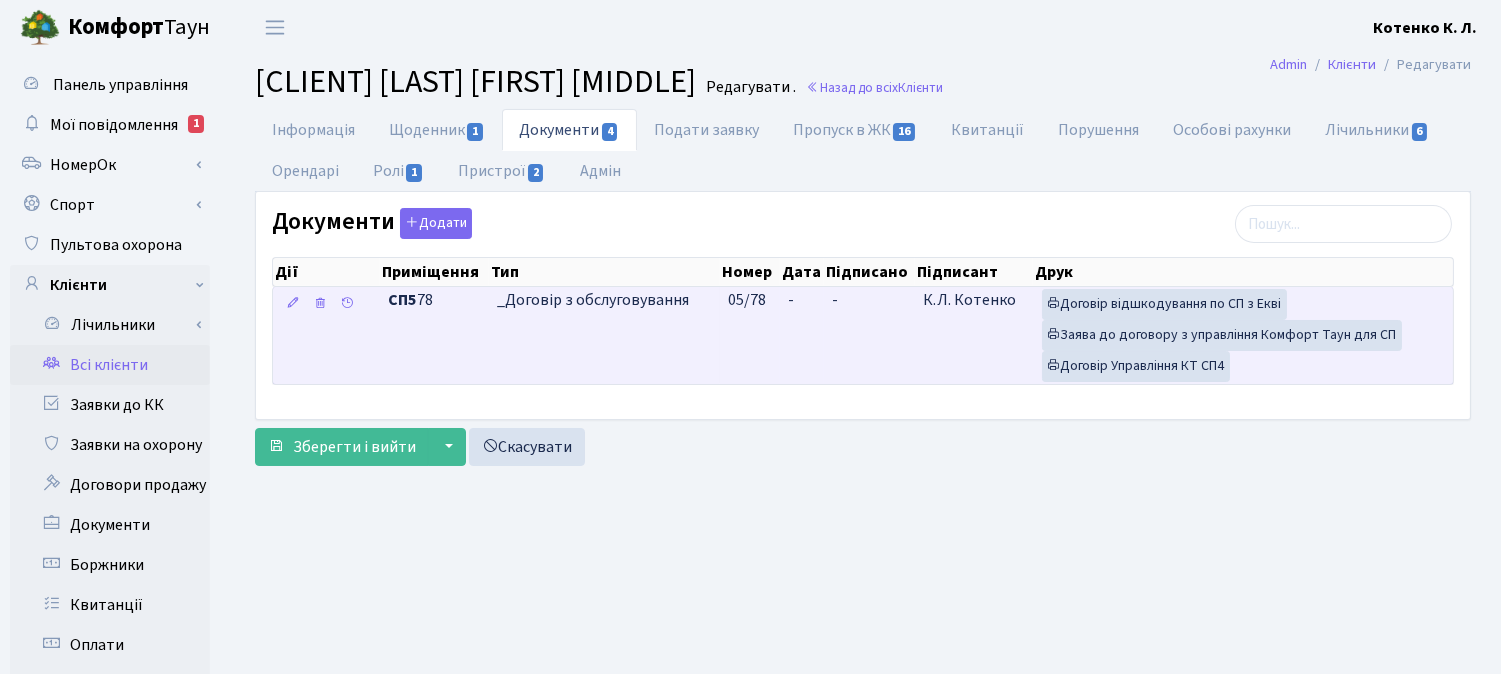 click on "-" at bounding box center (802, 335) 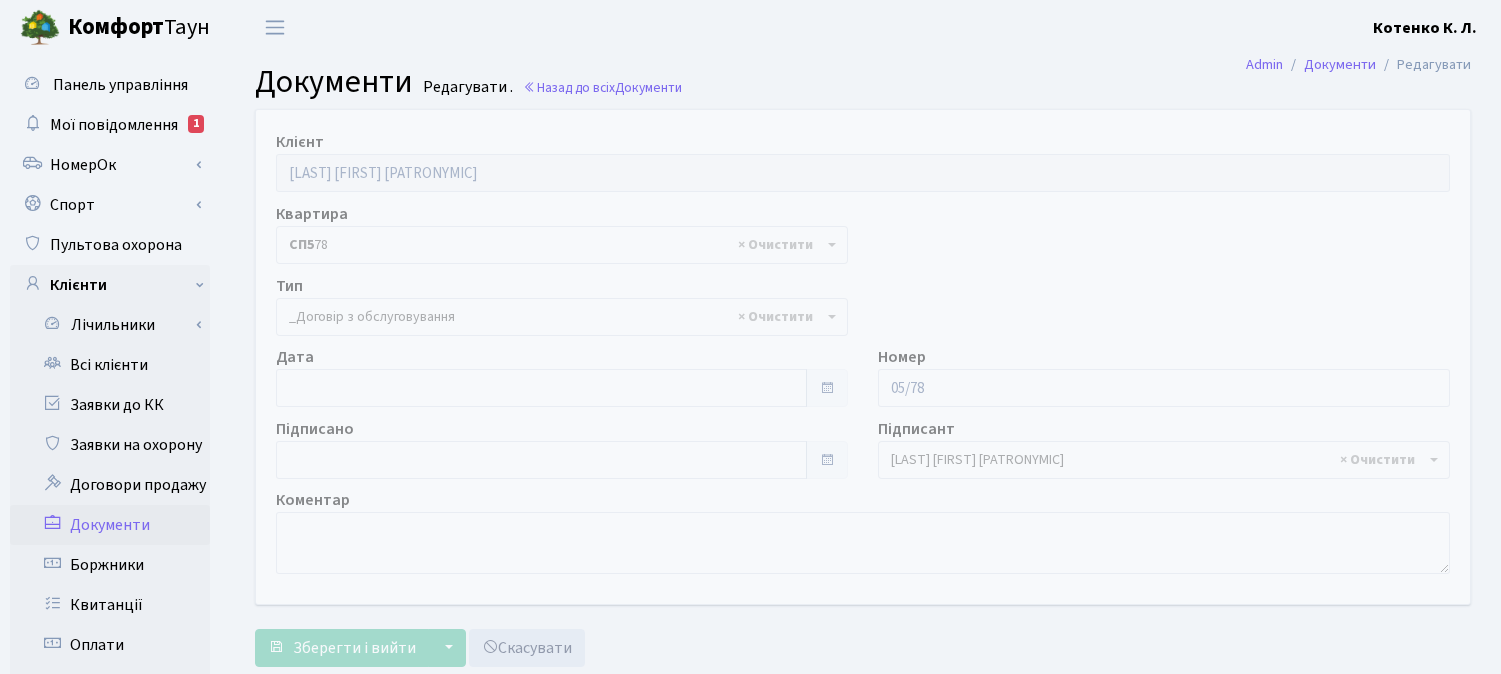 select on "289" 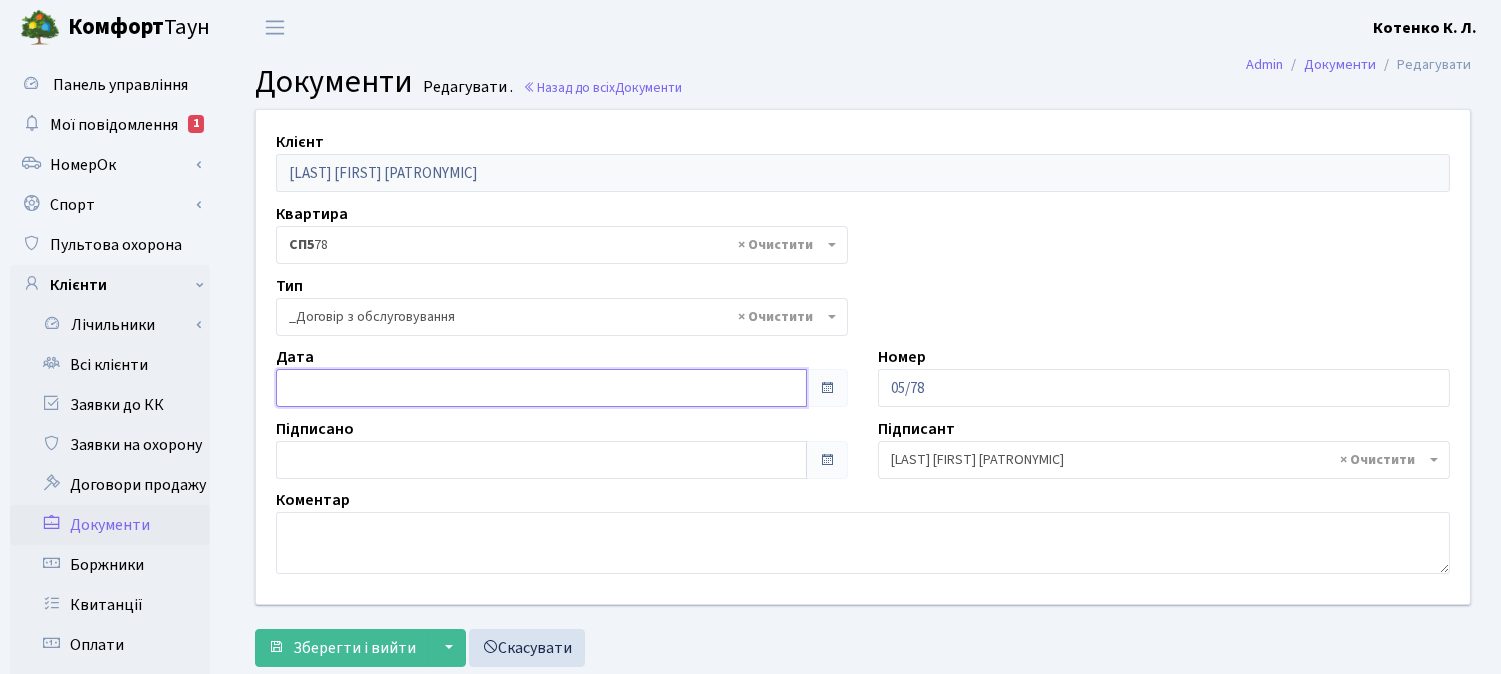 click at bounding box center (541, 388) 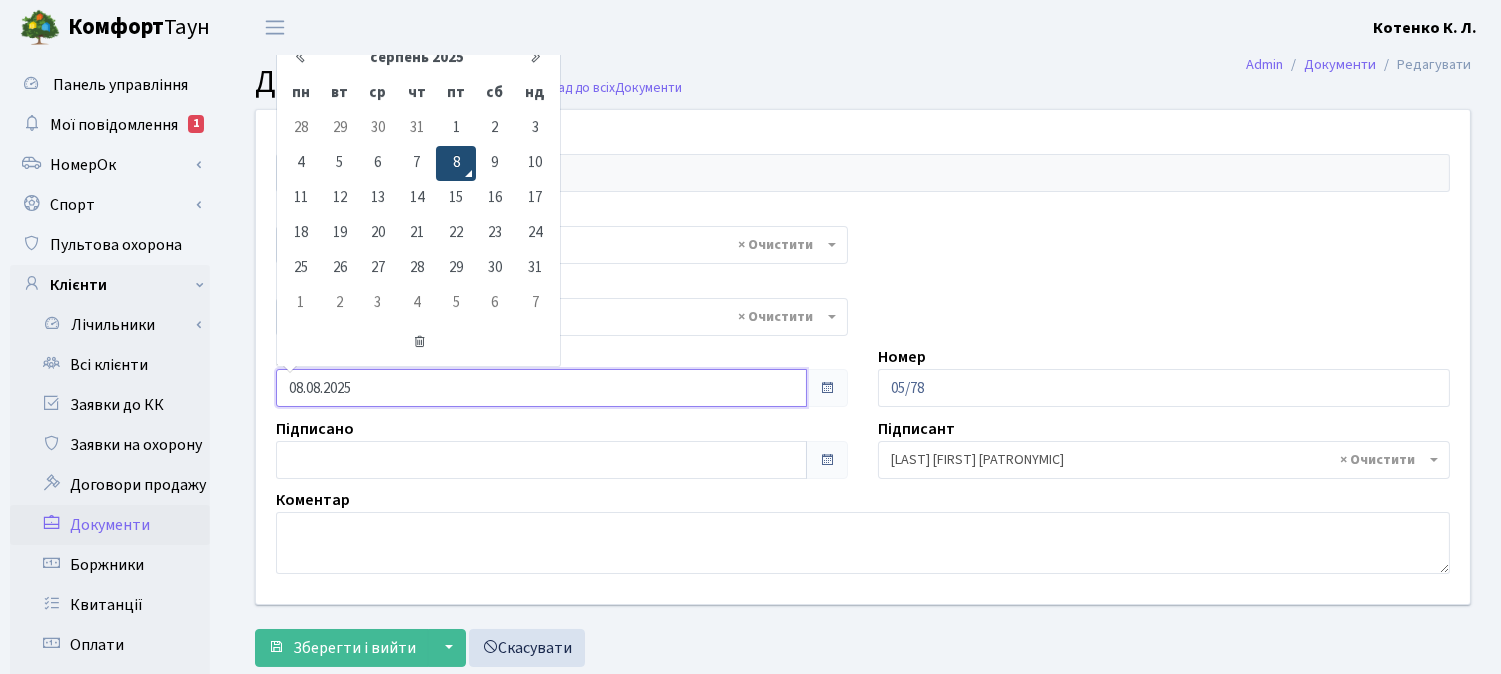 drag, startPoint x: 460, startPoint y: 158, endPoint x: 456, endPoint y: 176, distance: 18.439089 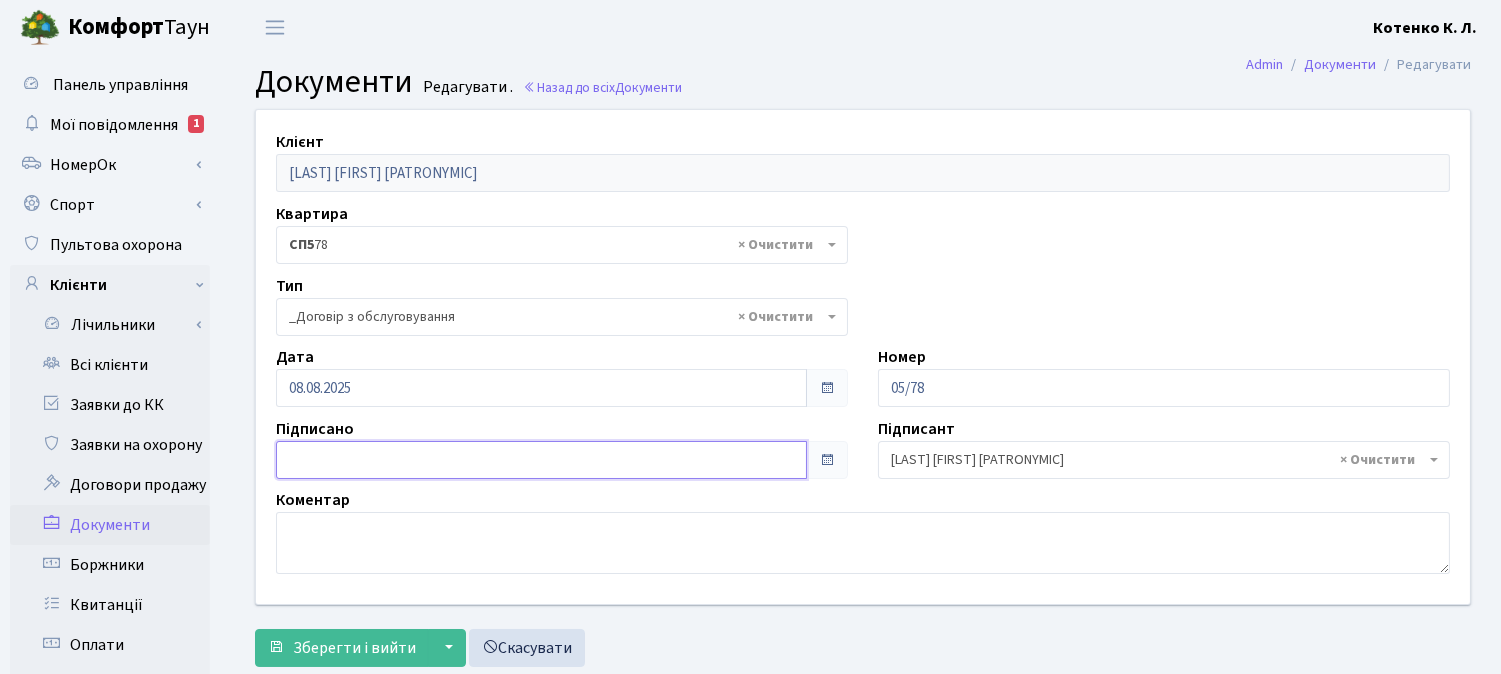 type on "08.08.2025" 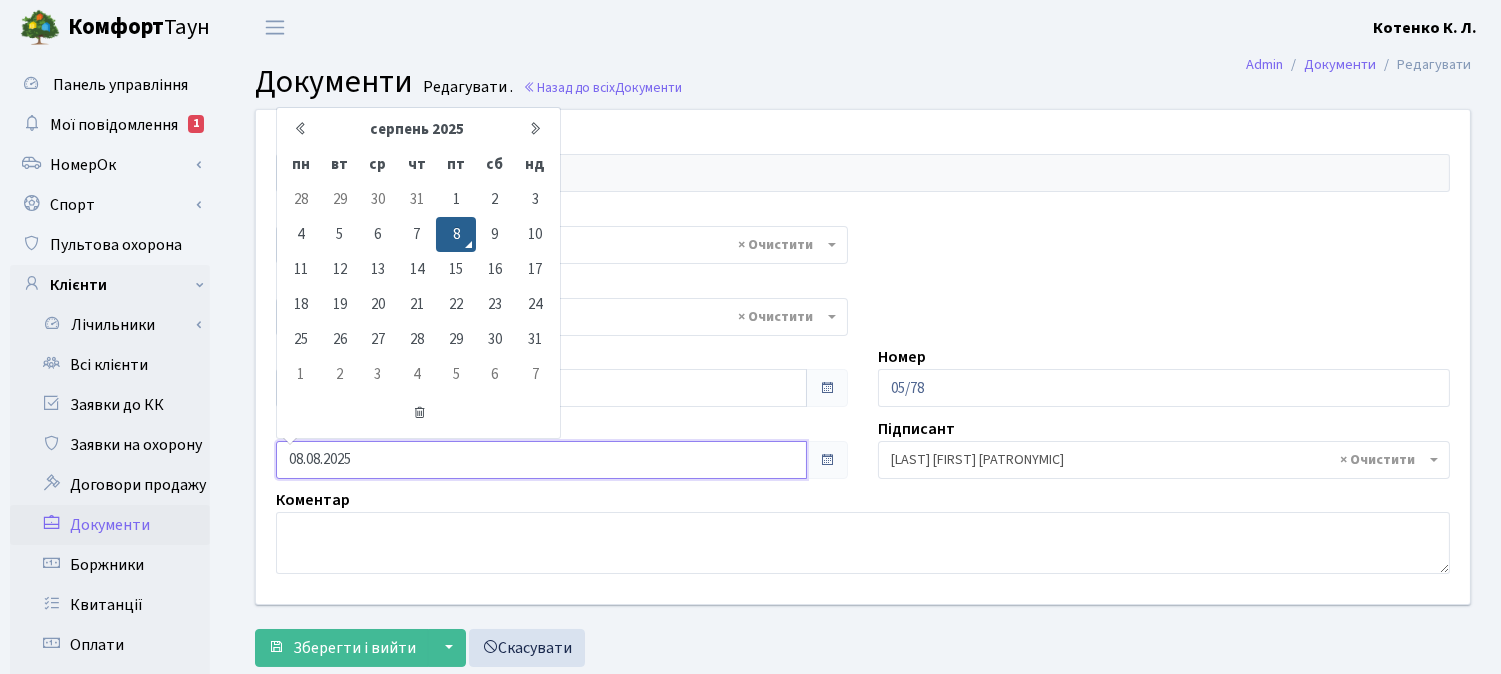 drag, startPoint x: 381, startPoint y: 454, endPoint x: 384, endPoint y: 401, distance: 53.08484 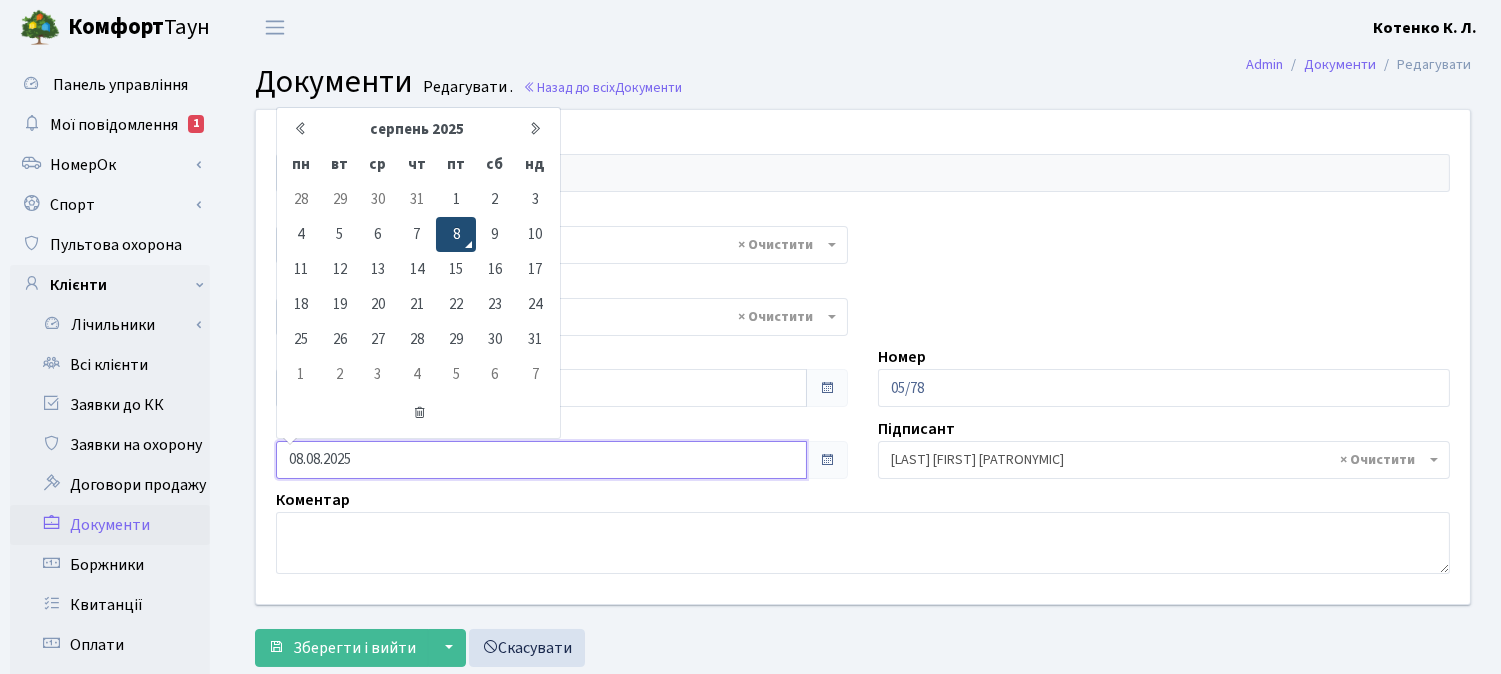 drag, startPoint x: 451, startPoint y: 222, endPoint x: 467, endPoint y: 307, distance: 86.492775 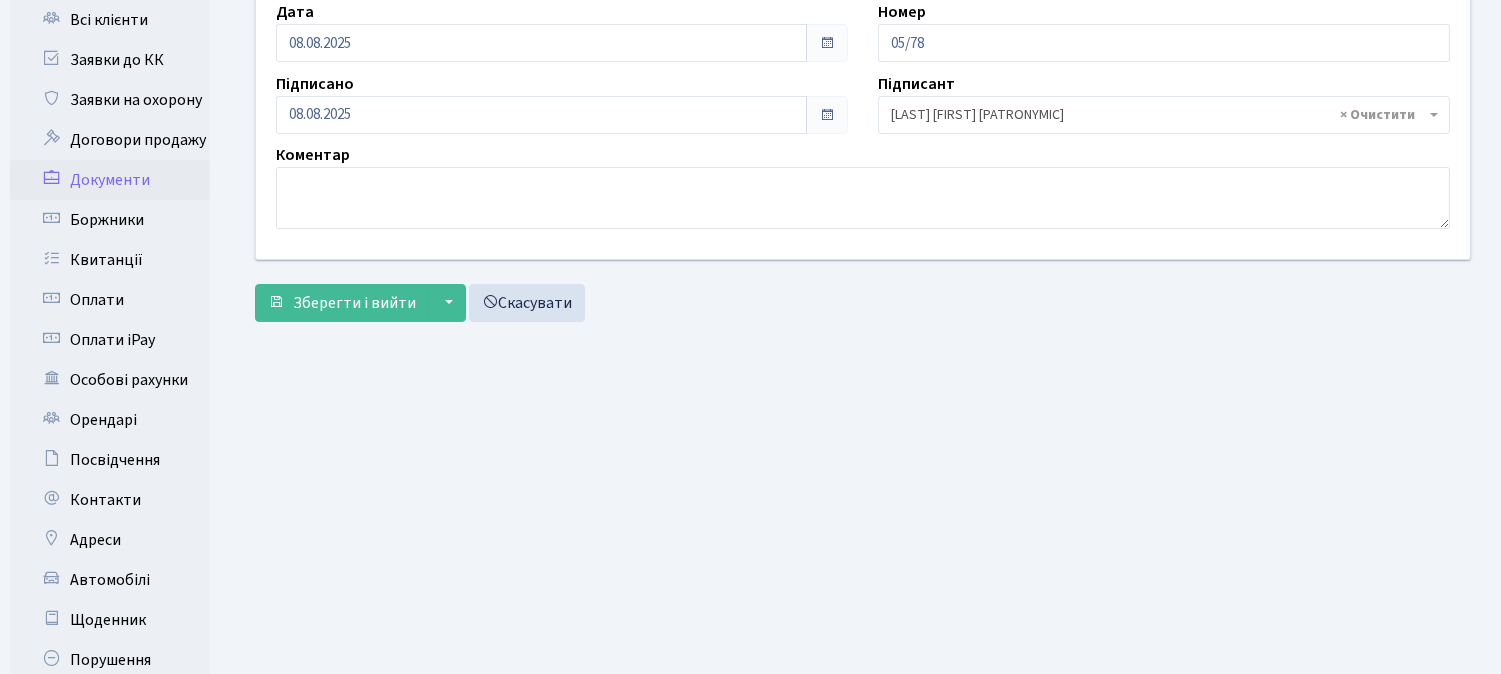 scroll, scrollTop: 444, scrollLeft: 0, axis: vertical 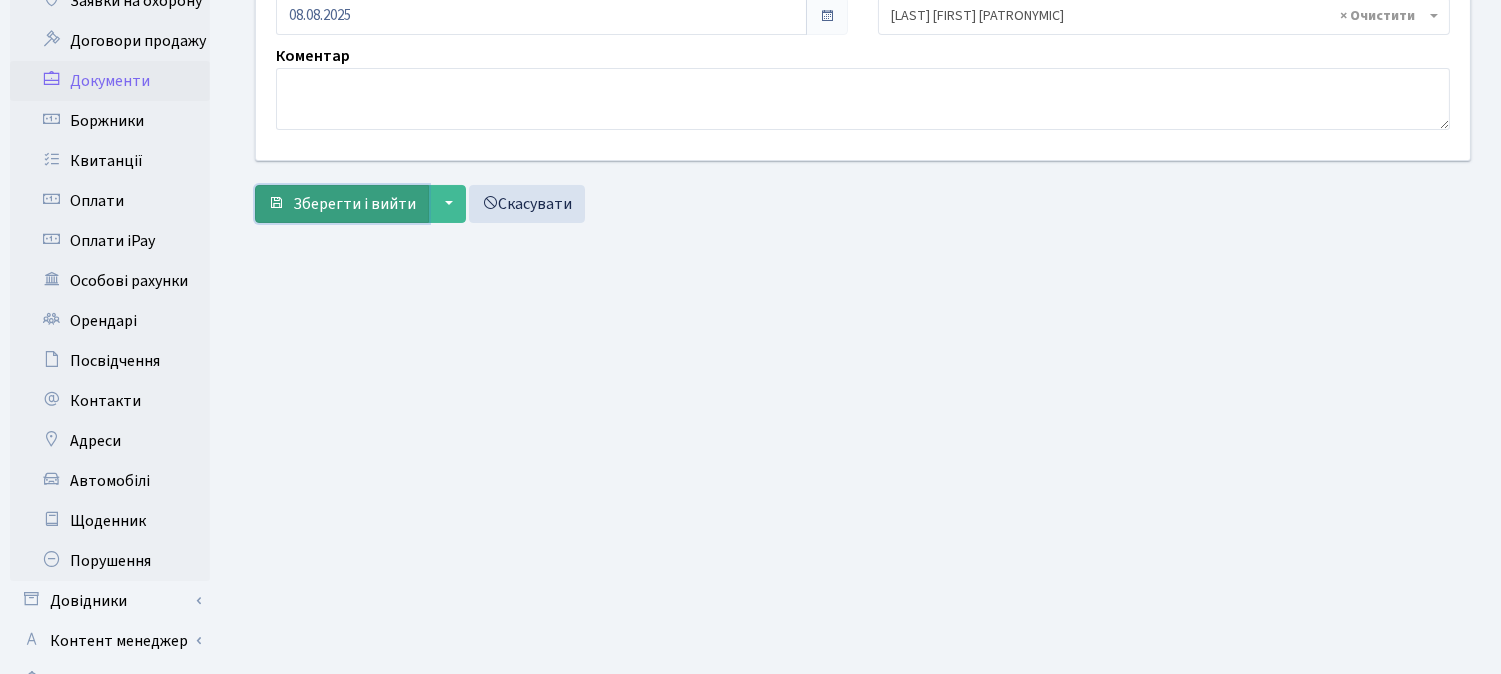 click on "Зберегти і вийти" at bounding box center (354, 204) 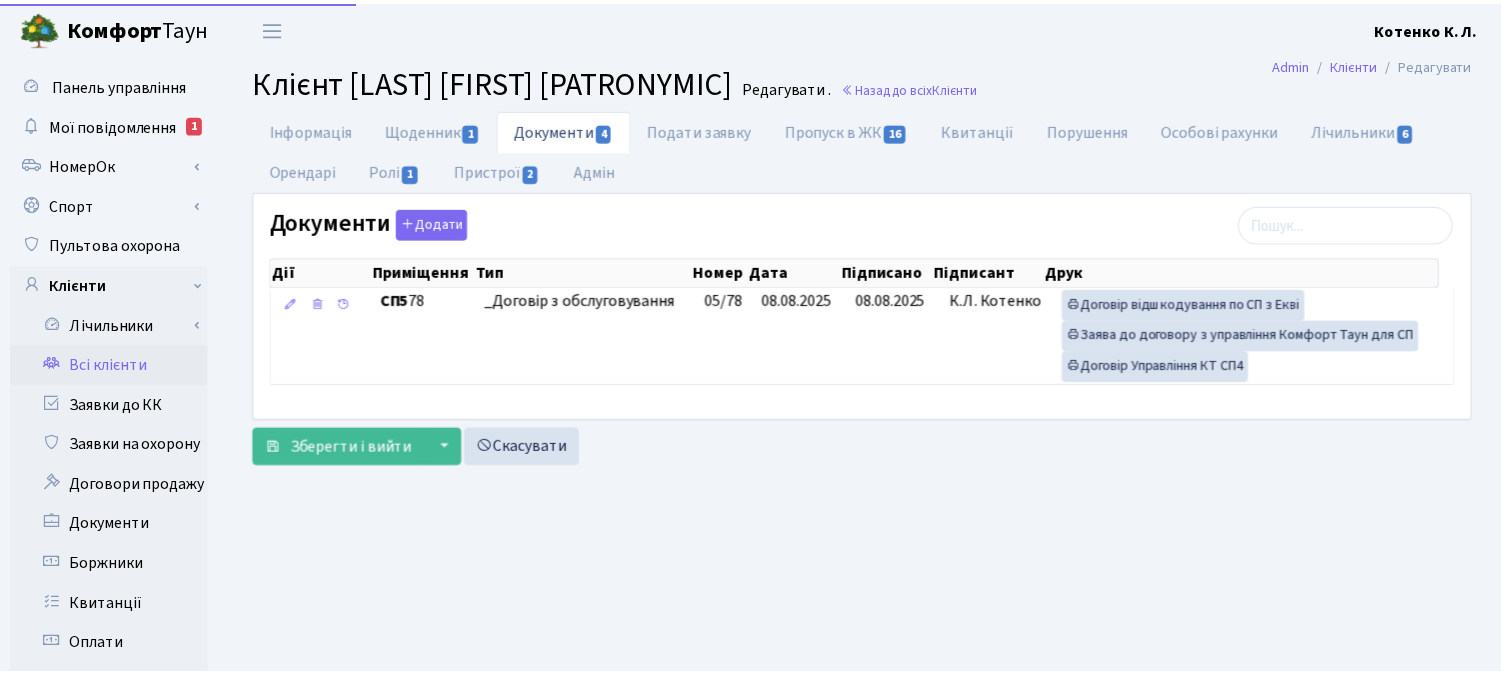 scroll, scrollTop: 0, scrollLeft: 0, axis: both 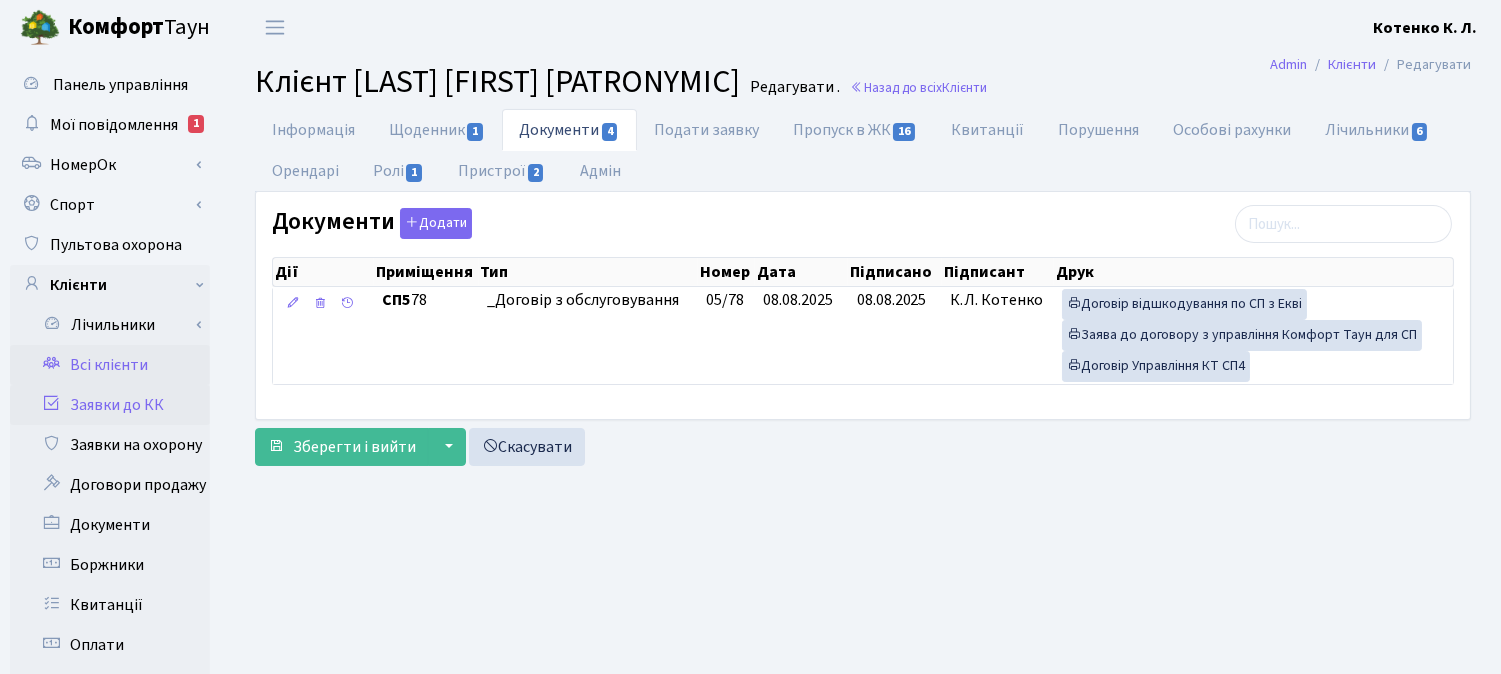 click on "Заявки до КК" at bounding box center (110, 405) 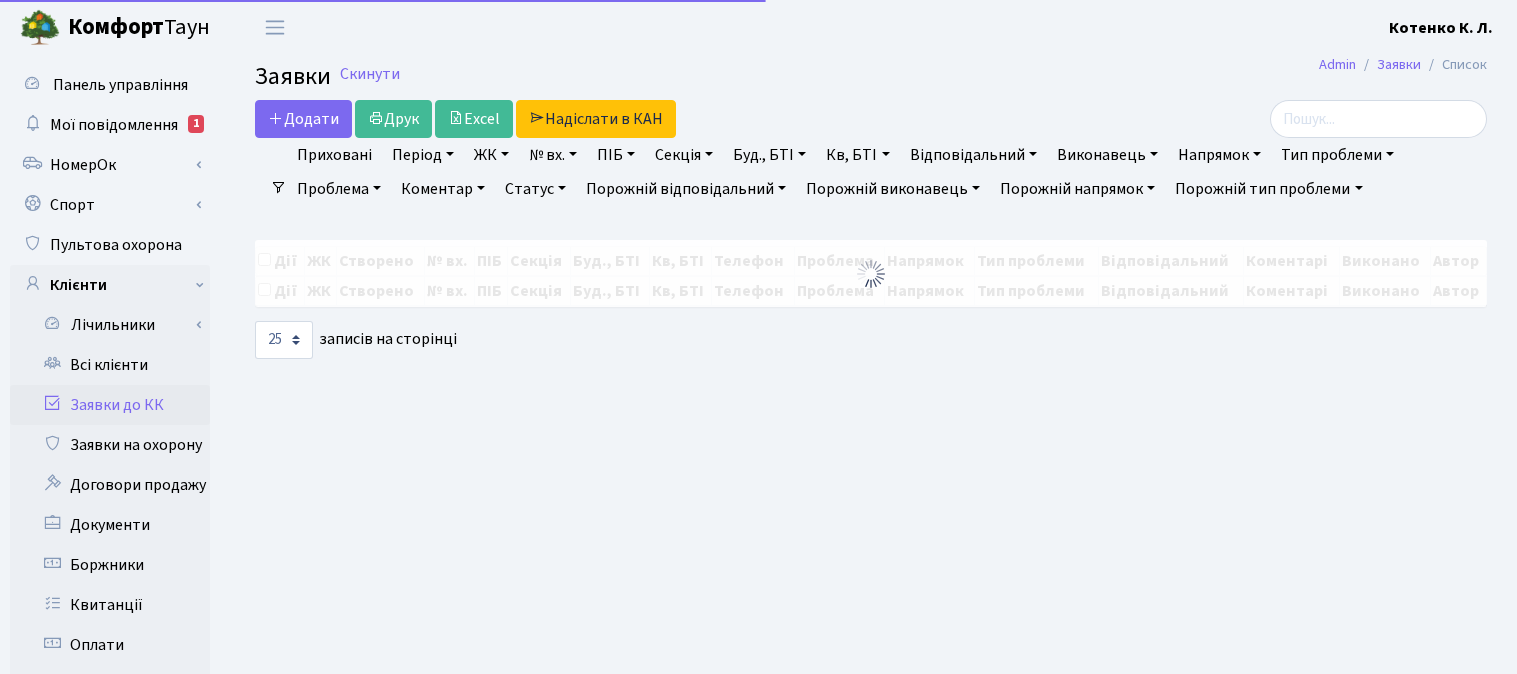select on "25" 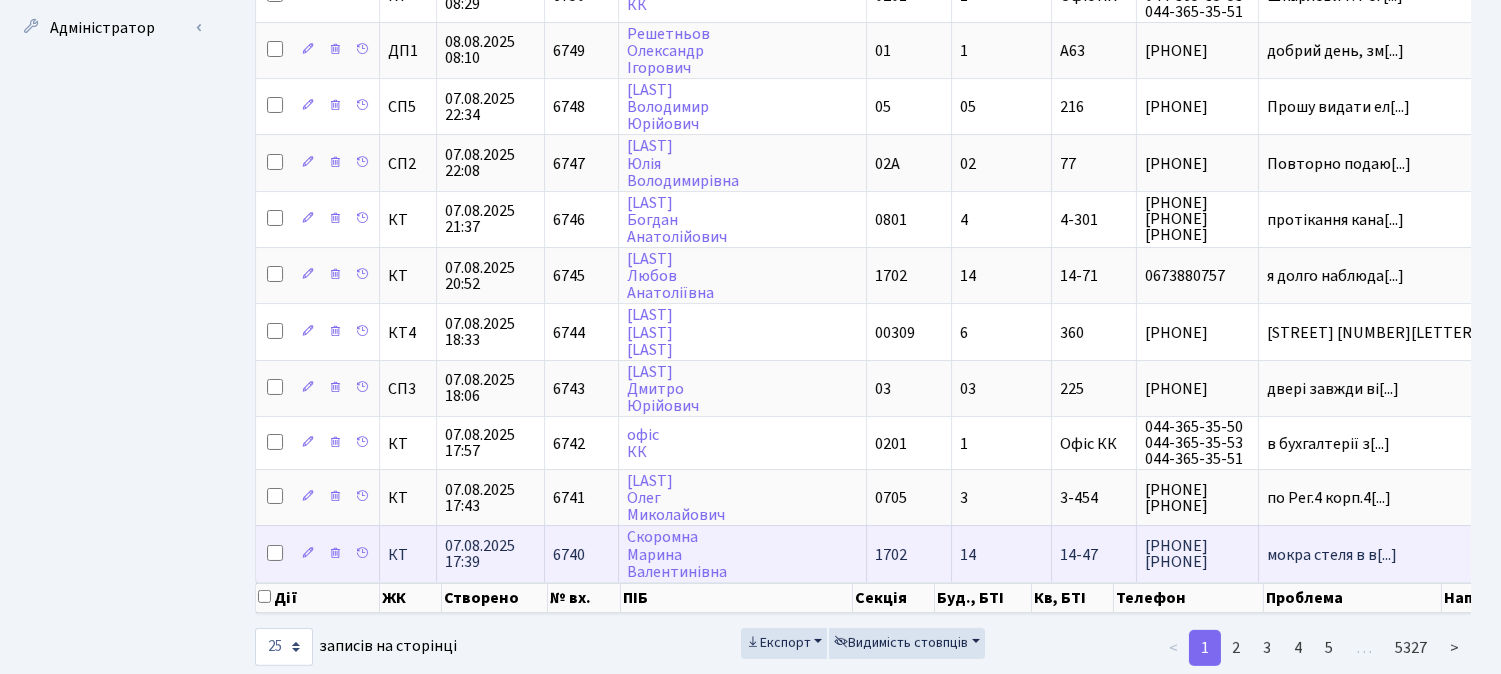 scroll, scrollTop: 1146, scrollLeft: 0, axis: vertical 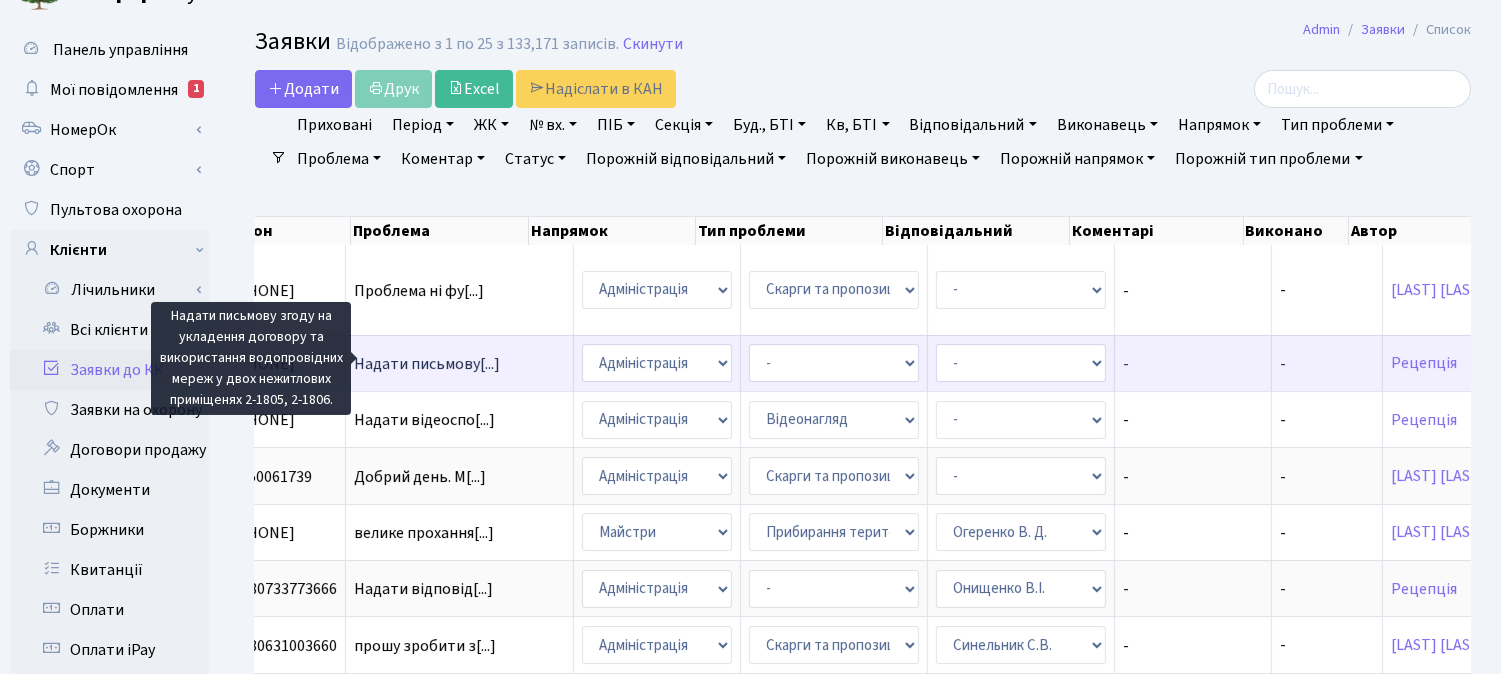 click on "Надати письмову[...]" at bounding box center (427, 364) 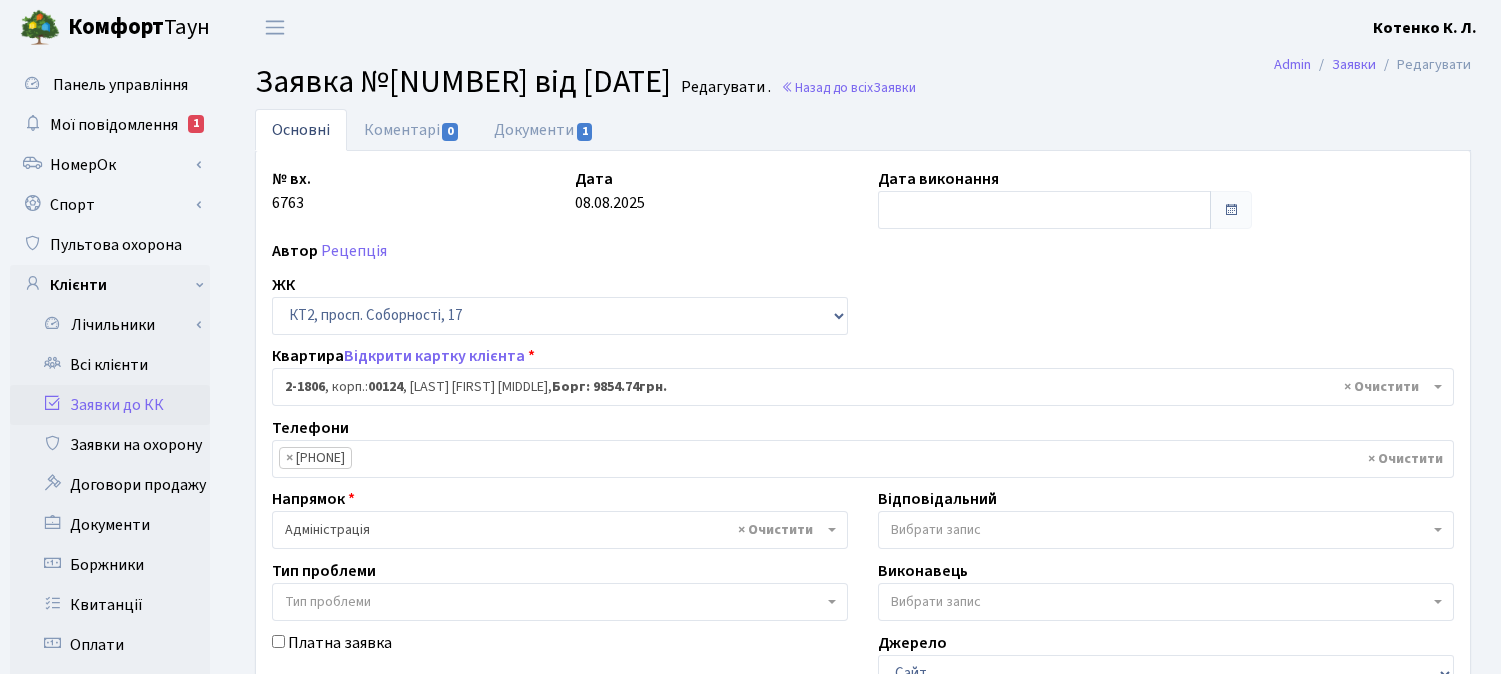 select on "19324" 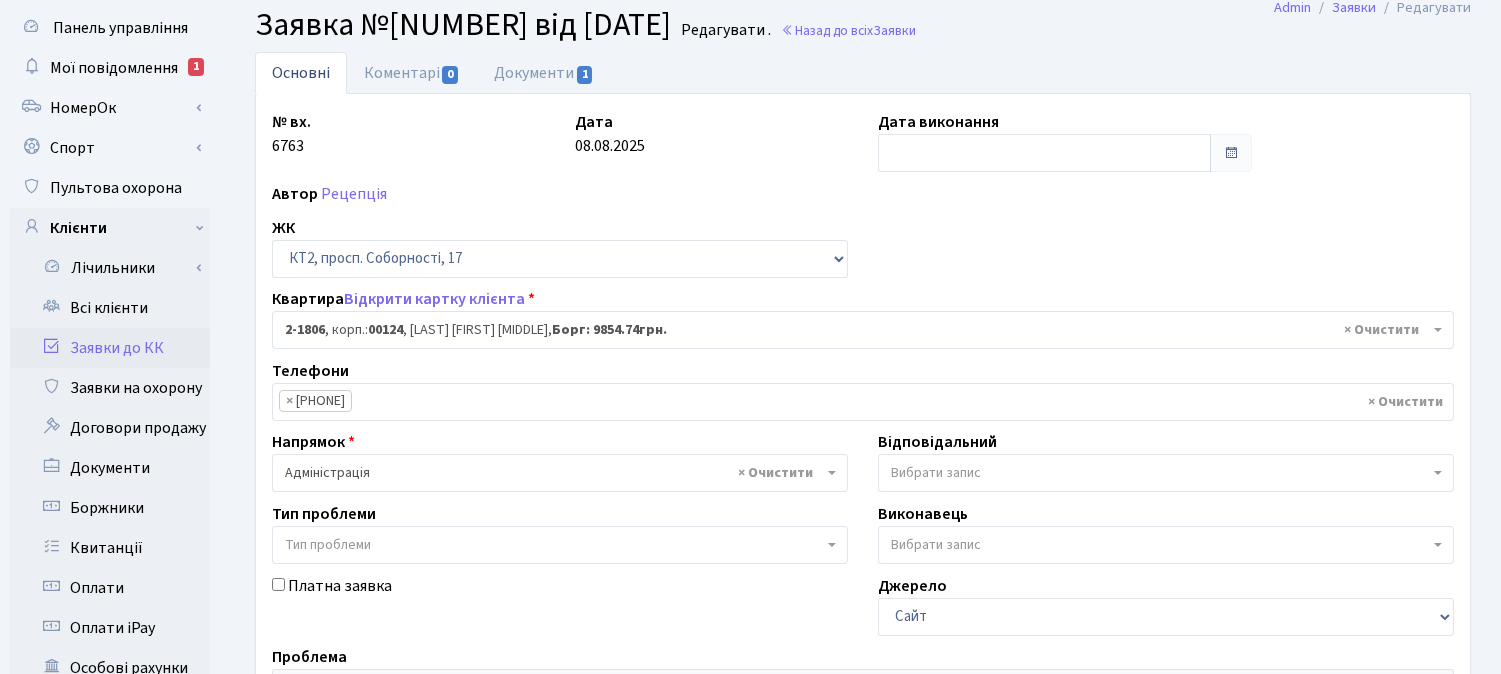 scroll, scrollTop: 0, scrollLeft: 0, axis: both 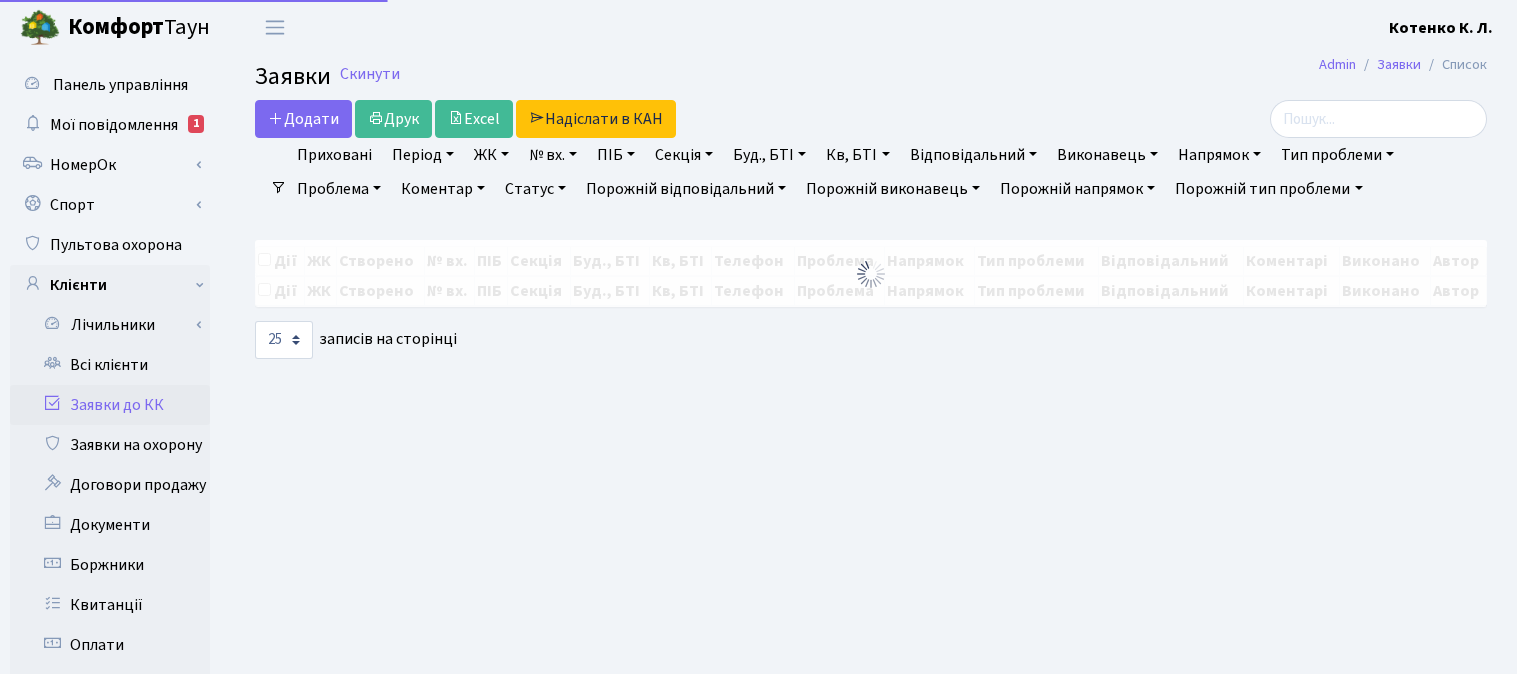 select on "25" 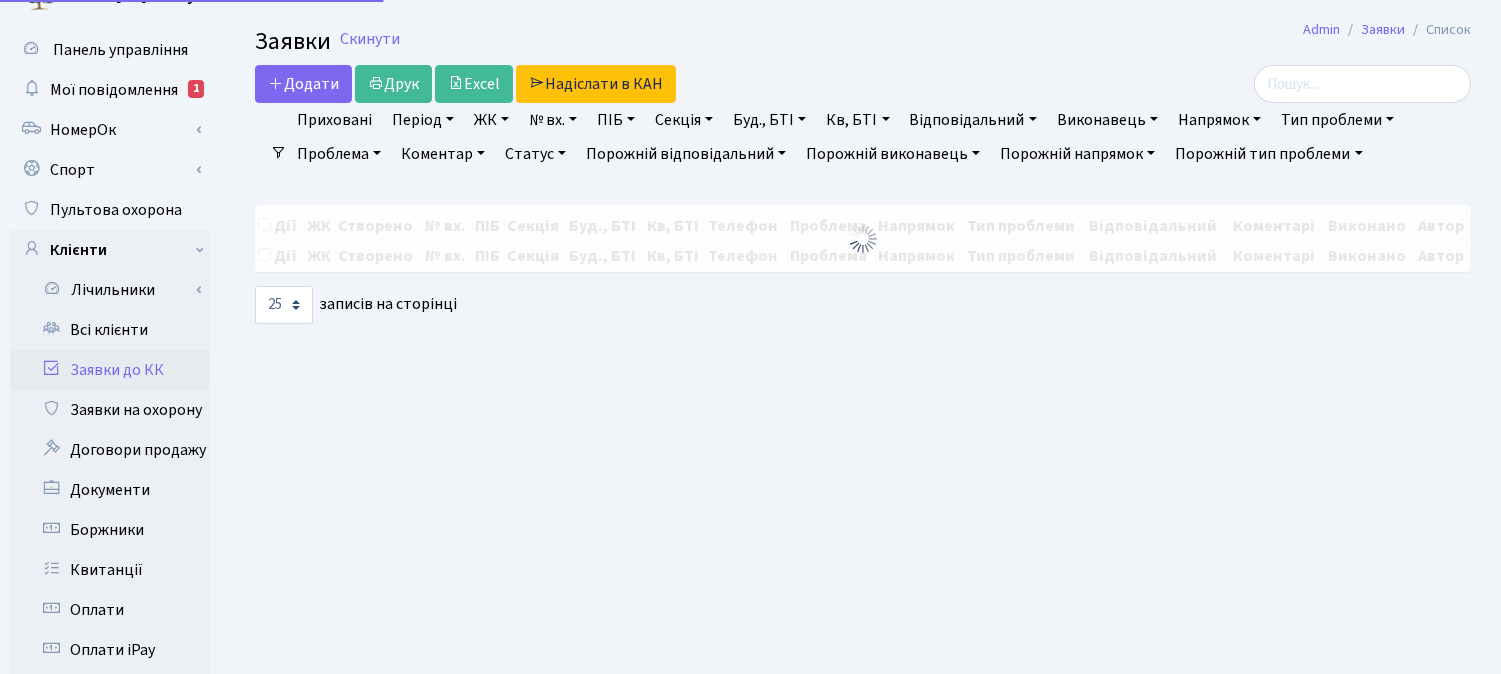 scroll, scrollTop: 35, scrollLeft: 0, axis: vertical 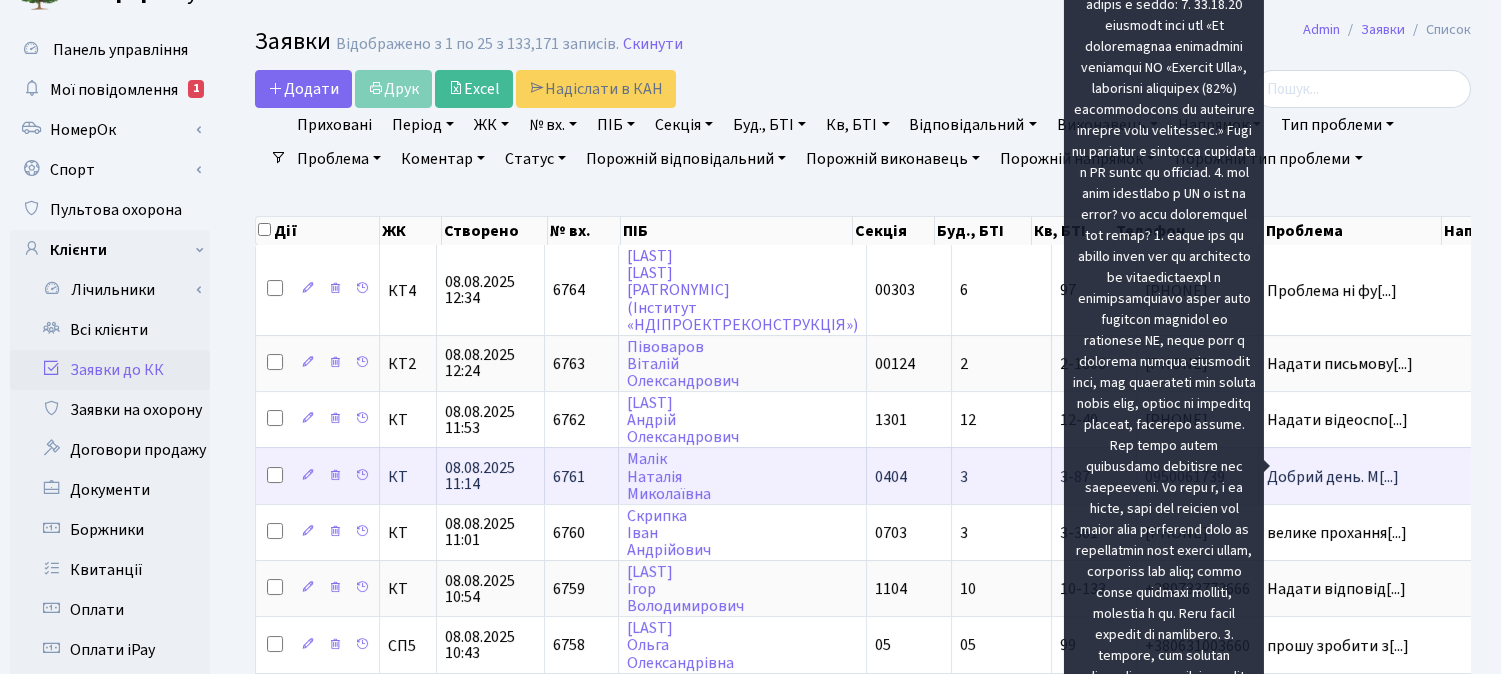 click on "Добрий день.
М[...]" at bounding box center [1333, 477] 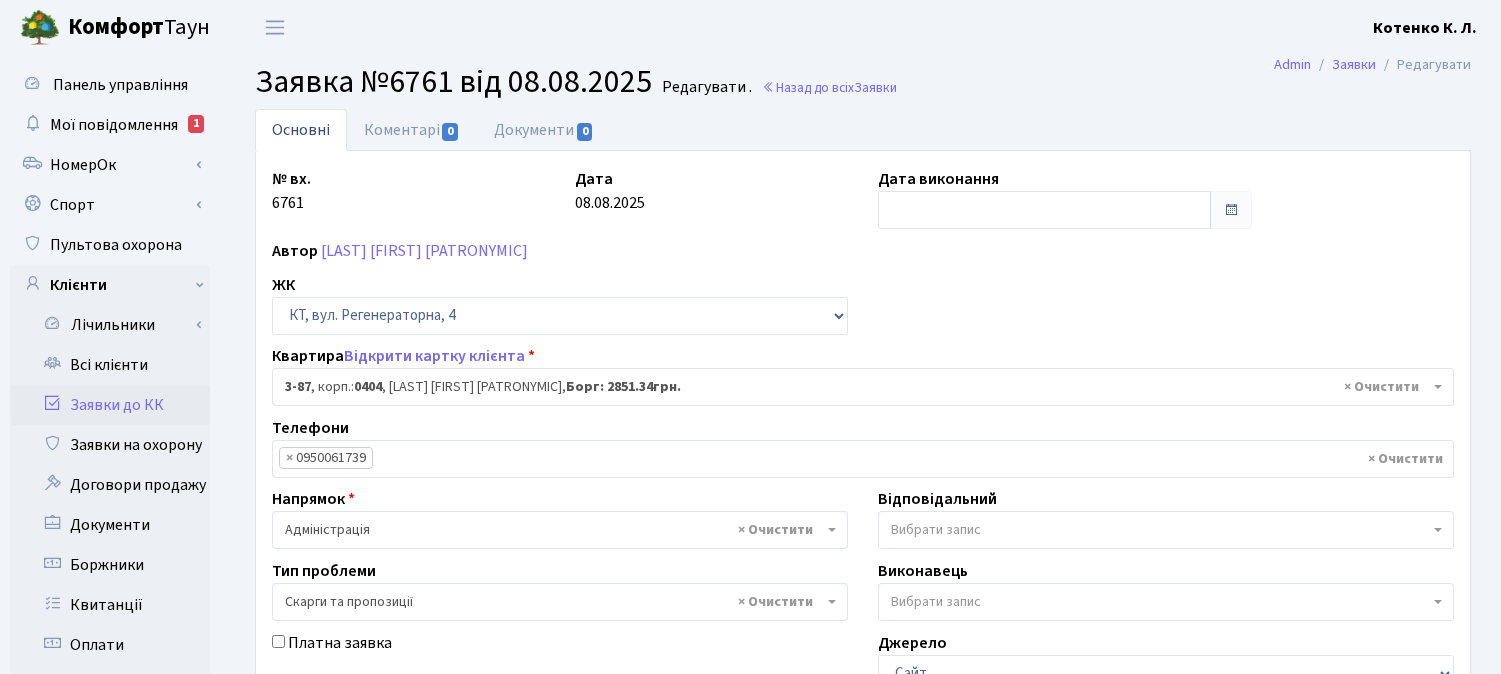 select on "896" 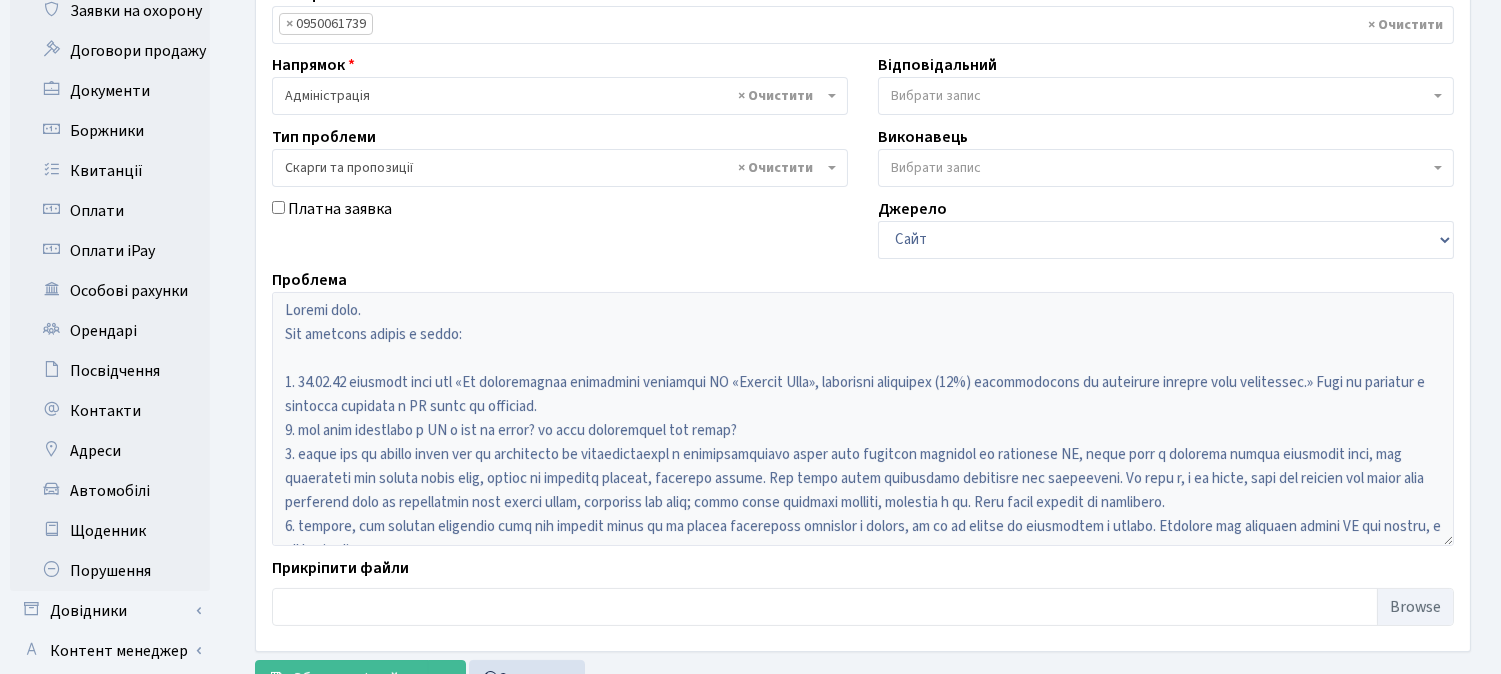 scroll, scrollTop: 444, scrollLeft: 0, axis: vertical 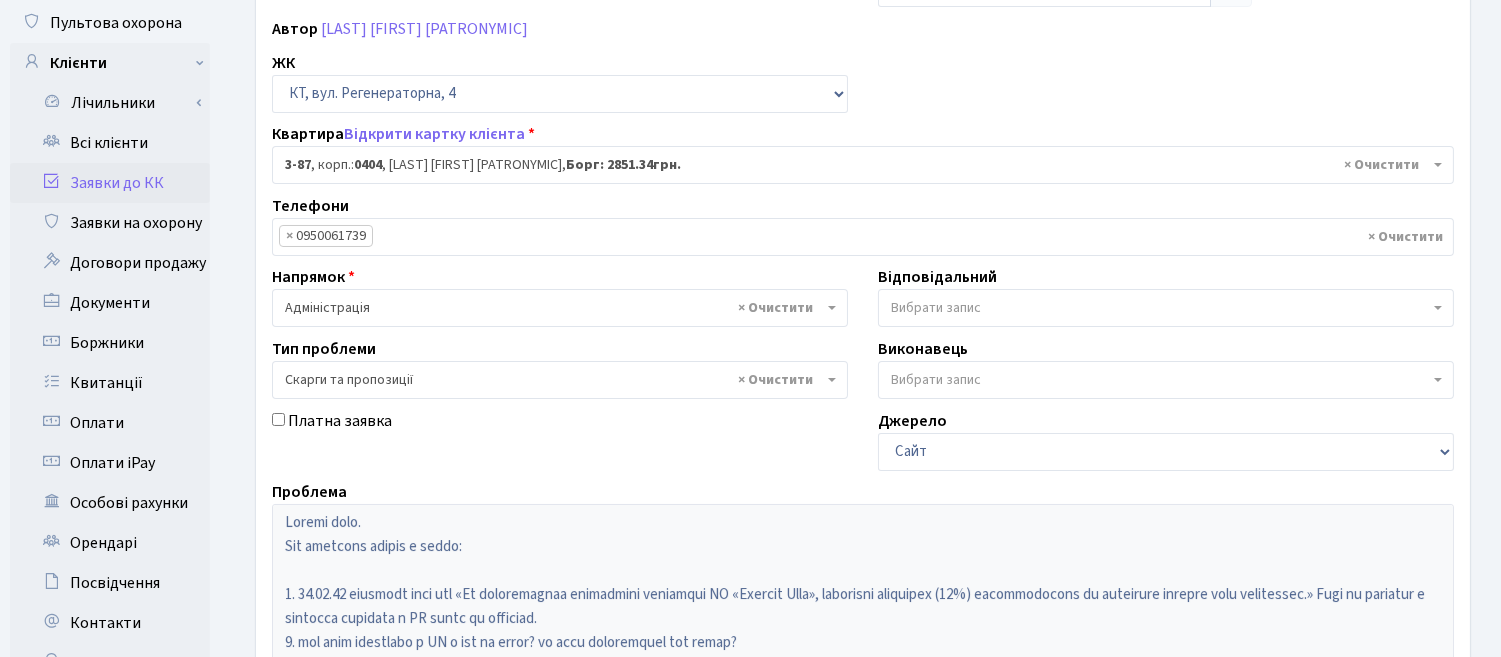 click on "Вибрати запис" at bounding box center [936, 308] 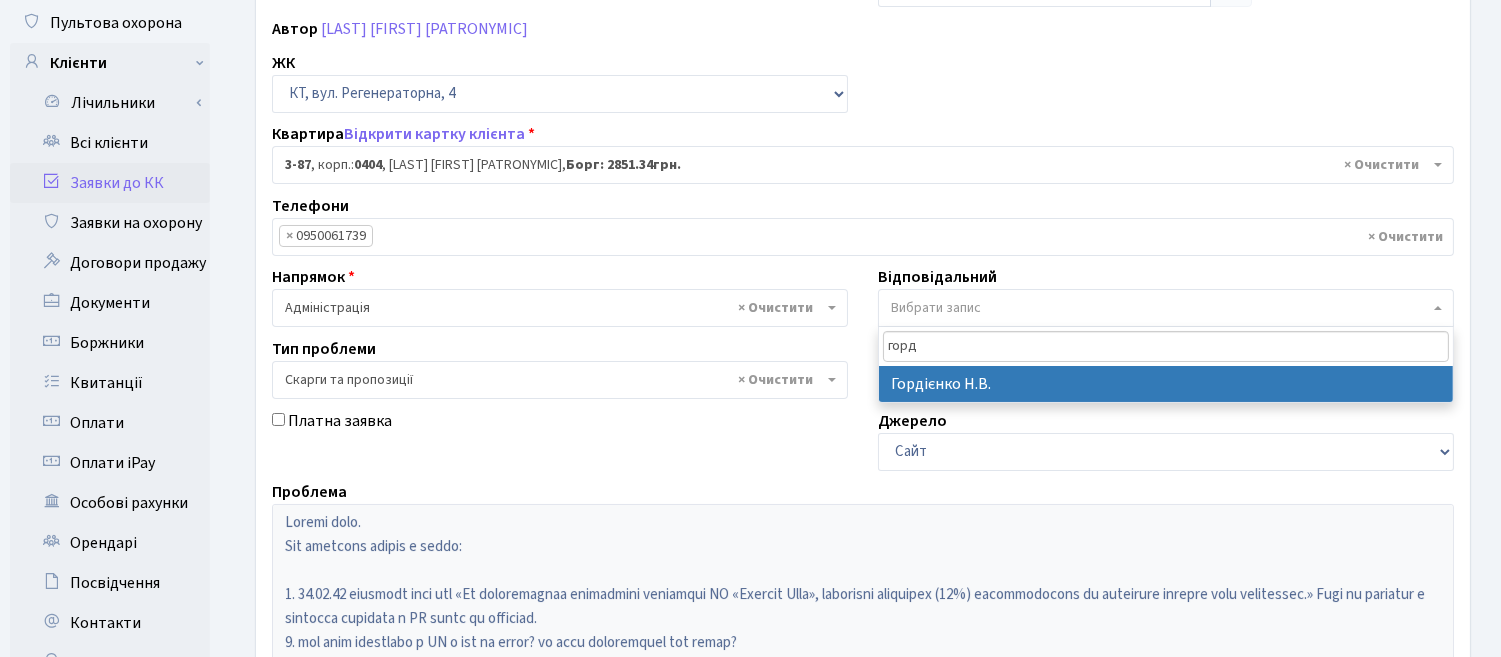 type on "горд" 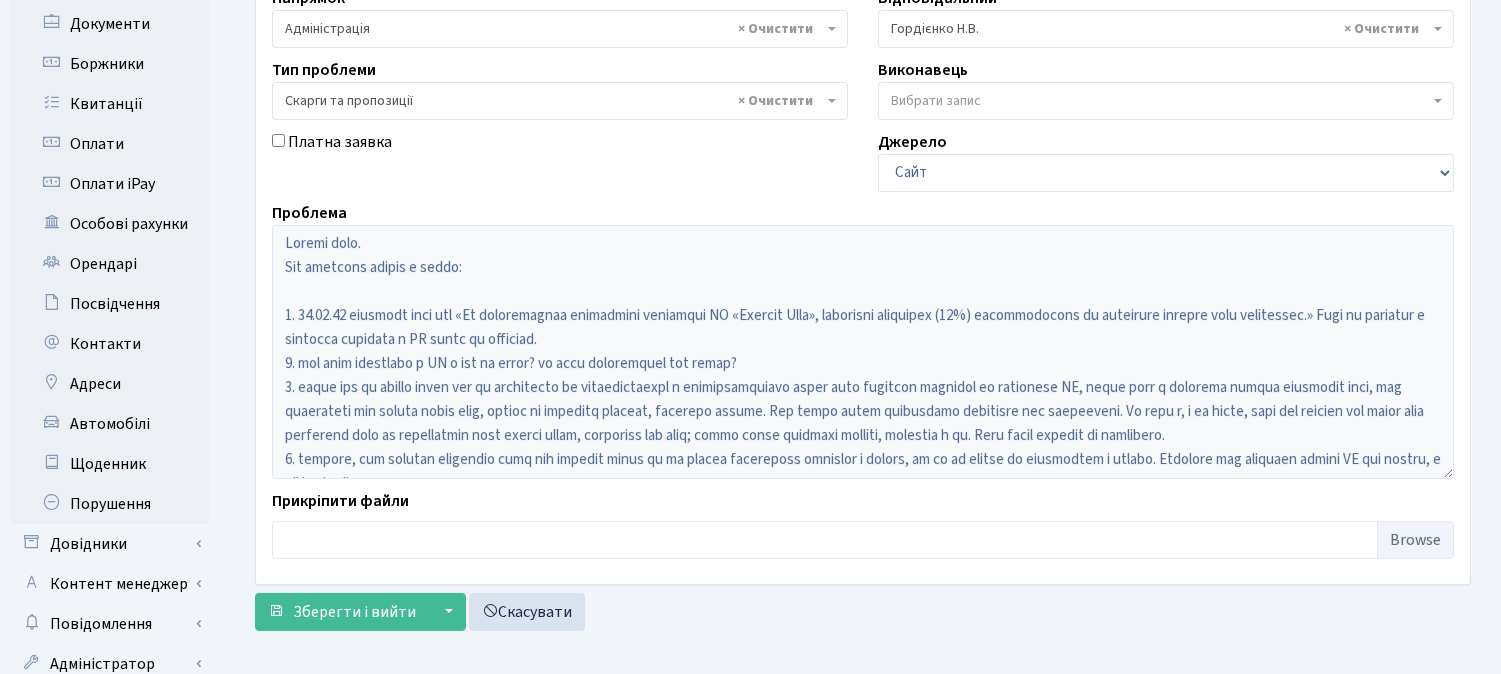 scroll, scrollTop: 570, scrollLeft: 0, axis: vertical 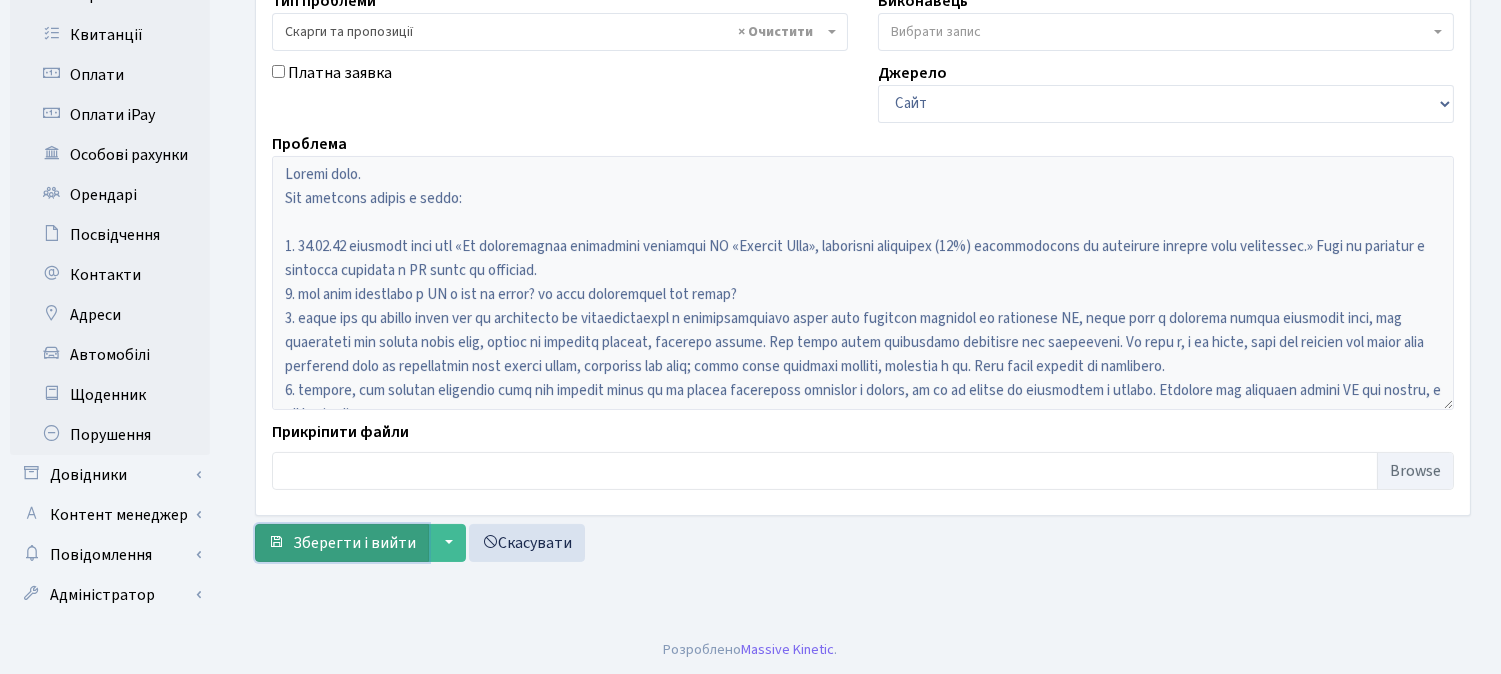 click on "Зберегти і вийти" at bounding box center [354, 543] 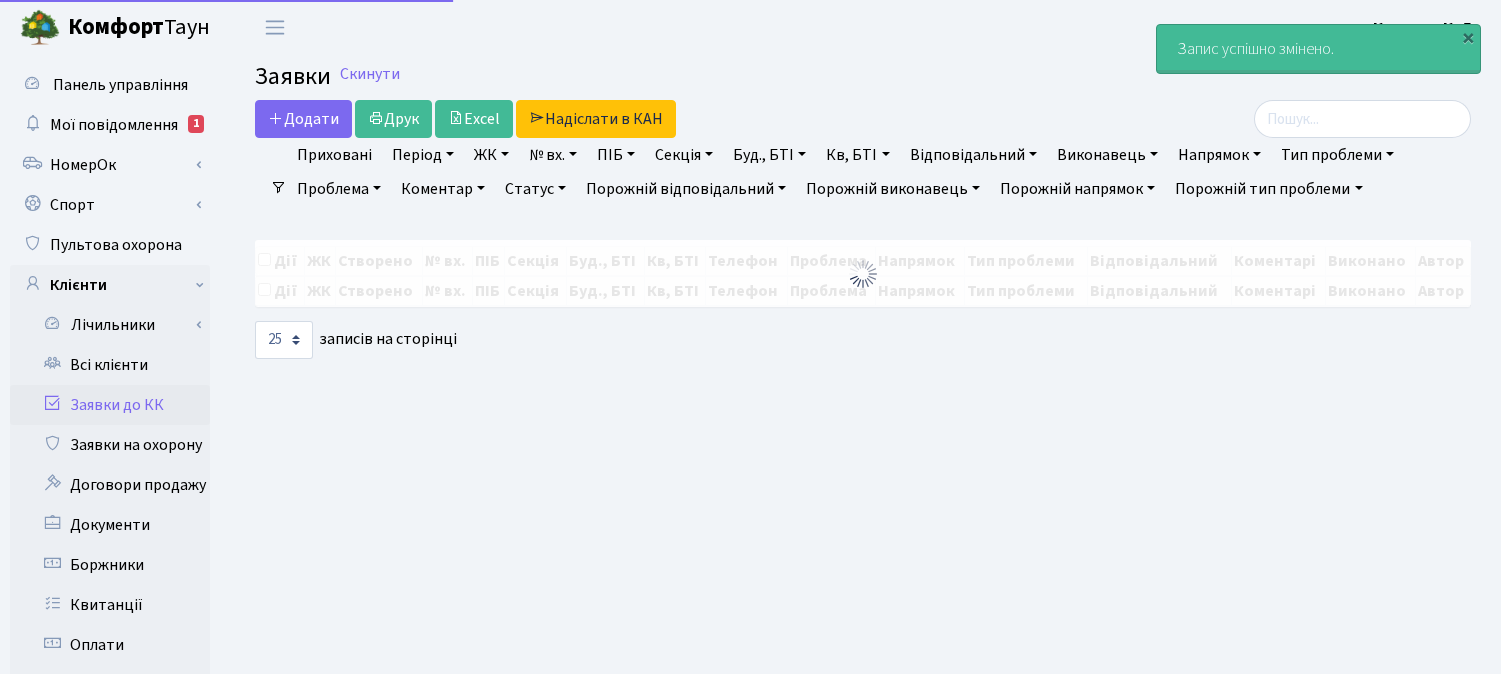 select on "25" 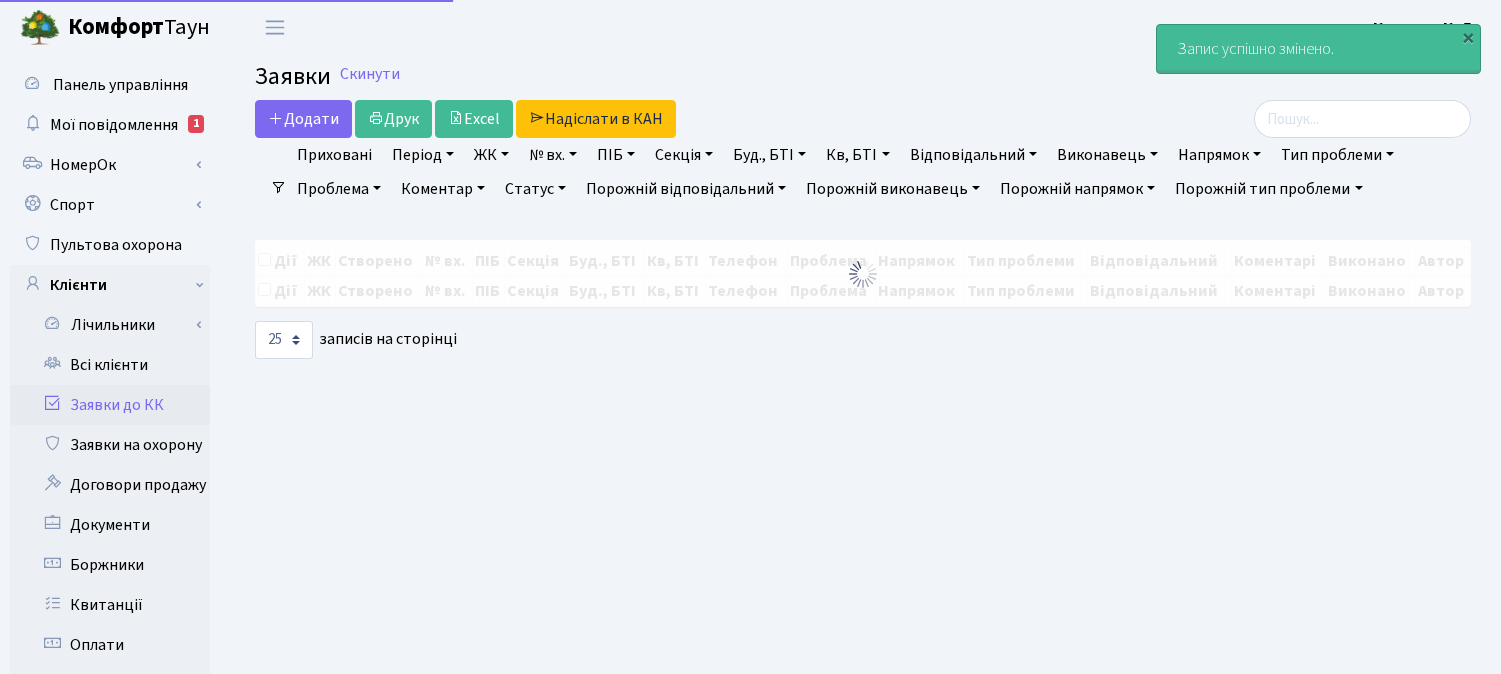 scroll, scrollTop: 0, scrollLeft: 0, axis: both 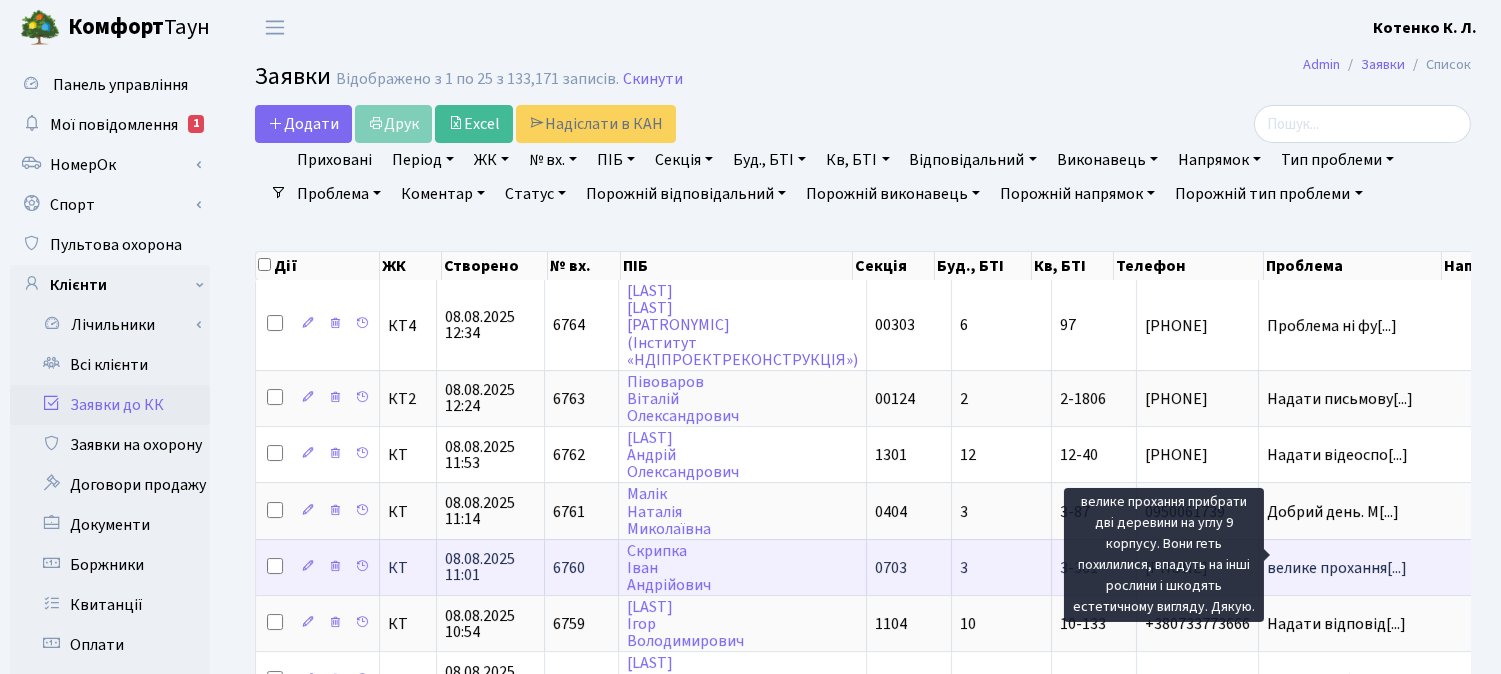 click on "велике прохання[...]" at bounding box center (1337, 568) 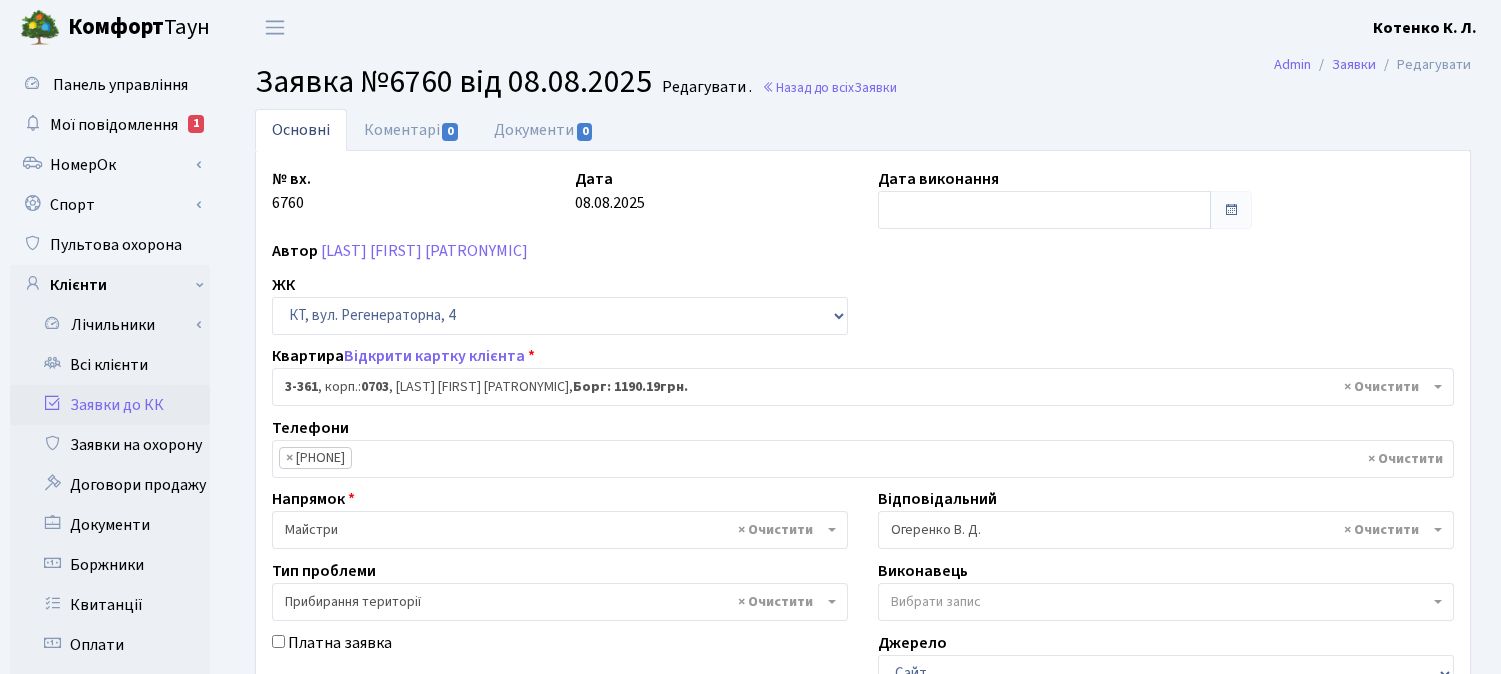 select on "1579" 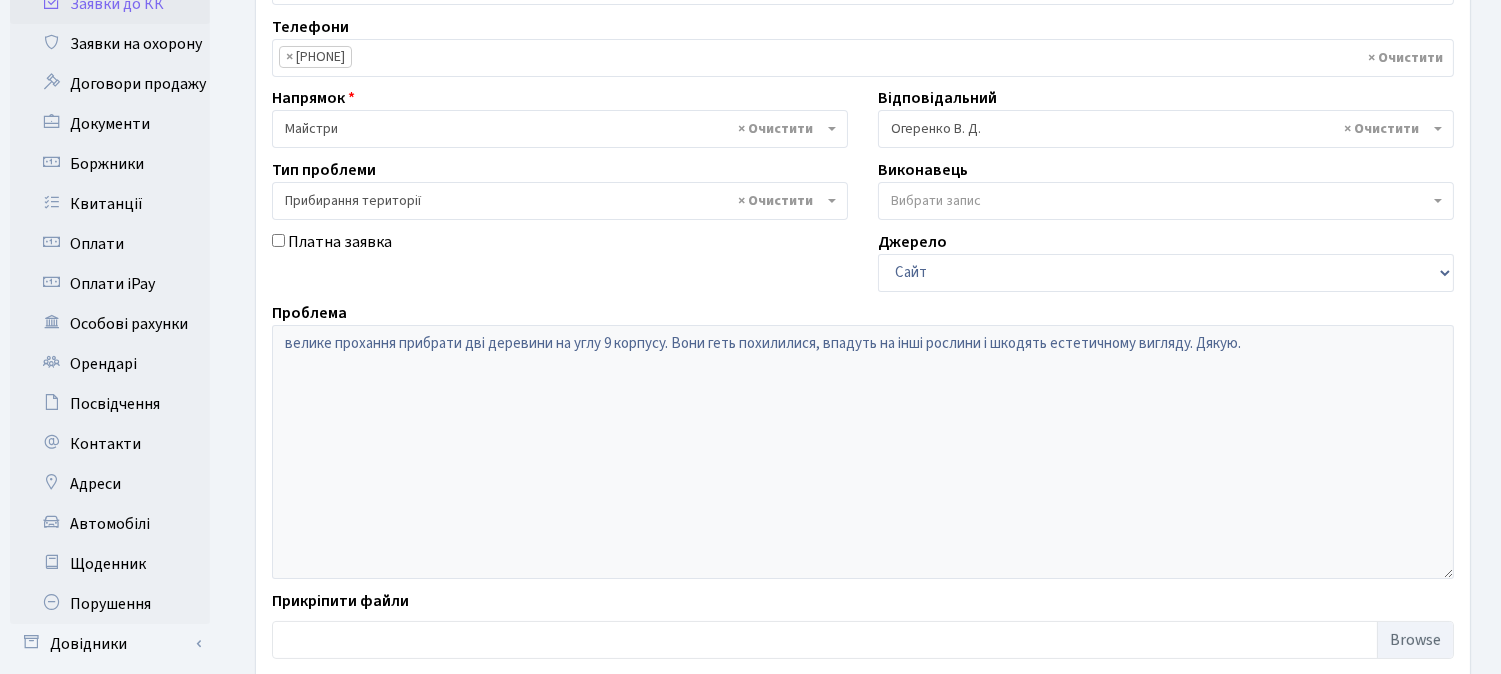 scroll, scrollTop: 570, scrollLeft: 0, axis: vertical 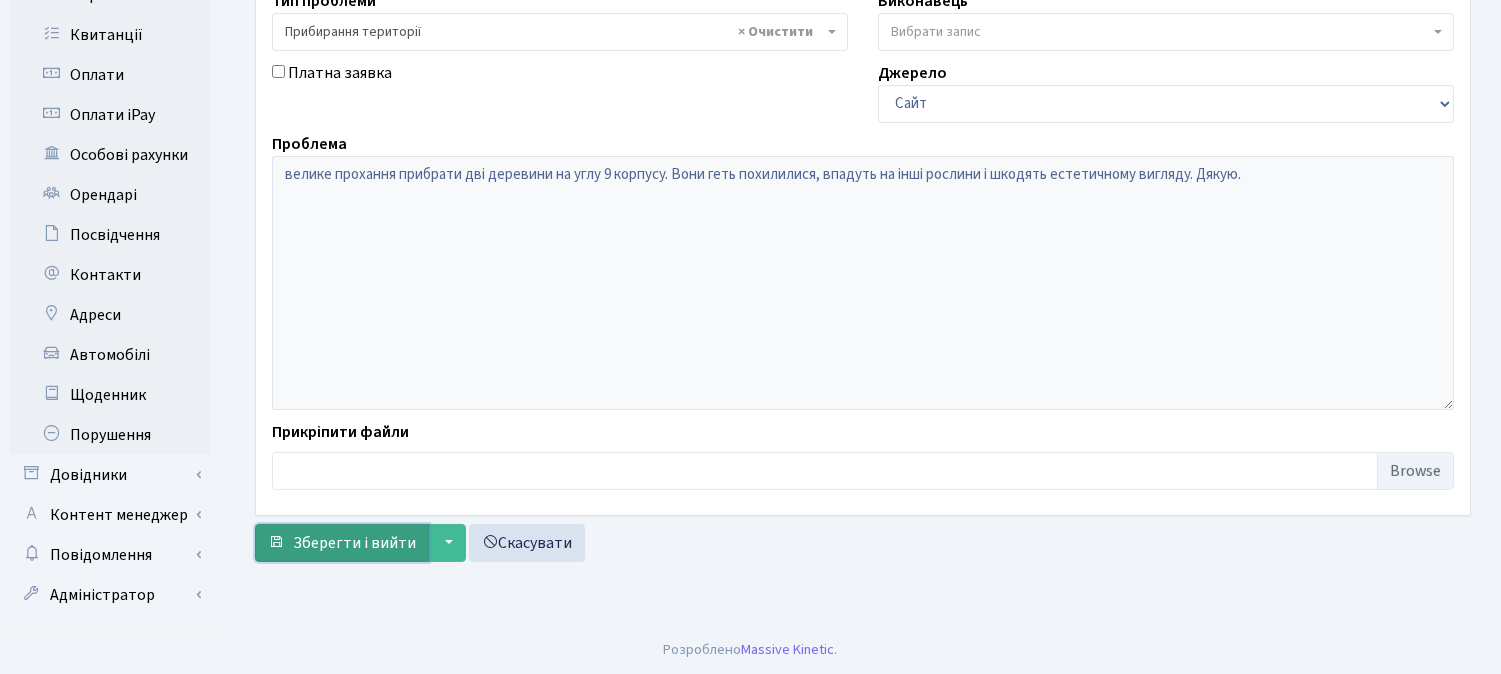 click on "Зберегти і вийти" at bounding box center (354, 543) 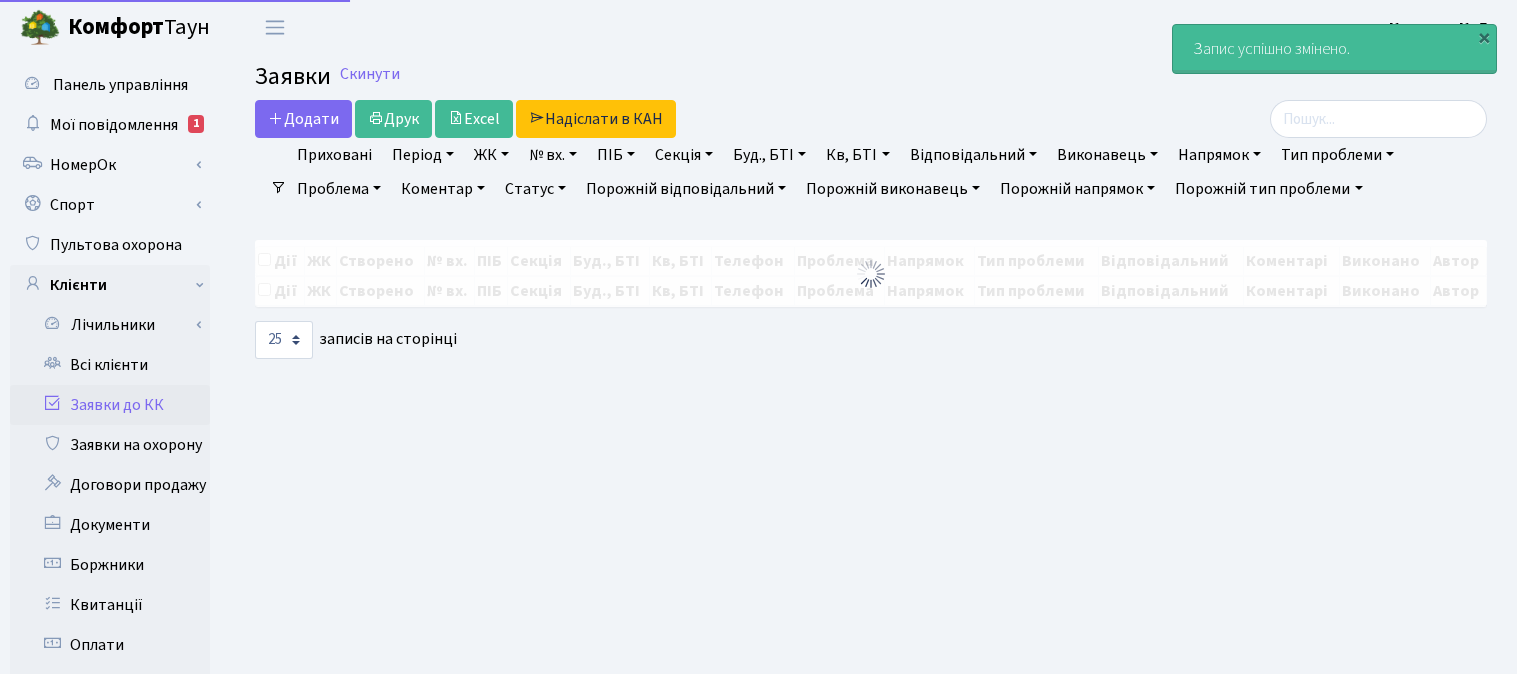 select on "25" 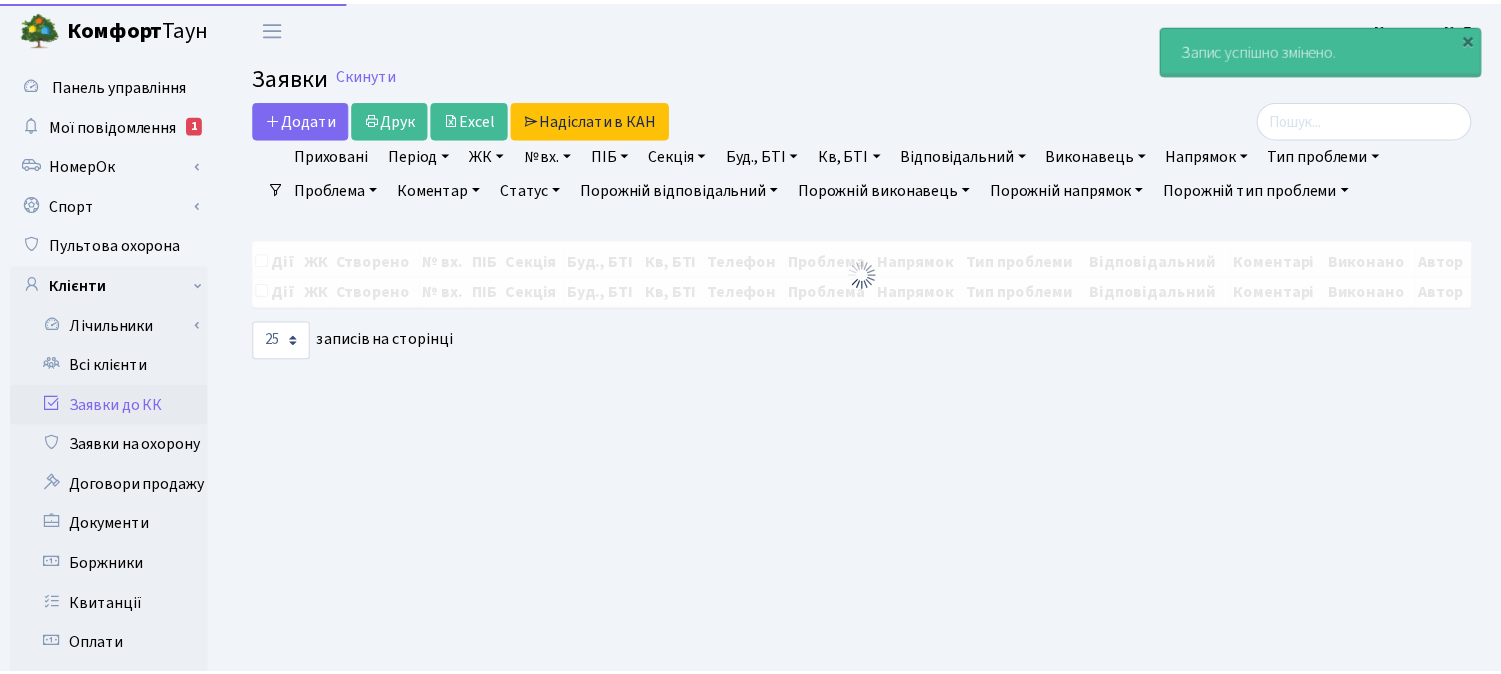 scroll, scrollTop: 0, scrollLeft: 0, axis: both 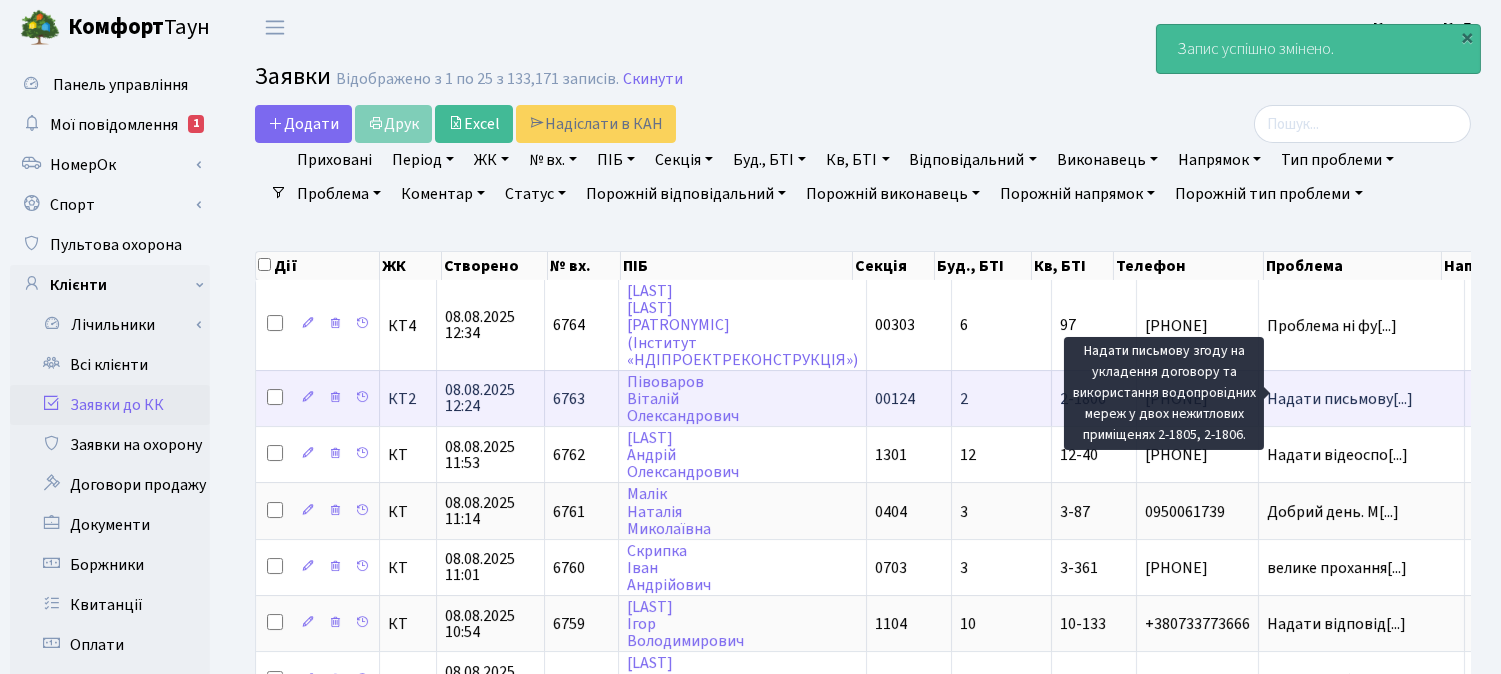 click on "Надати письмову[...]" at bounding box center (1340, 399) 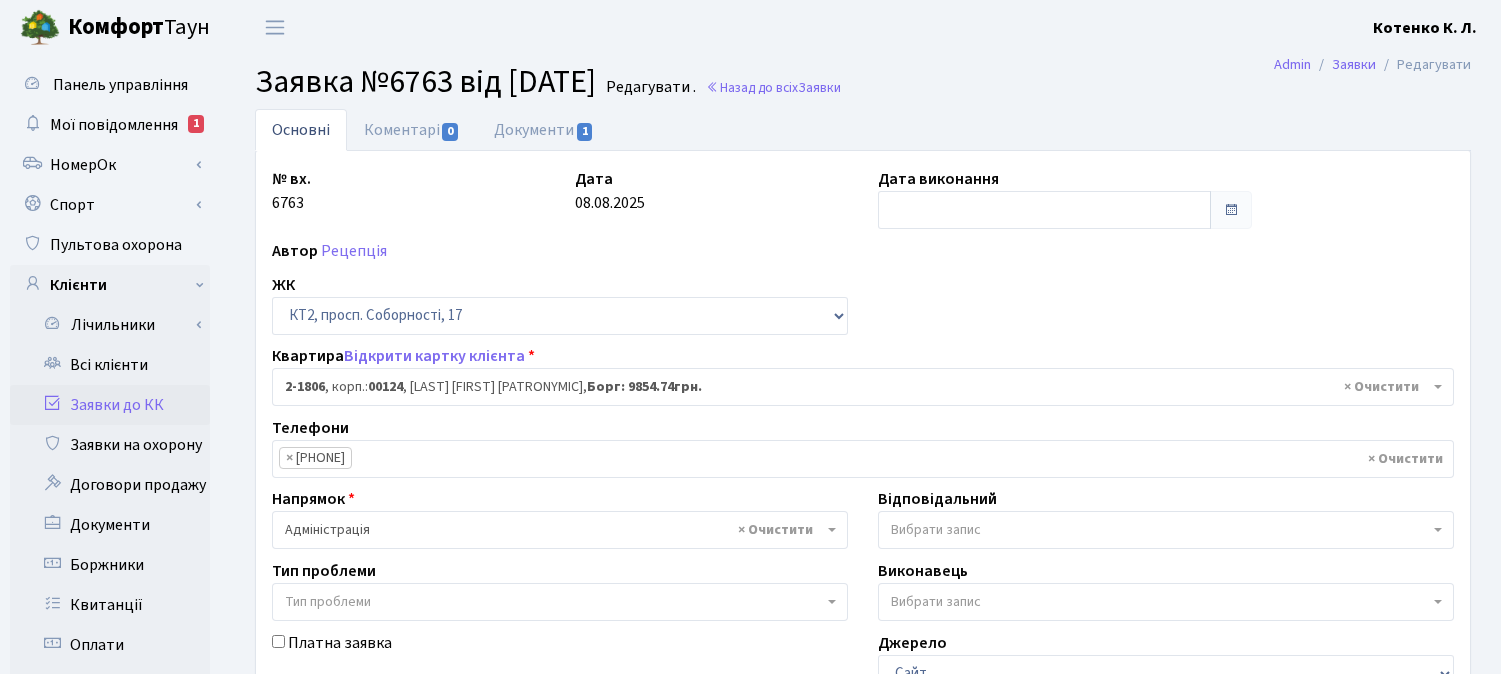 select on "19324" 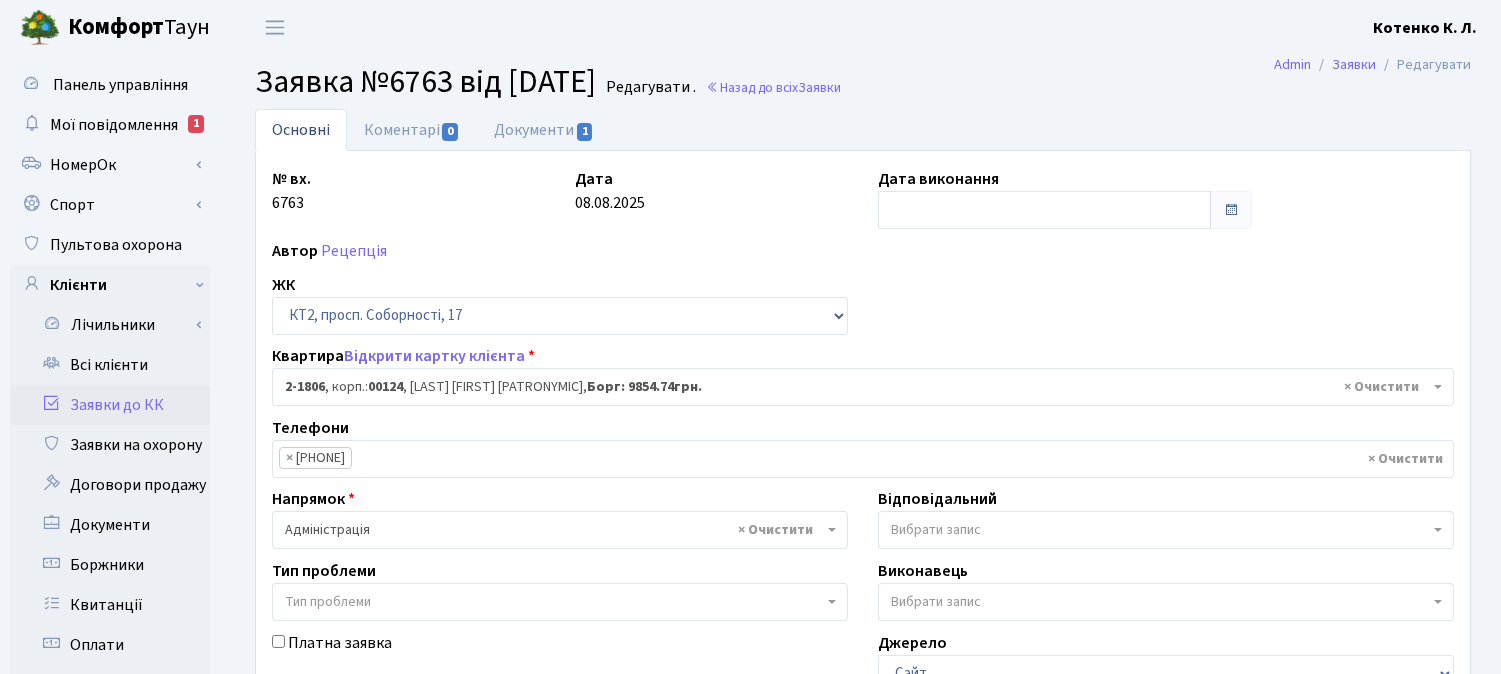 scroll, scrollTop: 0, scrollLeft: 0, axis: both 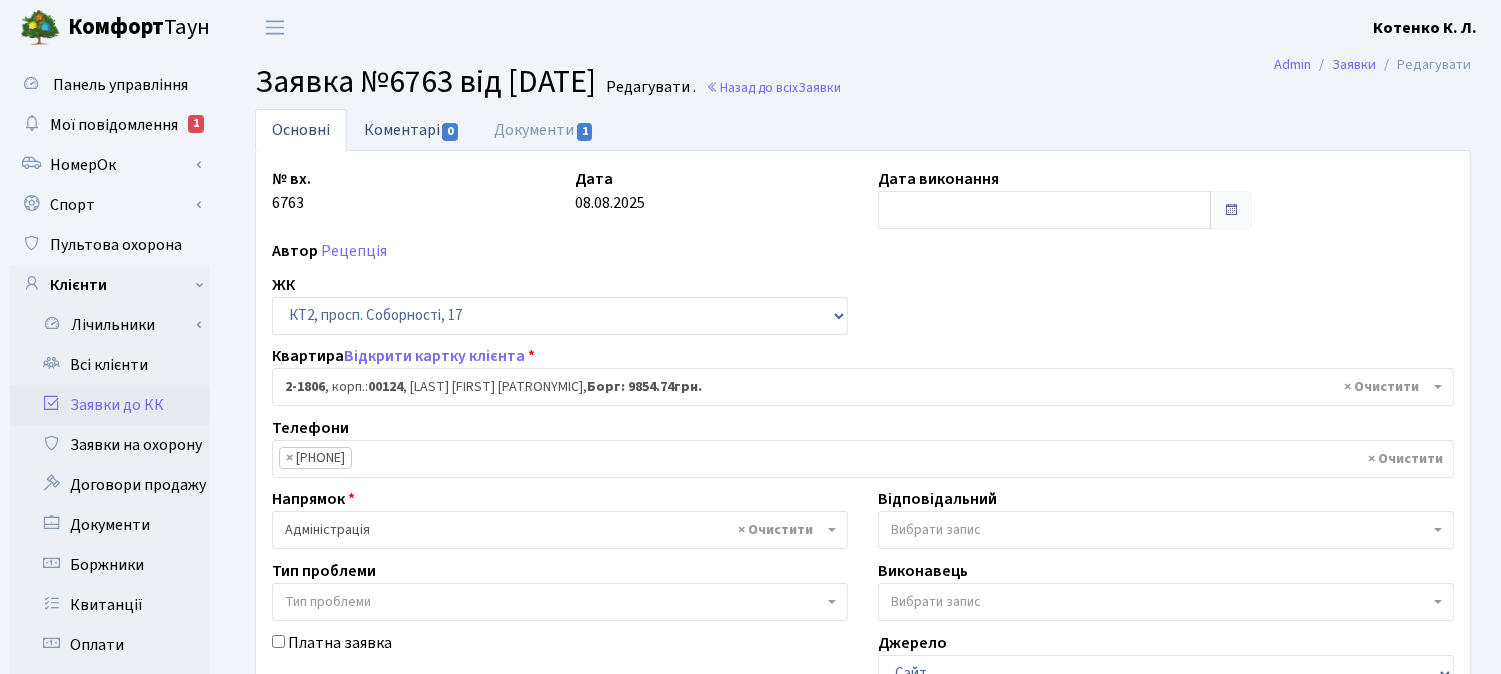 click on "Коментарі  0" at bounding box center [412, 129] 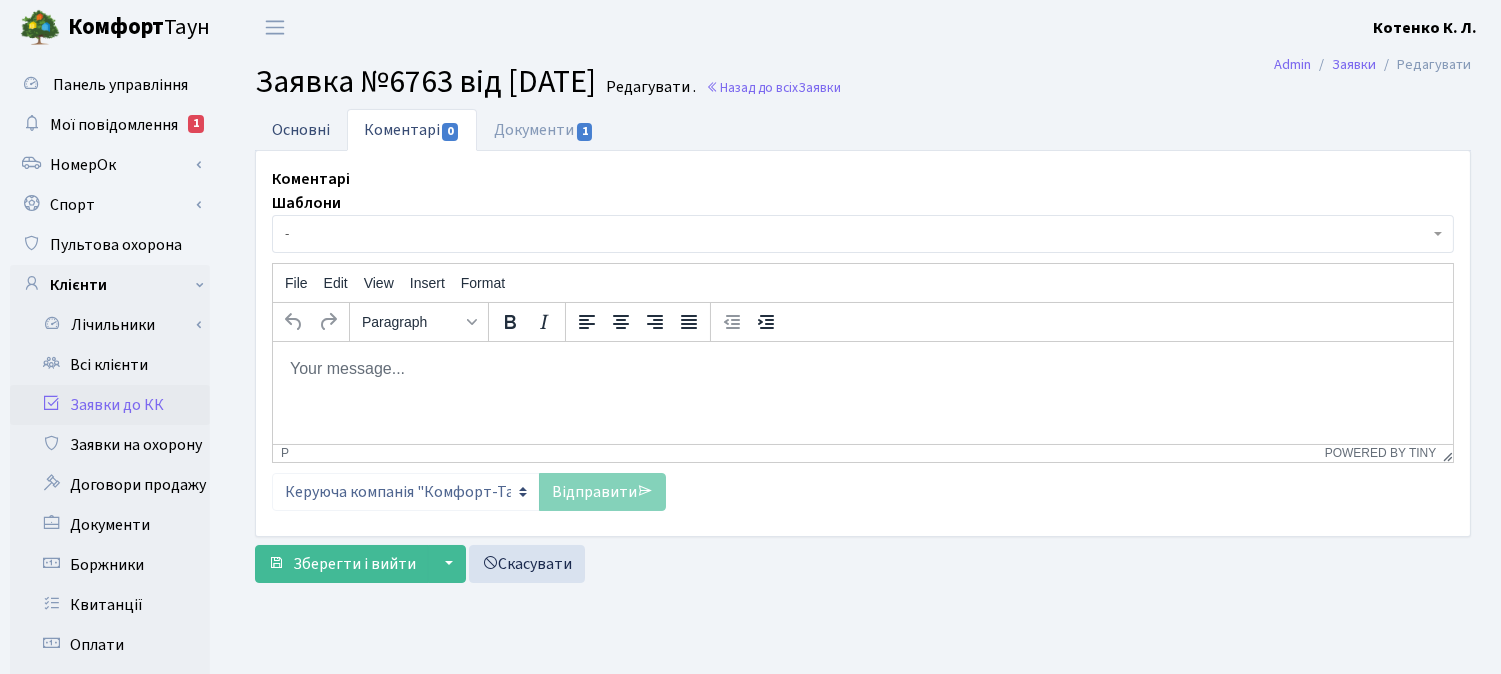 click on "Основні" at bounding box center (301, 129) 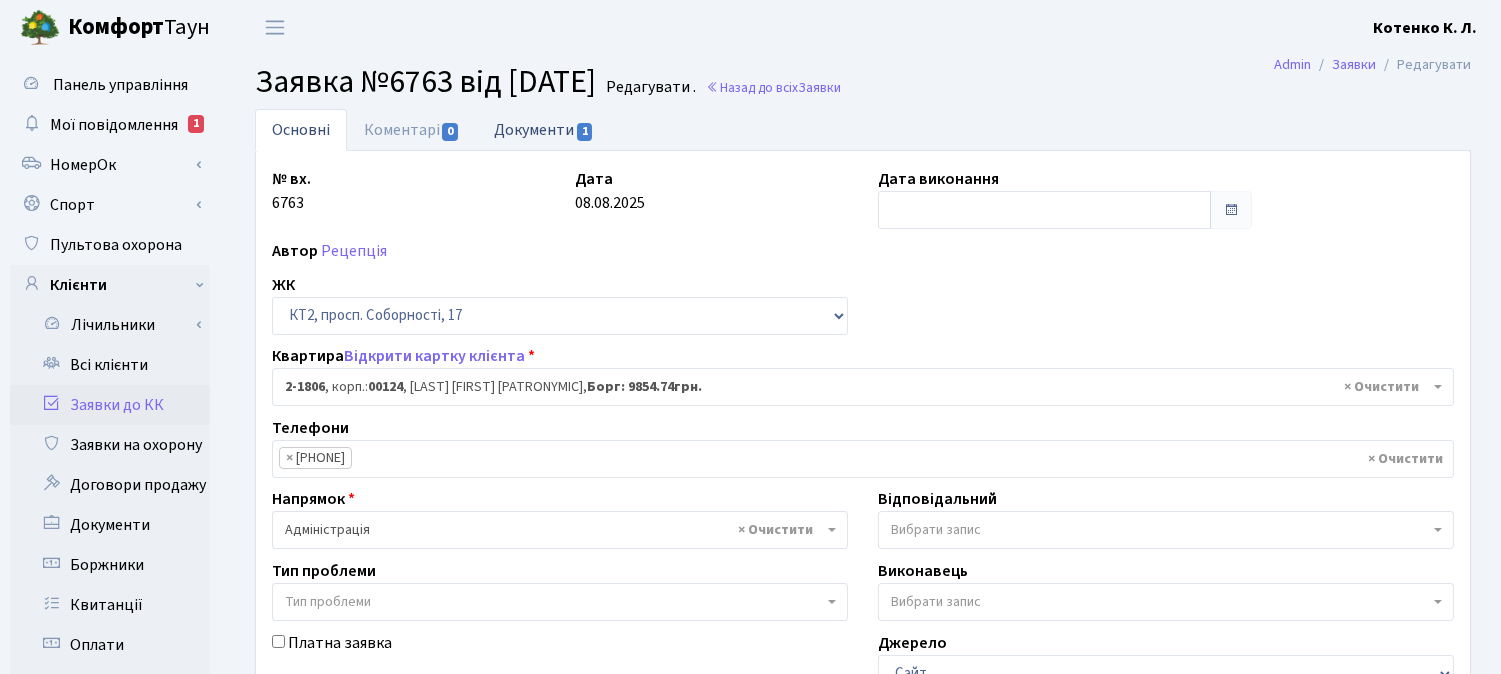 click on "Документи  1" at bounding box center (544, 129) 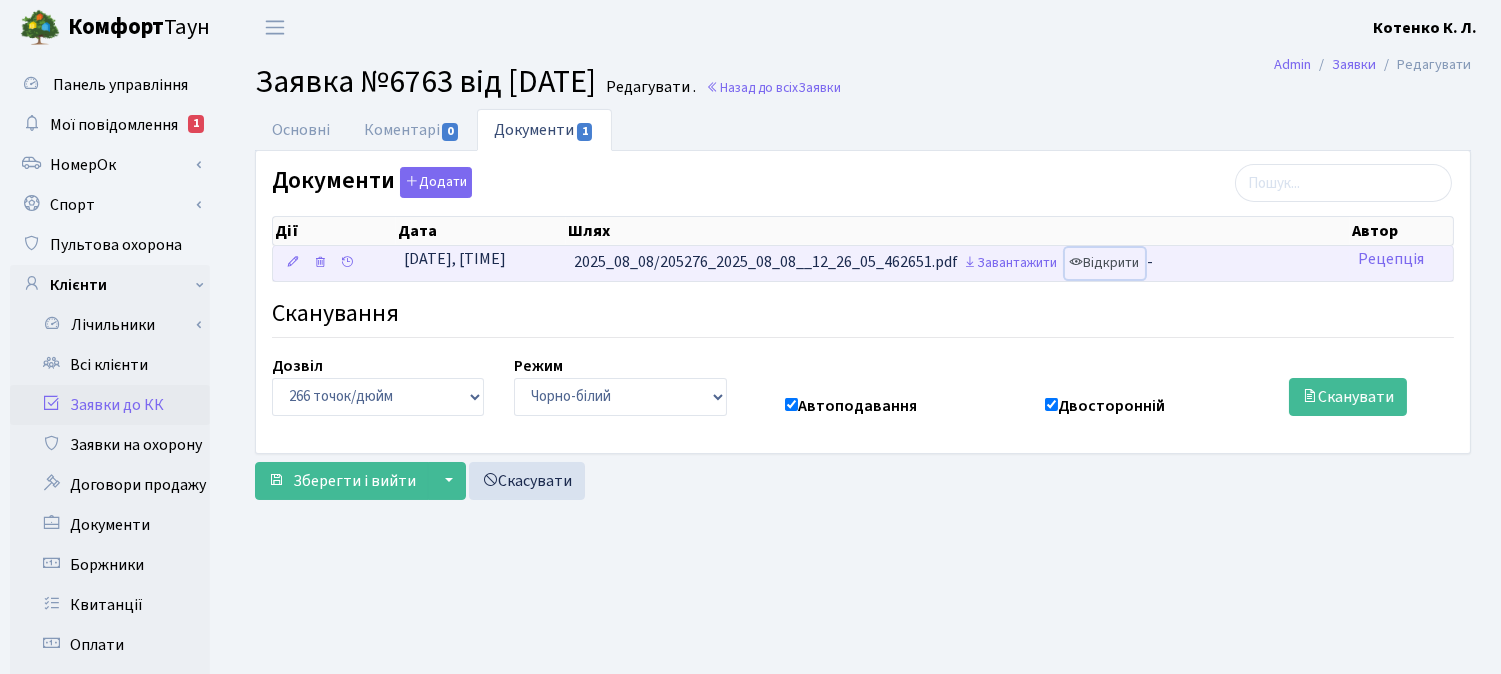 click on "Відкрити" at bounding box center (1105, 263) 